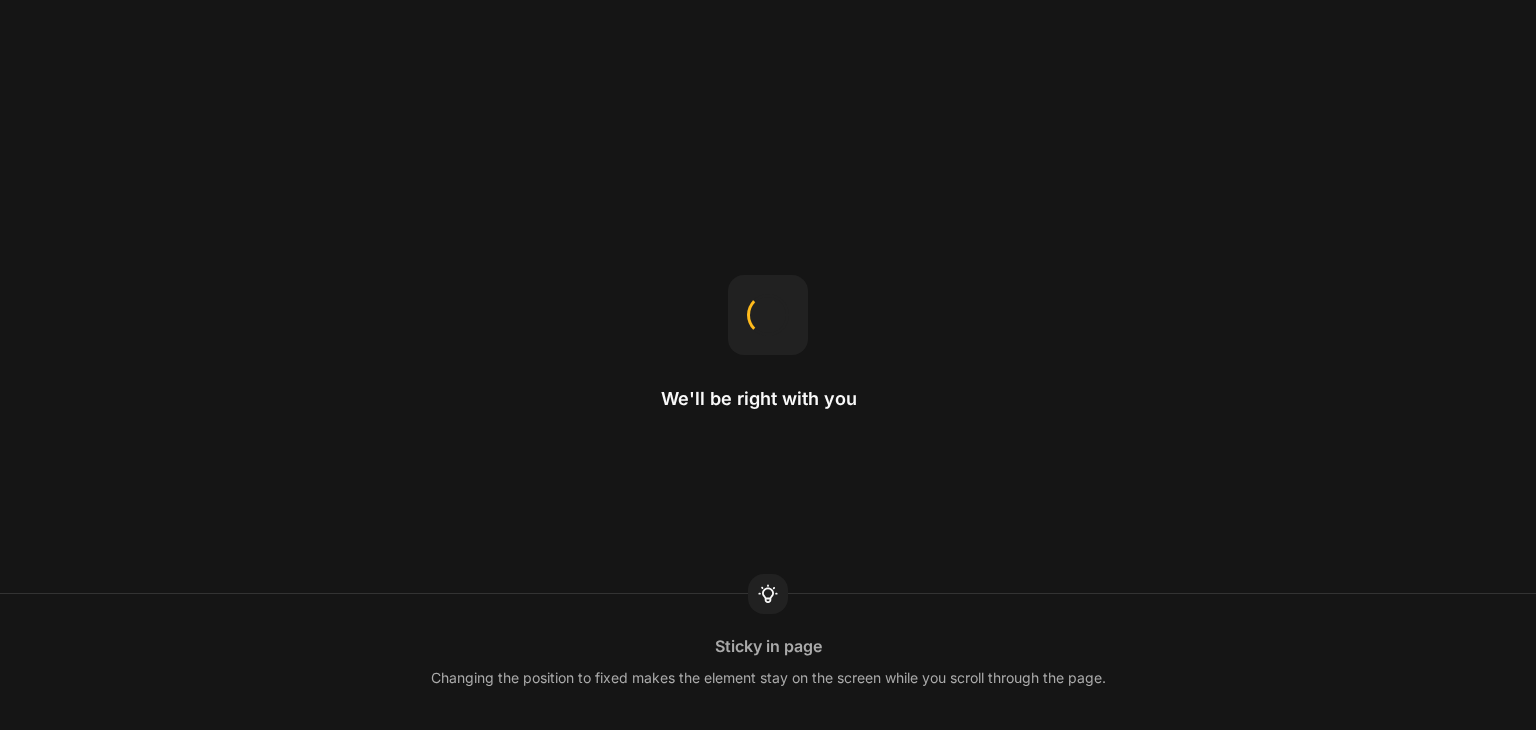 scroll, scrollTop: 0, scrollLeft: 0, axis: both 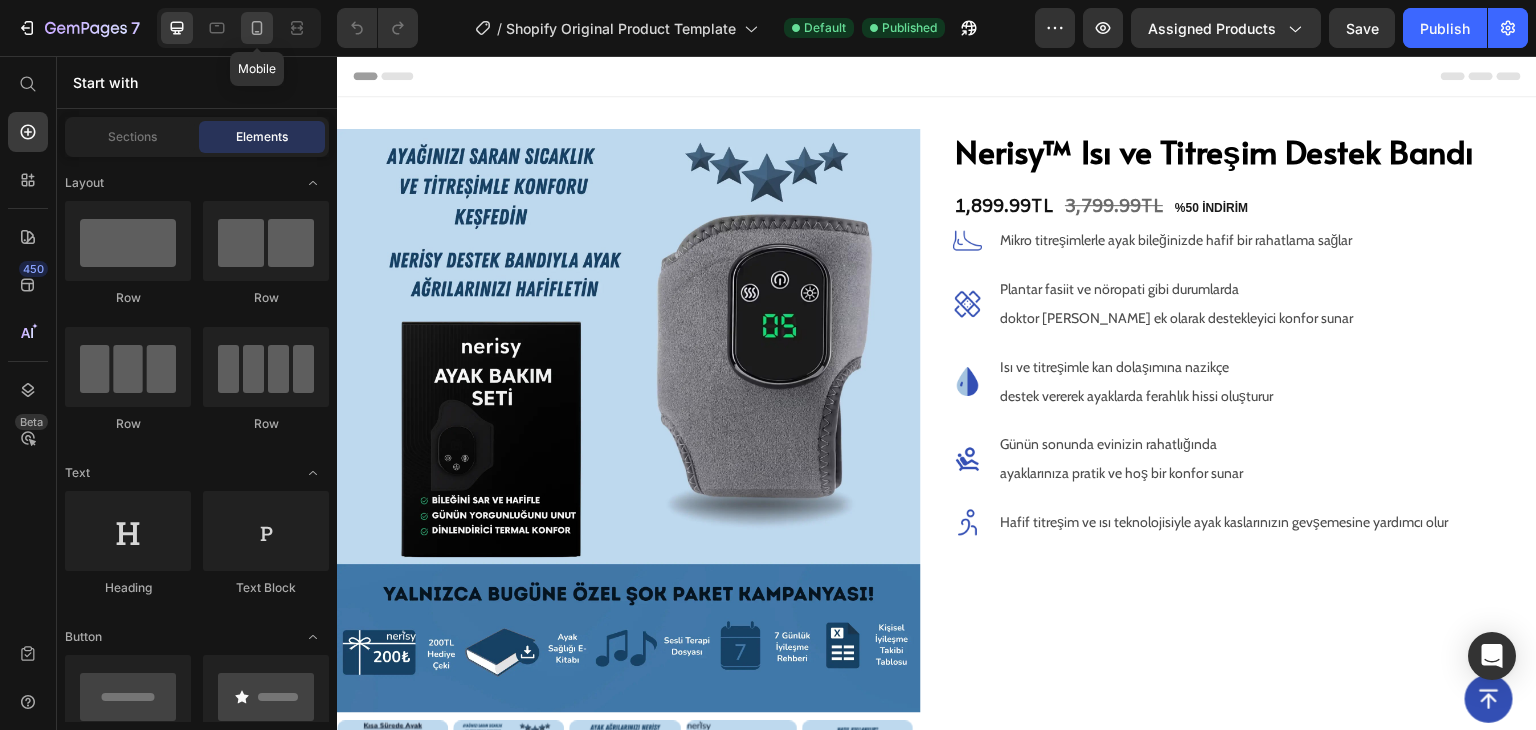 click 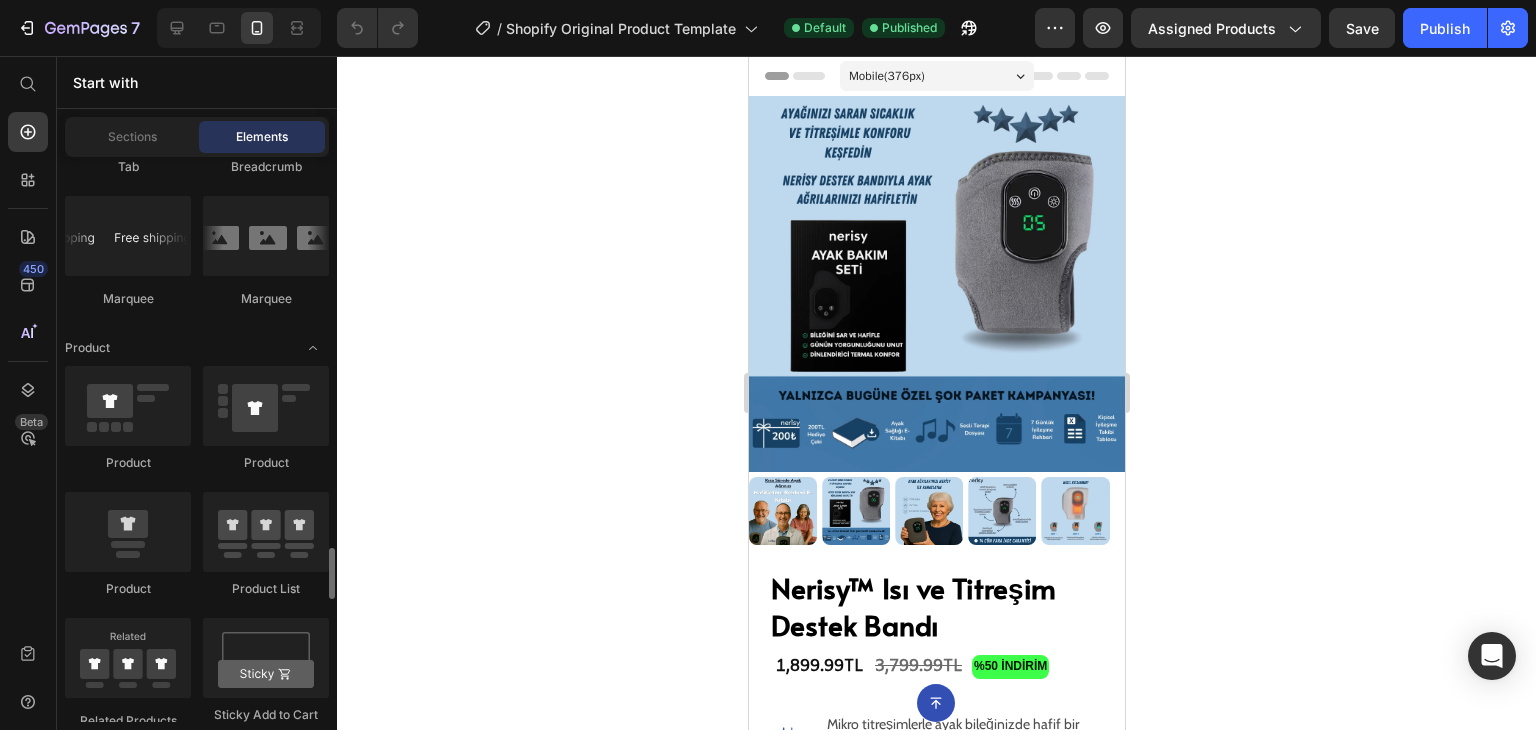scroll, scrollTop: 2692, scrollLeft: 0, axis: vertical 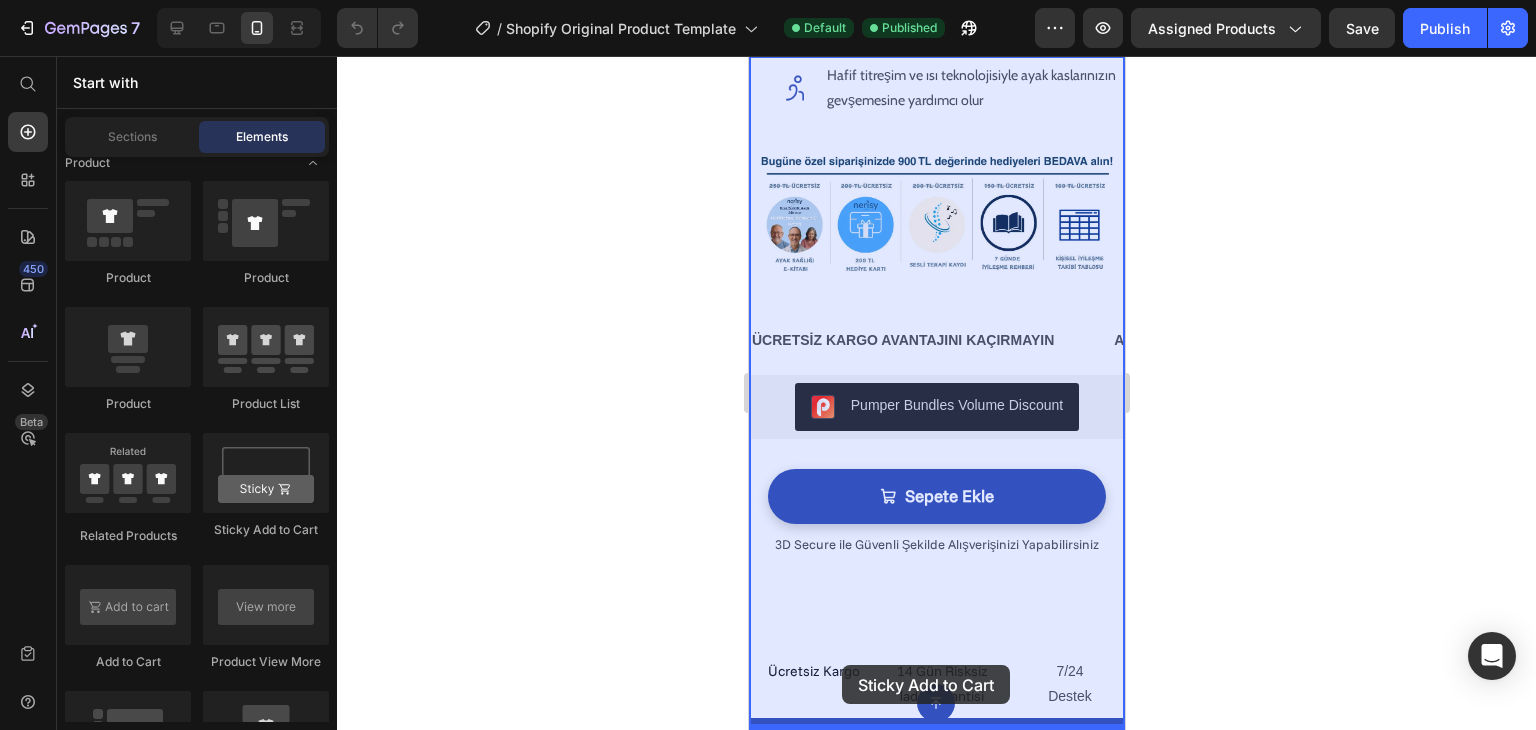 drag, startPoint x: 1004, startPoint y: 553, endPoint x: 837, endPoint y: 673, distance: 205.6429 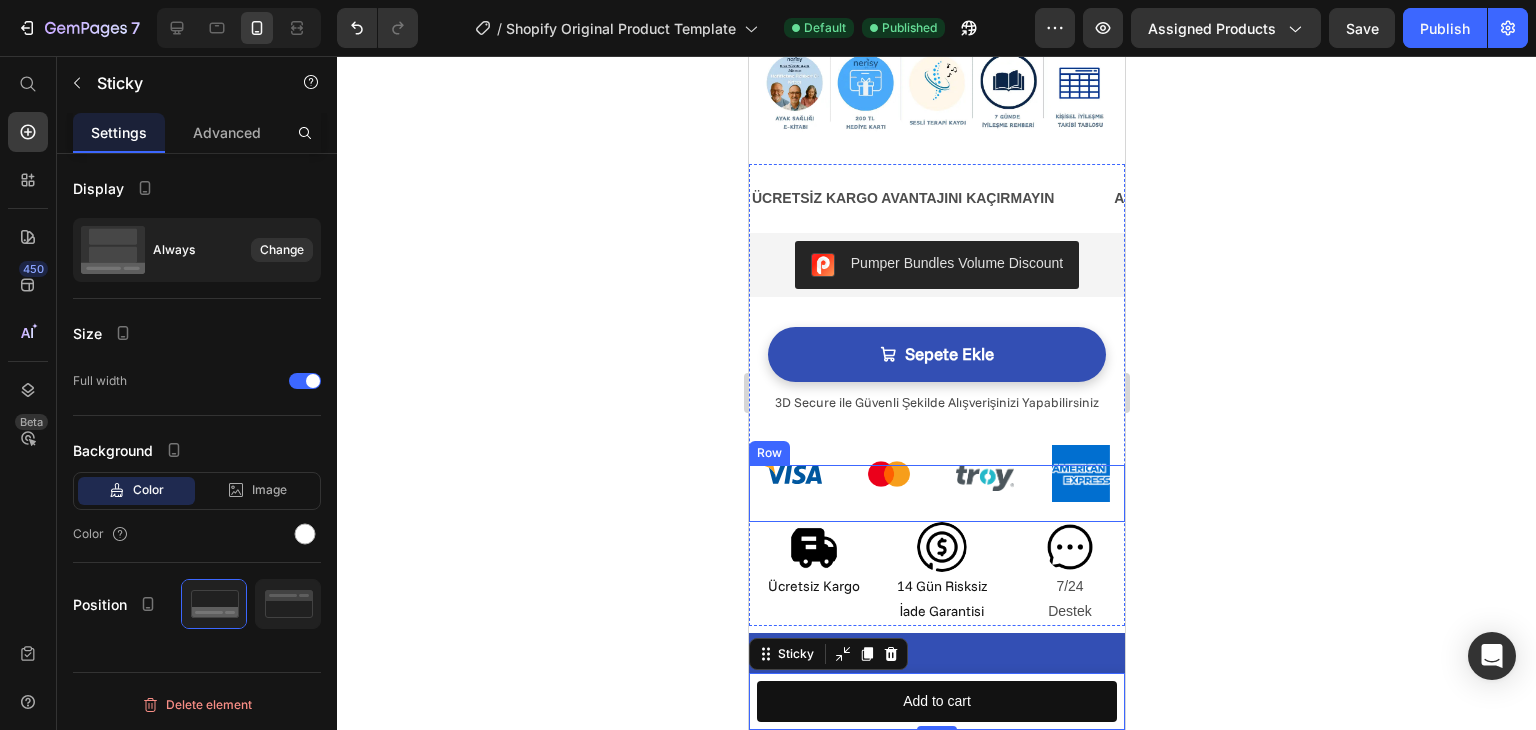 scroll, scrollTop: 1093, scrollLeft: 0, axis: vertical 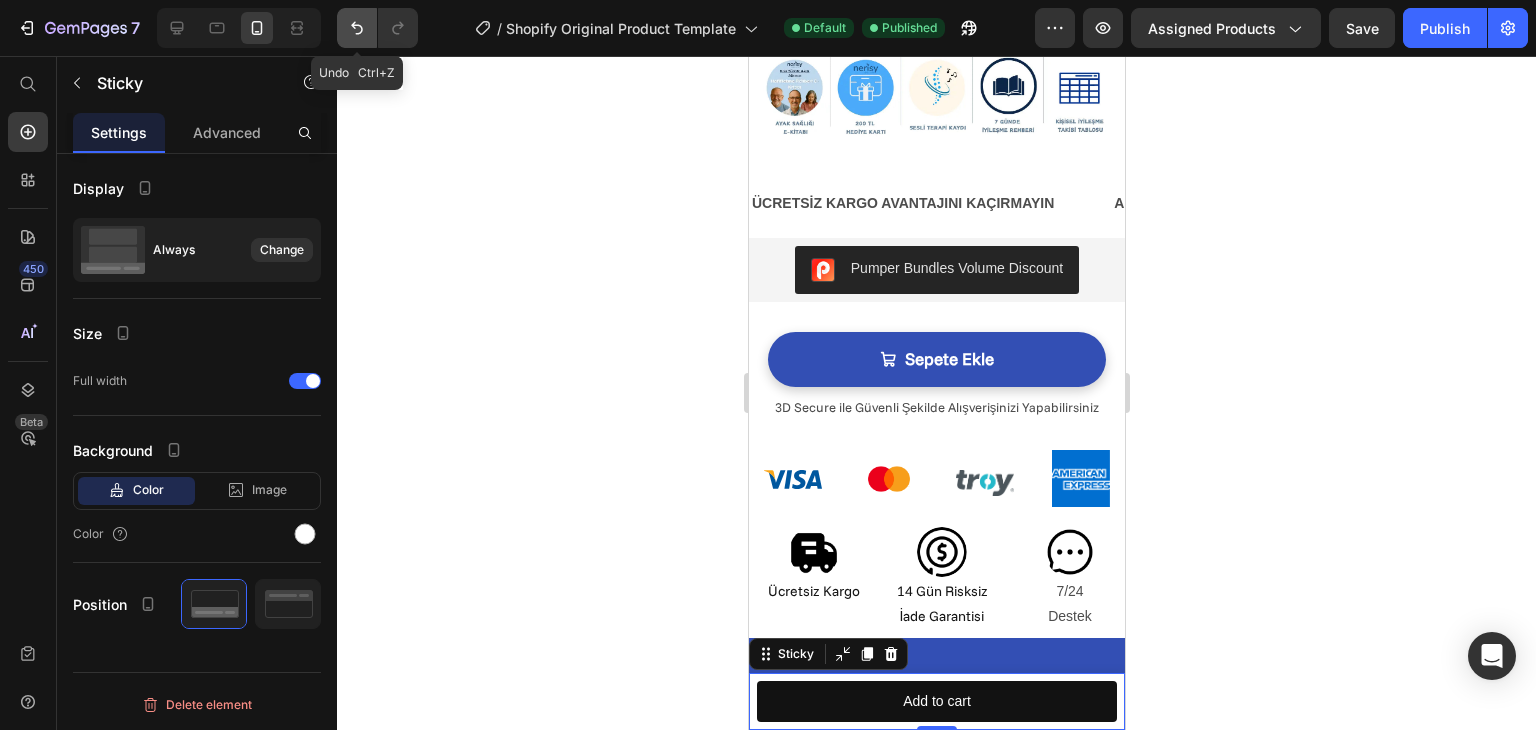 click 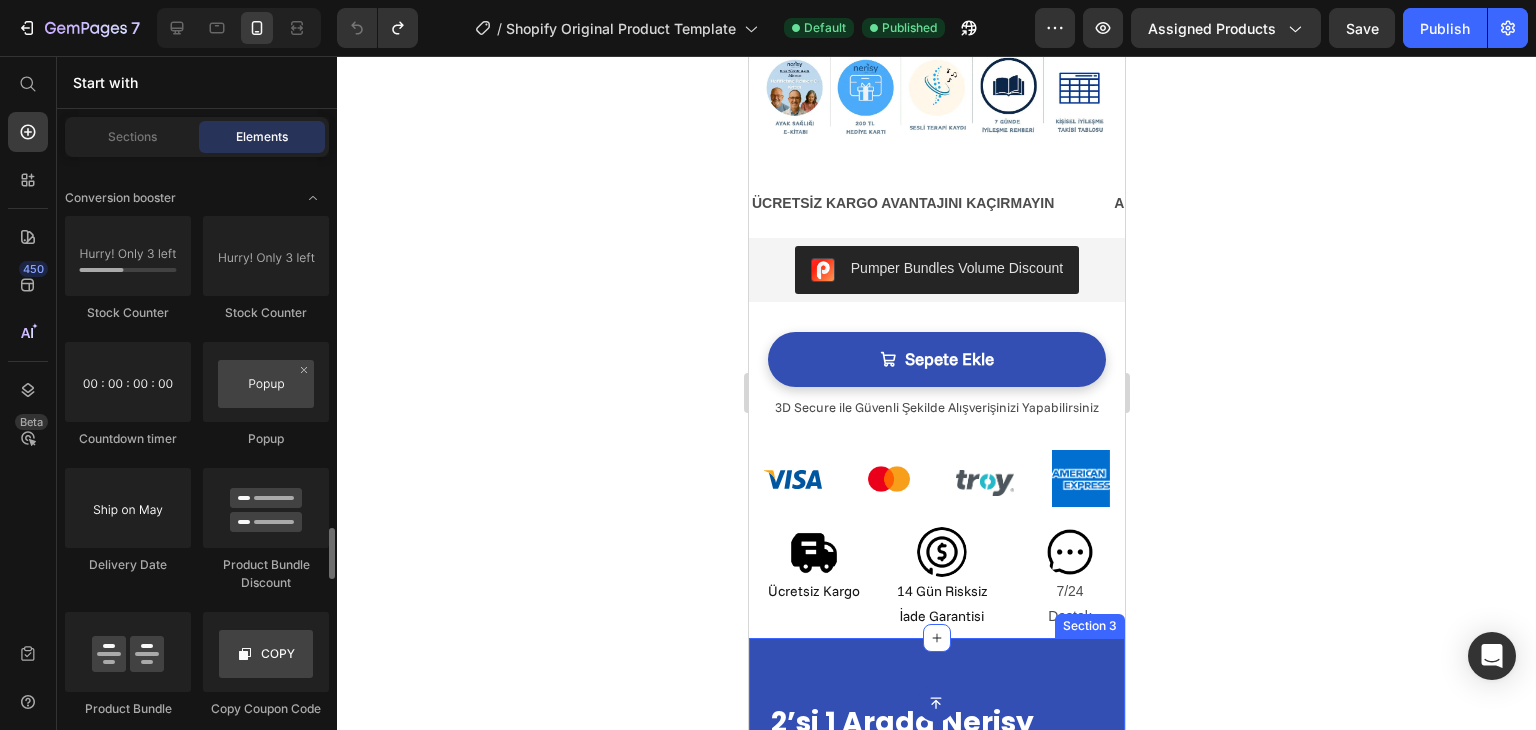 scroll, scrollTop: 4226, scrollLeft: 0, axis: vertical 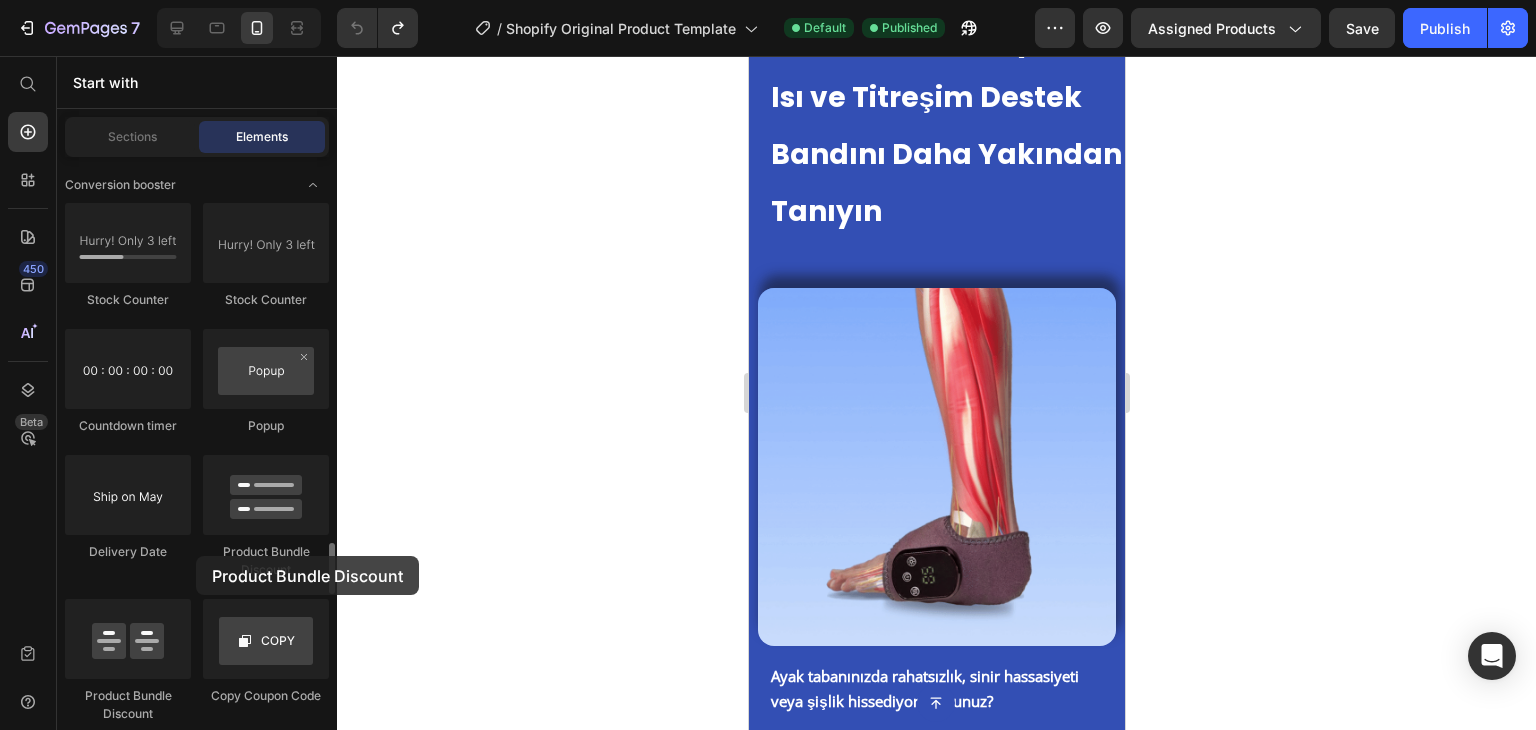 drag, startPoint x: 292, startPoint y: 525, endPoint x: 196, endPoint y: 556, distance: 100.88112 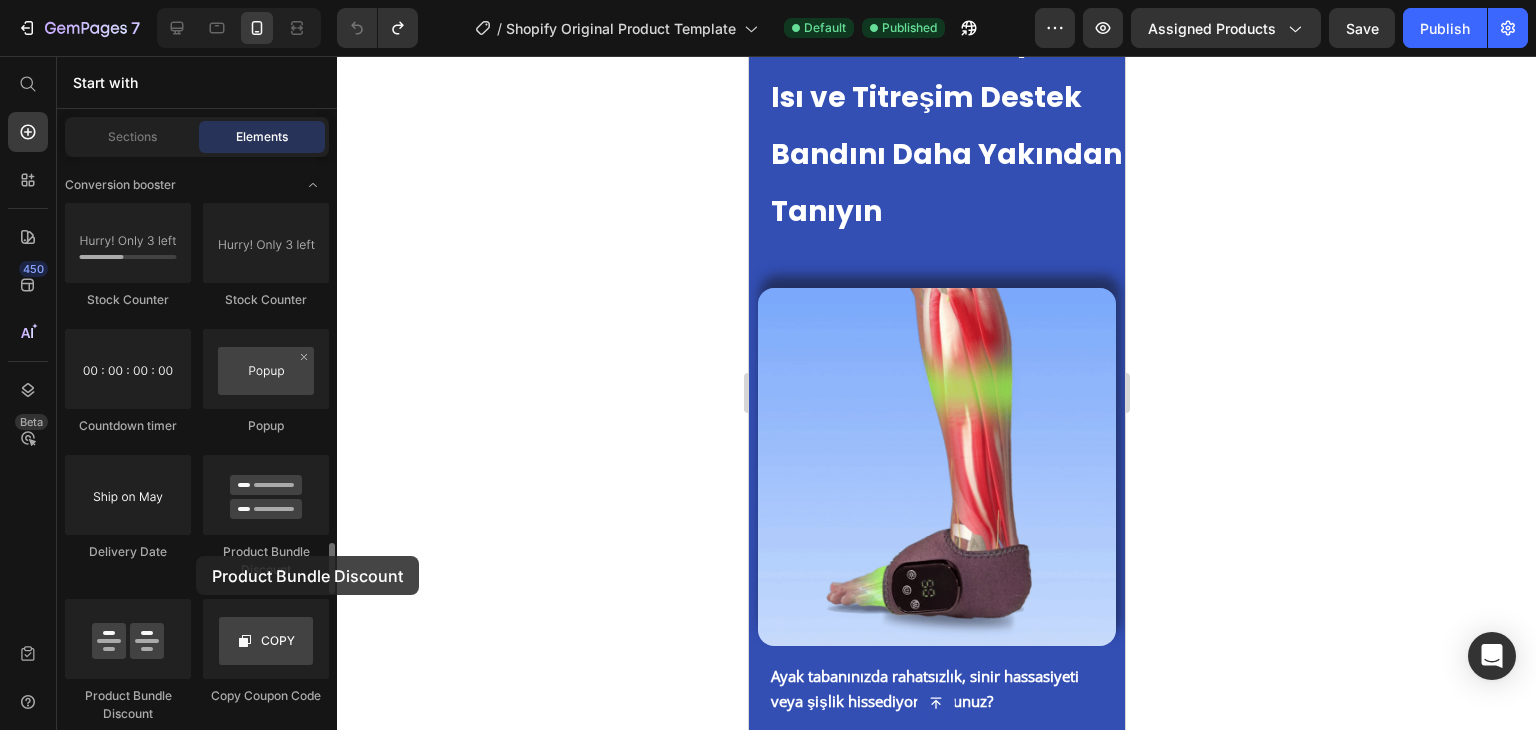 click on "Stock Counter
Stock Counter
Countdown timer
Popup
Delivery Date
Product Bundle Discount
Product Bundle Discount
Copy Coupon Code" 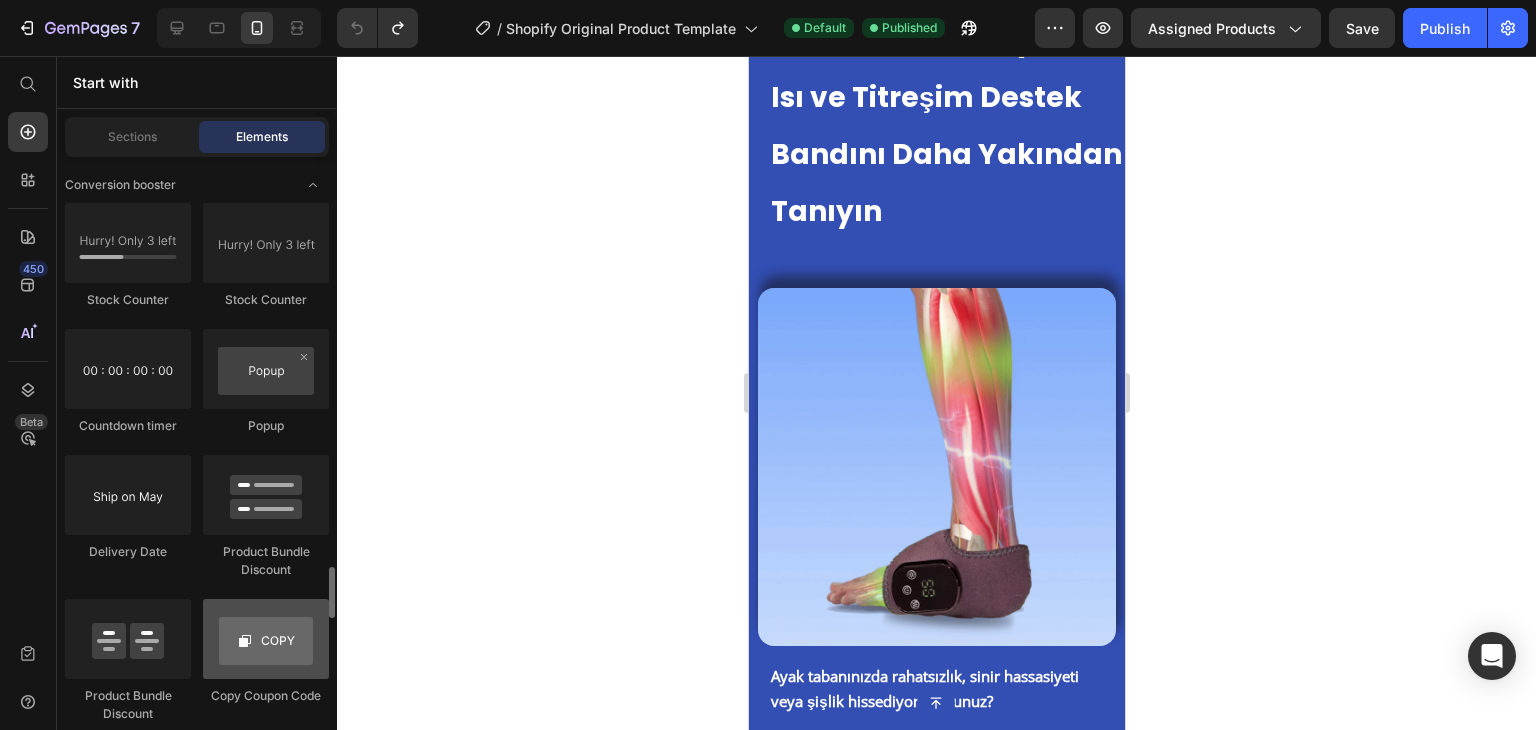 scroll, scrollTop: 4475, scrollLeft: 0, axis: vertical 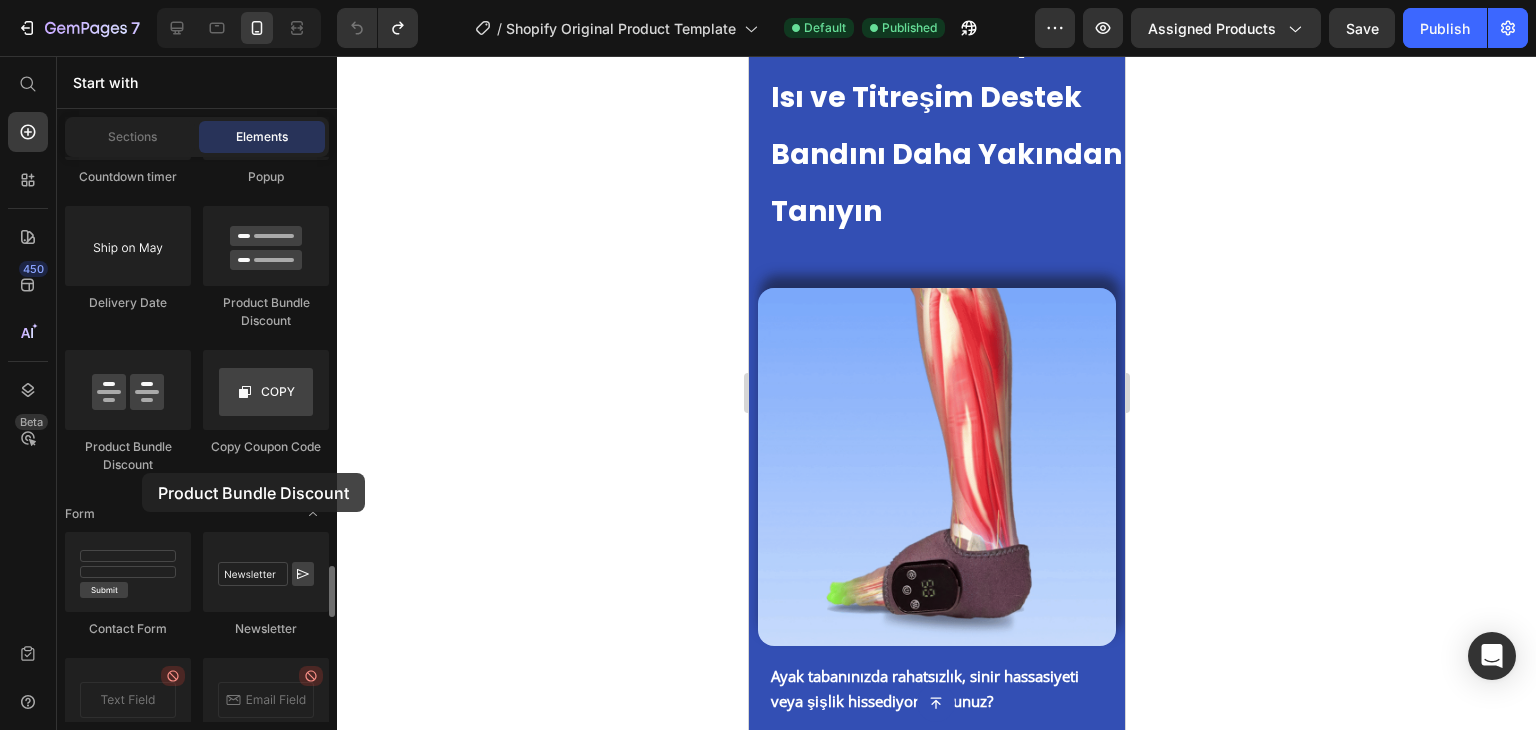 drag, startPoint x: 118, startPoint y: 405, endPoint x: 142, endPoint y: 471, distance: 70.2282 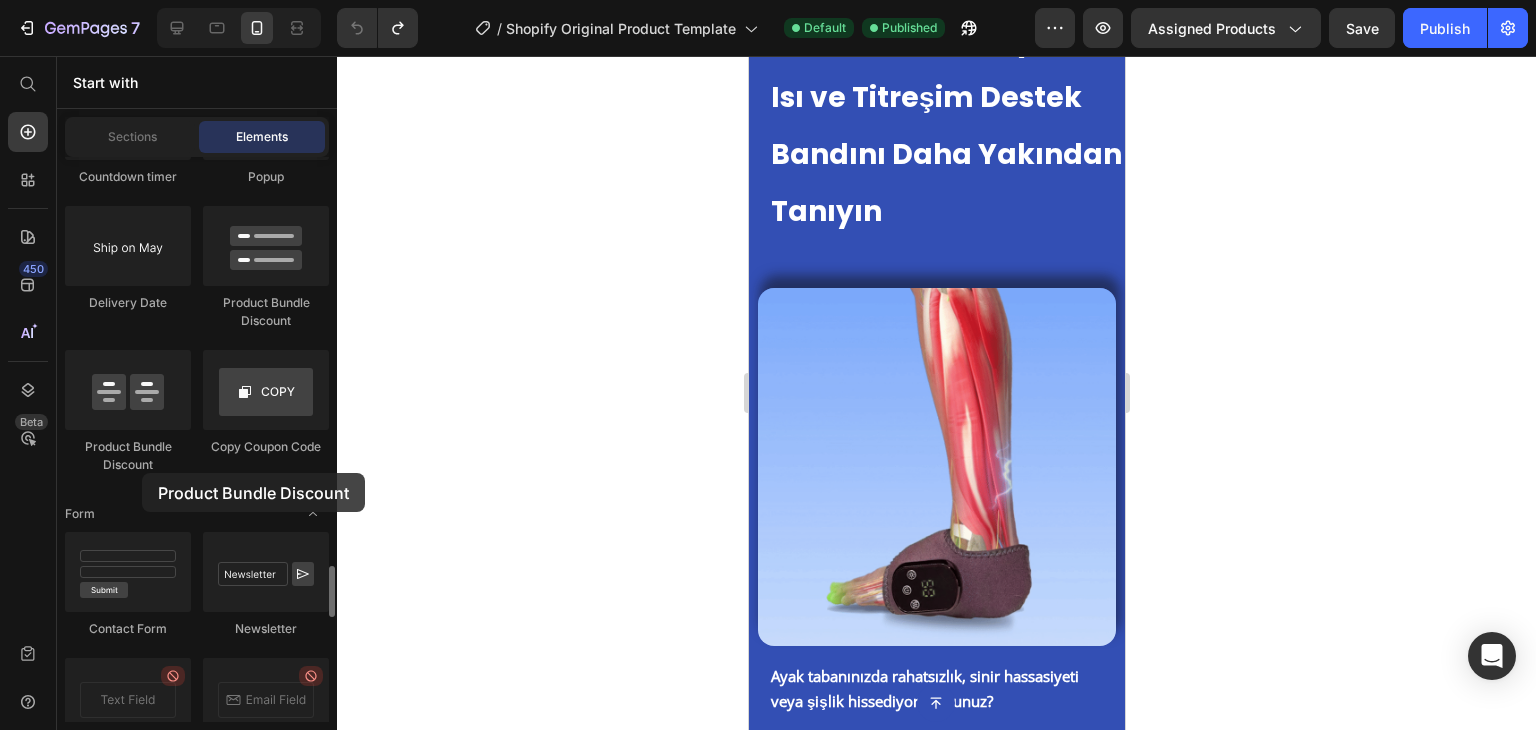 click on "Product Bundle Discount" 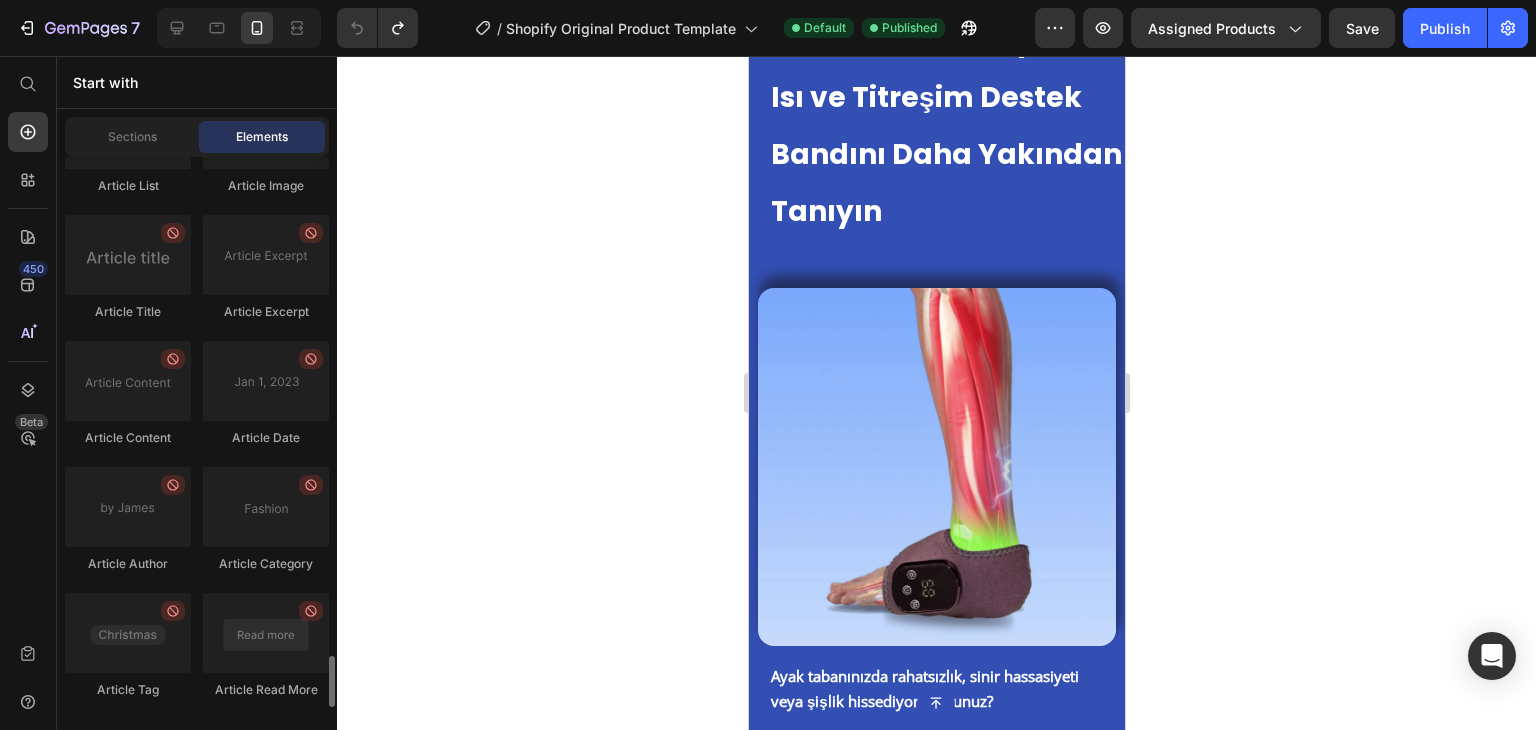 scroll, scrollTop: 5620, scrollLeft: 0, axis: vertical 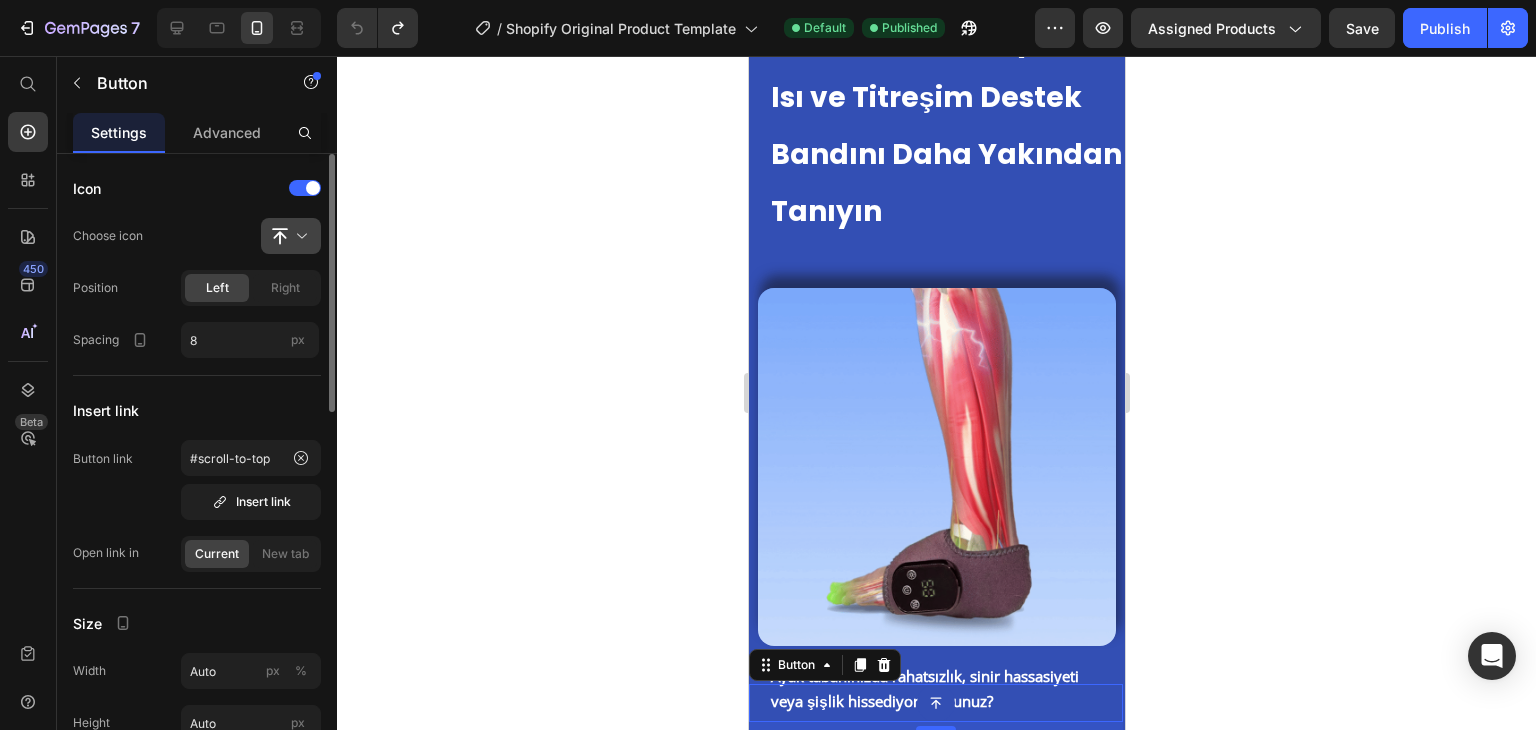 click at bounding box center [299, 236] 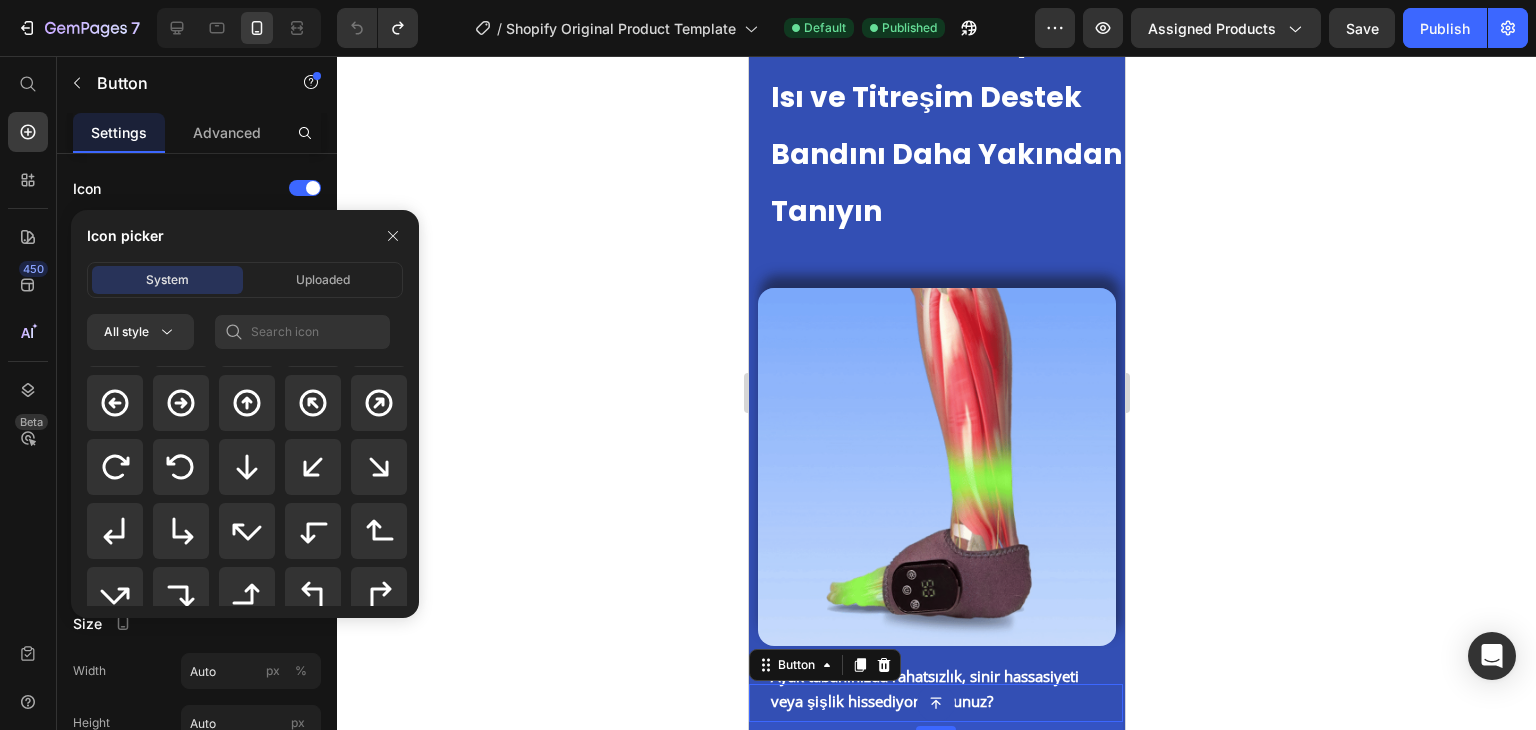 scroll, scrollTop: 491, scrollLeft: 0, axis: vertical 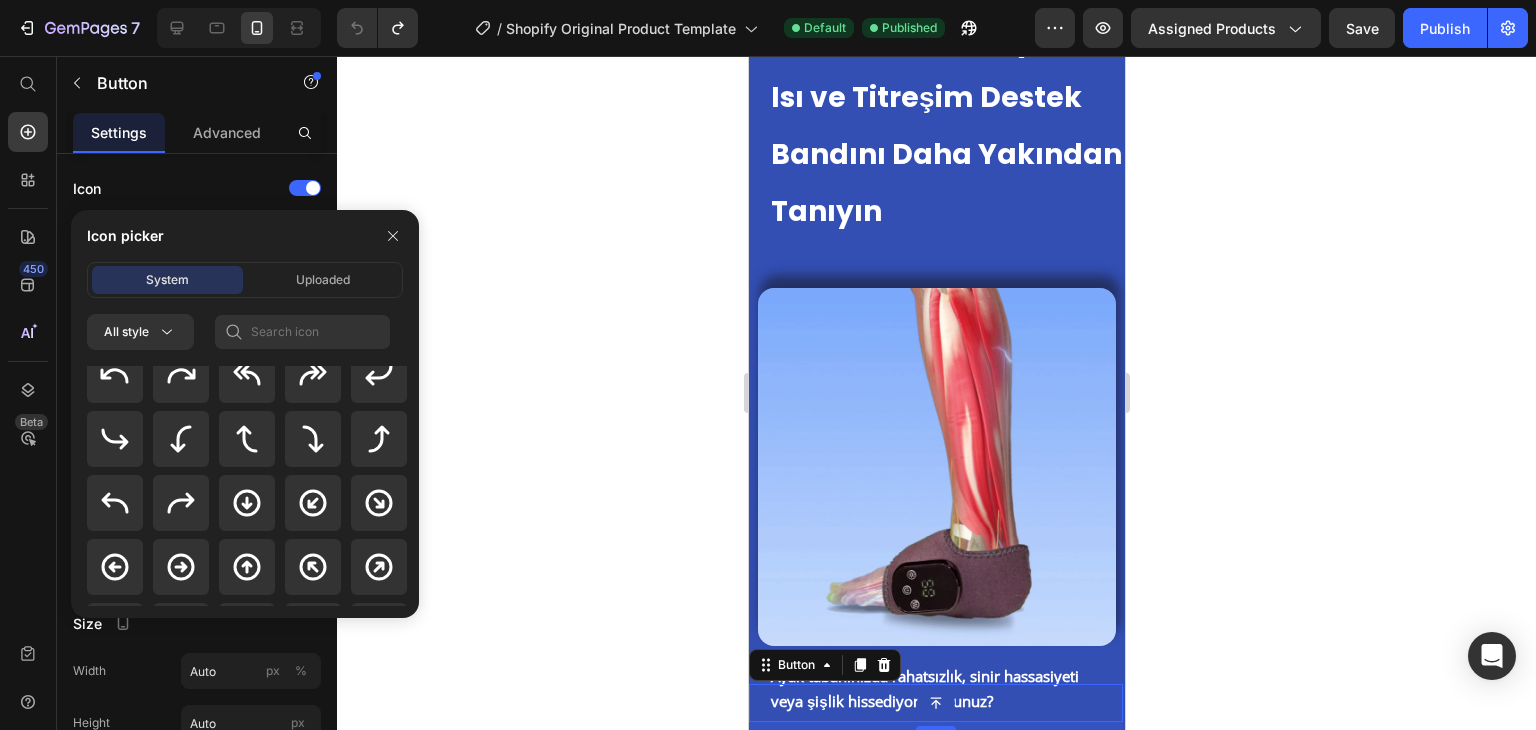 click 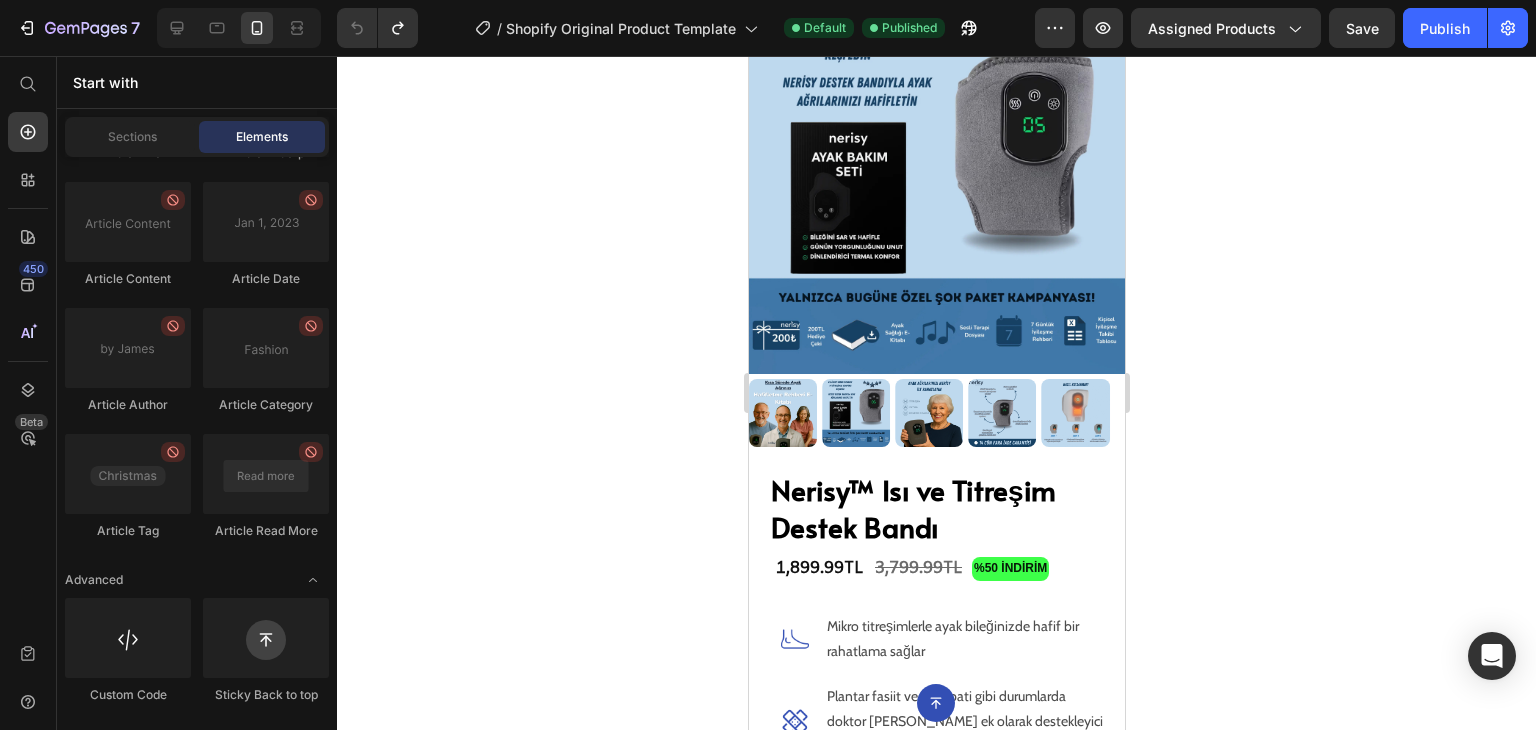 scroll, scrollTop: 0, scrollLeft: 0, axis: both 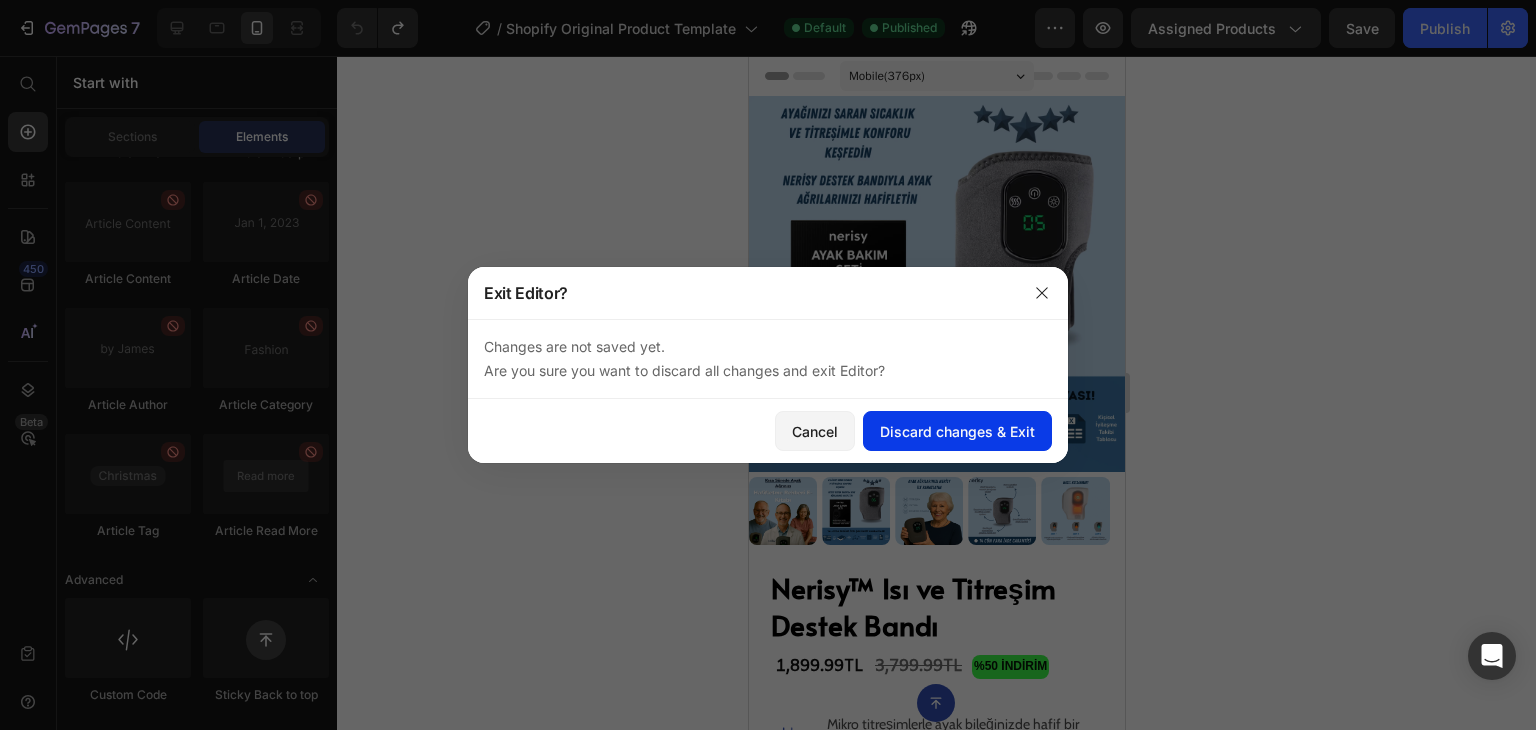 click on "Discard changes & Exit" 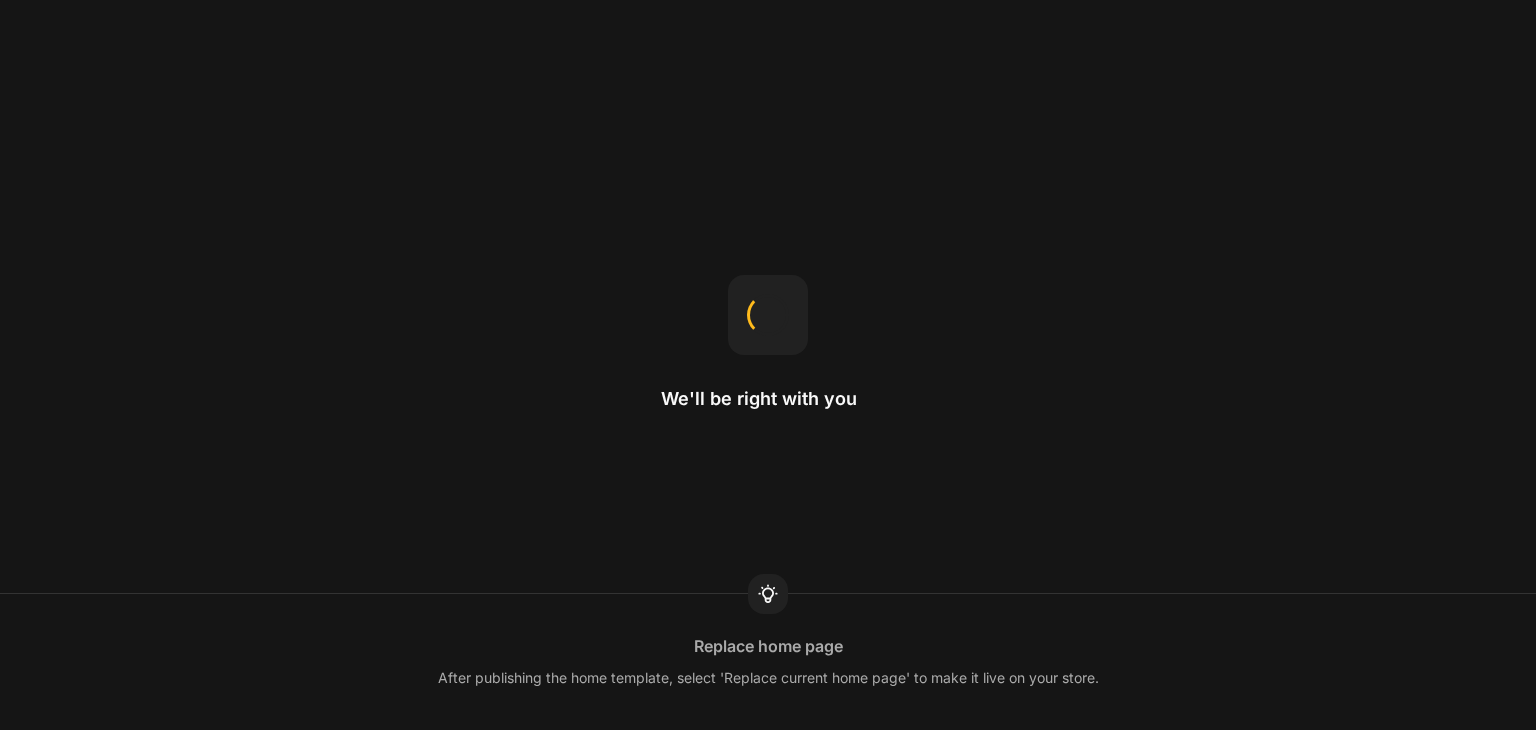 scroll, scrollTop: 0, scrollLeft: 0, axis: both 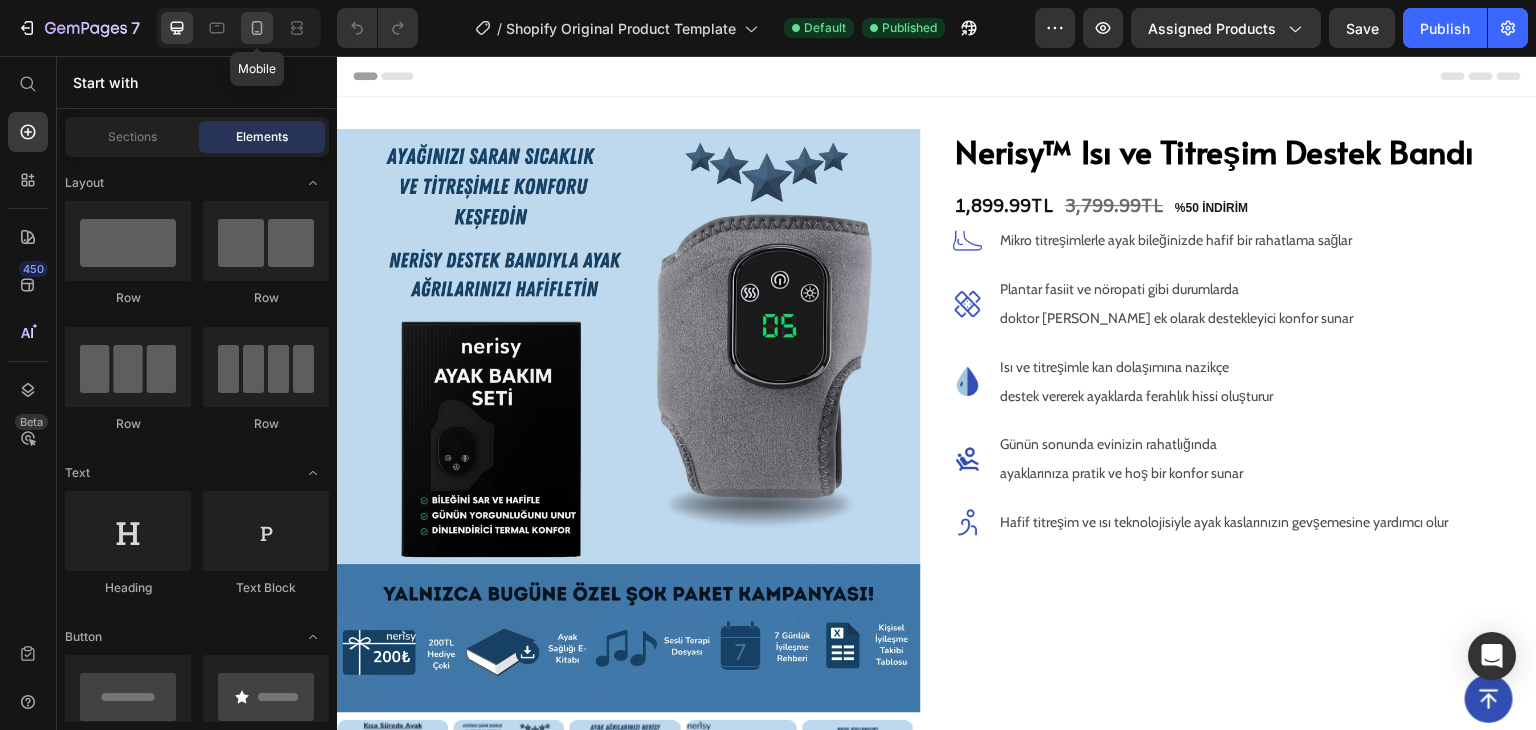 click 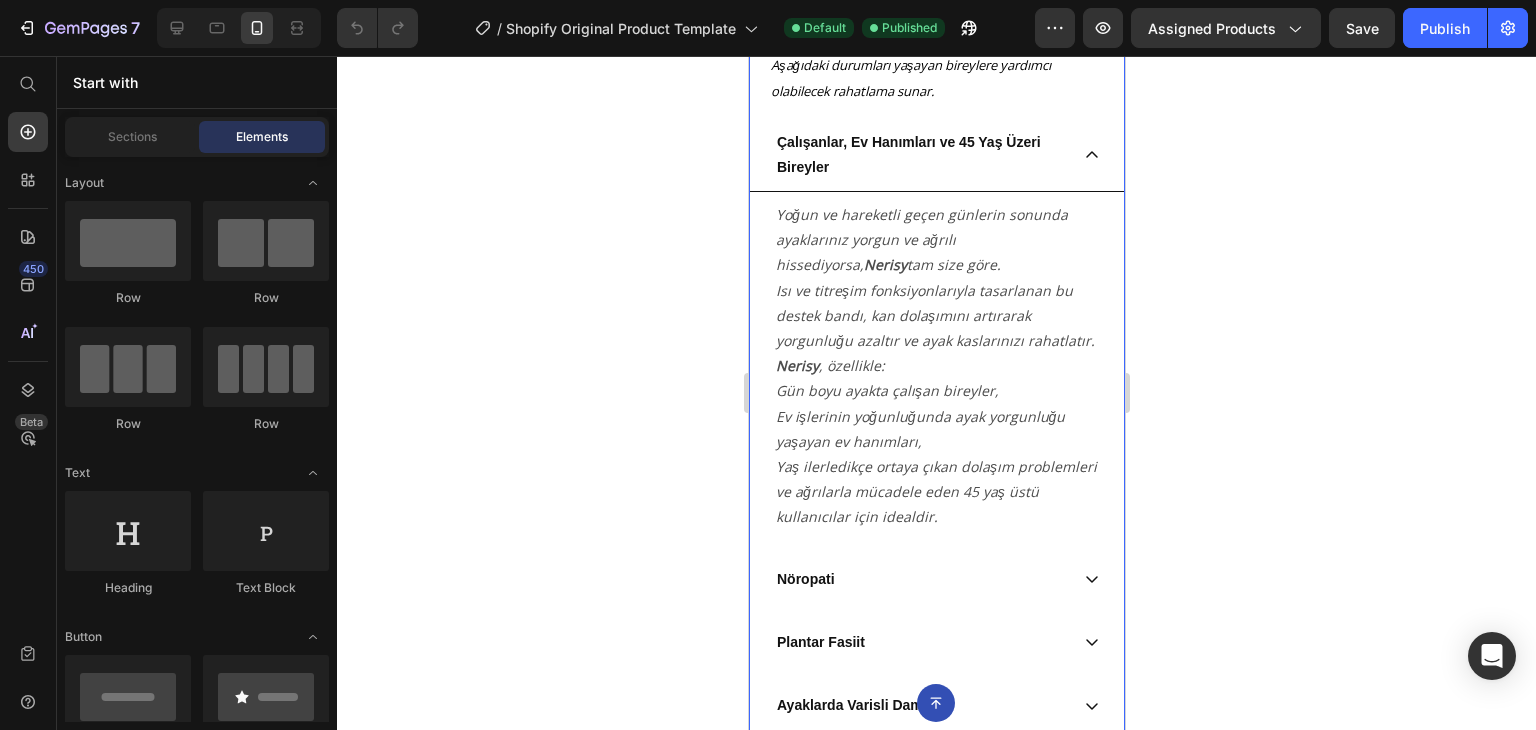 scroll, scrollTop: 2874, scrollLeft: 0, axis: vertical 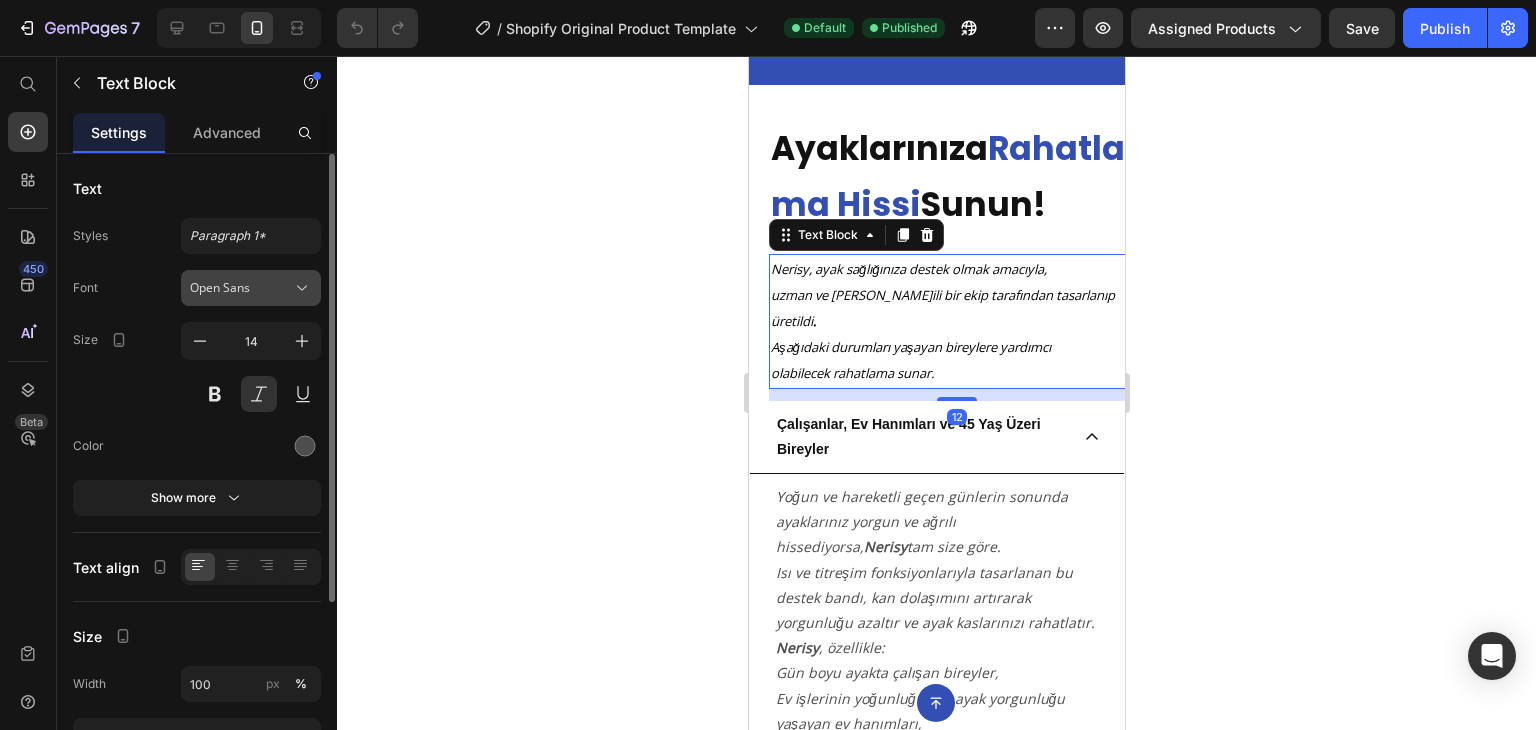 click 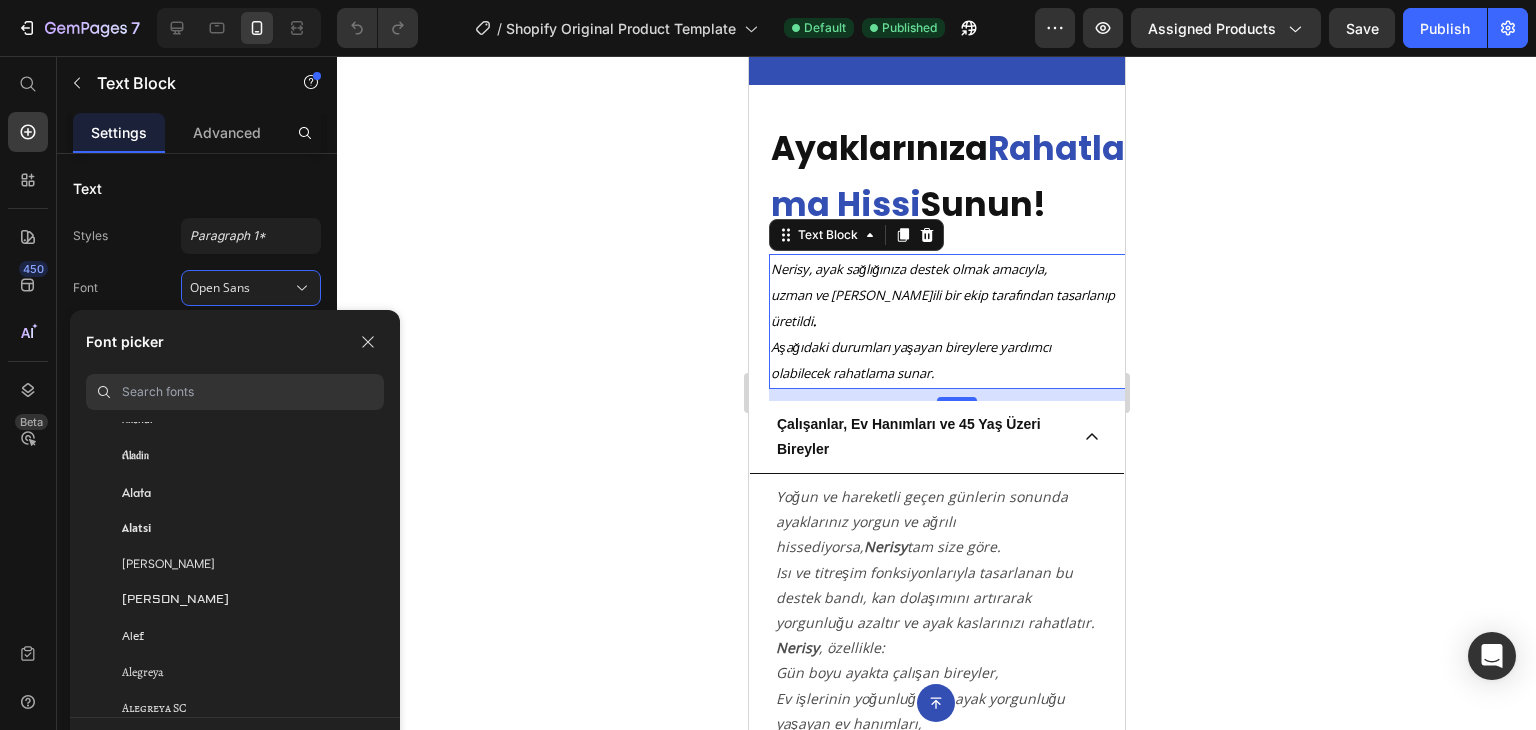 scroll, scrollTop: 1086, scrollLeft: 0, axis: vertical 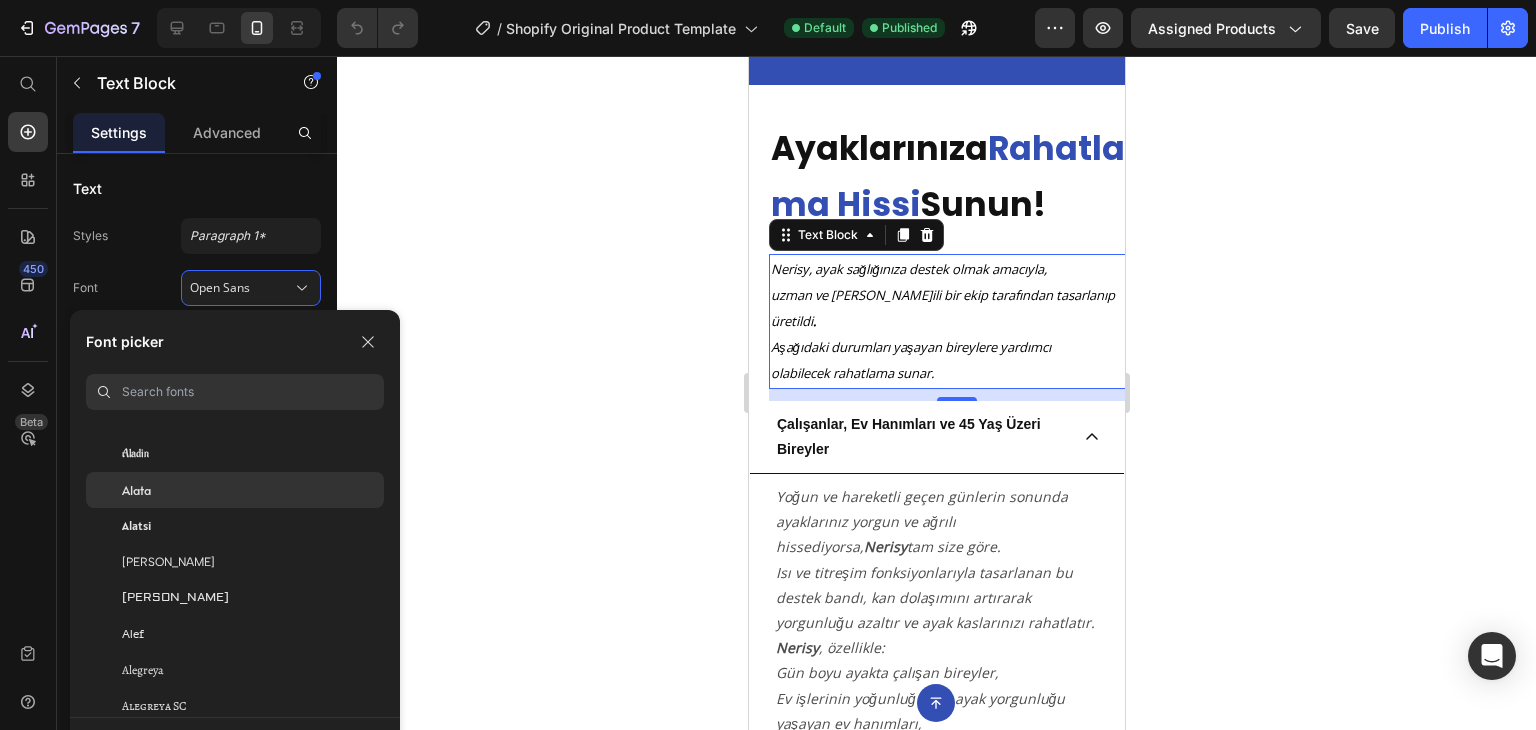 click on "Alata" 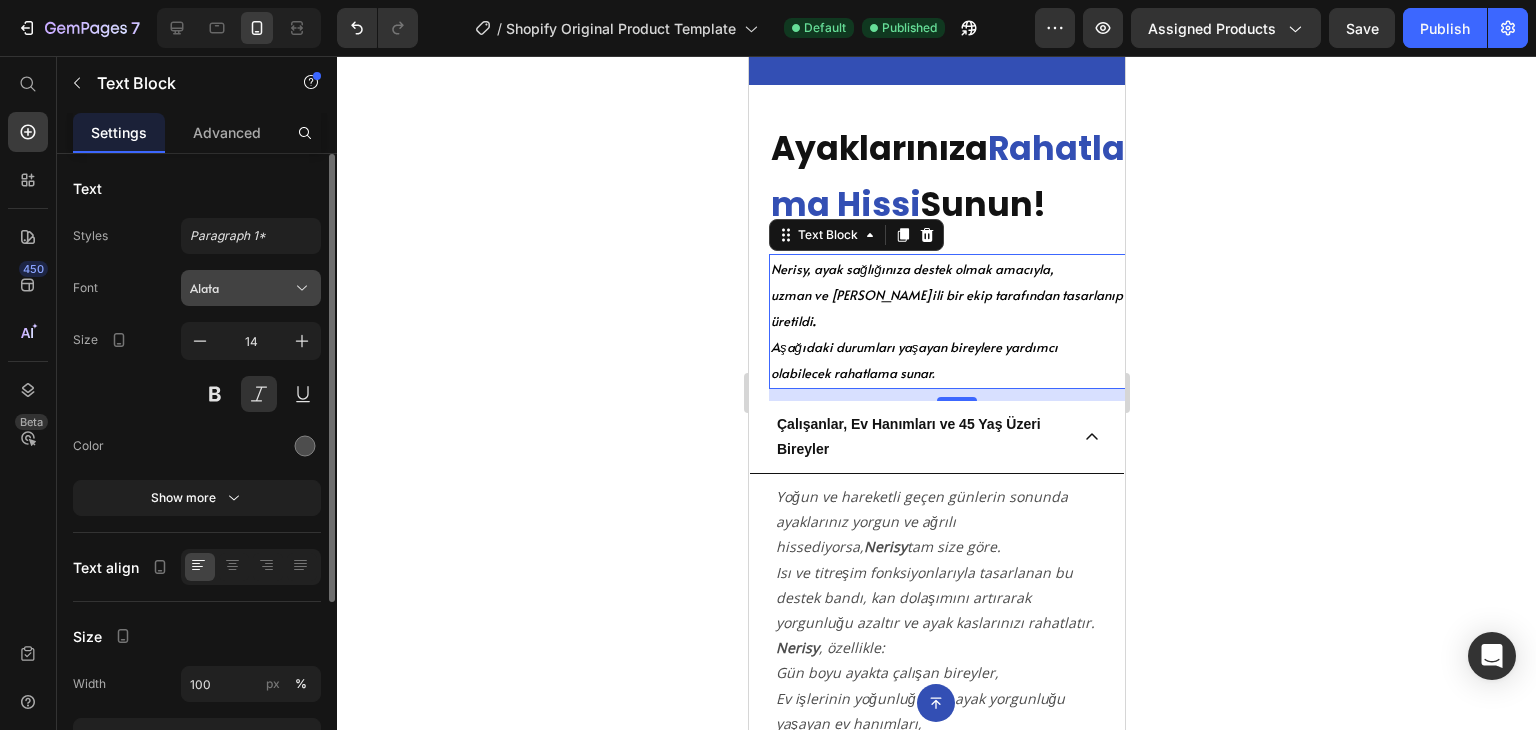 click on "Alata" at bounding box center [241, 288] 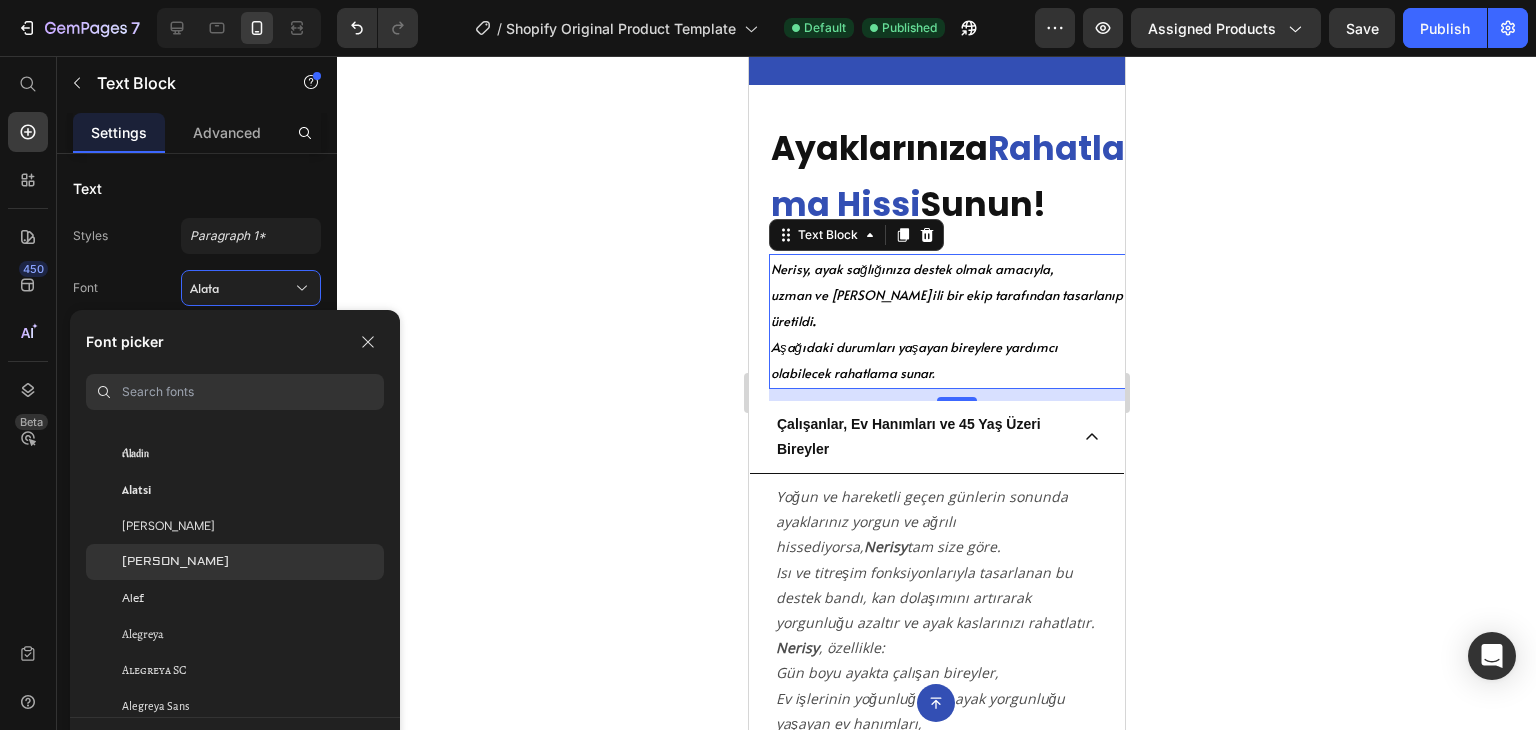 click on "Aldrich" 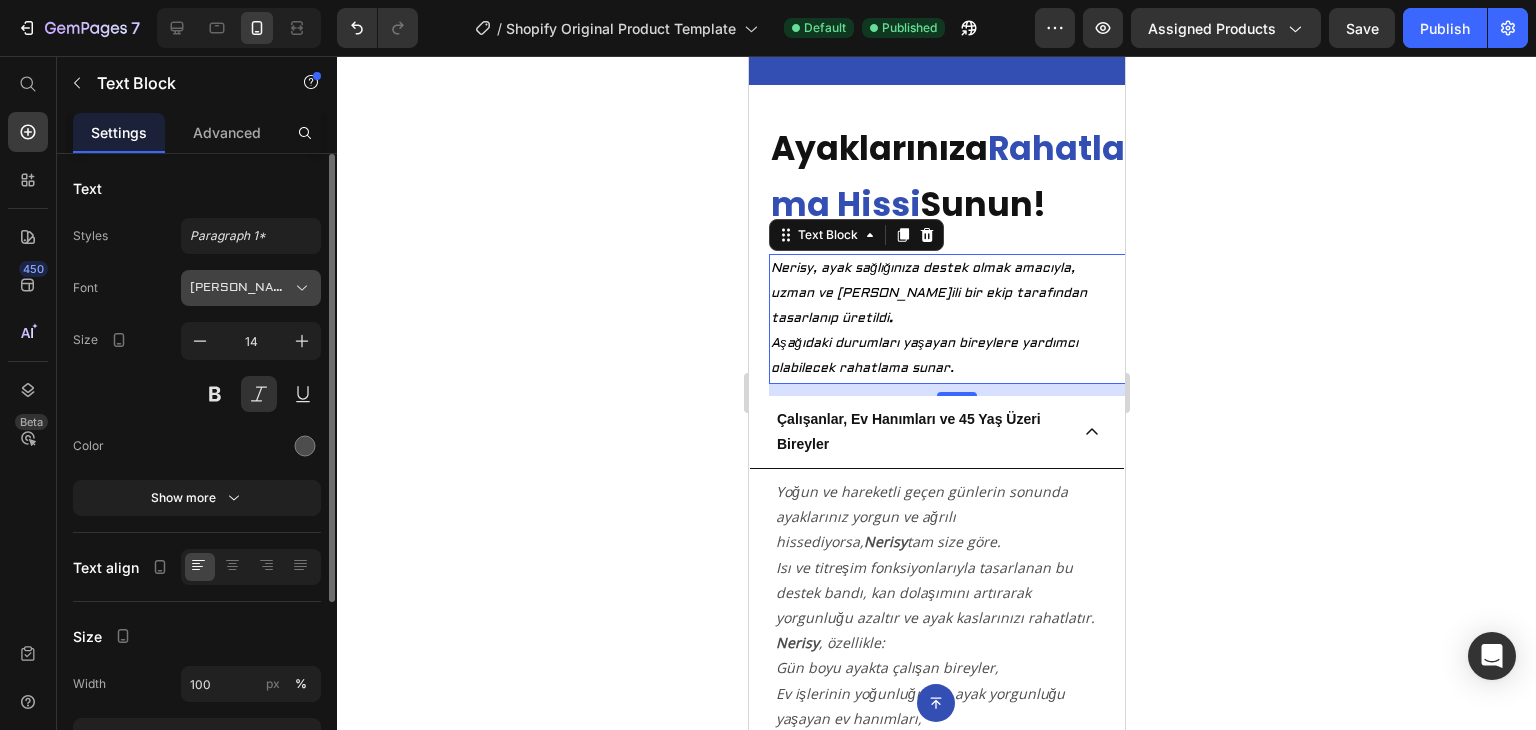 click on "Aldrich" at bounding box center (241, 288) 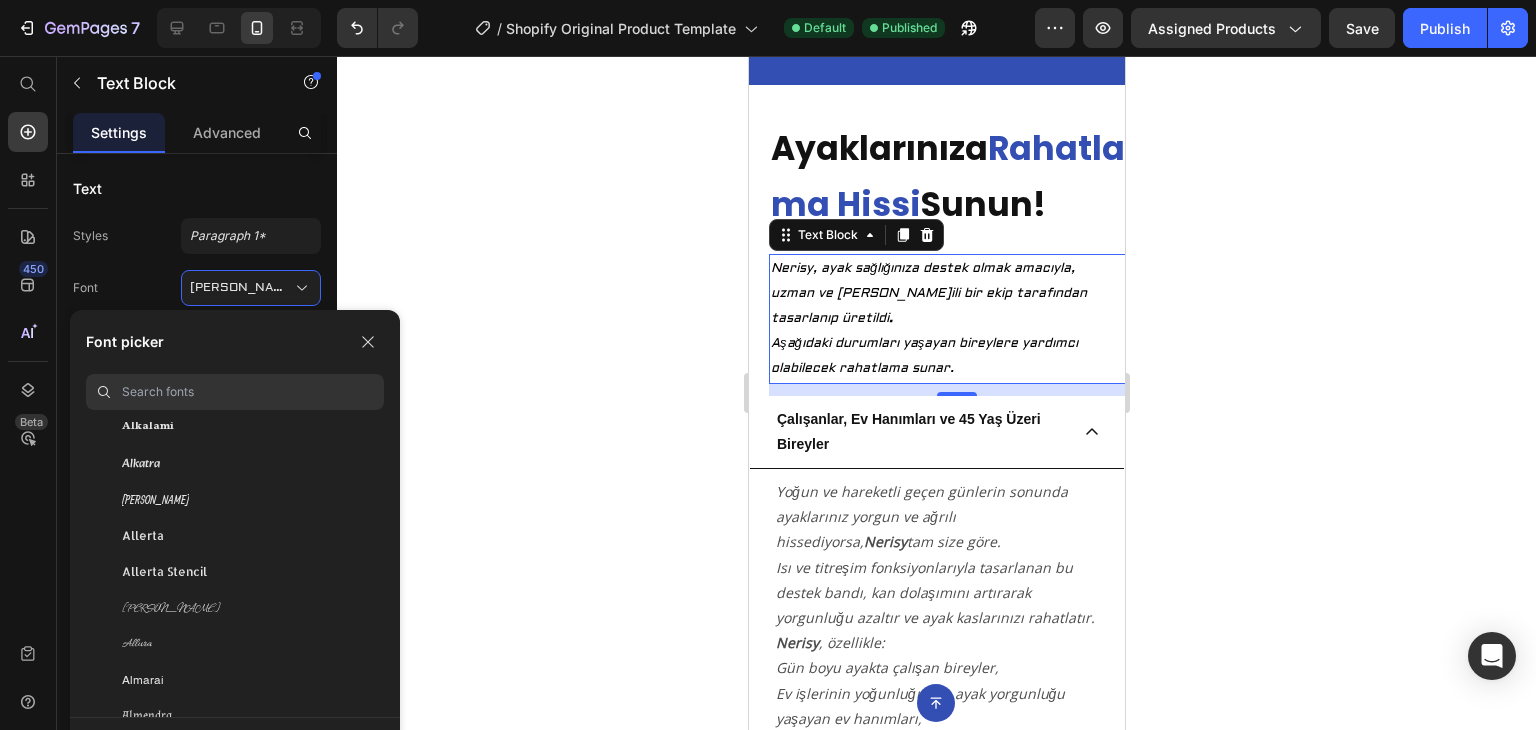 scroll, scrollTop: 1632, scrollLeft: 0, axis: vertical 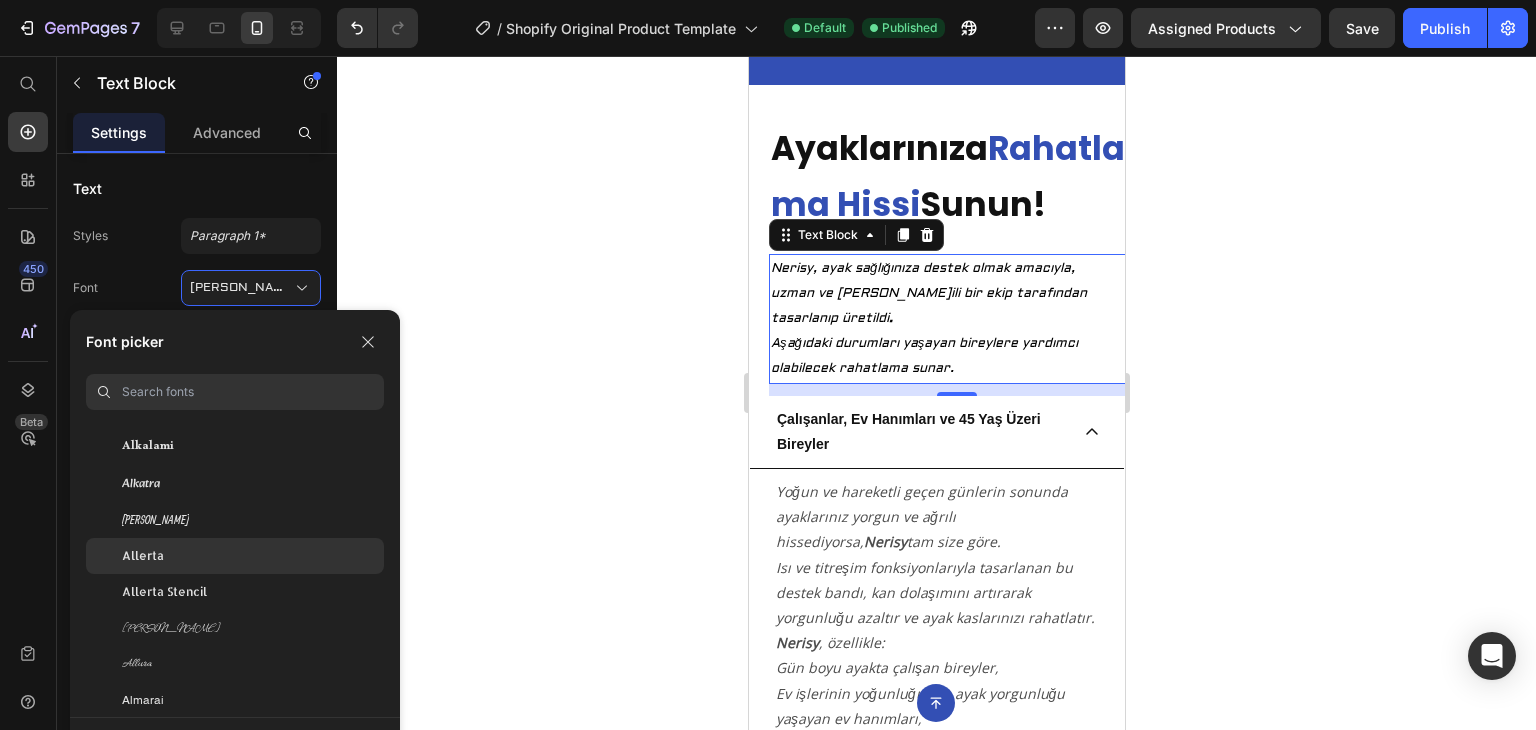 click on "Allerta" 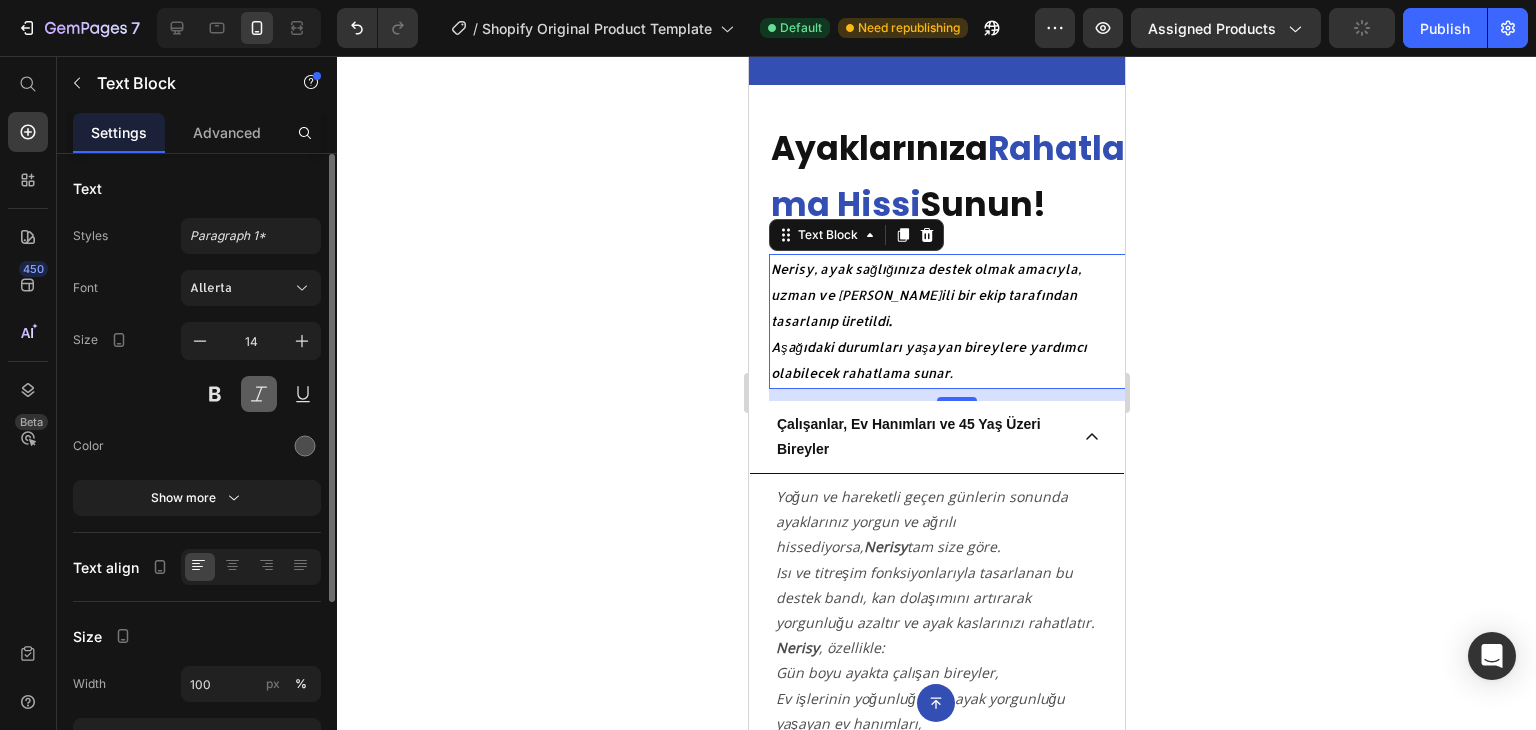 click at bounding box center [259, 394] 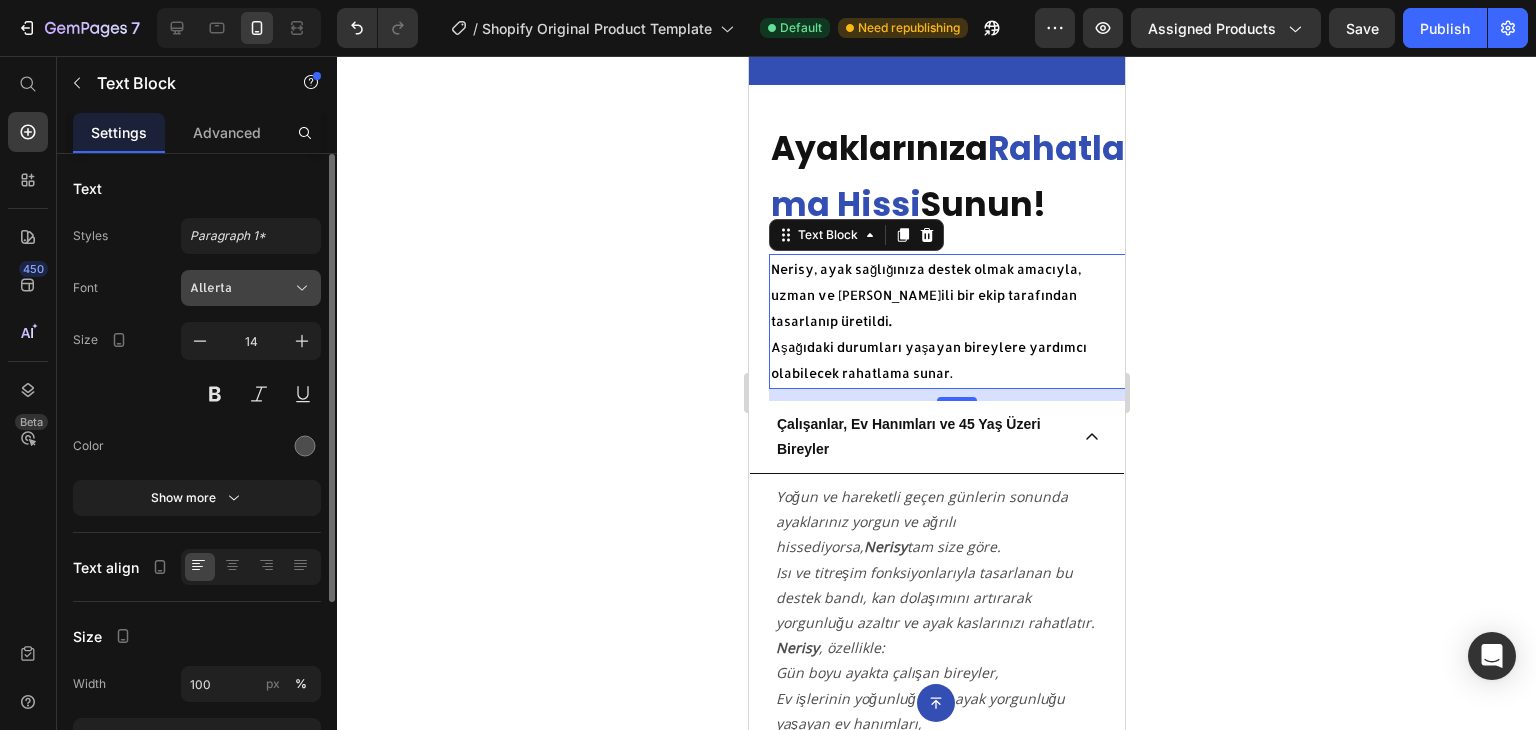 click on "Allerta" at bounding box center [251, 288] 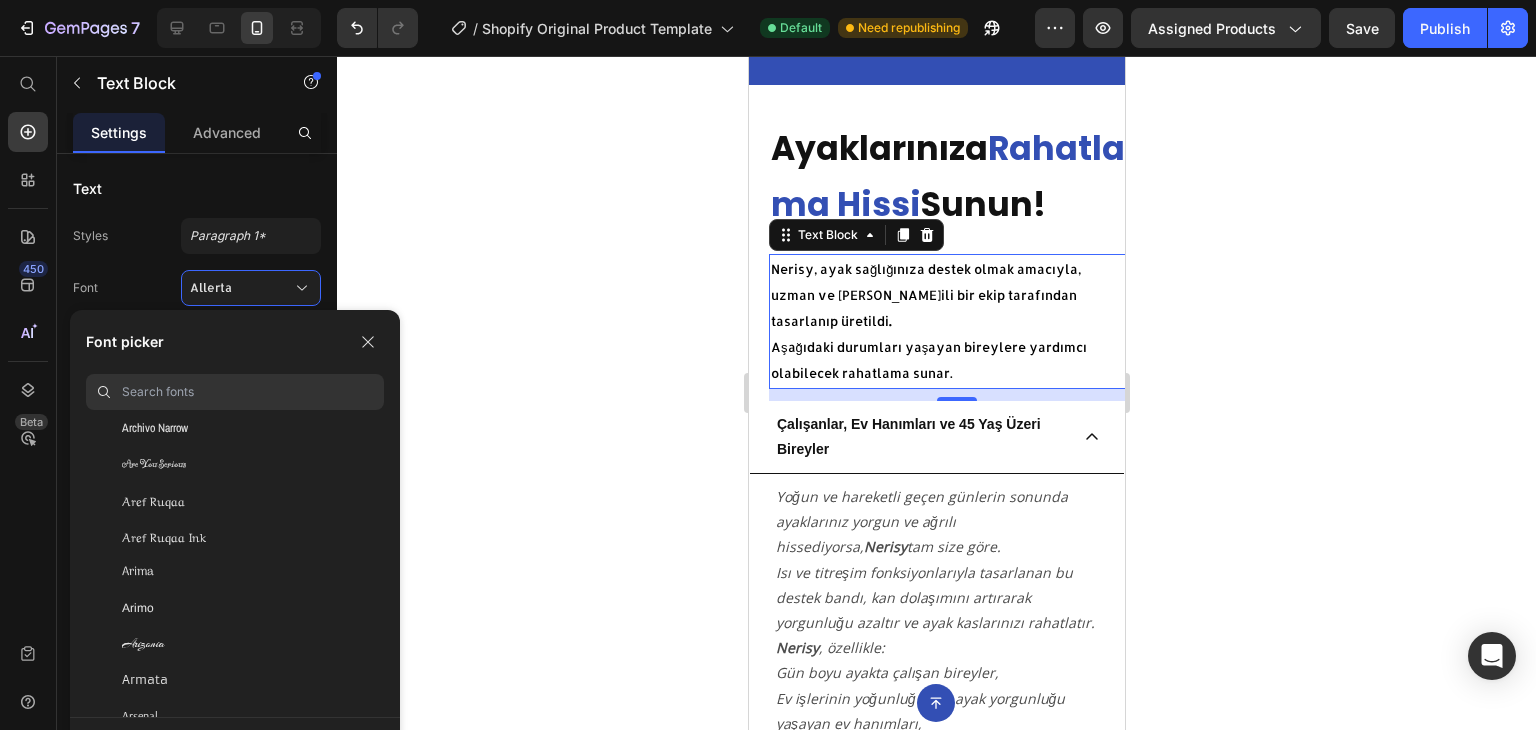 scroll, scrollTop: 3795, scrollLeft: 0, axis: vertical 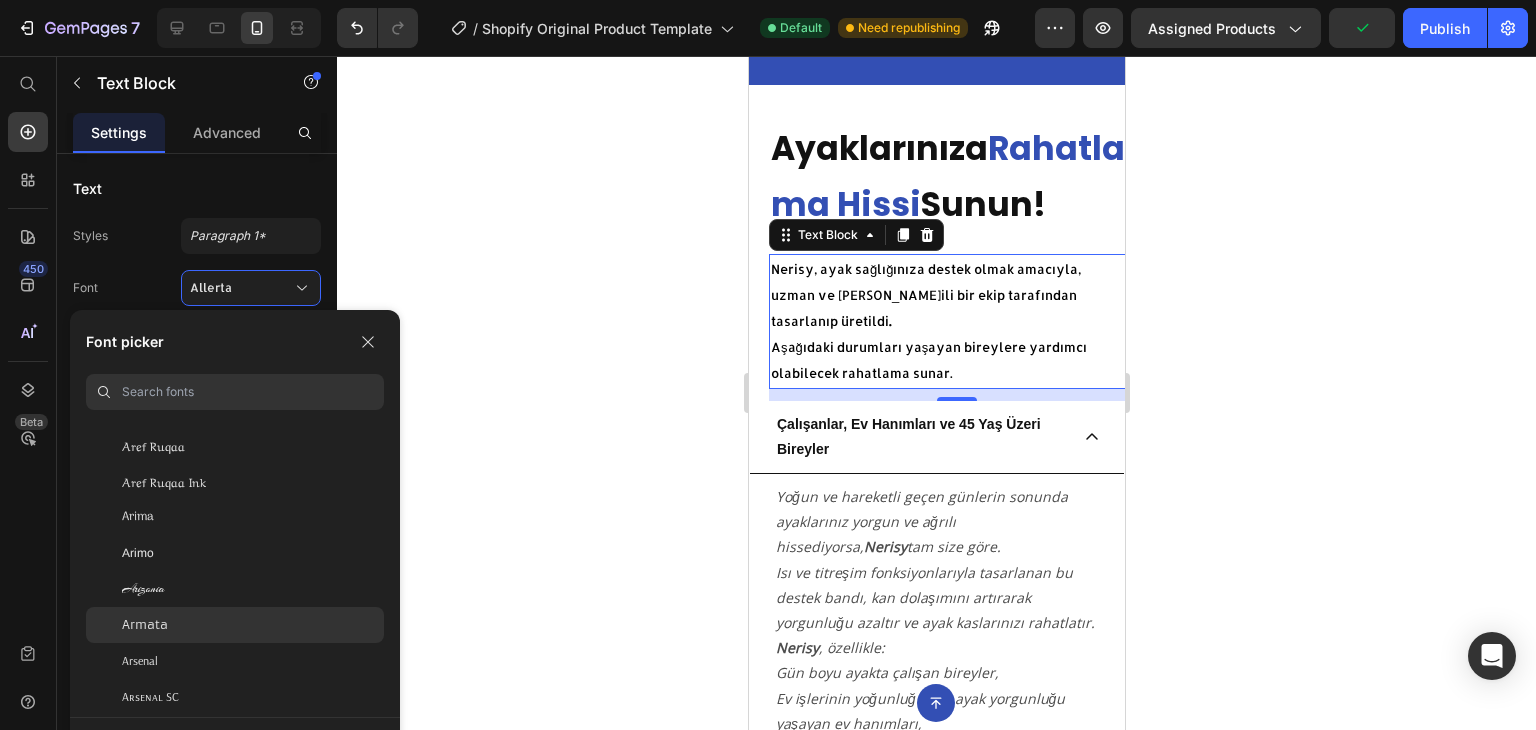 click on "Armata" 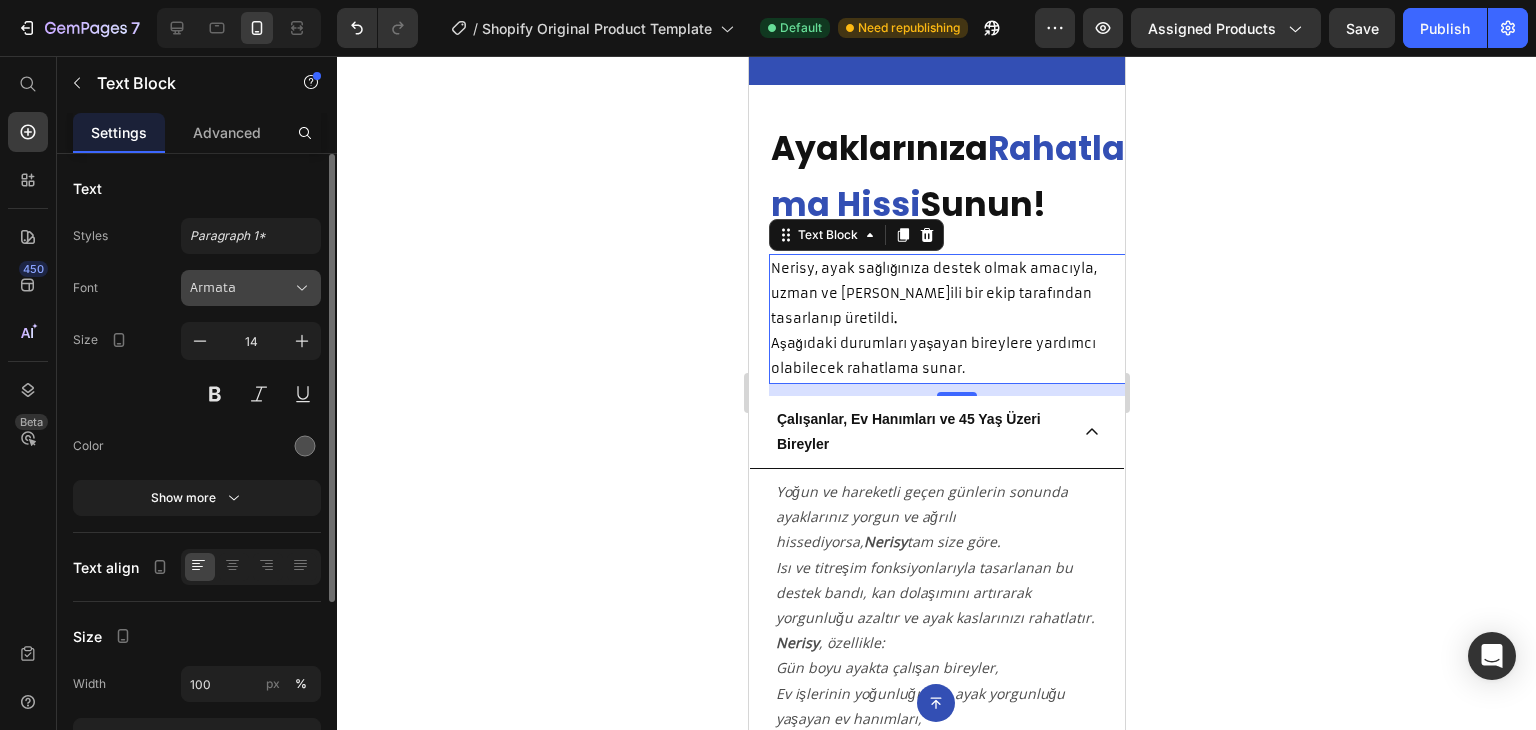 click on "Armata" at bounding box center (241, 288) 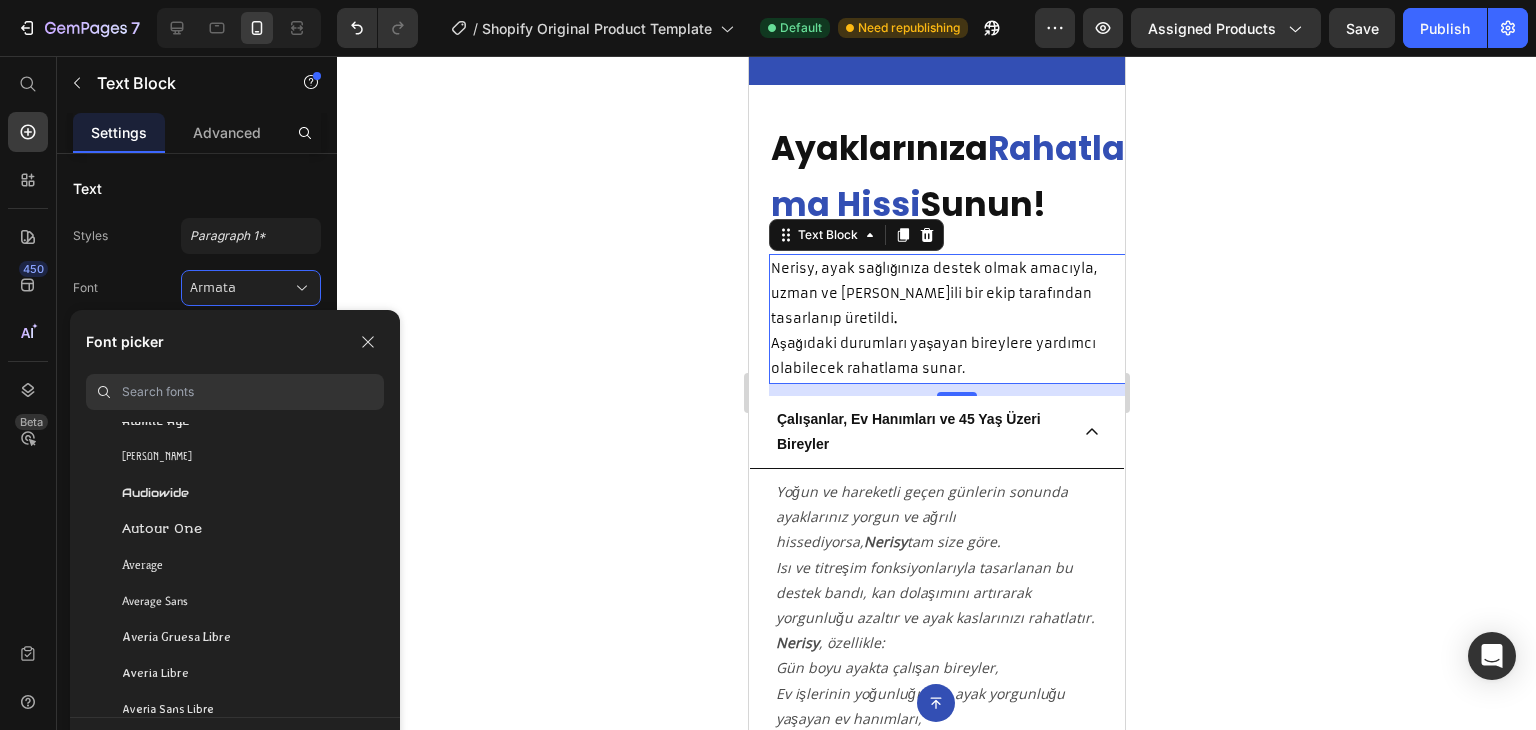 scroll, scrollTop: 4674, scrollLeft: 0, axis: vertical 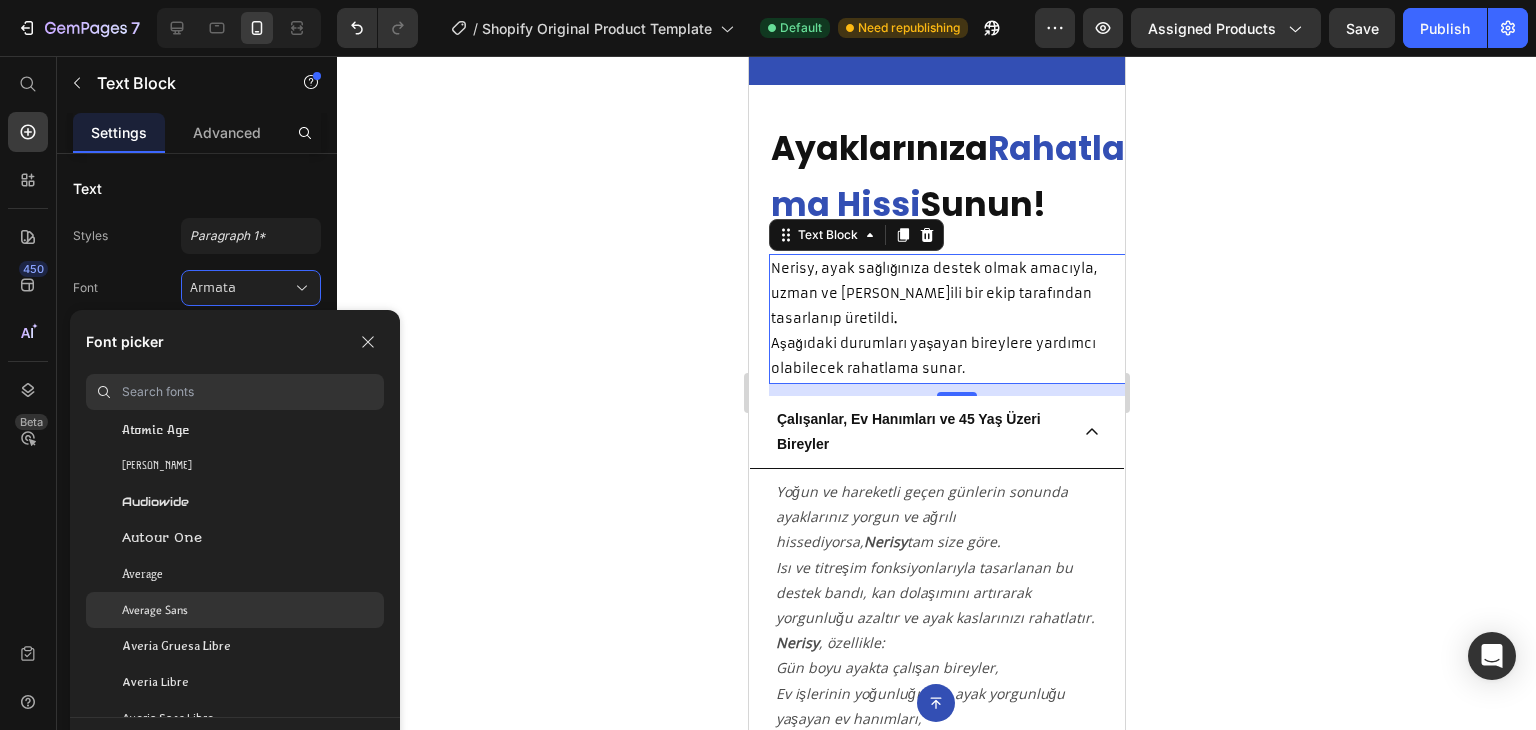click on "Average Sans" 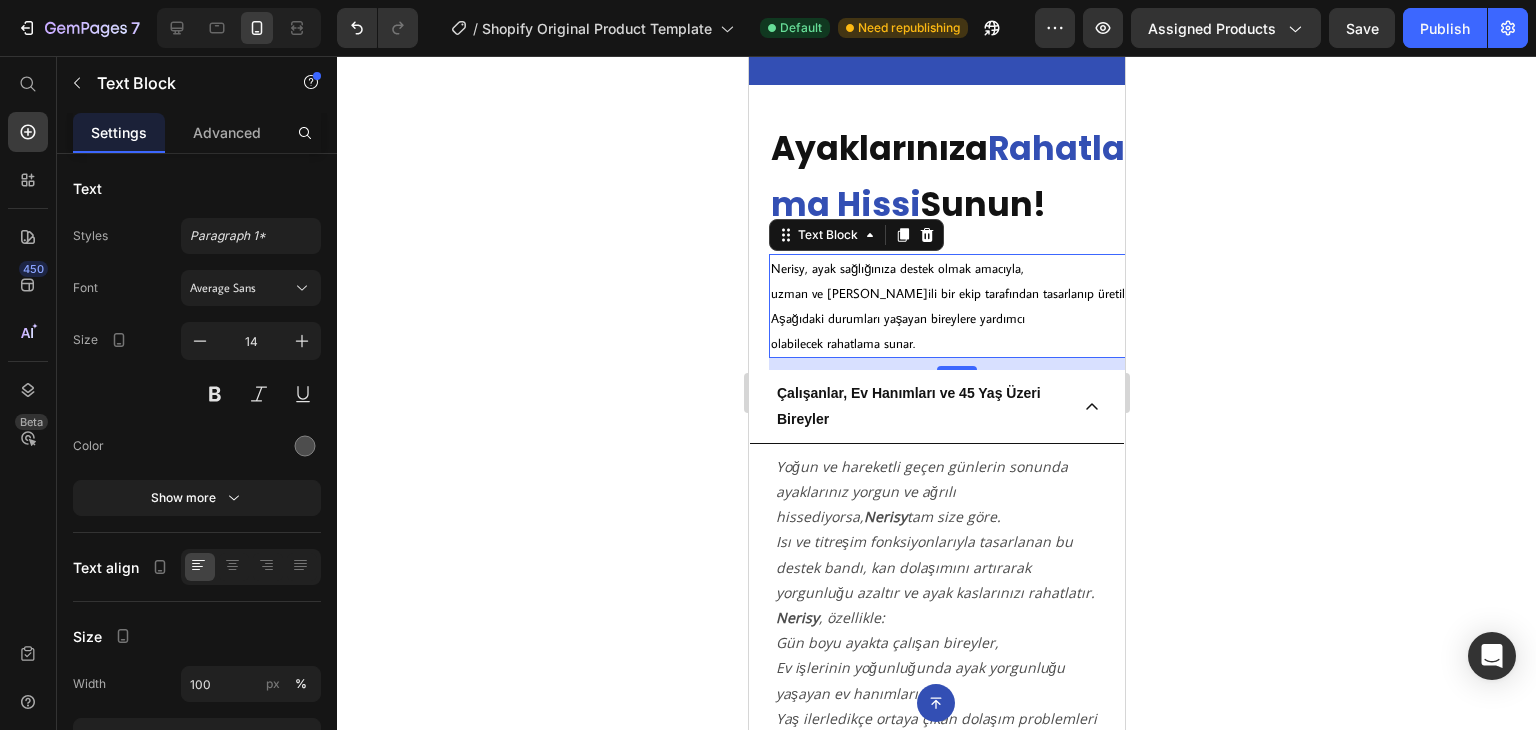 click on "7   /  Shopify Original Product Template Default Need republishing Preview Assigned Products  Save   Publish  450 Beta Start with Sections Elements Hero Section Product Detail Brands Trusted Badges Guarantee Product Breakdown How to use Testimonials Compare Bundle FAQs Social Proof Brand Story Product List Collection Blog List Contact Sticky Add to Cart Custom Footer Browse Library 450 Layout
Row
Row
Row
Row Text
Heading
Text Block Button
Button
Button
Sticky Back to top Media" at bounding box center (768, 0) 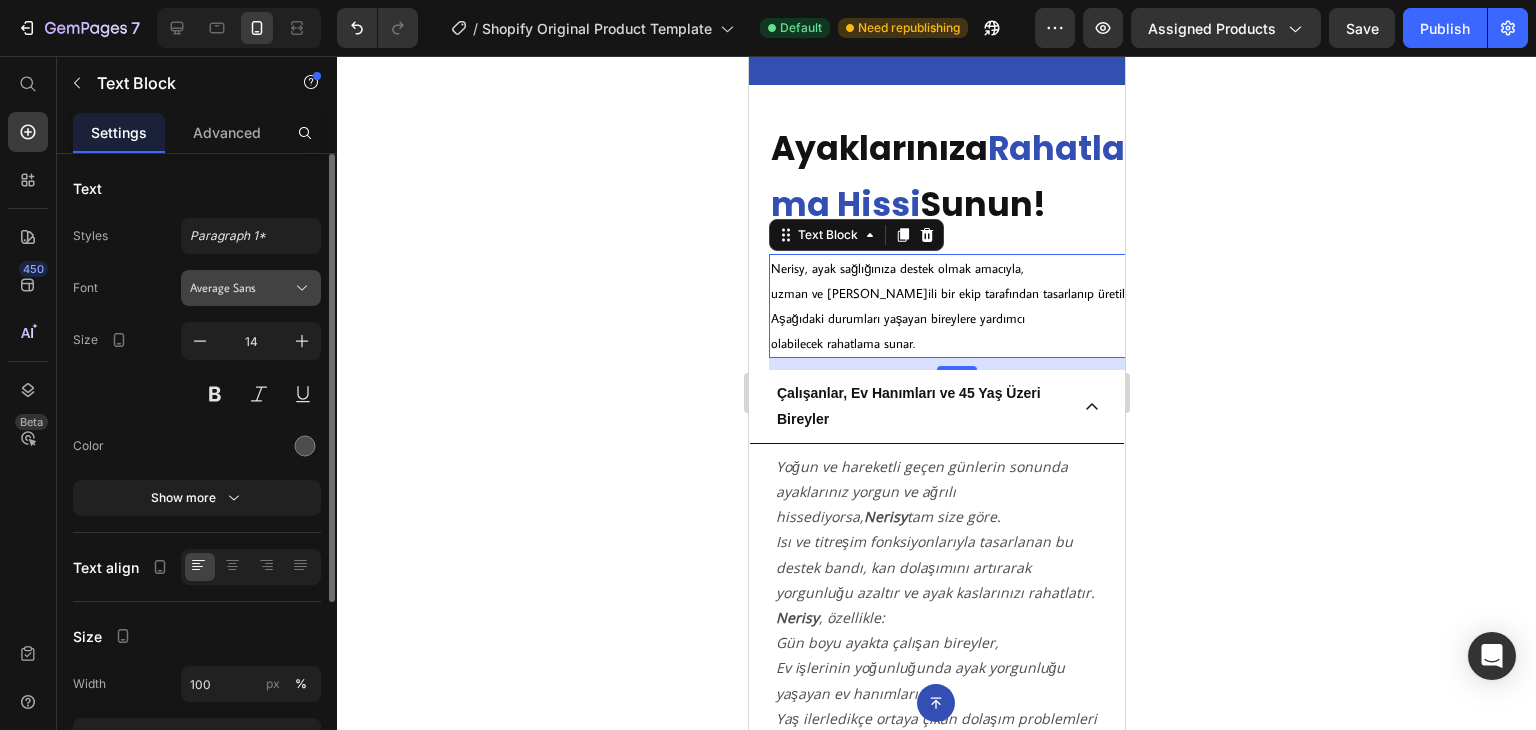 click on "Average Sans" at bounding box center (251, 288) 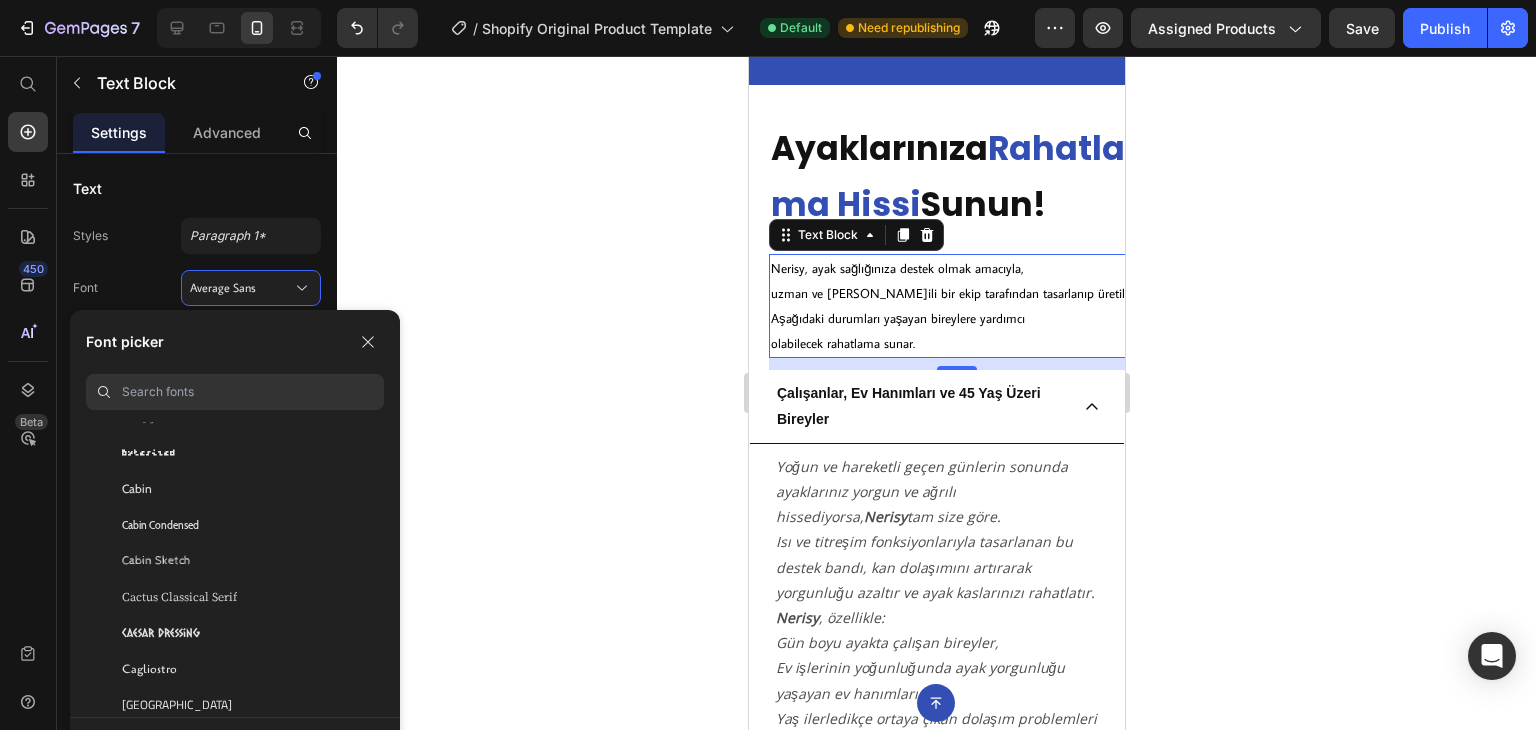 scroll, scrollTop: 9044, scrollLeft: 0, axis: vertical 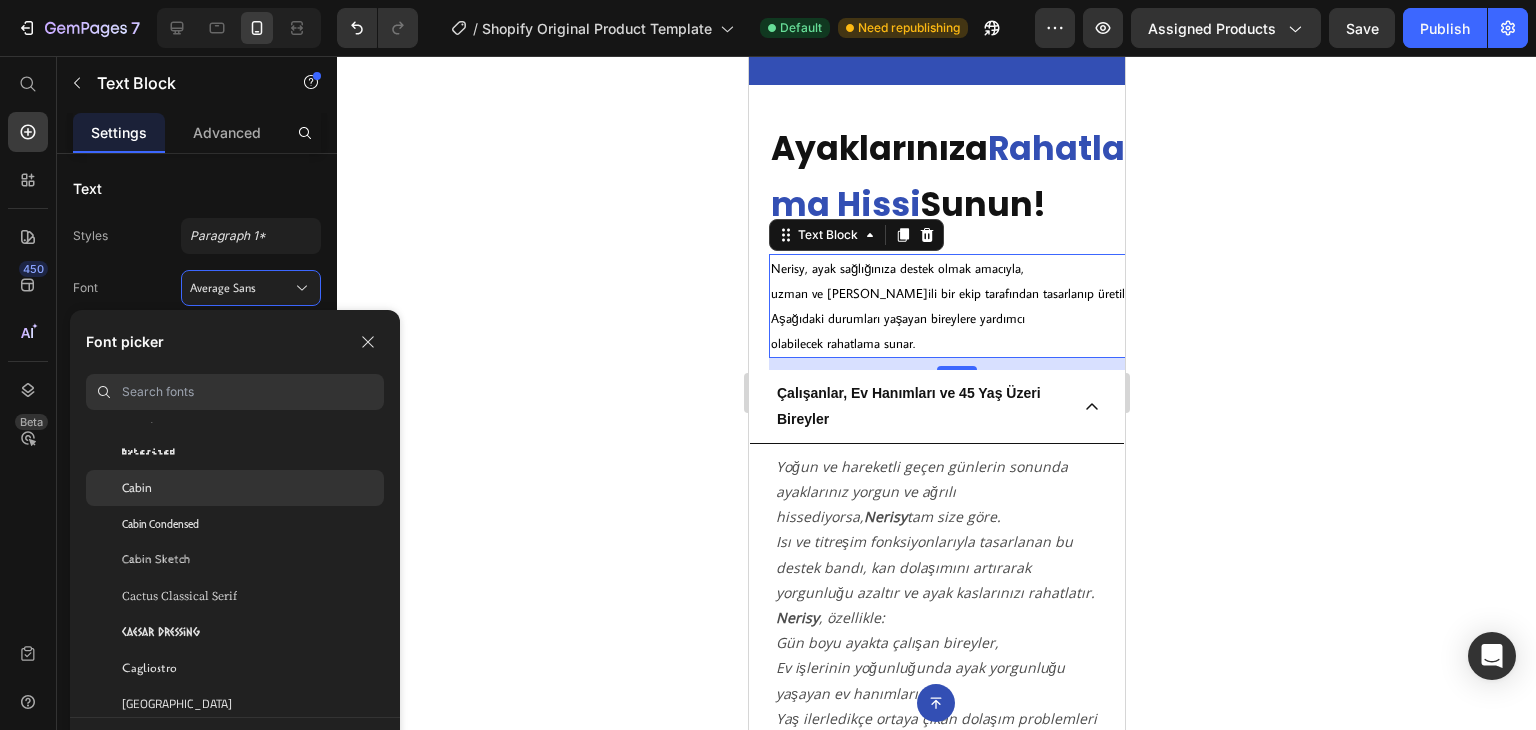 click on "Cabin" 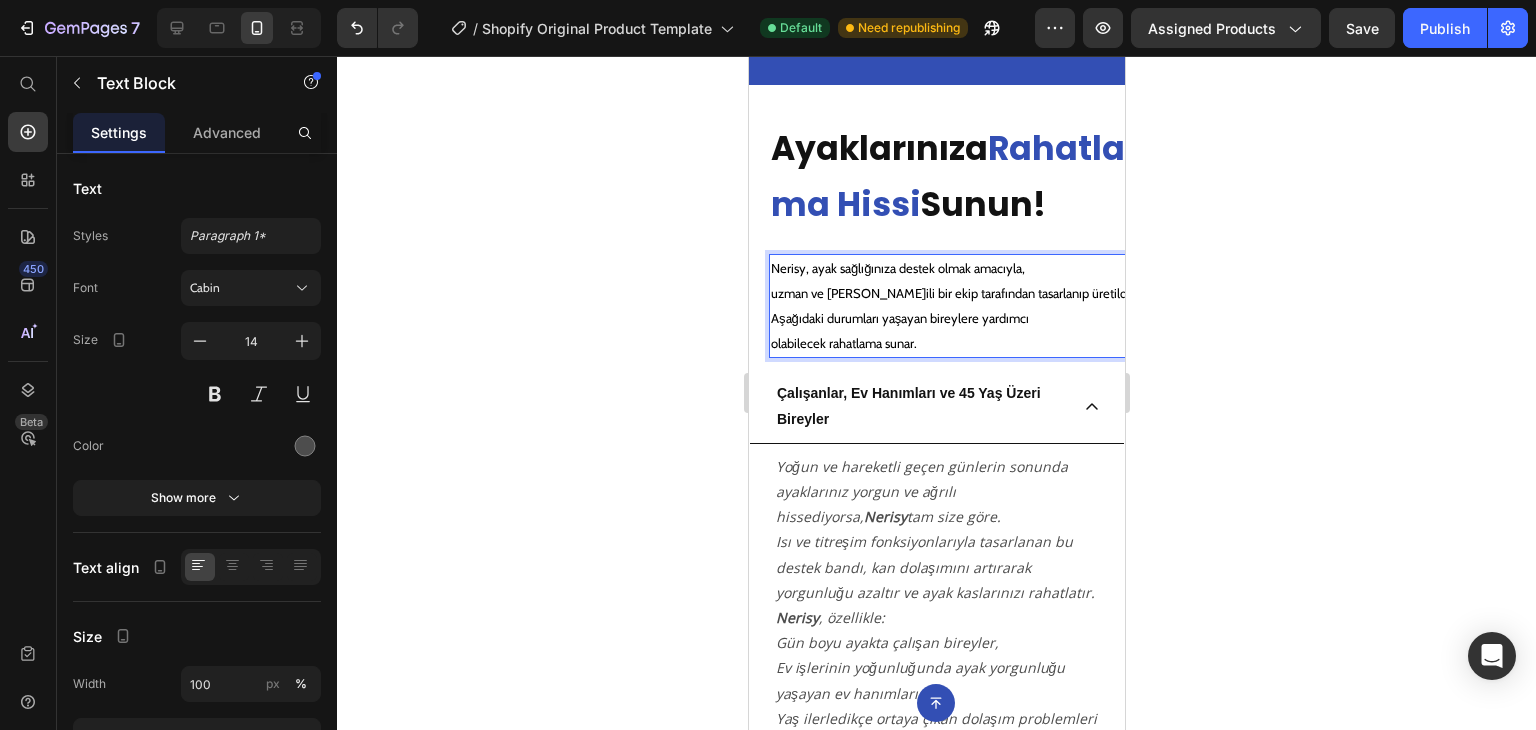 click on "Nerisy, ayak sağlığınıza destek olmak amacıyla," at bounding box center [956, 268] 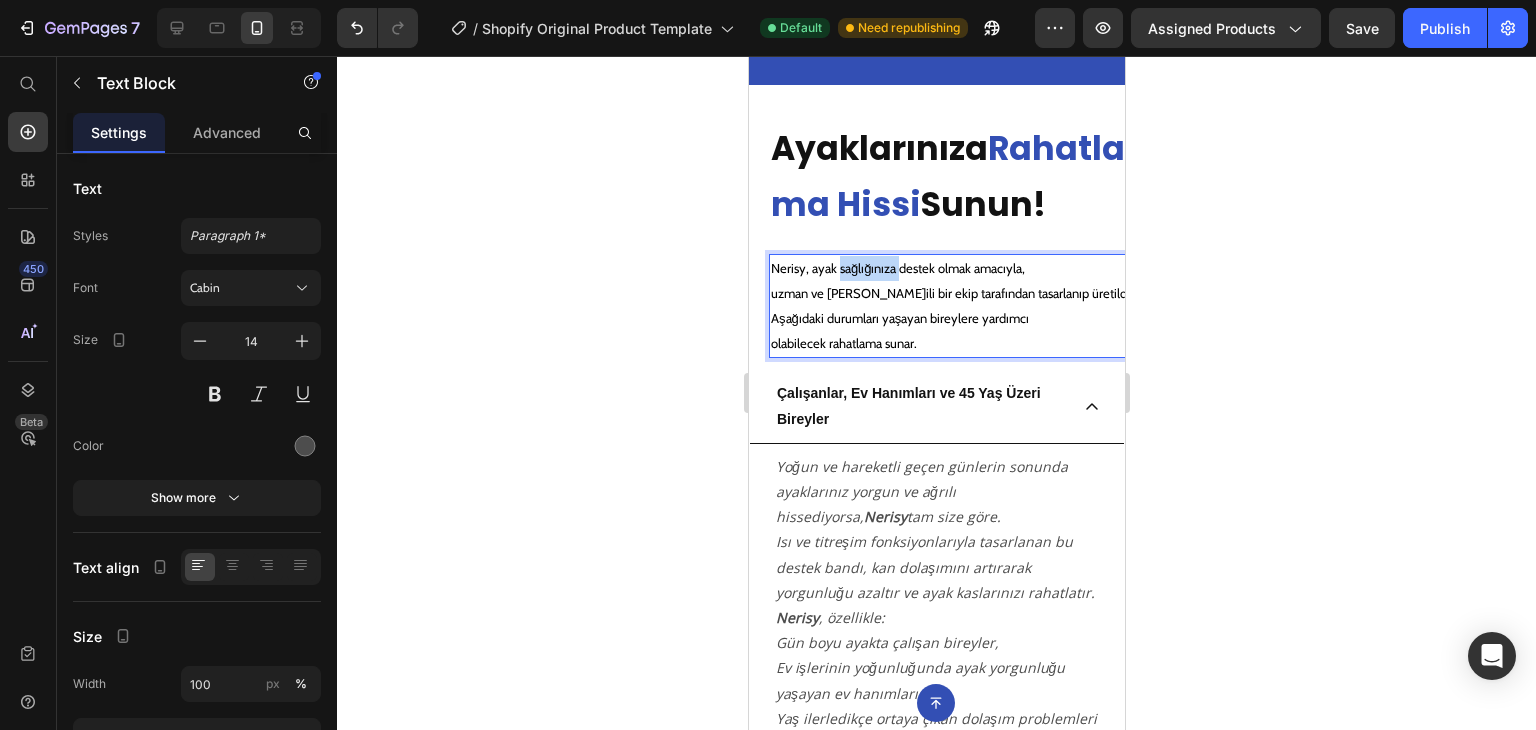 click on "Nerisy, ayak sağlığınıza destek olmak amacıyla," at bounding box center (956, 268) 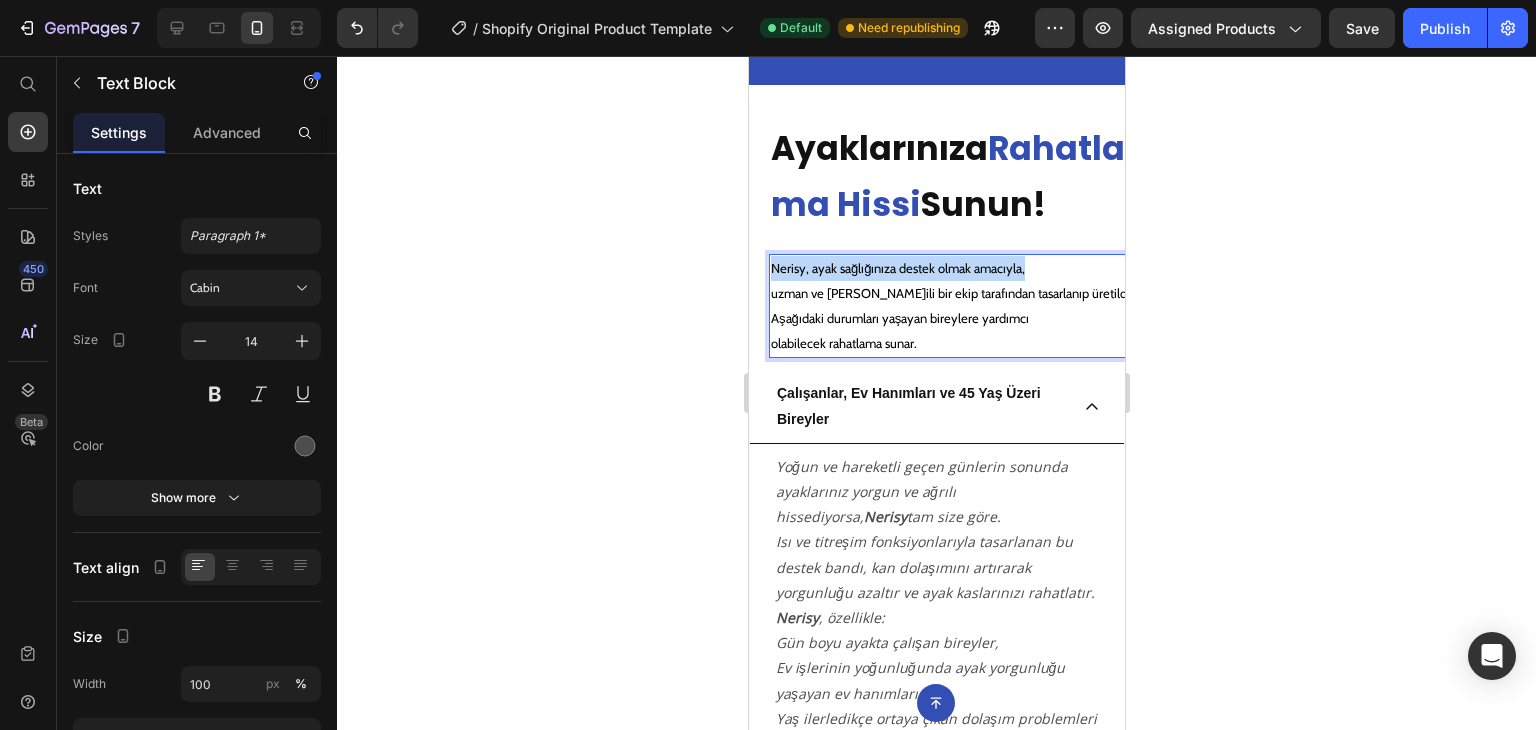 click on "Nerisy, ayak sağlığınıza destek olmak amacıyla," at bounding box center [956, 268] 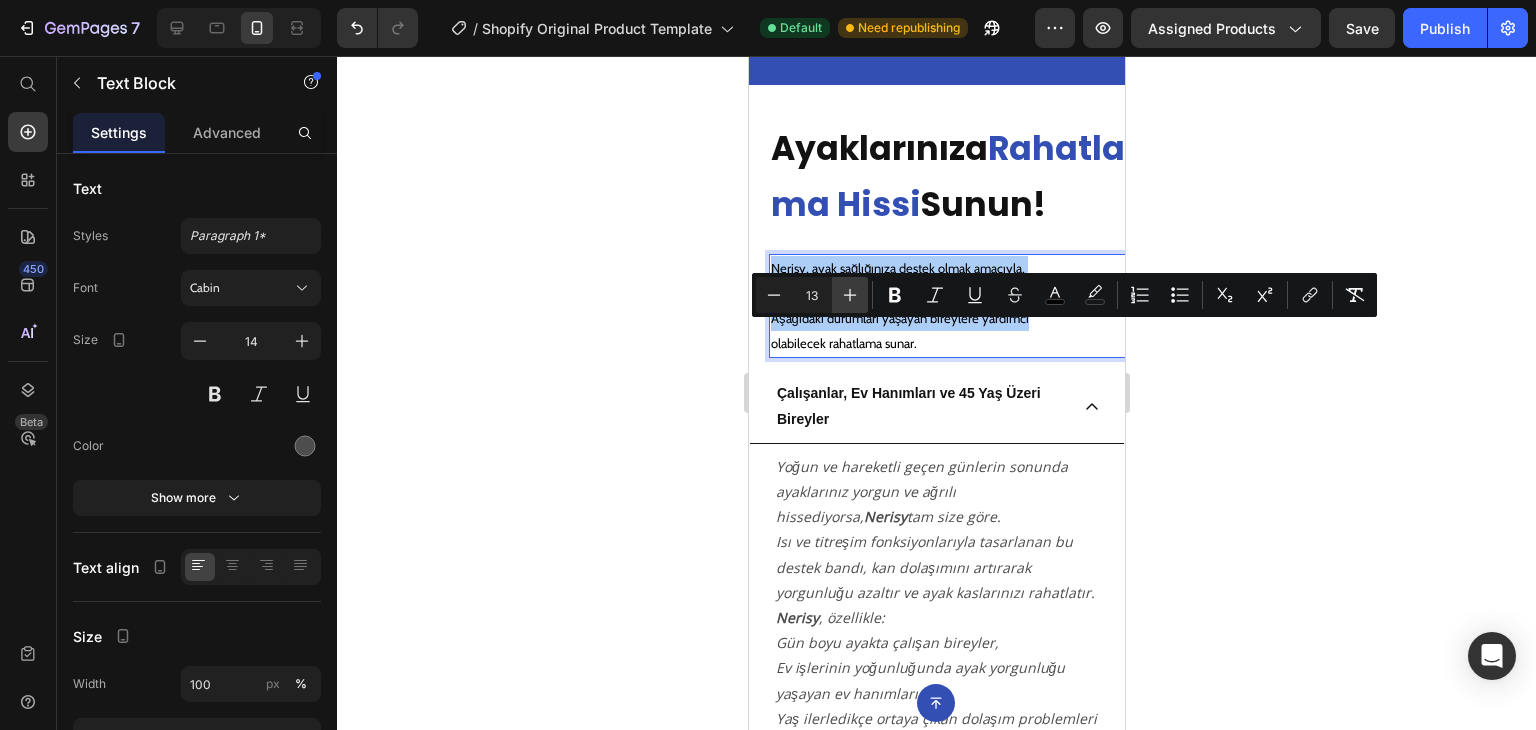 click 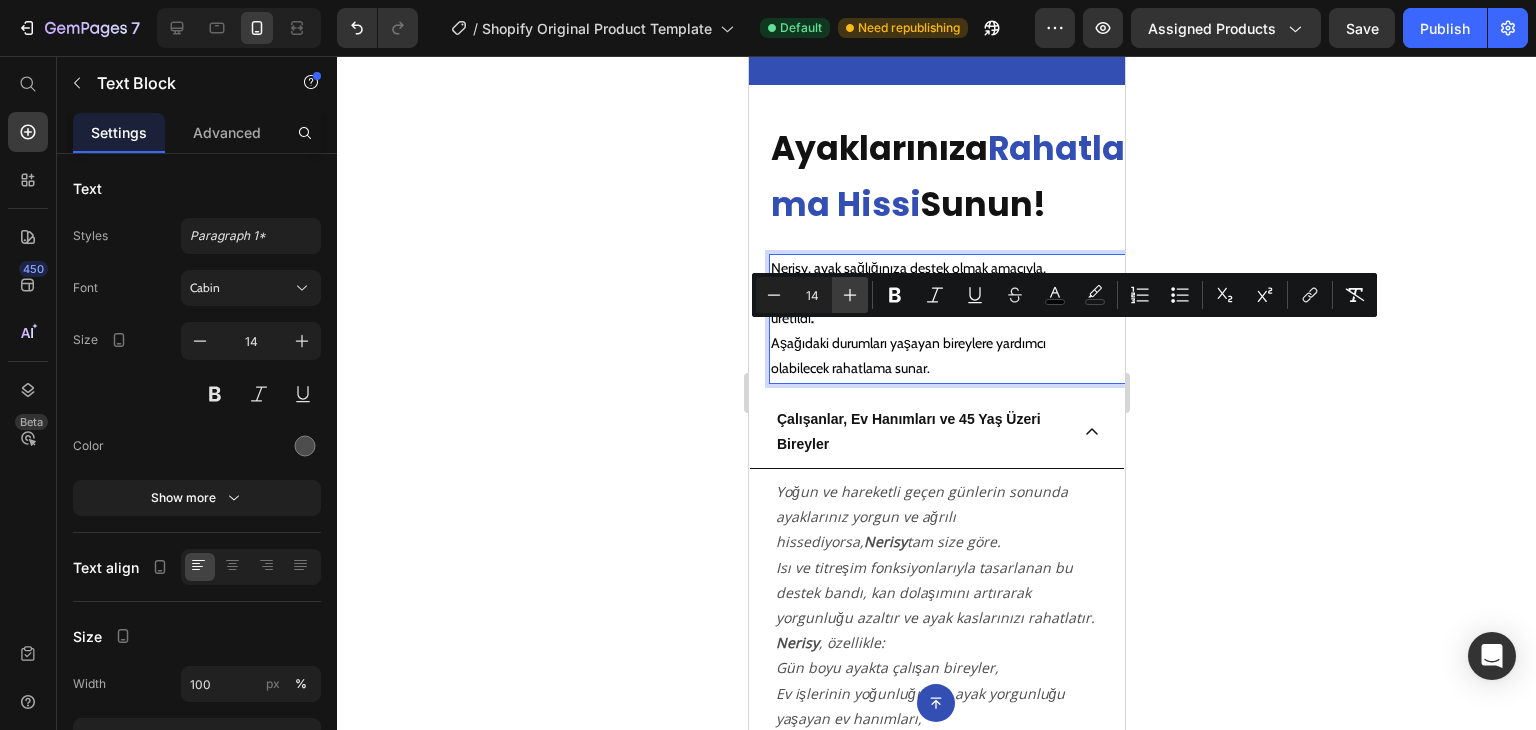 click 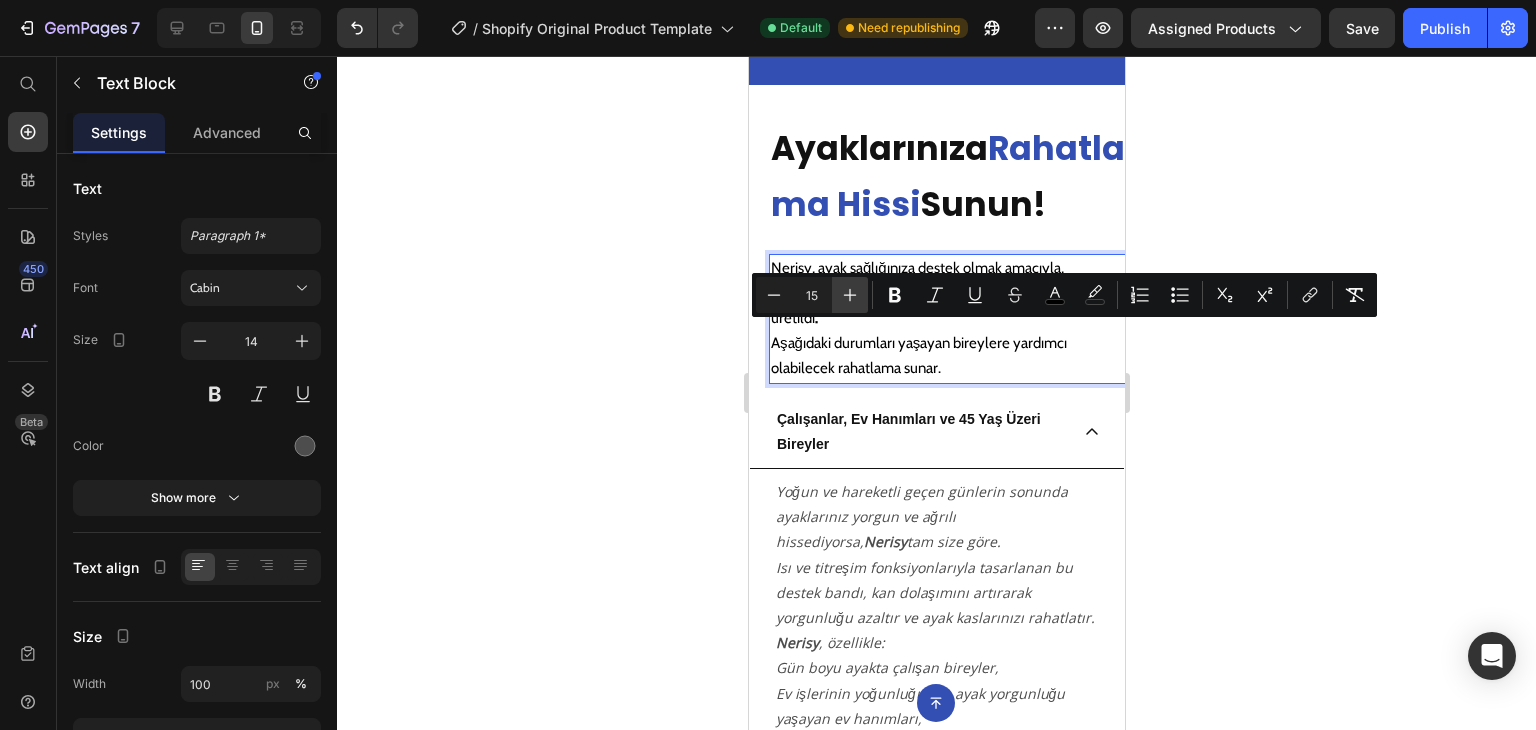 click 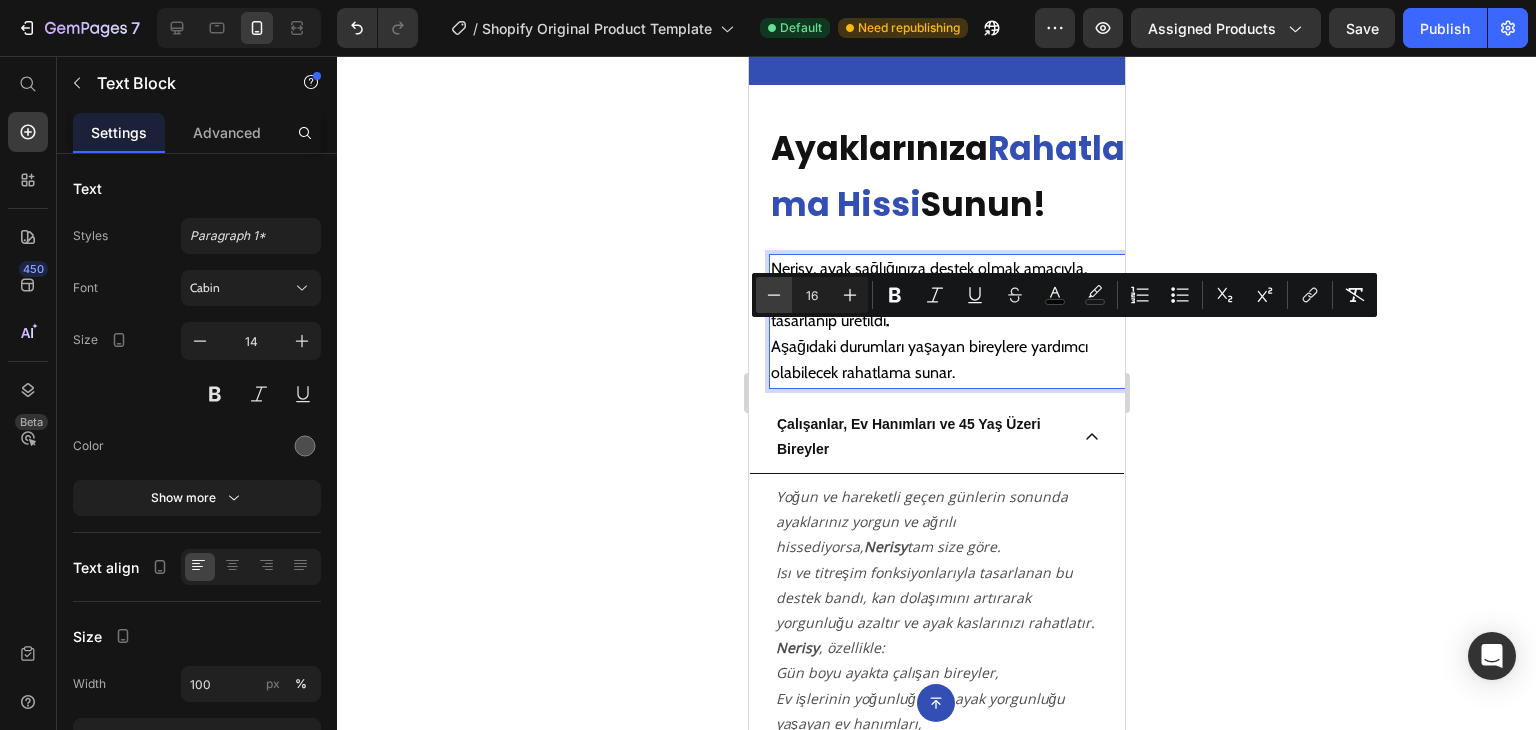 click 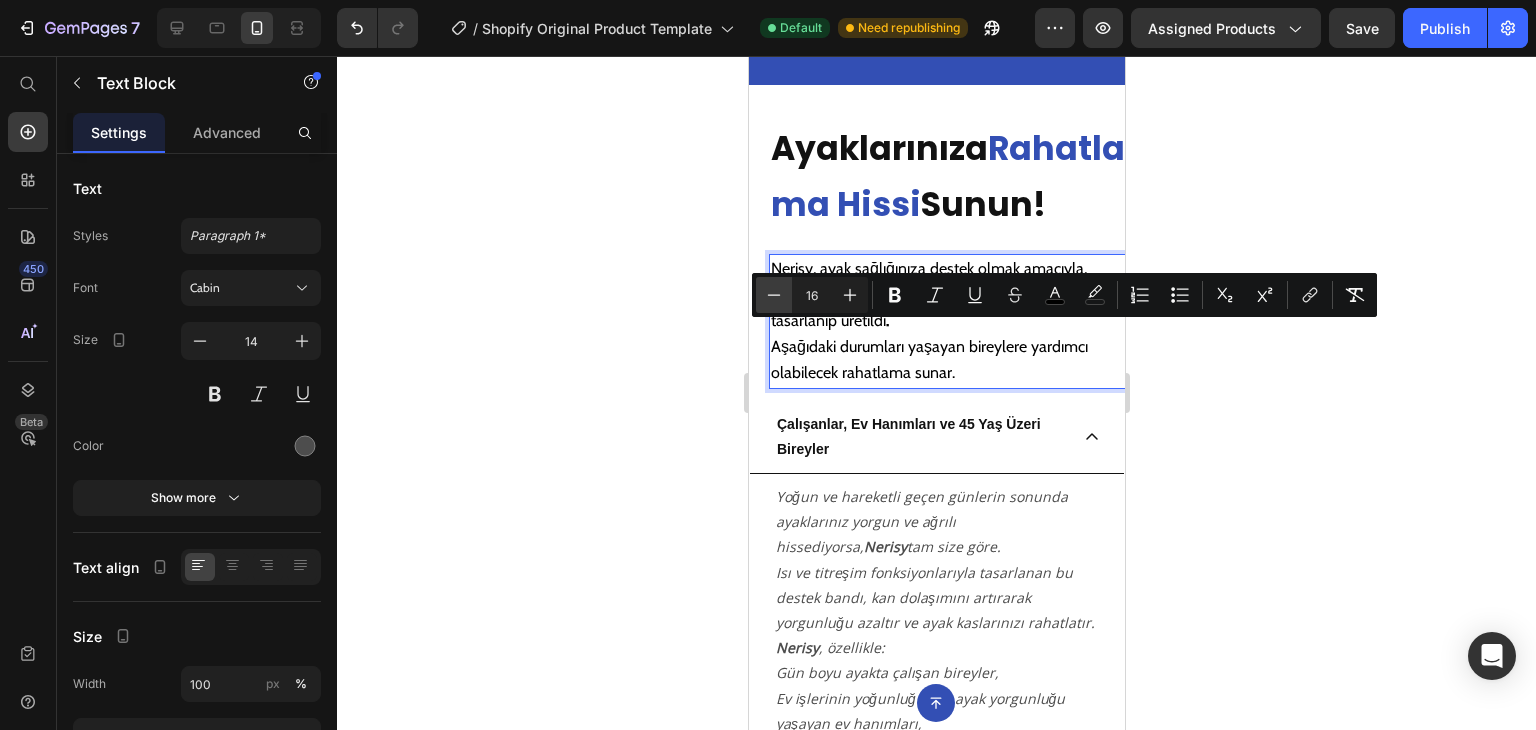 type on "15" 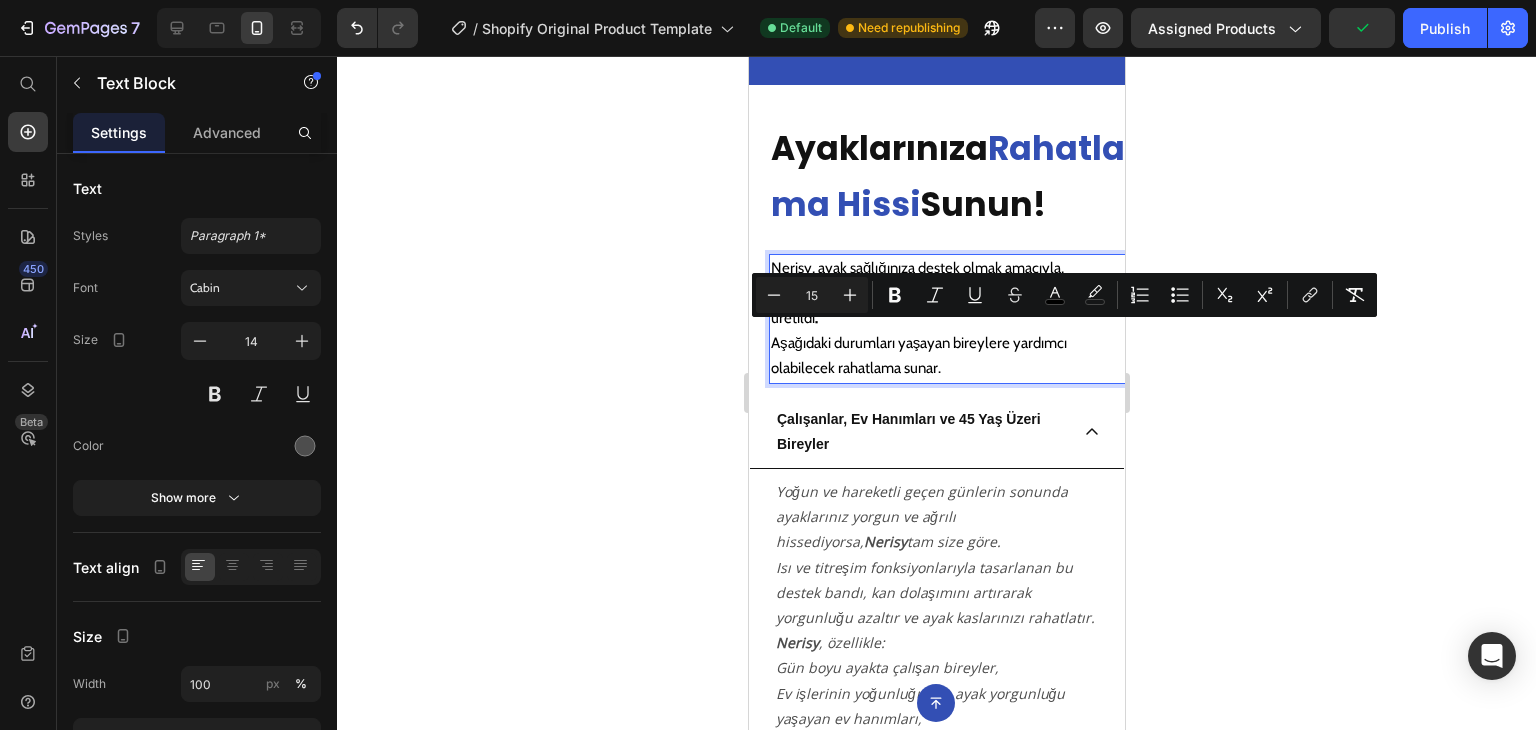 click on "uzman ve özverili bir ekip tarafından tasarlanıp üretildi ." at bounding box center [953, 305] 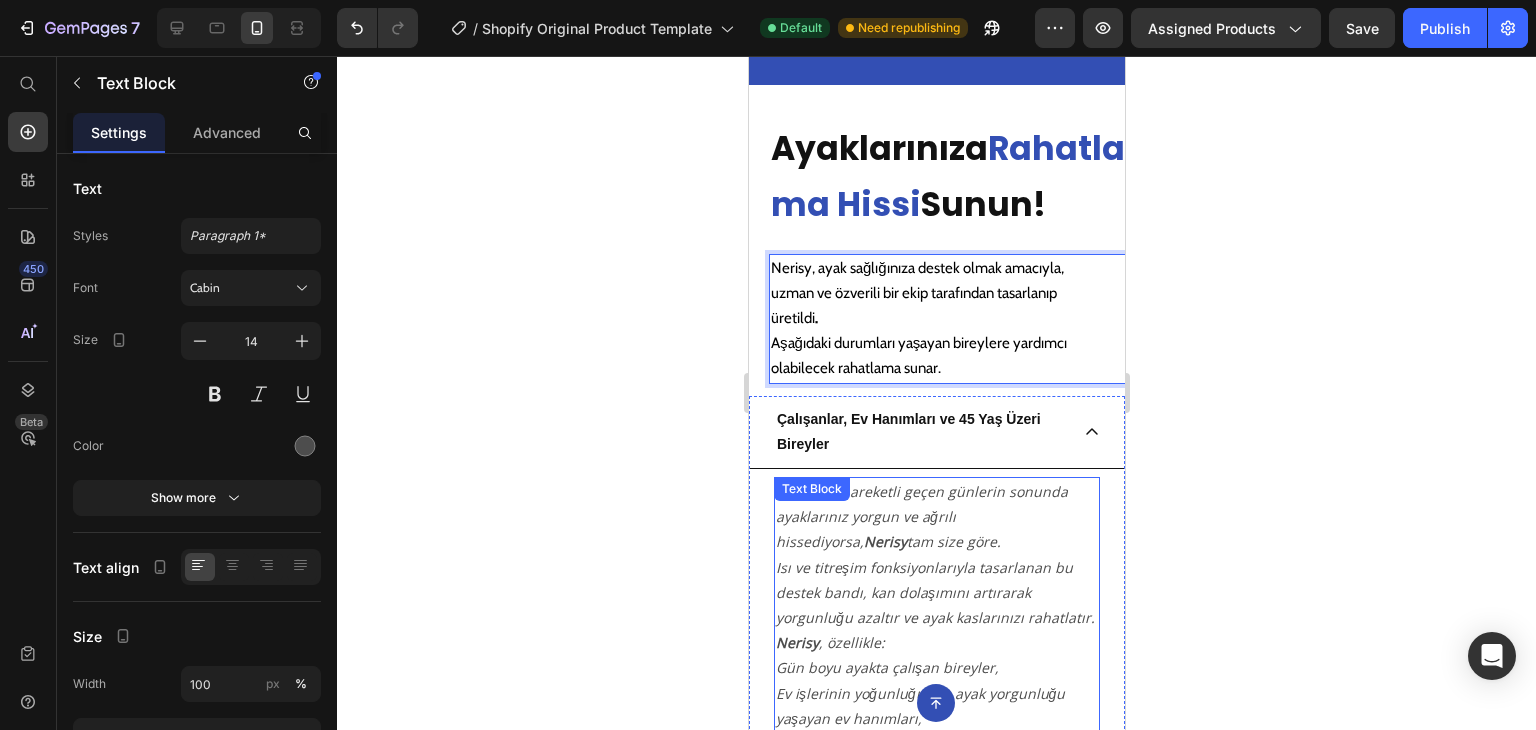 click on "Yoğun ve hareketli geçen günlerin sonunda ayaklarınız yorgun ve ağrılı hissediyorsa,  Nerisy  tam size göre. Isı ve titreşim fonksiyonlarıyla tasarlanan bu destek bandı, kan dolaşımını artırarak yorgunluğu azaltır ve ayak kaslarınızı rahatlatır." at bounding box center [936, 554] 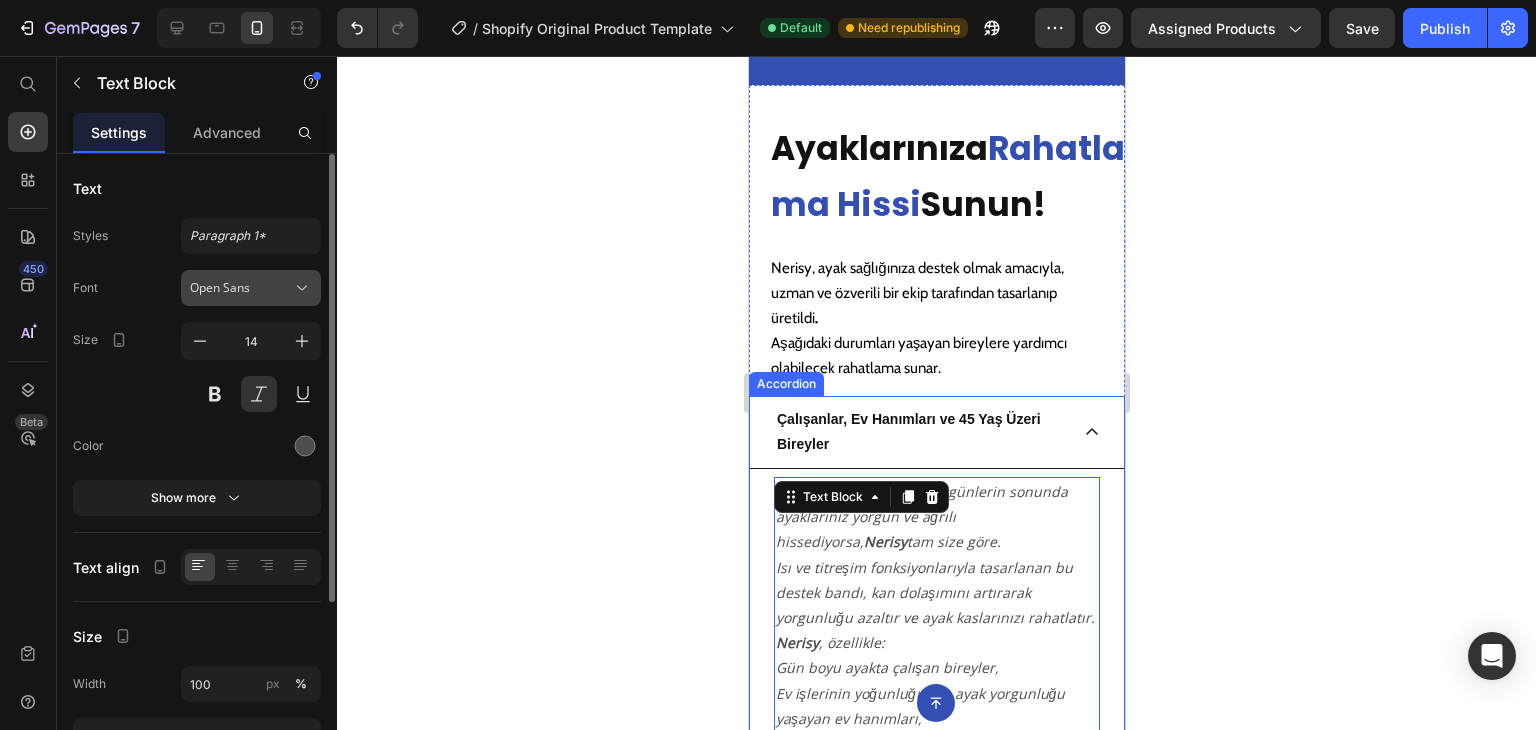 click 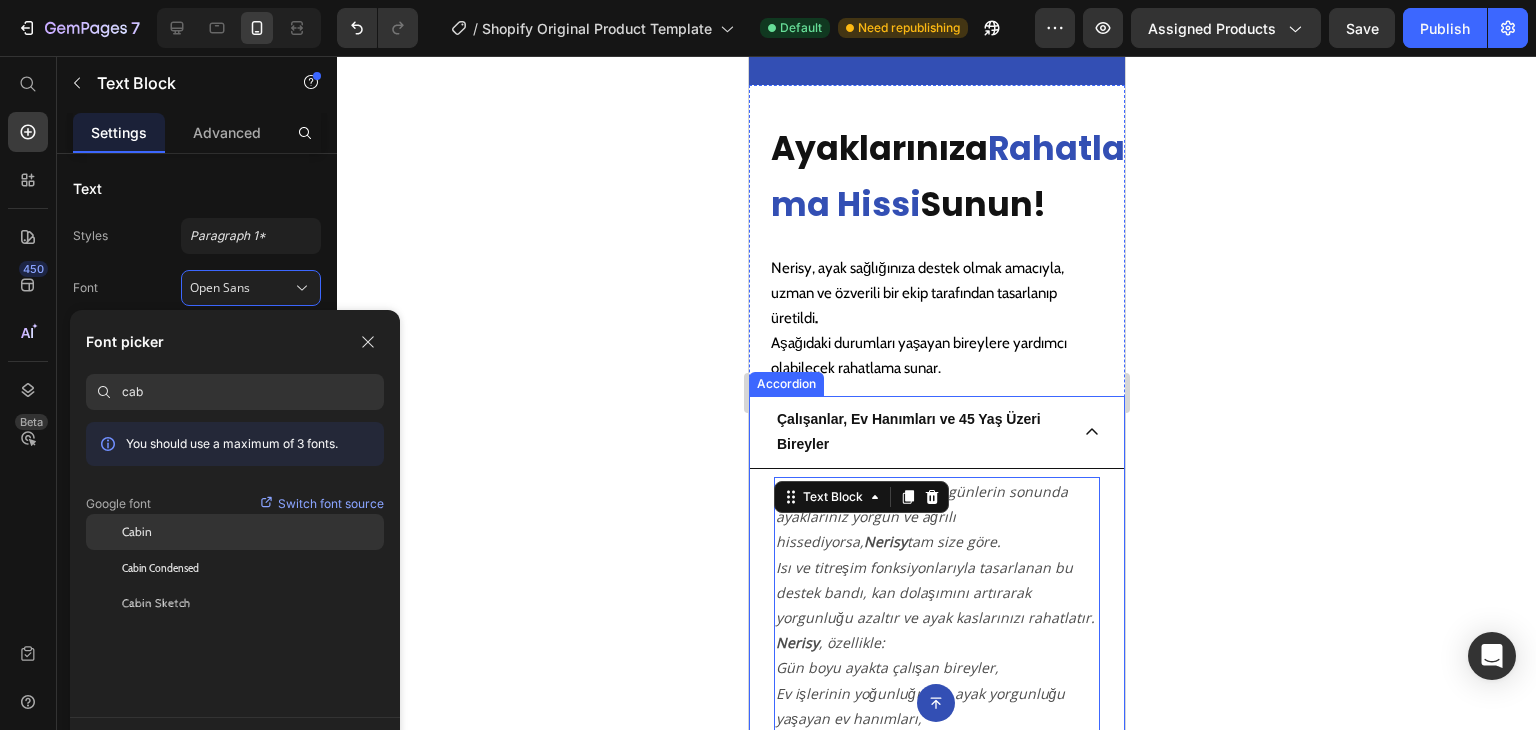 type on "cab" 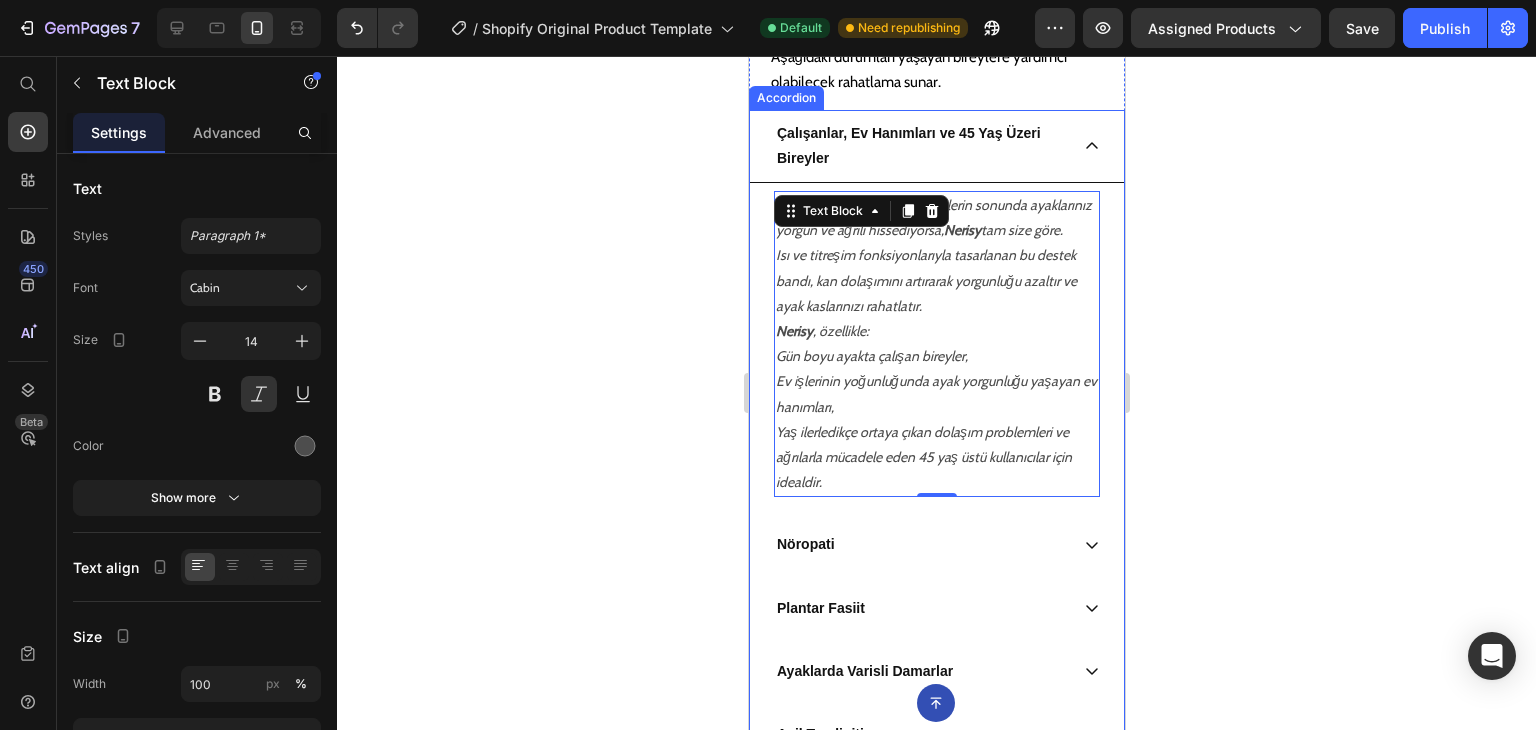 scroll, scrollTop: 2878, scrollLeft: 0, axis: vertical 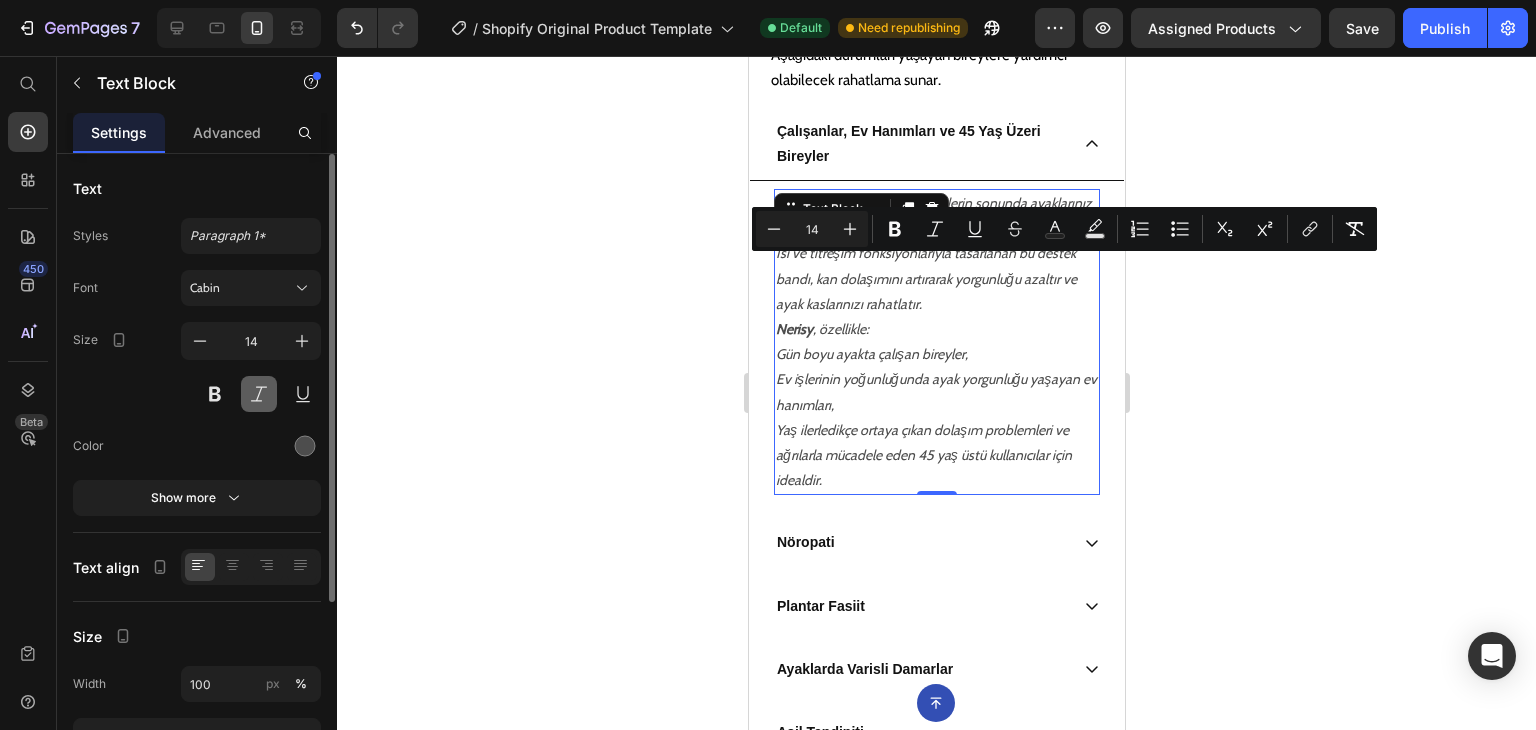 click at bounding box center (259, 394) 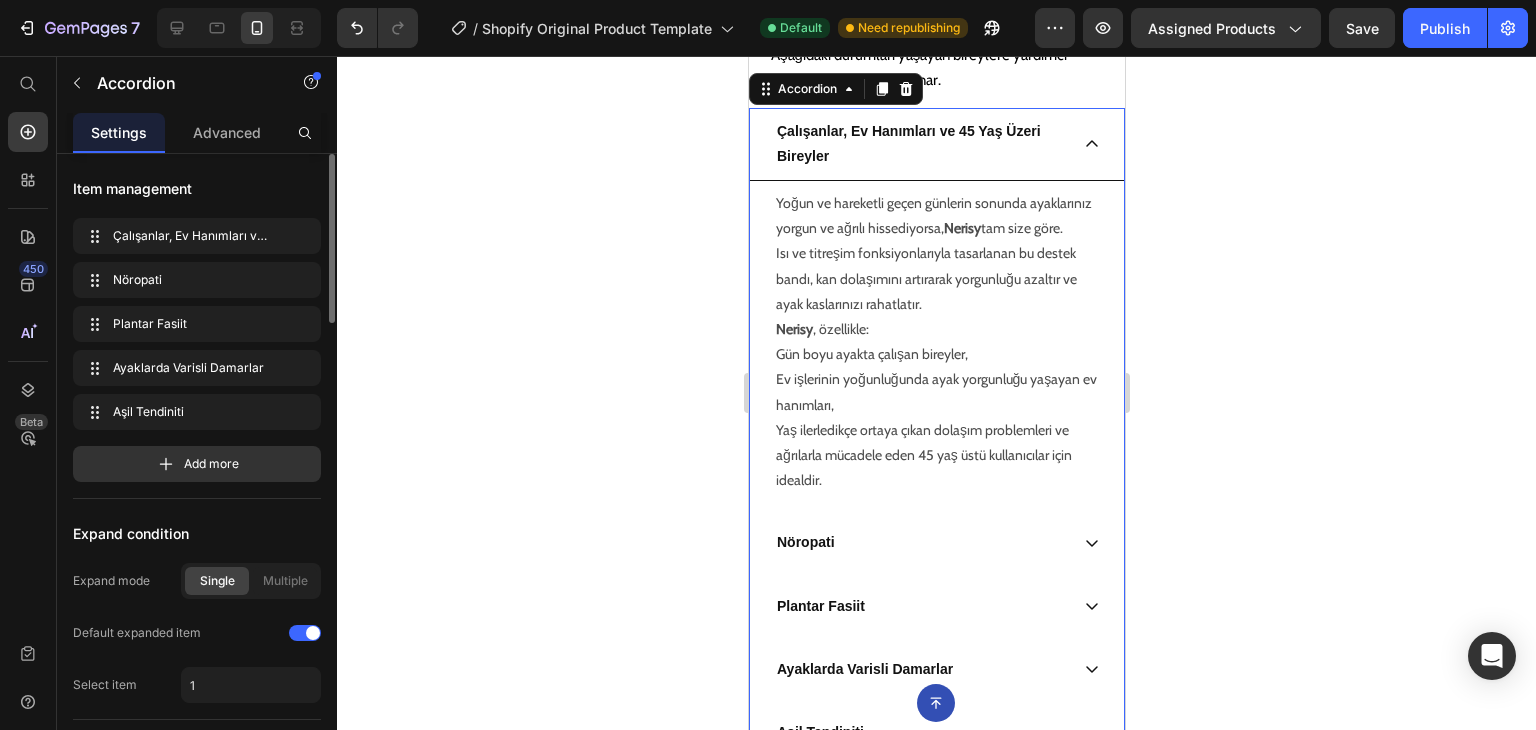 click 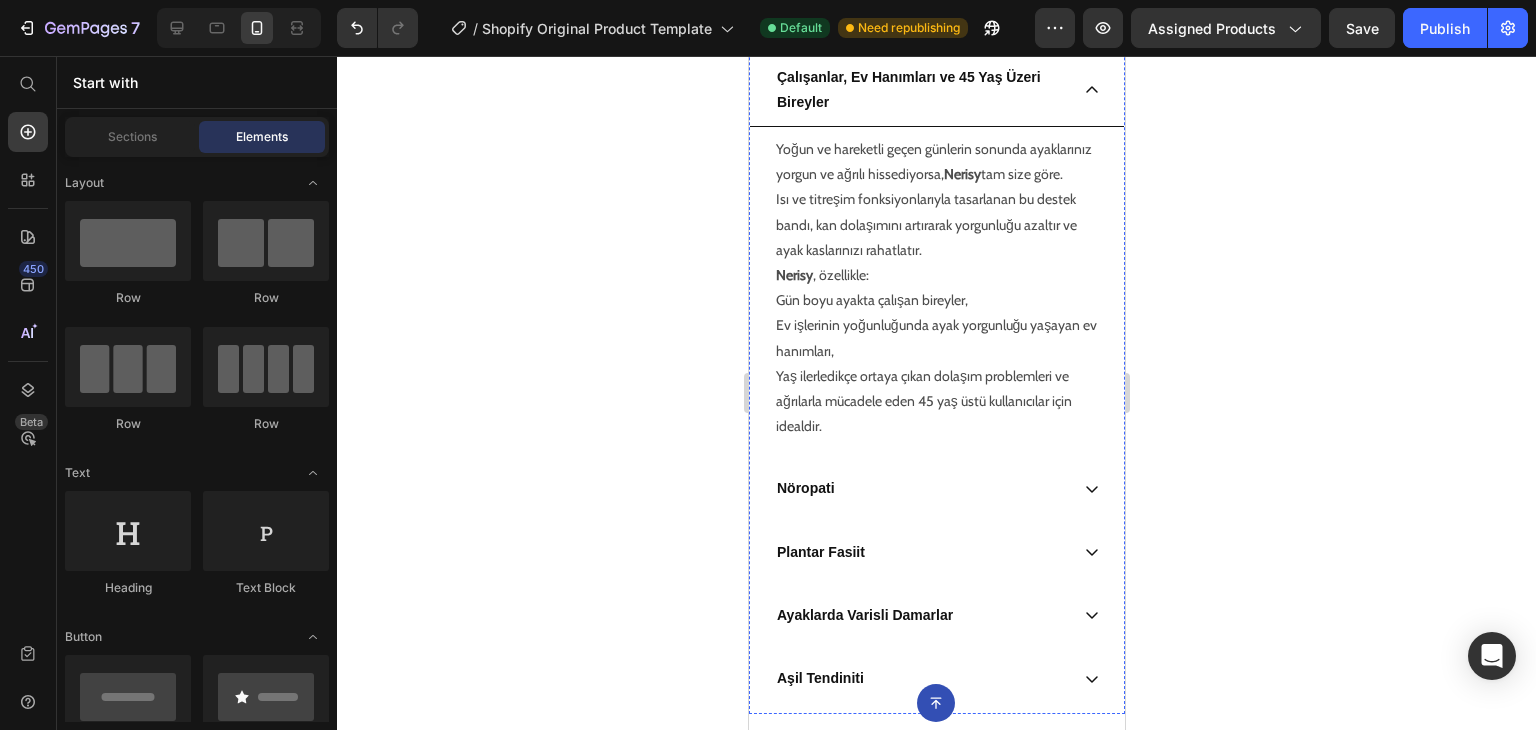 scroll, scrollTop: 3022, scrollLeft: 0, axis: vertical 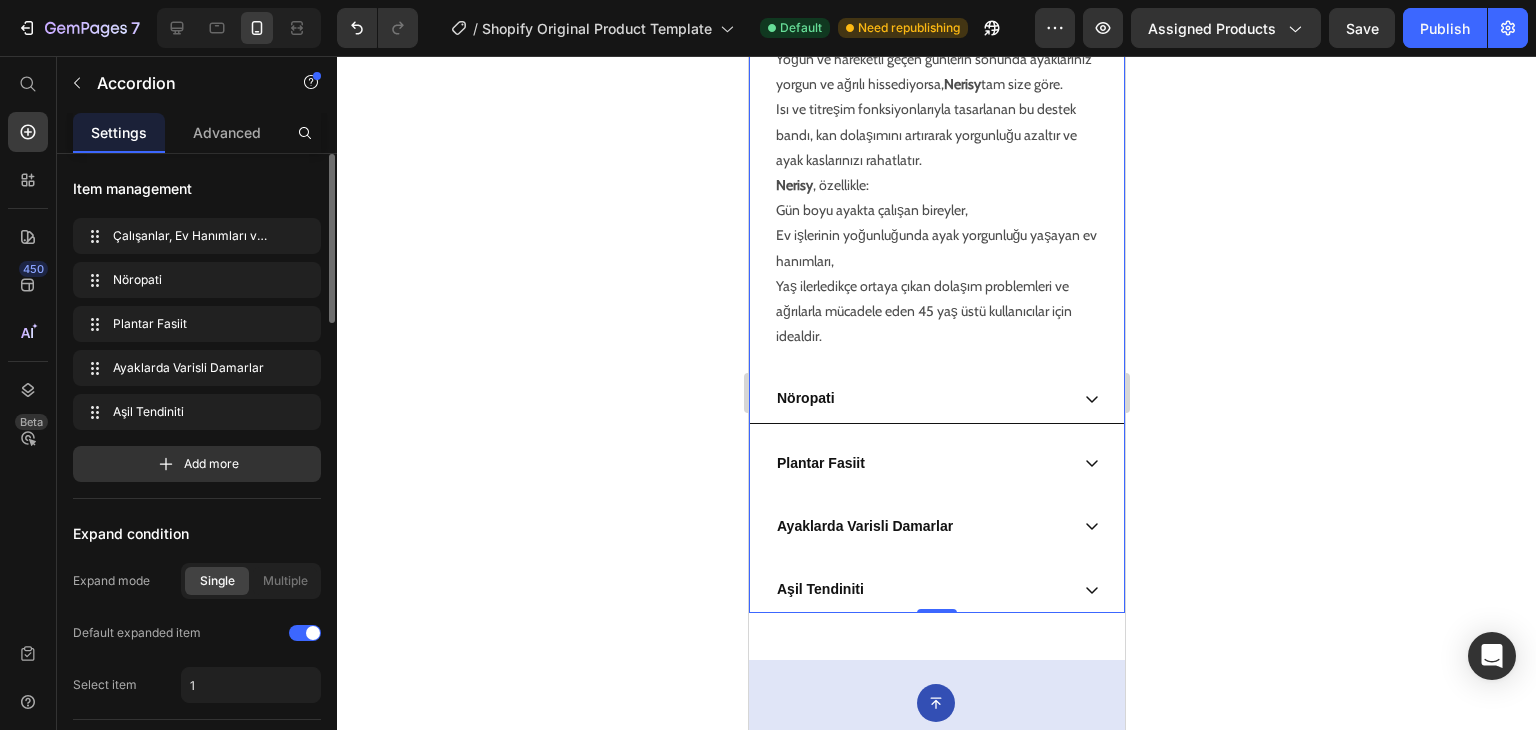 click 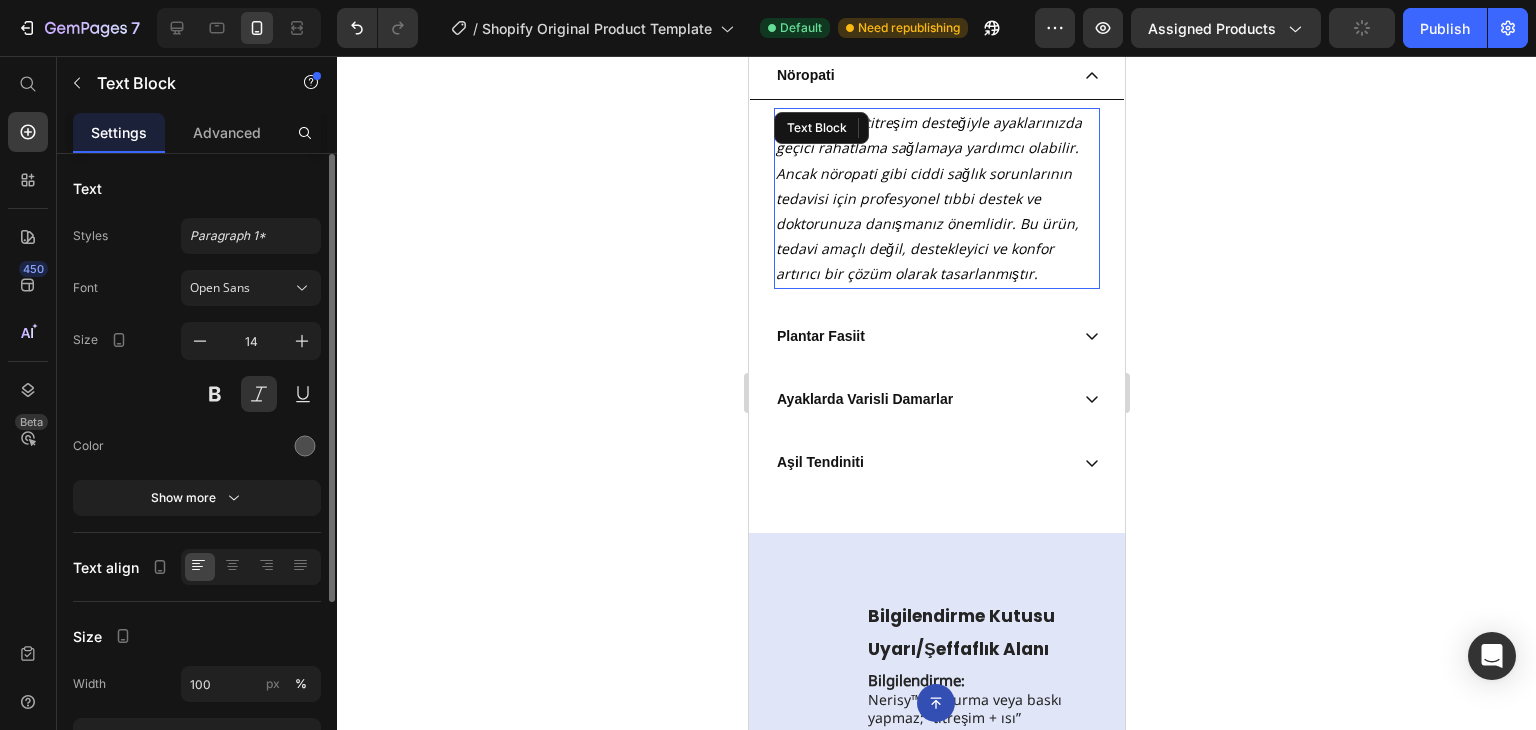 click on "Nerisy, ısı ve titreşim desteğiyle ayaklarınızda geçici rahatlama sağlamaya yardımcı olabilir. Ancak nöropati gibi ciddi sağlık sorunlarının tedavisi için profesyonel tıbbi destek ve doktorunuza danışmanız önemlidir. Bu ürün, tedavi amaçlı değil, destekleyici ve konfor artırıcı bir çözüm olarak tasarlanmıştır." at bounding box center [928, 198] 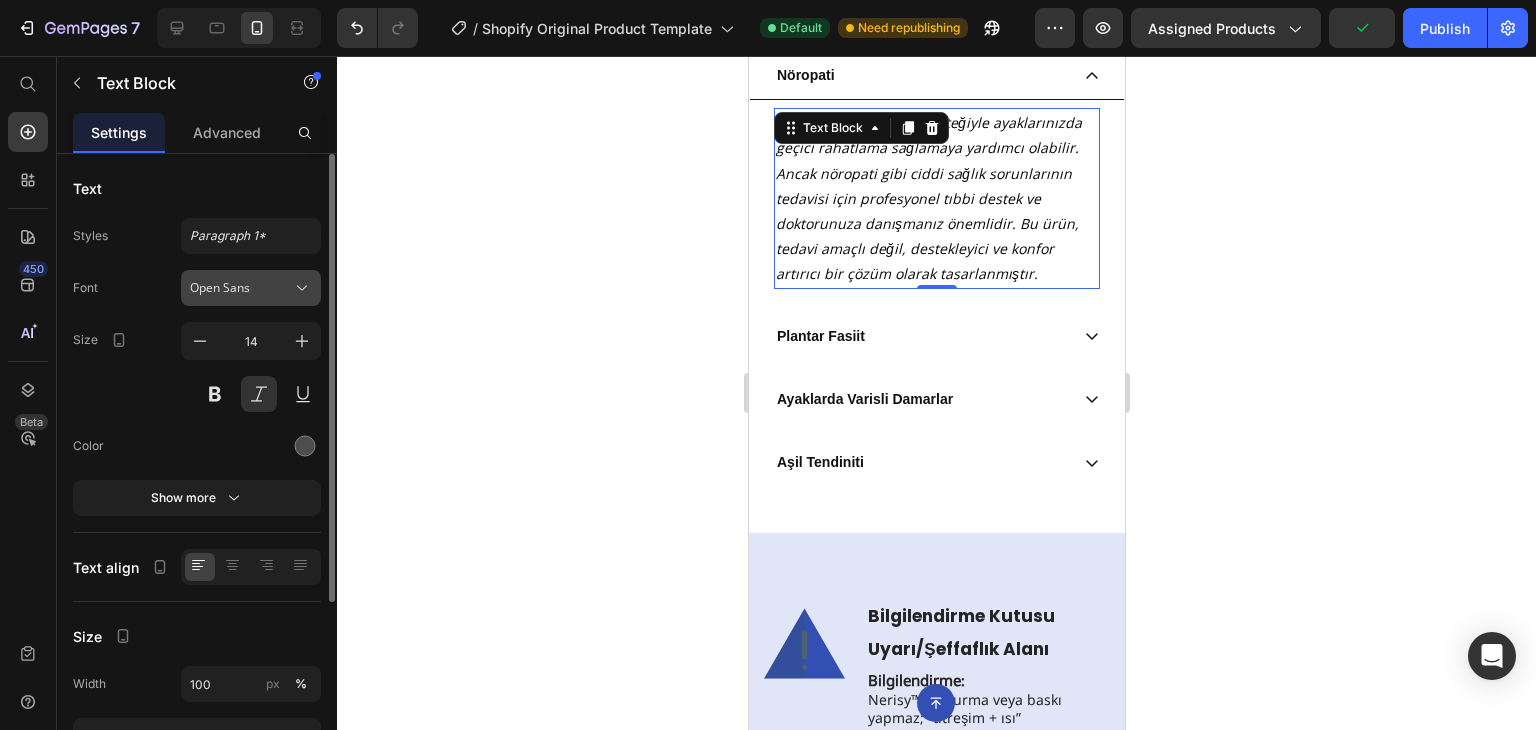 click on "Open Sans" at bounding box center (251, 288) 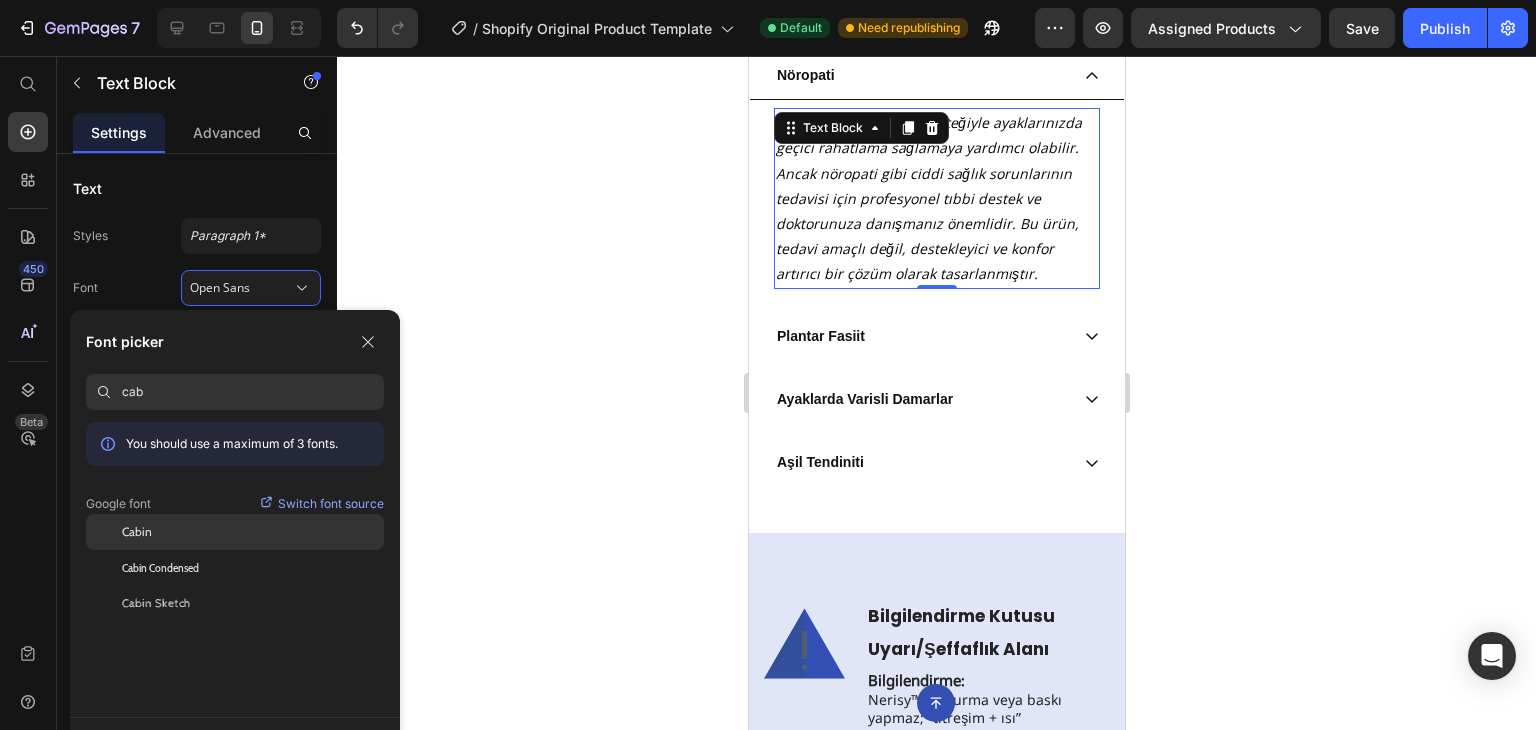 type on "cab" 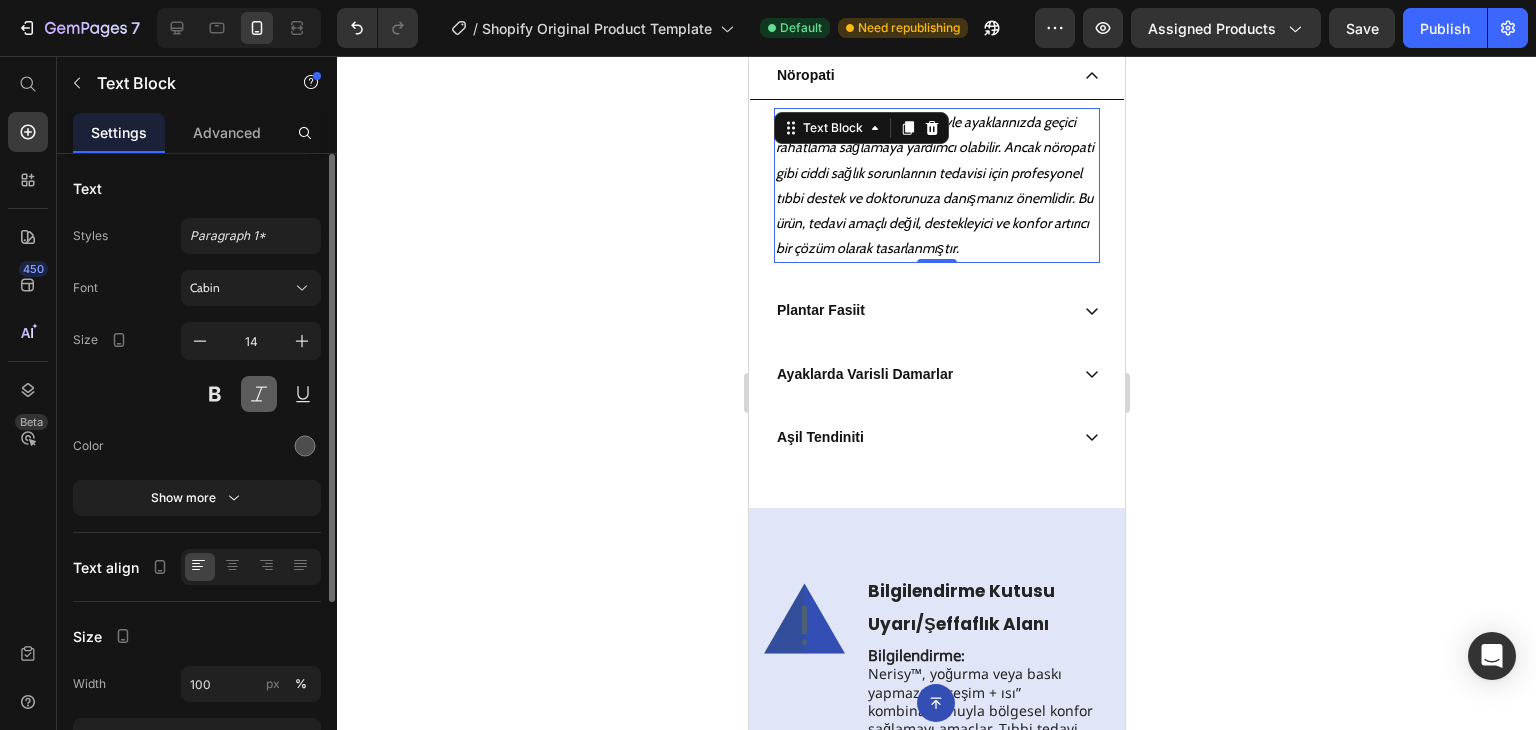 click at bounding box center (259, 394) 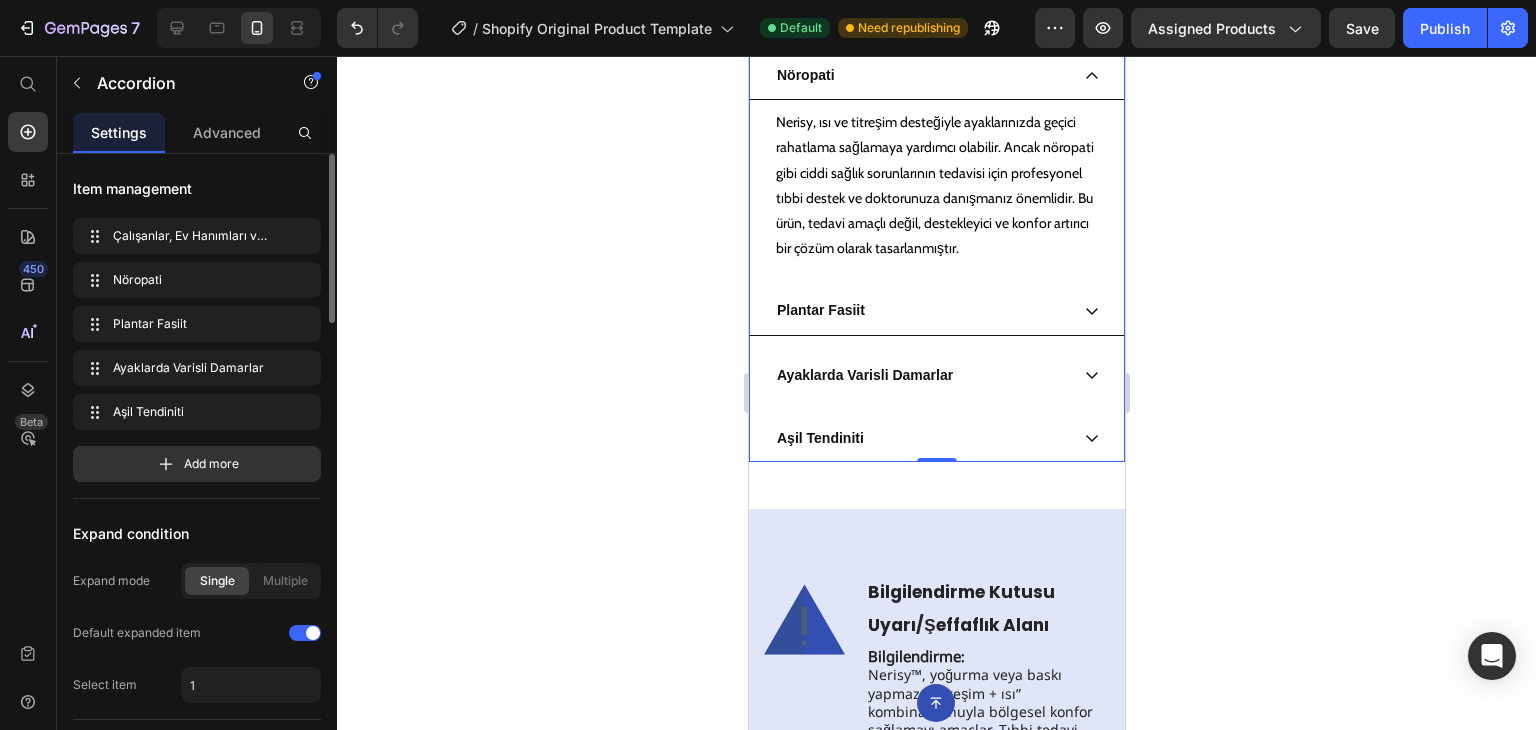 click 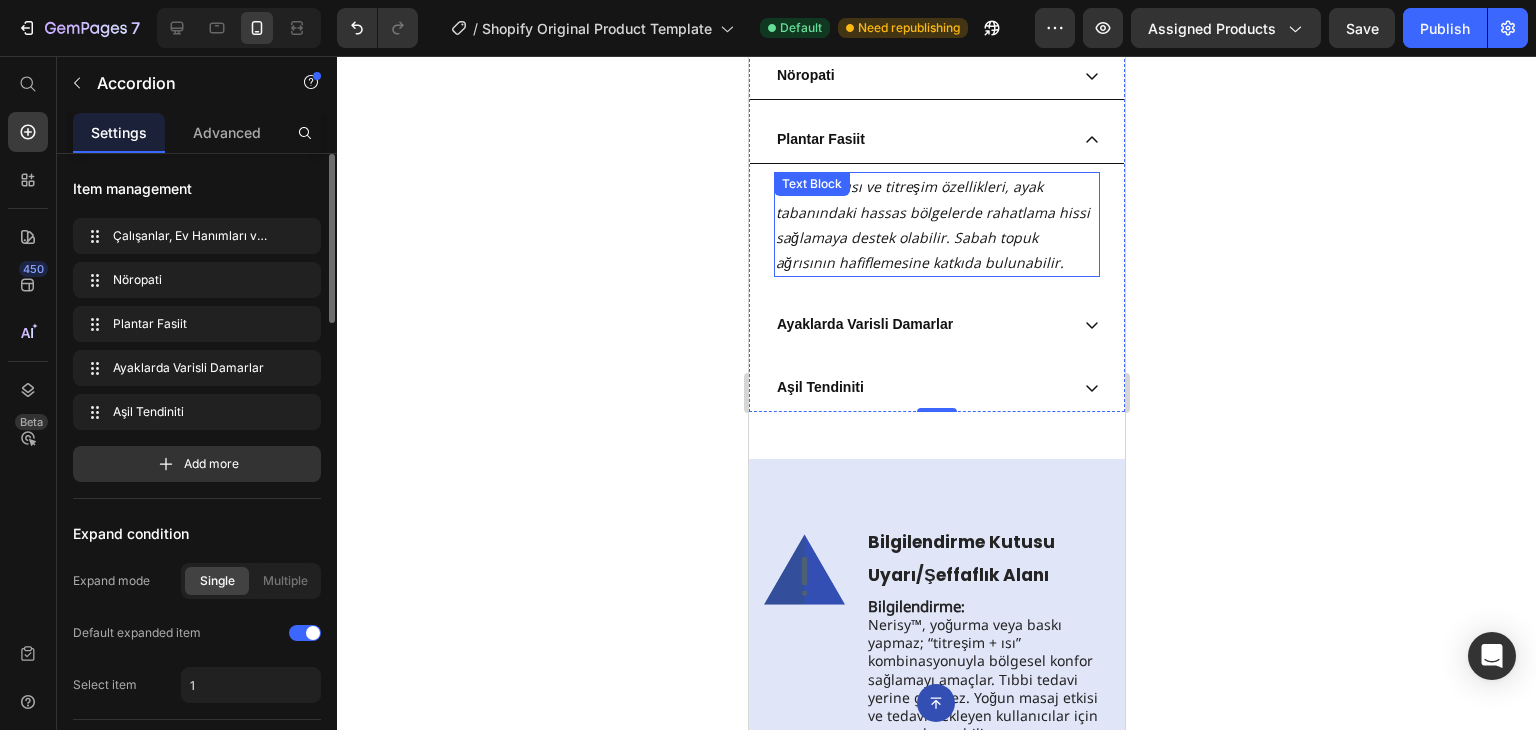 click on "Nerisy’nin ısı ve titreşim özellikleri, ayak tabanındaki hassas bölgelerde rahatlama hissi sağlamaya destek olabilir. Sabah topuk ağrısının hafiflemesine katkıda bulunabilir." at bounding box center [936, 224] 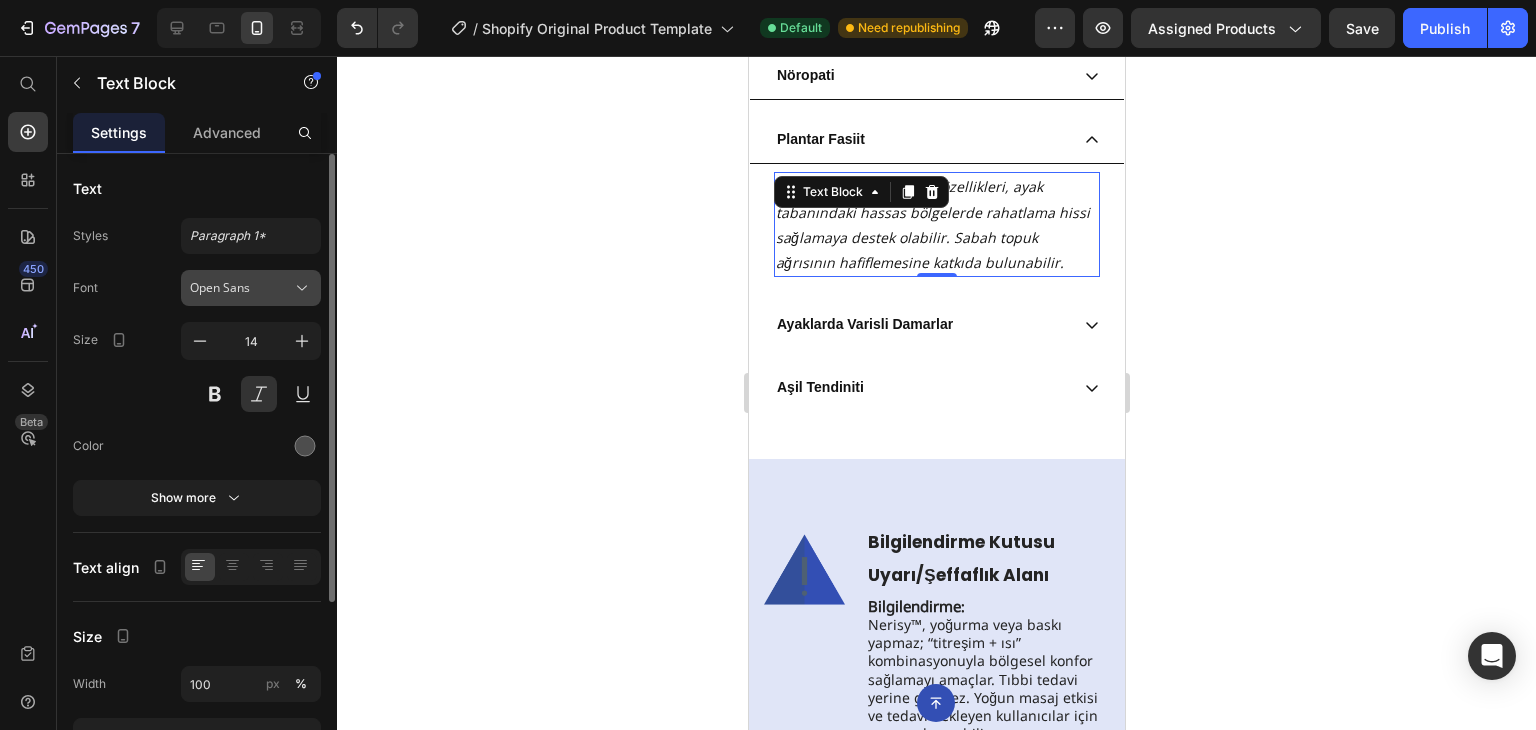 click on "Open Sans" at bounding box center [241, 288] 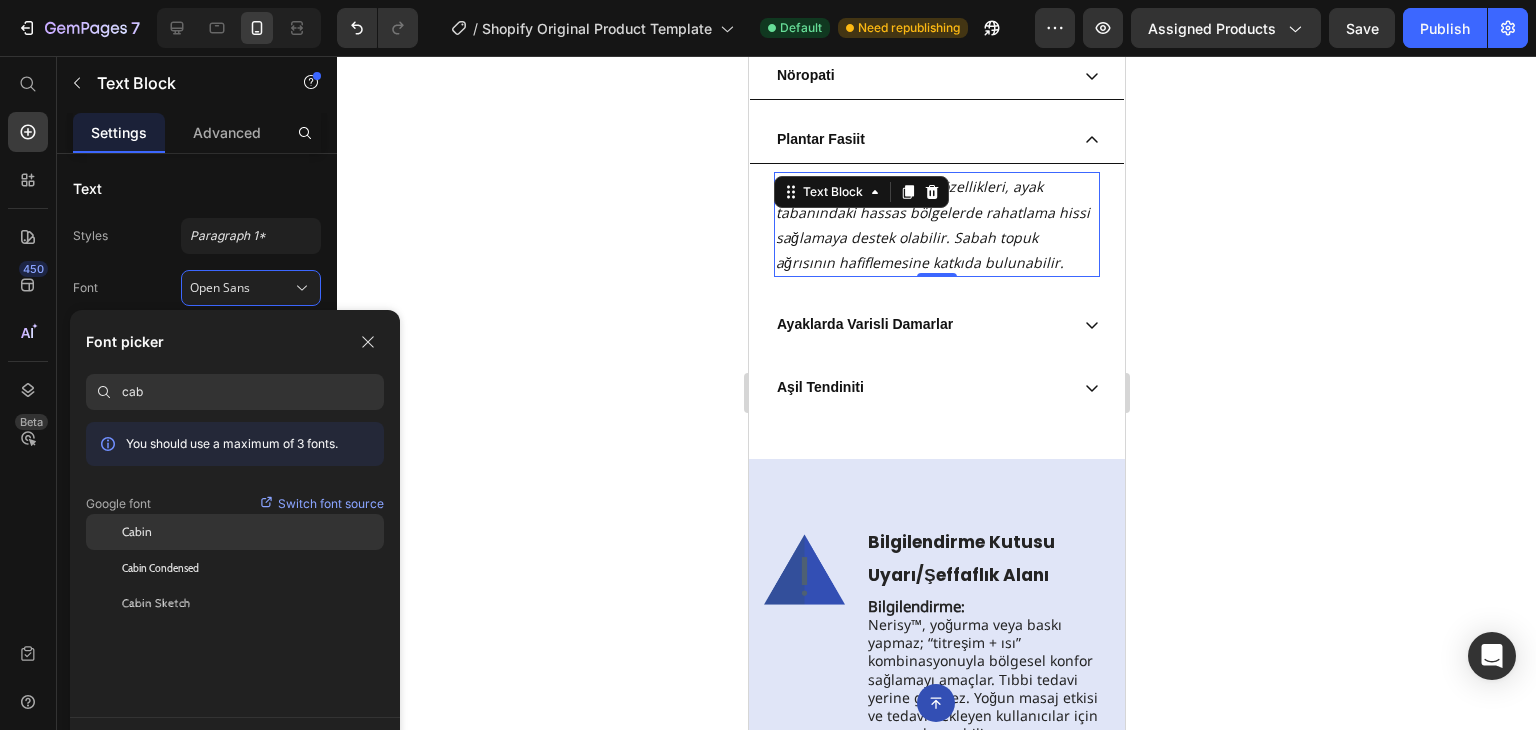 type on "cab" 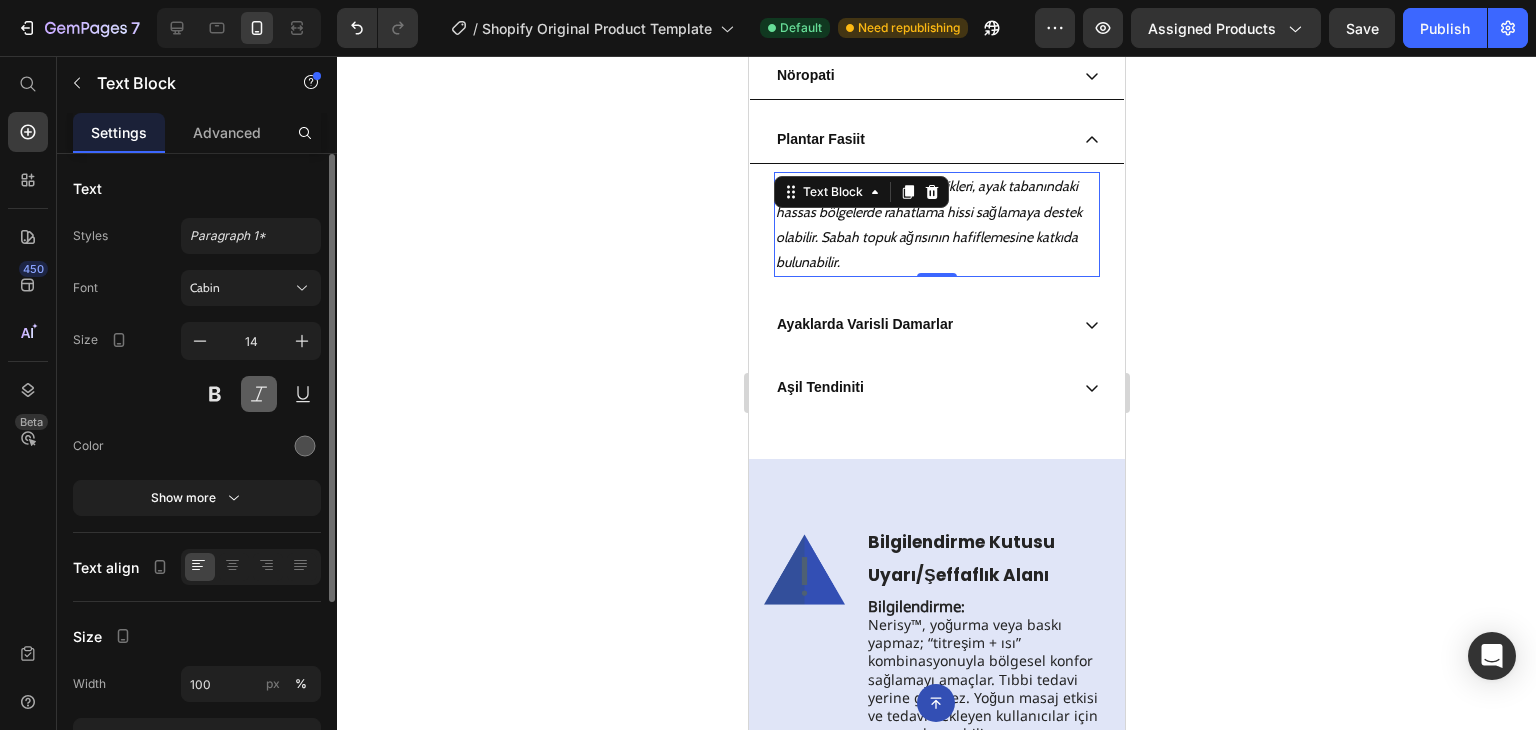 click at bounding box center [259, 394] 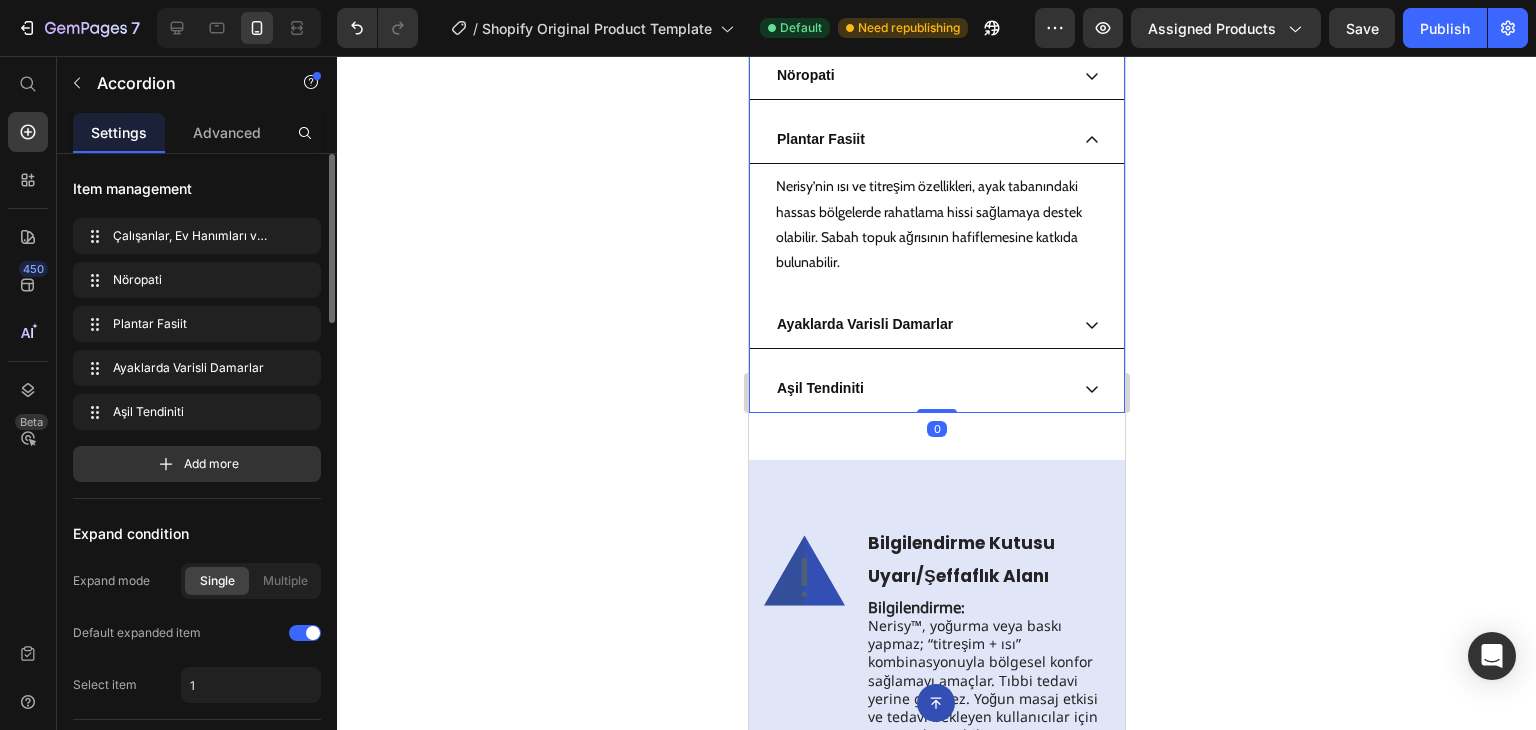 click on "Ayaklarda Varisli Damarlar" at bounding box center (936, 325) 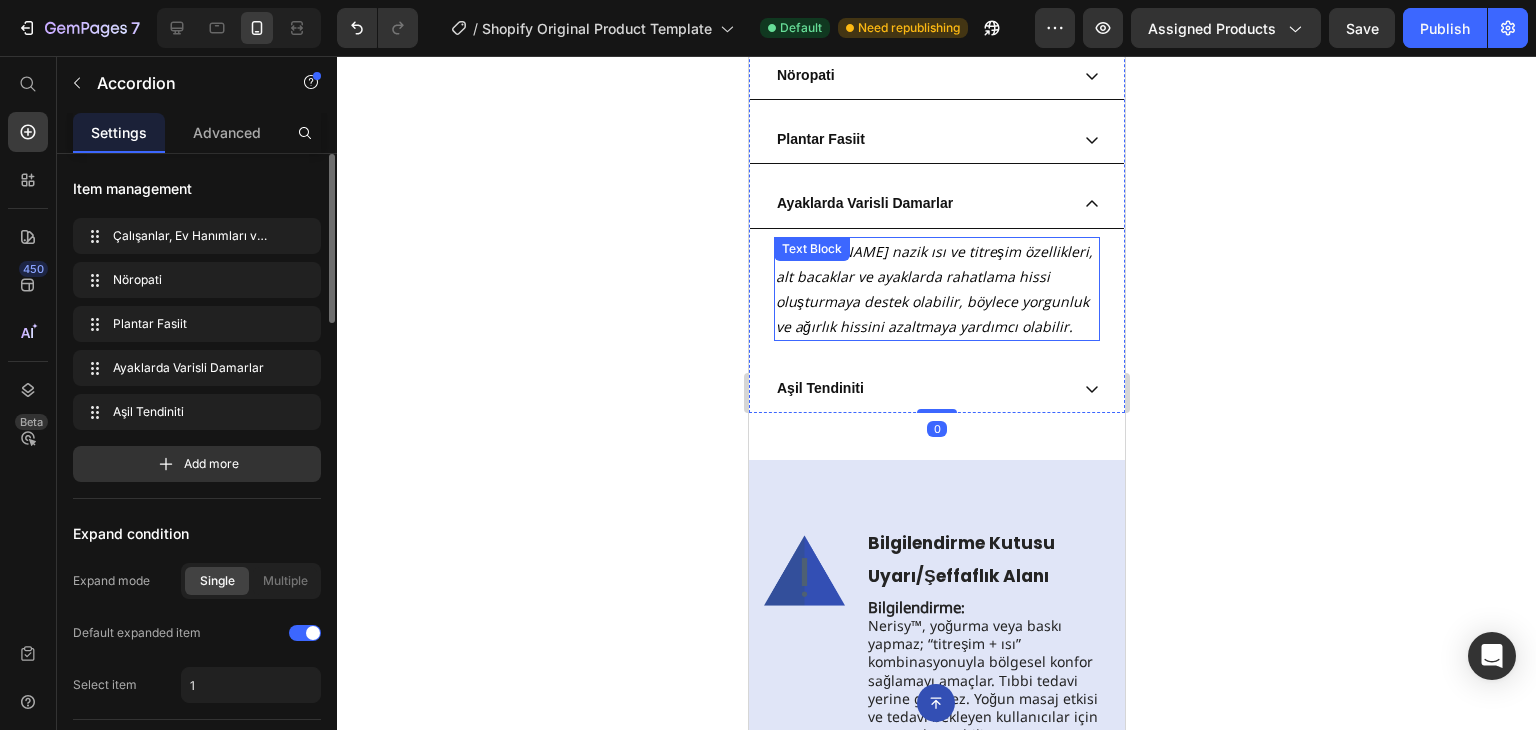 click on "Nerisy’nin nazik ısı ve titreşim özellikleri, alt bacaklar ve ayaklarda rahatlama hissi oluşturmaya destek olabilir, böylece yorgunluk ve ağırlık hissini azaltmaya yardımcı olabilir." at bounding box center [933, 289] 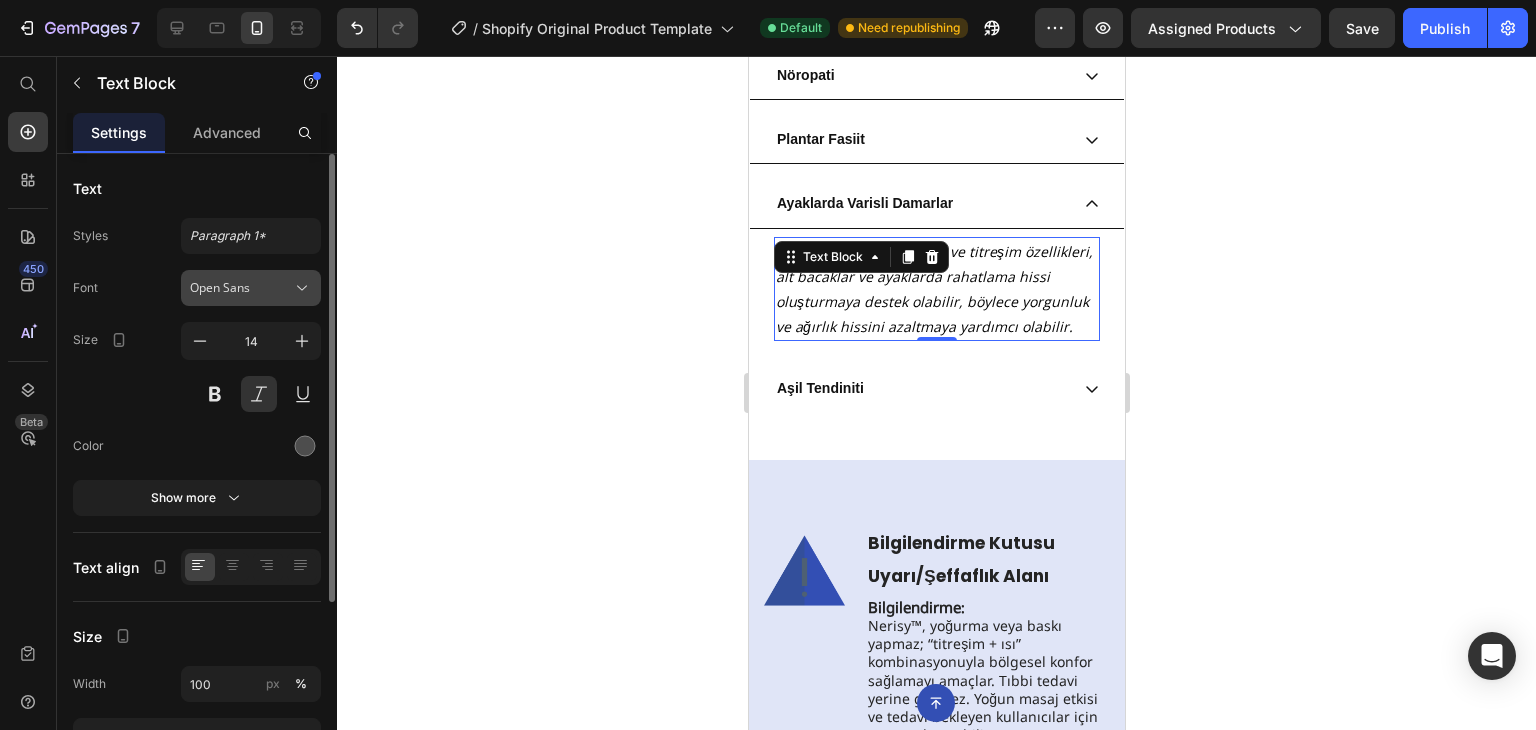 click on "Open Sans" at bounding box center [251, 288] 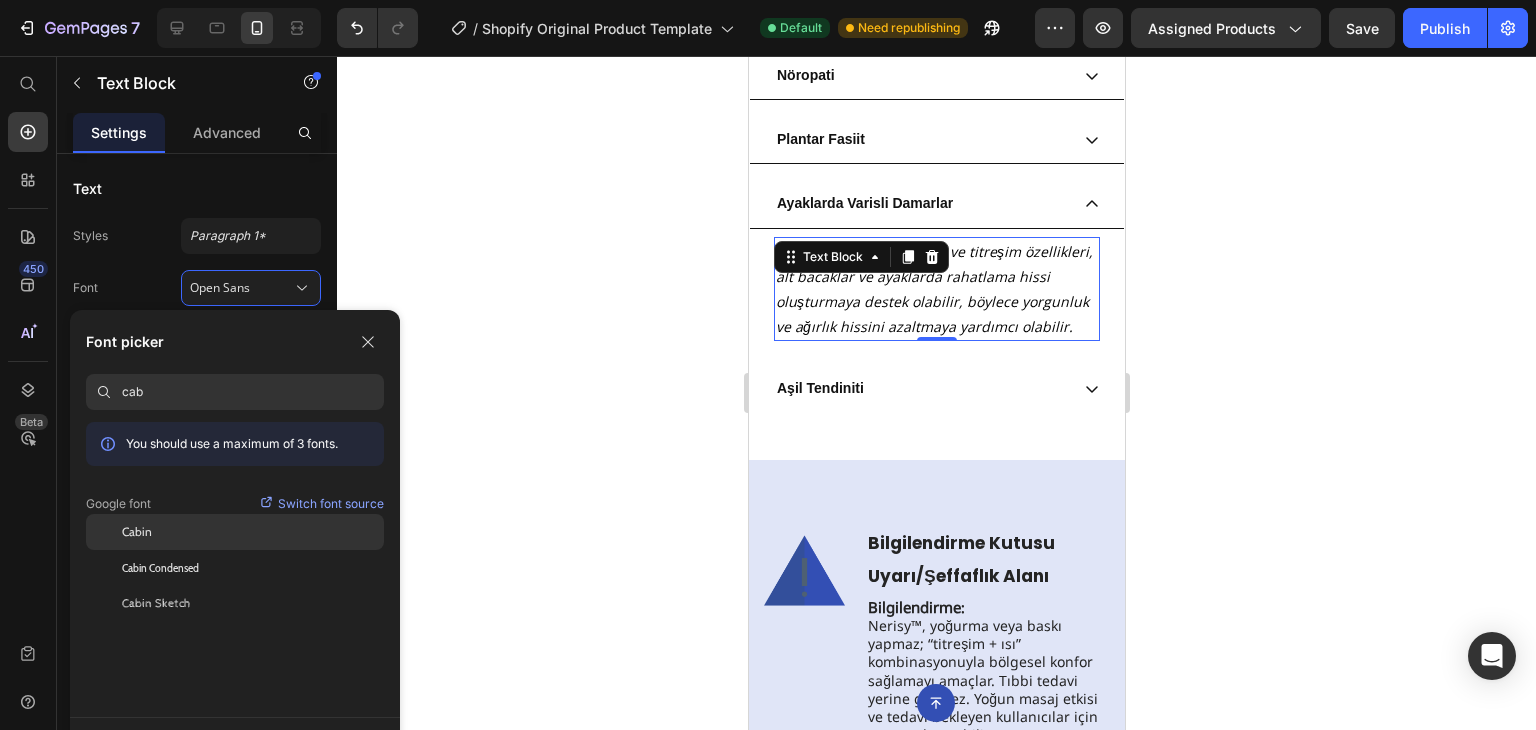 type on "cab" 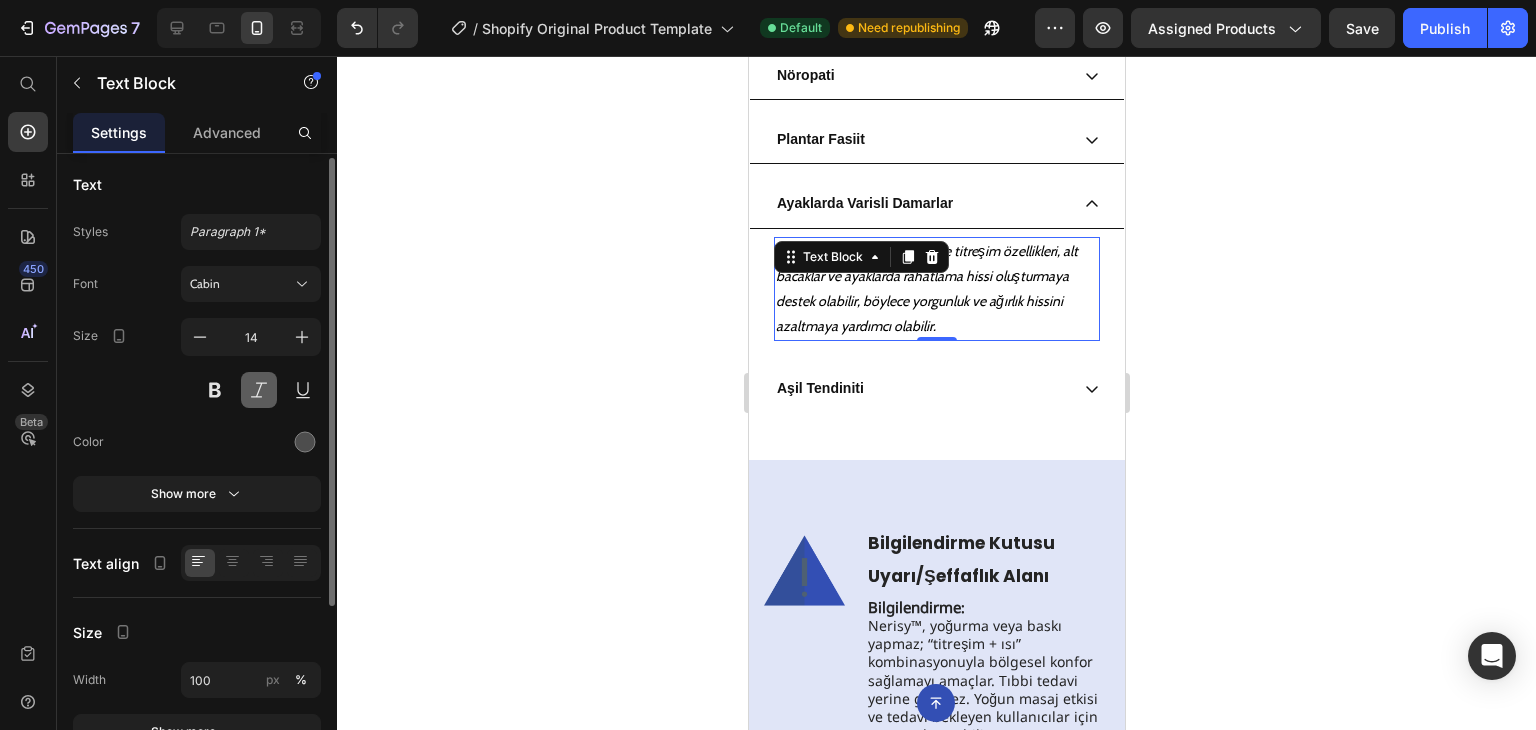 scroll, scrollTop: 5, scrollLeft: 0, axis: vertical 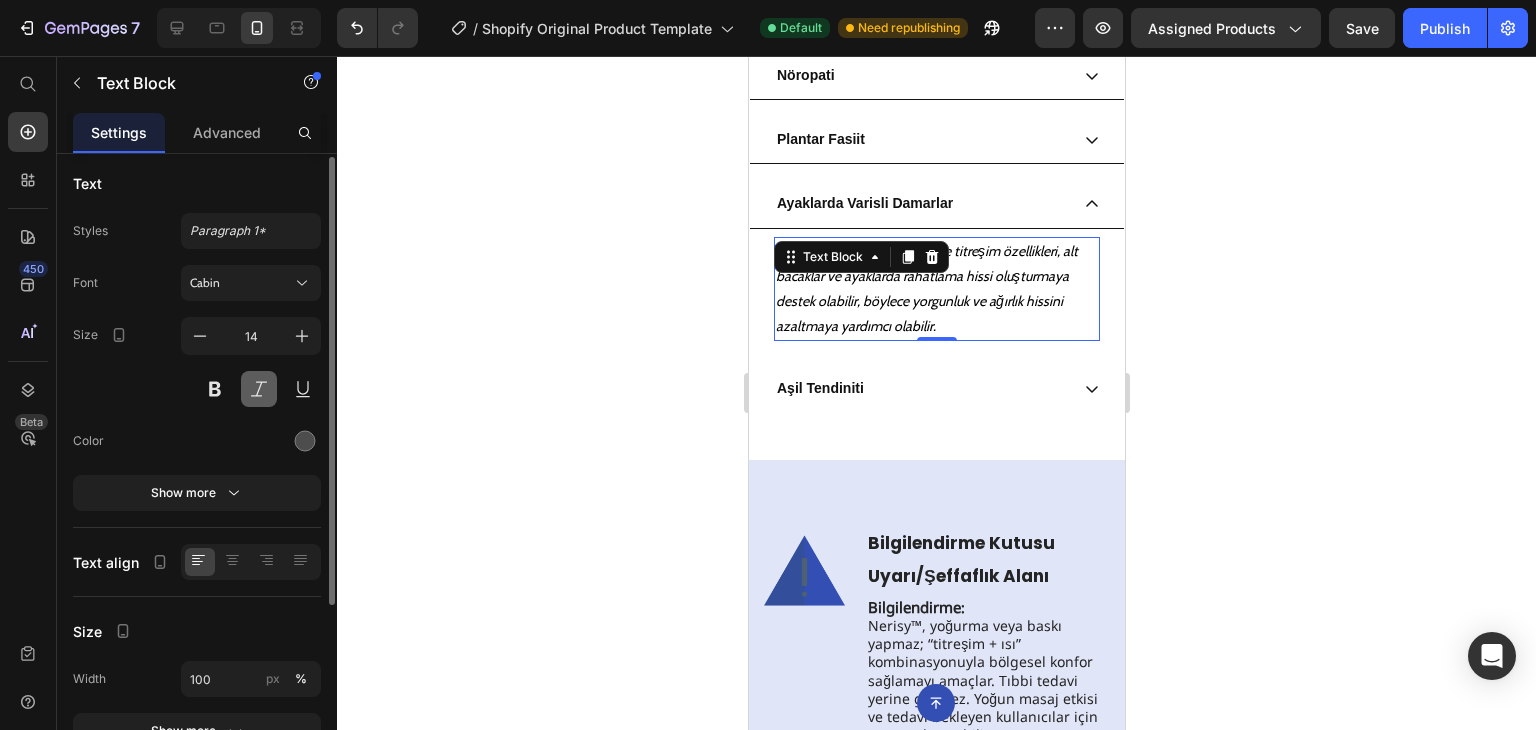 click at bounding box center (259, 389) 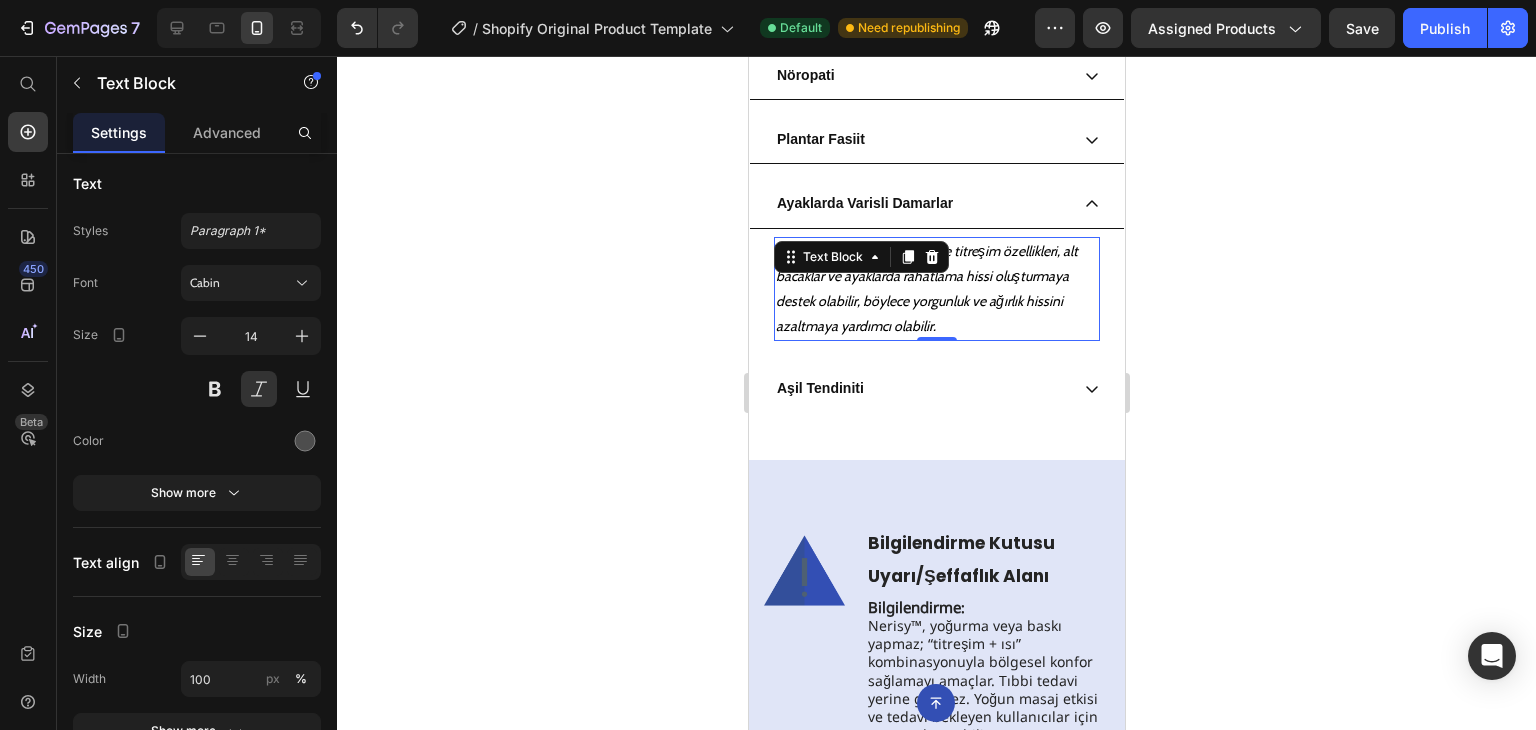 click 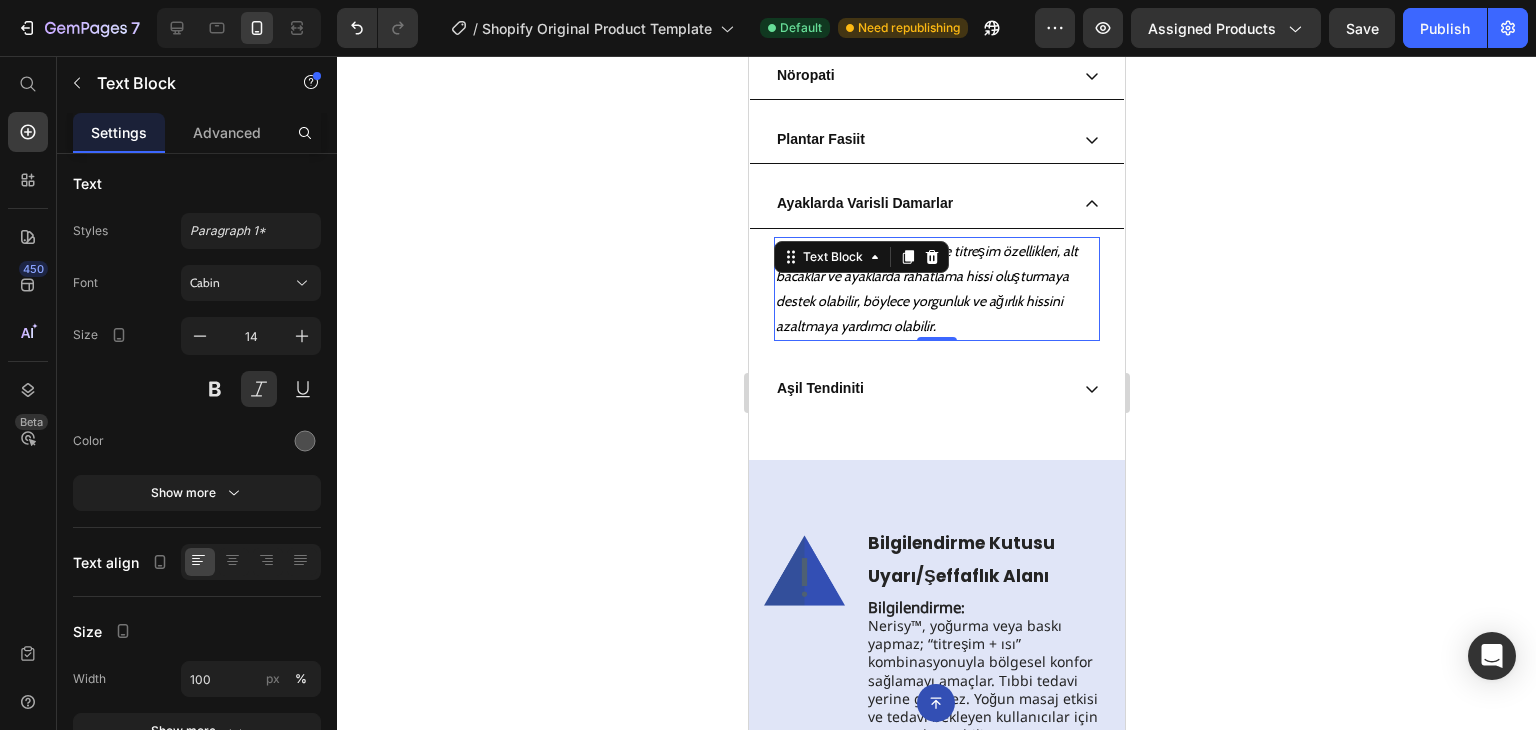 click on "Nerisy’nin nazik ısı ve titreşim özellikleri, alt bacaklar ve ayaklarda rahatlama hissi oluşturmaya destek olabilir, böylece yorgunluk ve ağırlık hissini azaltmaya yardımcı olabilir." at bounding box center [936, 289] 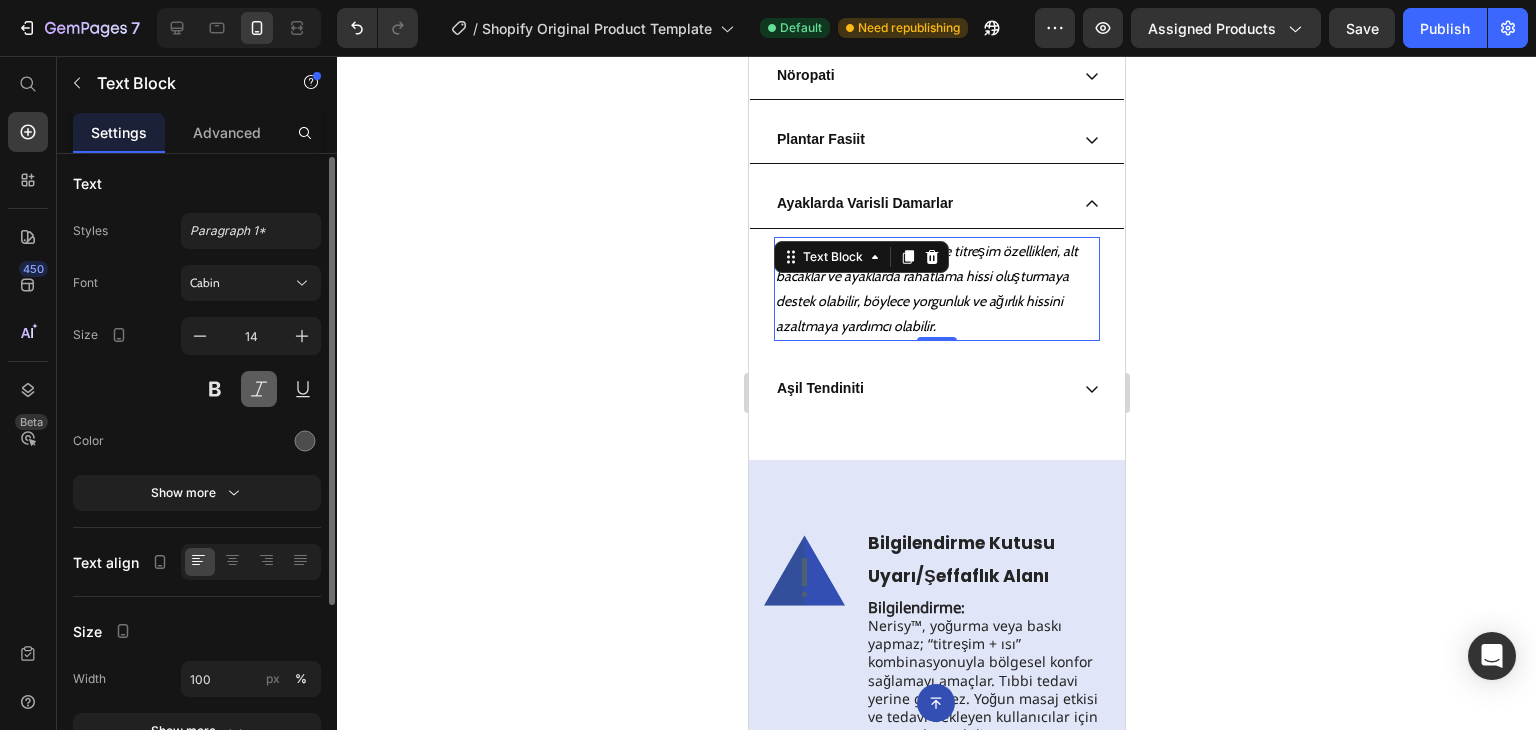 click at bounding box center (259, 389) 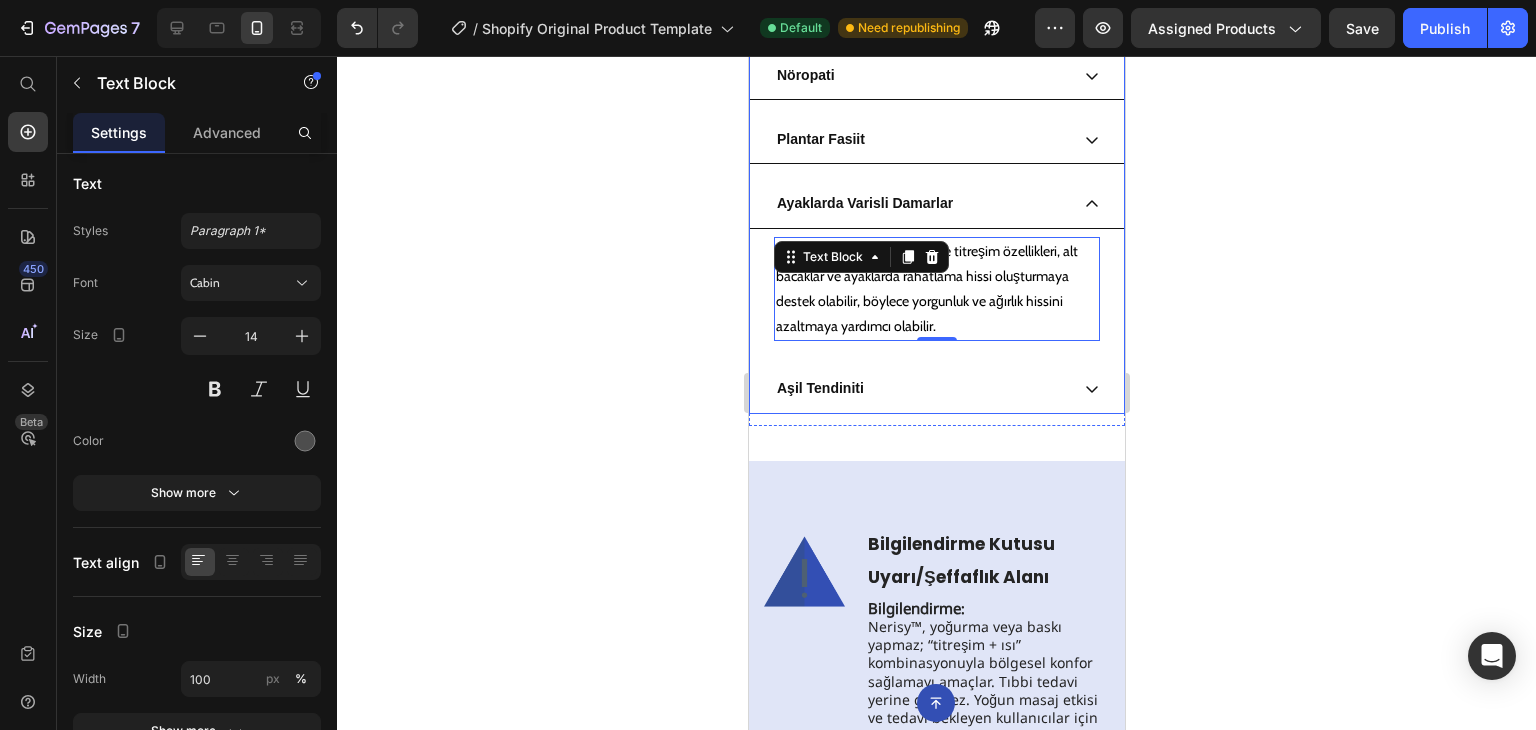 scroll, scrollTop: 0, scrollLeft: 0, axis: both 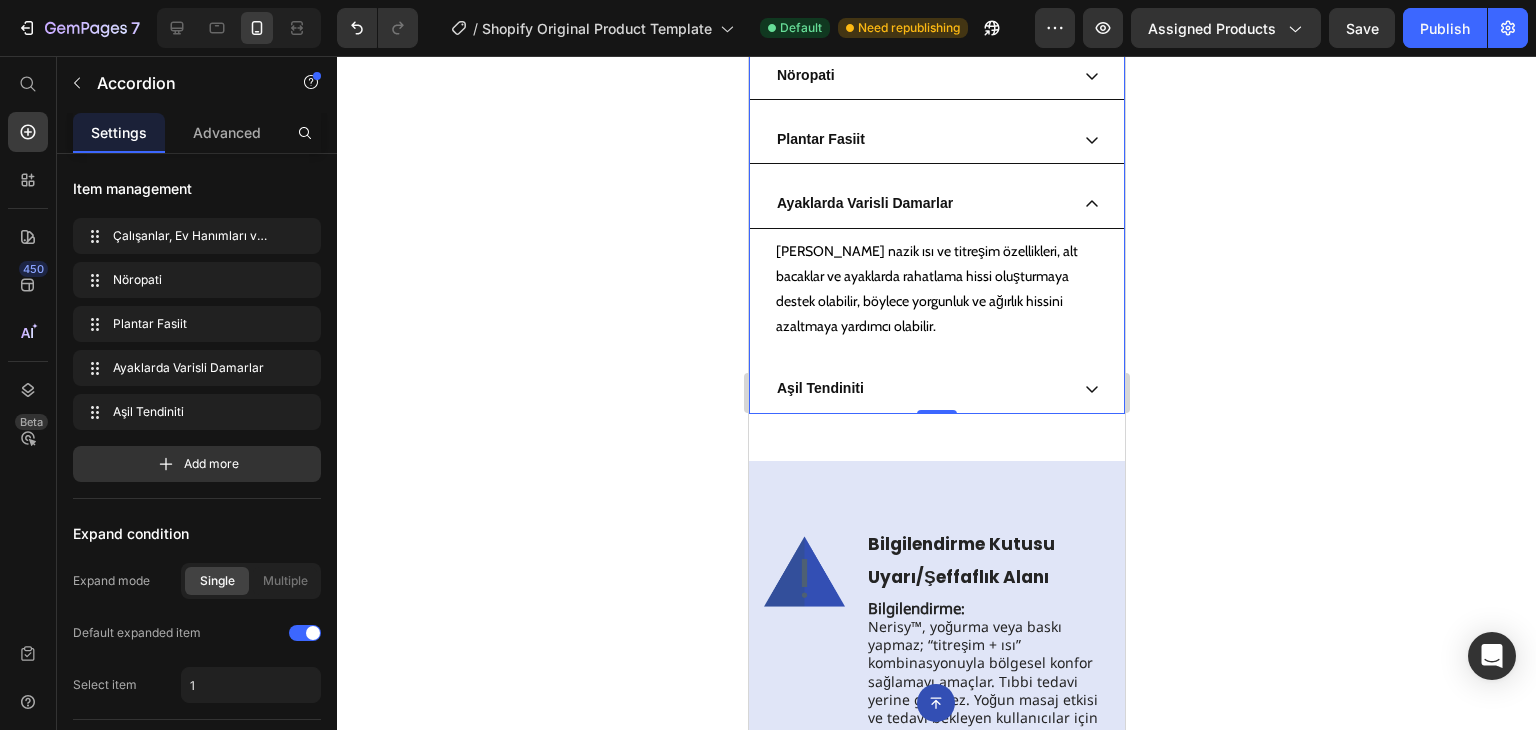 click 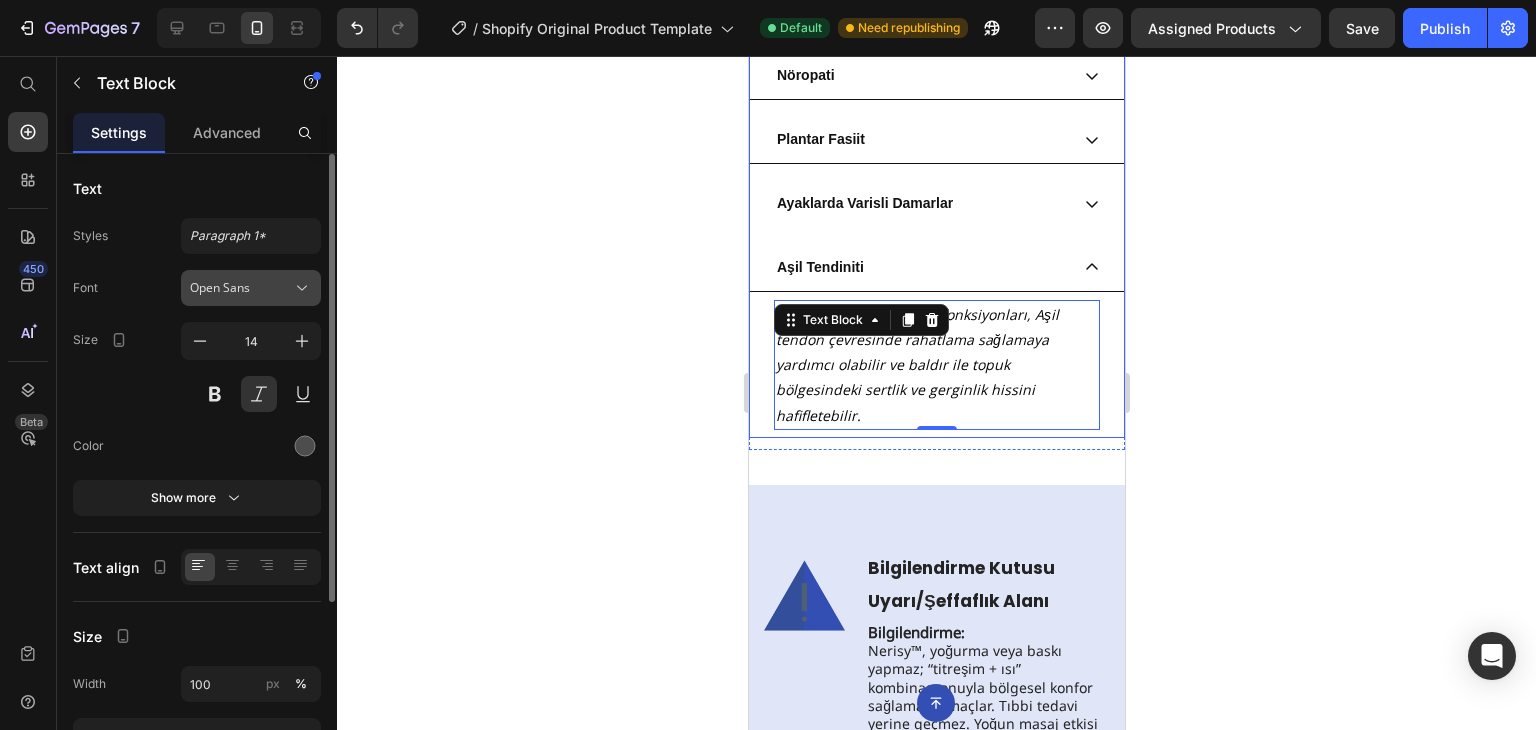 click on "Open Sans" at bounding box center [241, 288] 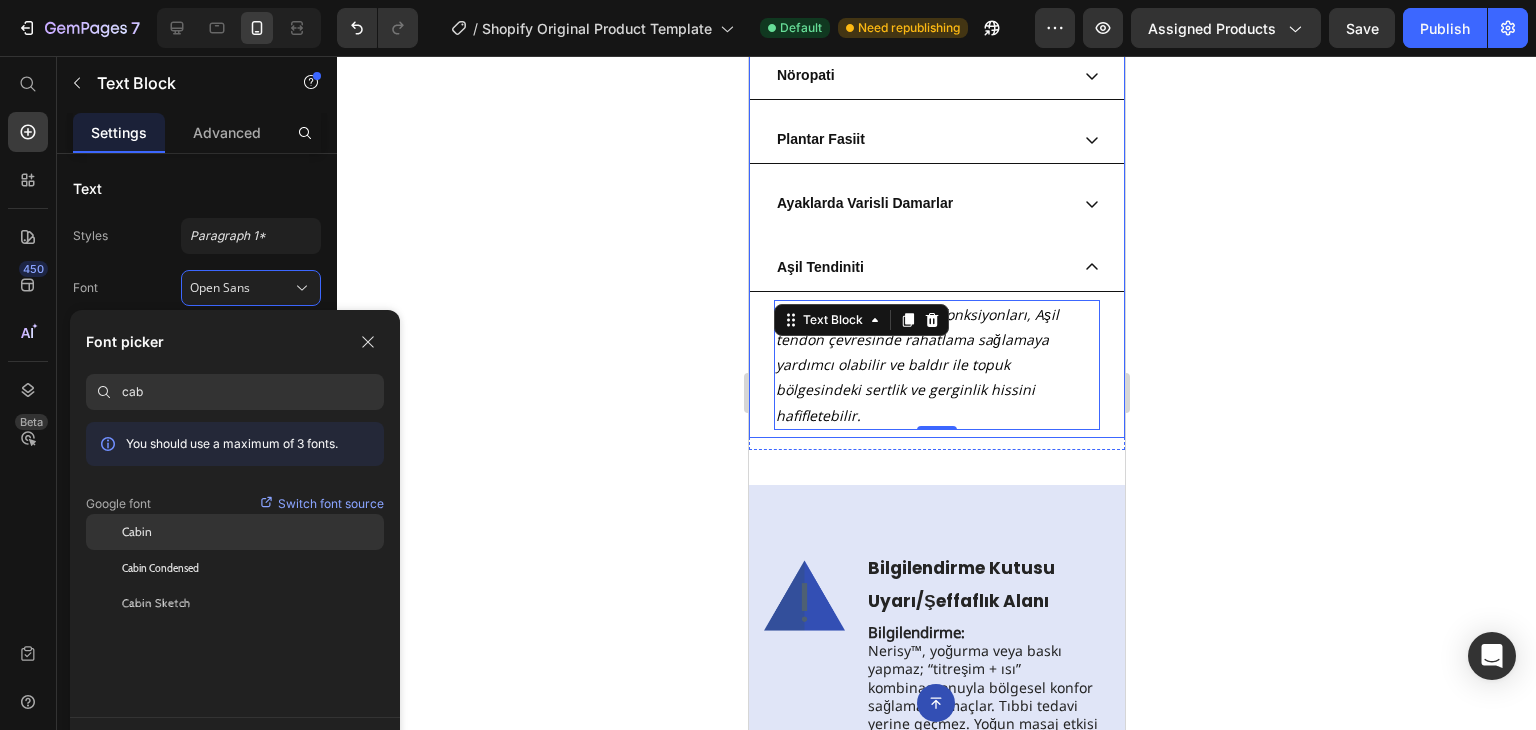 type on "cab" 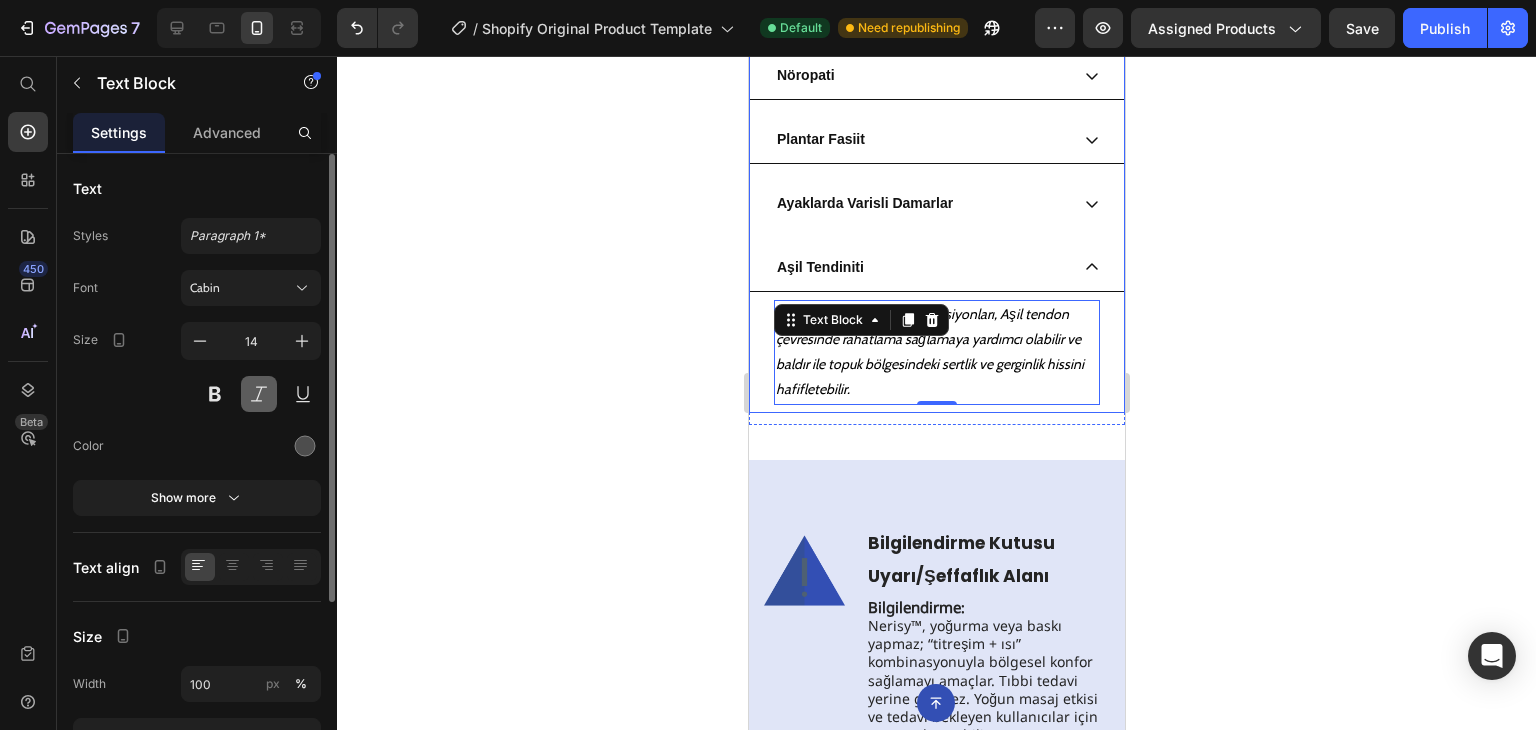 click at bounding box center (259, 394) 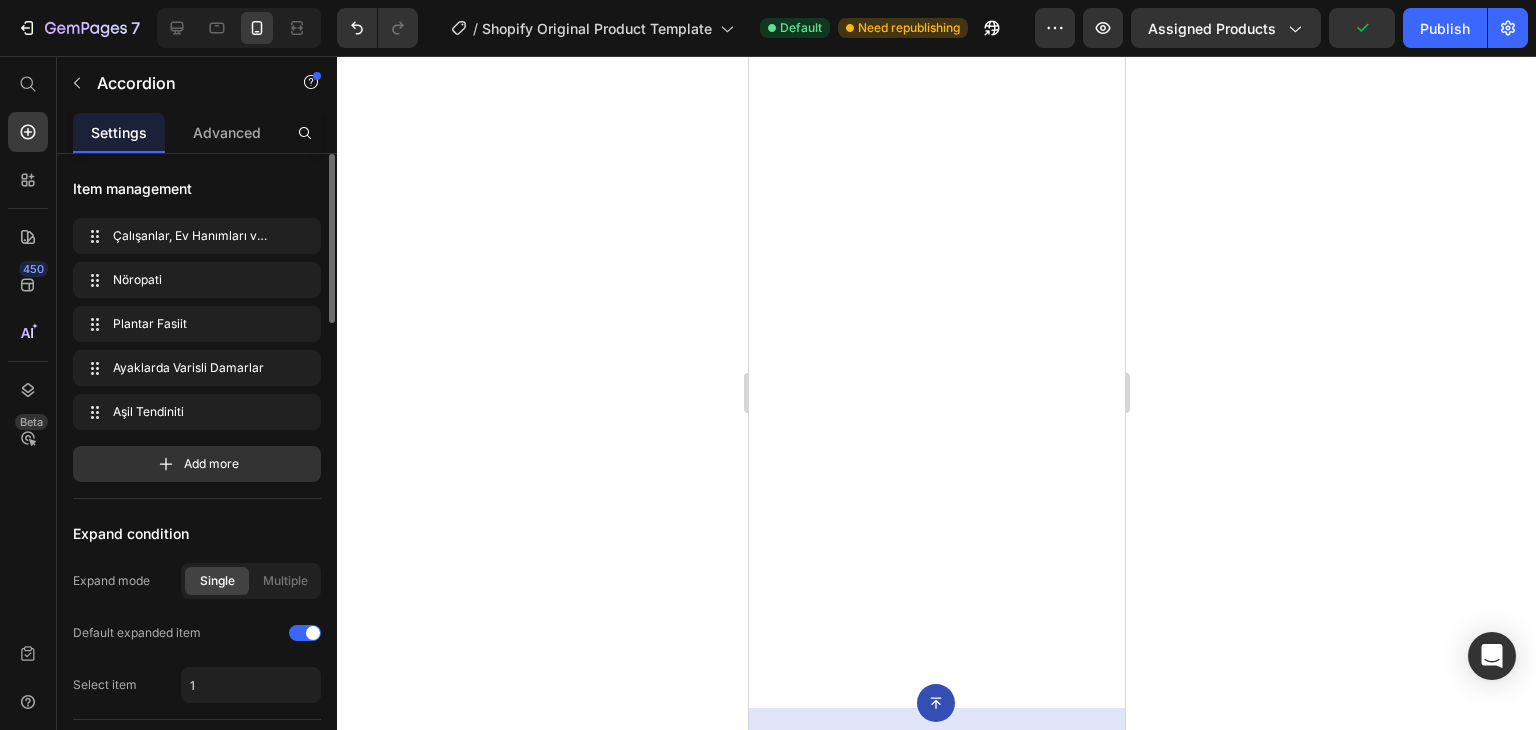 scroll, scrollTop: 0, scrollLeft: 0, axis: both 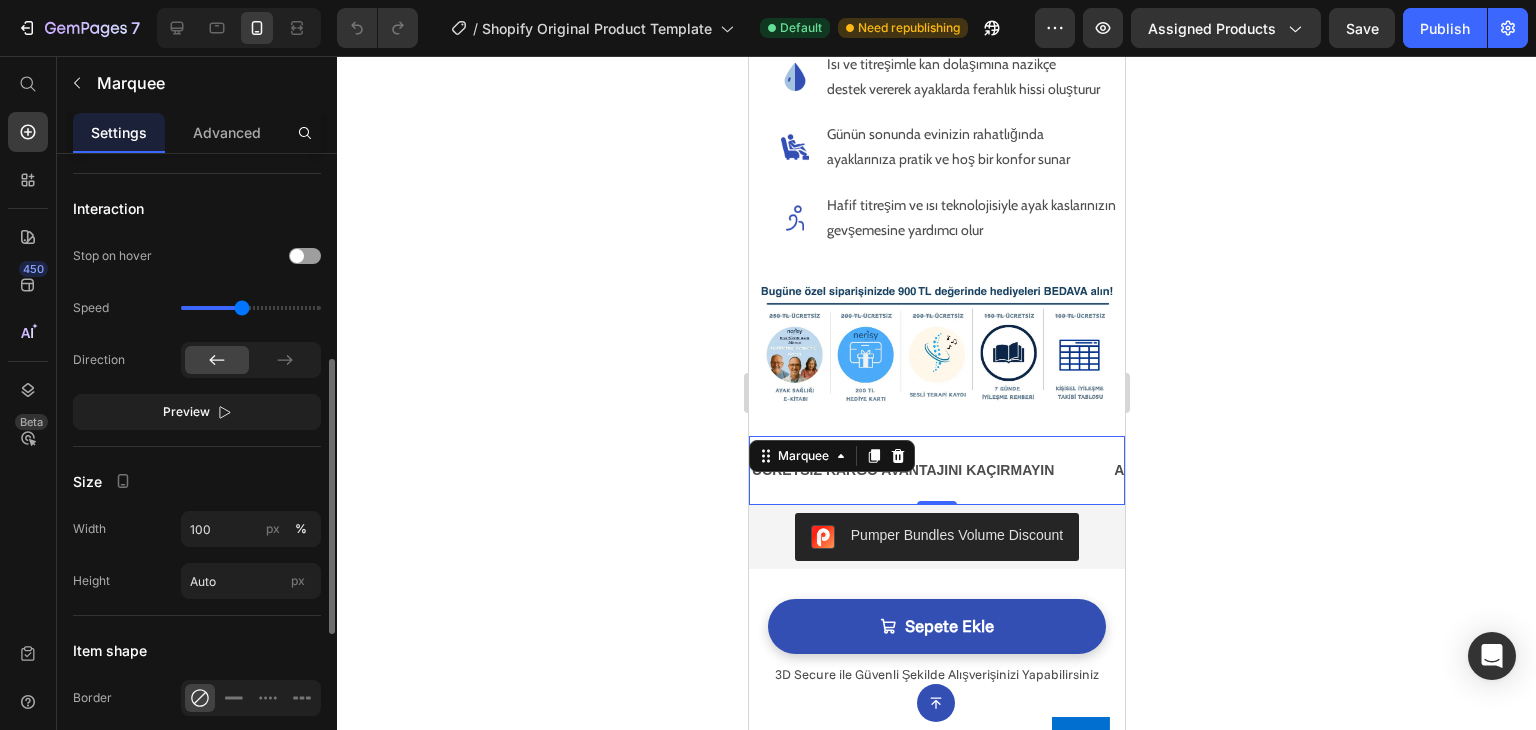 drag, startPoint x: 256, startPoint y: 299, endPoint x: 242, endPoint y: 306, distance: 15.652476 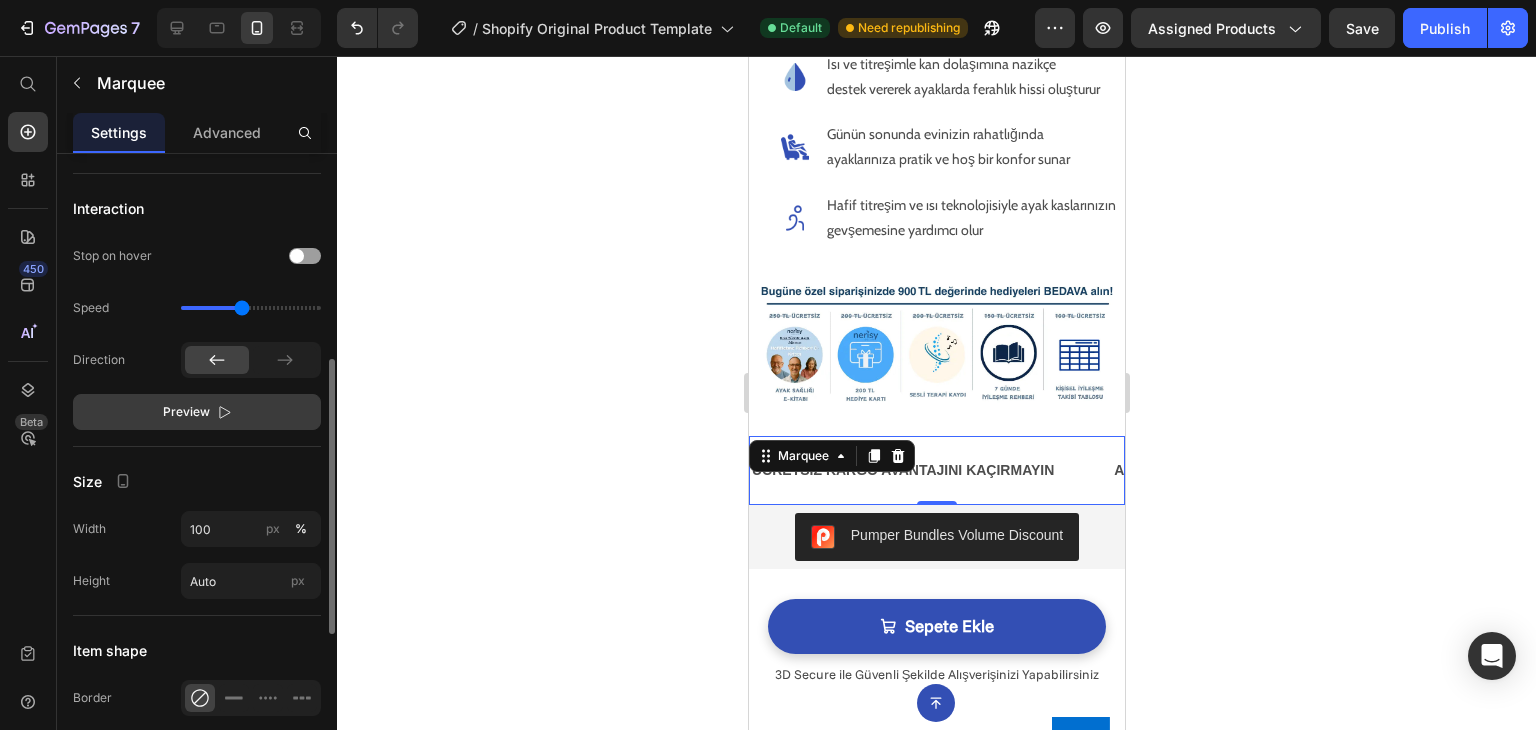 click on "Preview" at bounding box center (197, 412) 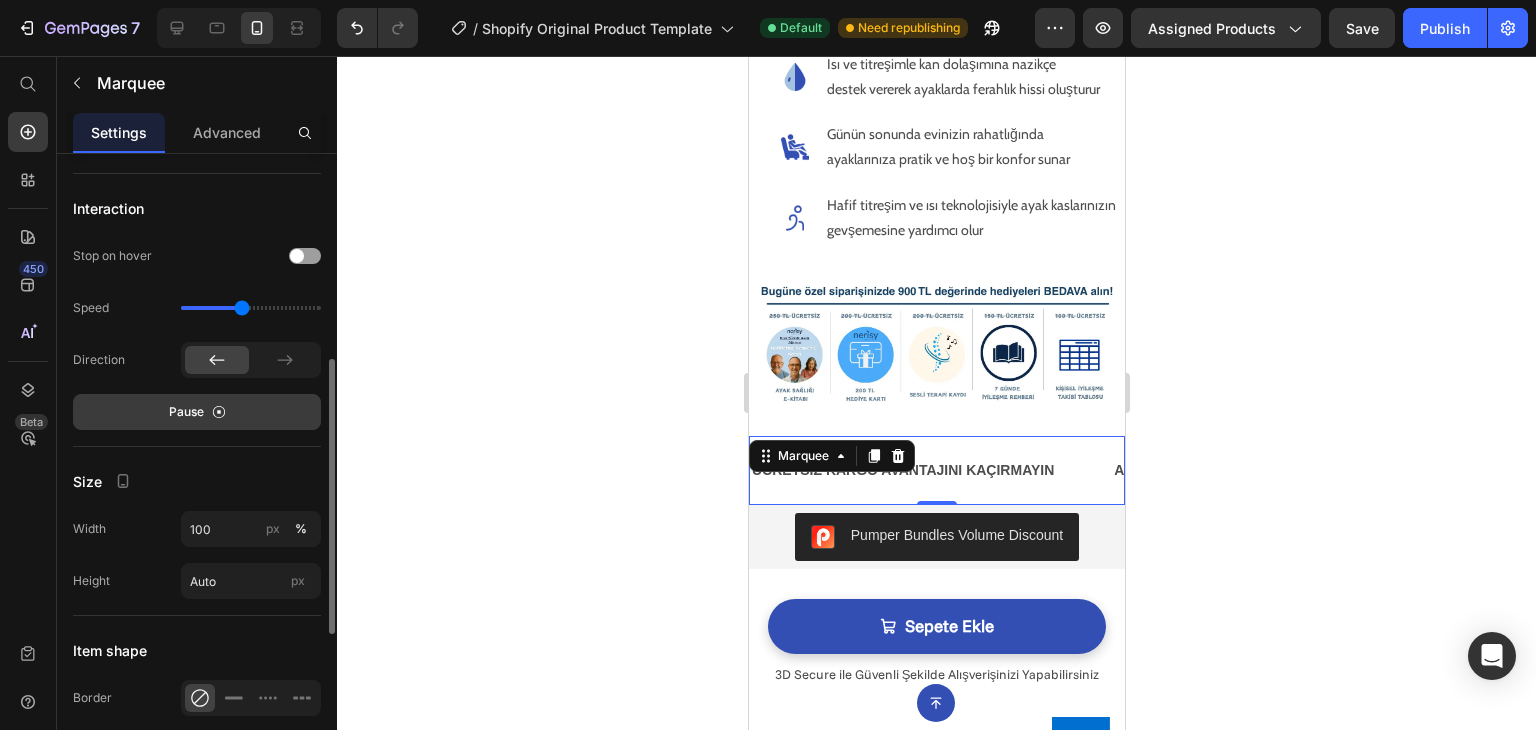 click on "Pause" at bounding box center [197, 412] 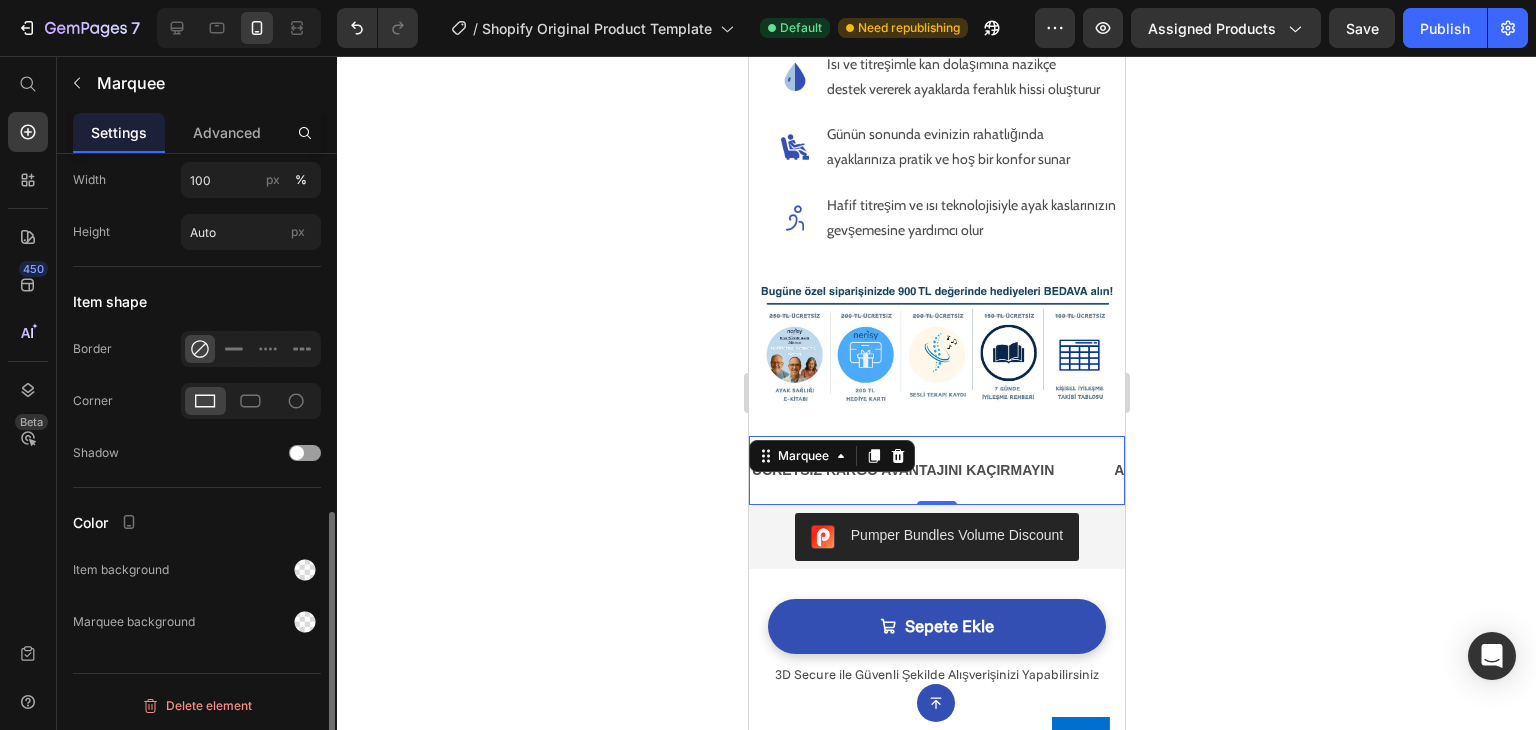 scroll, scrollTop: 819, scrollLeft: 0, axis: vertical 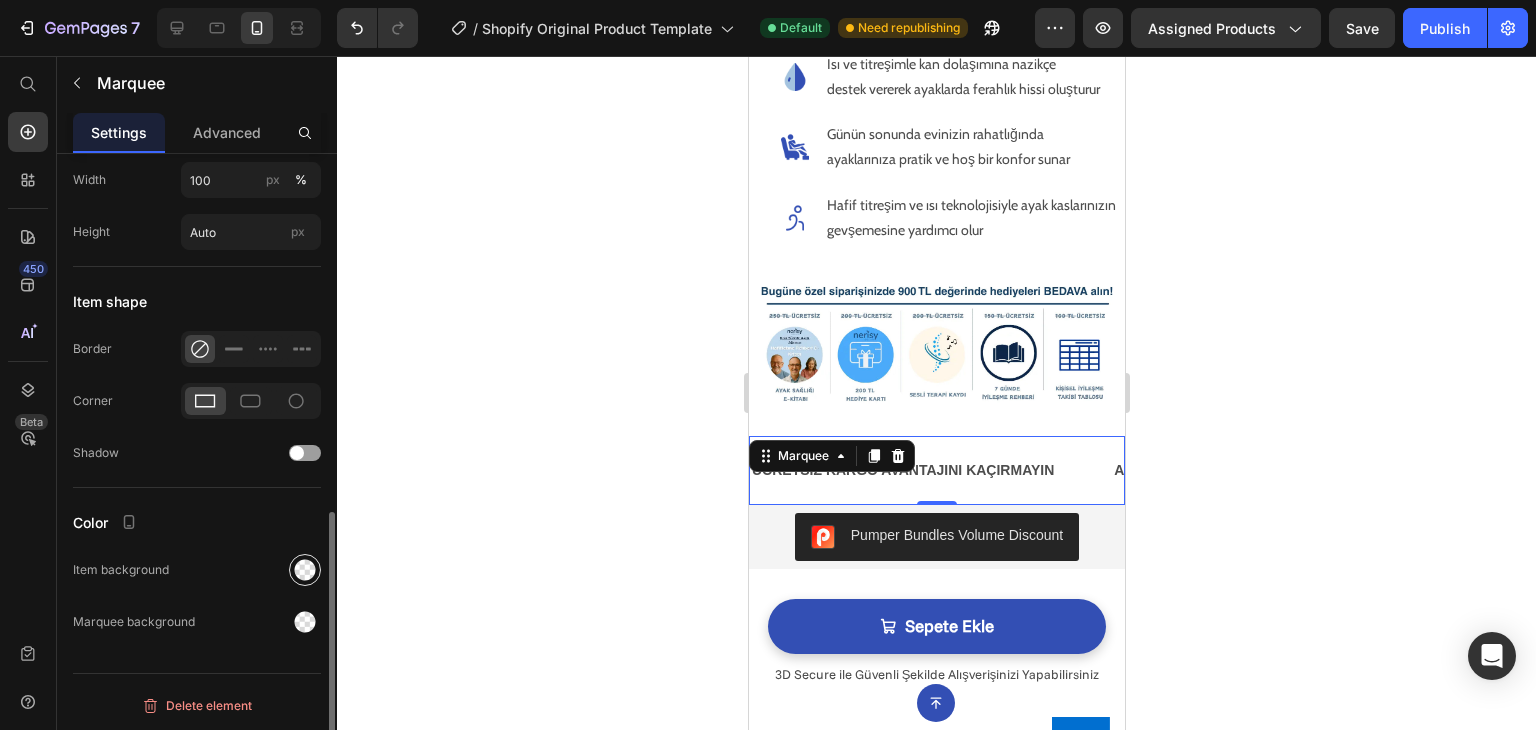 click at bounding box center (305, 570) 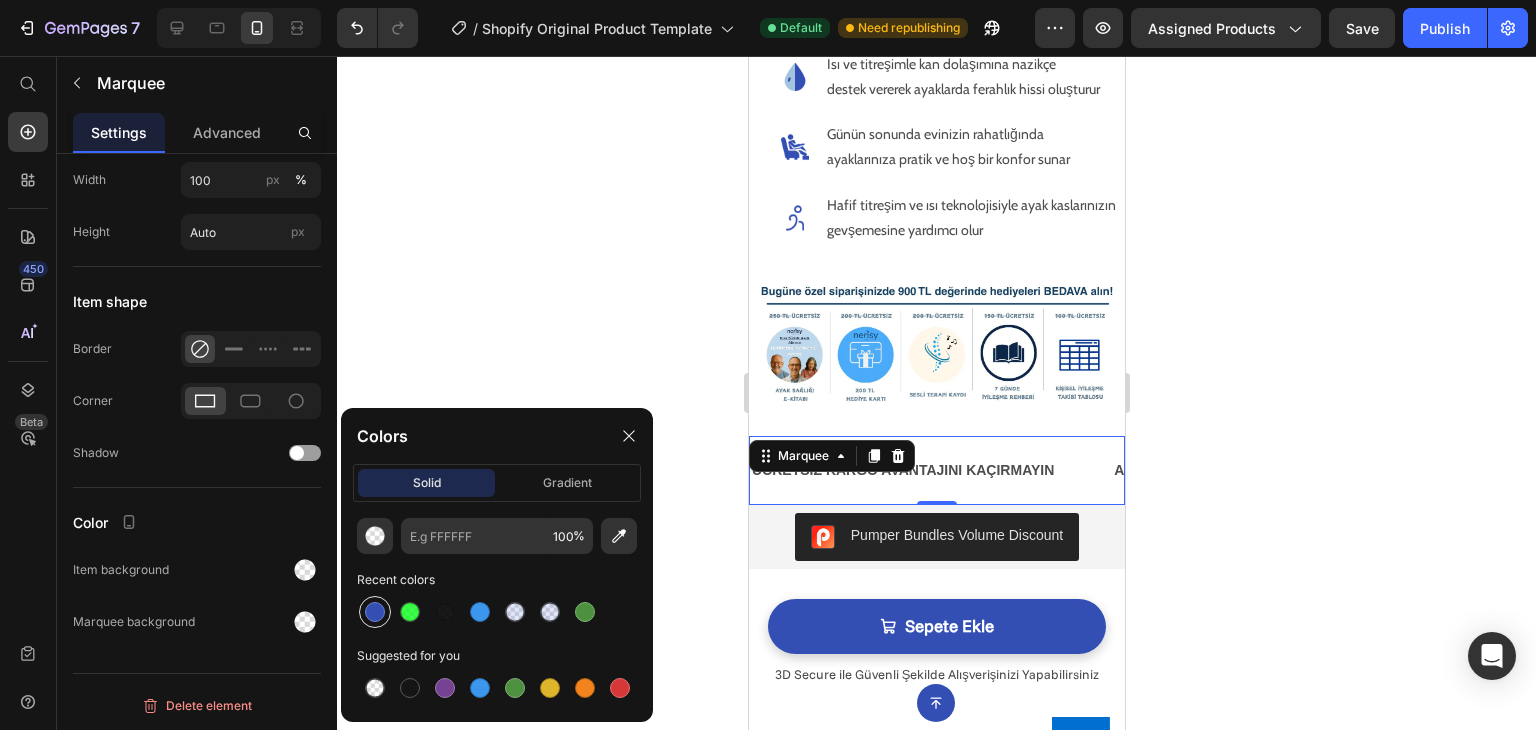 click at bounding box center [375, 612] 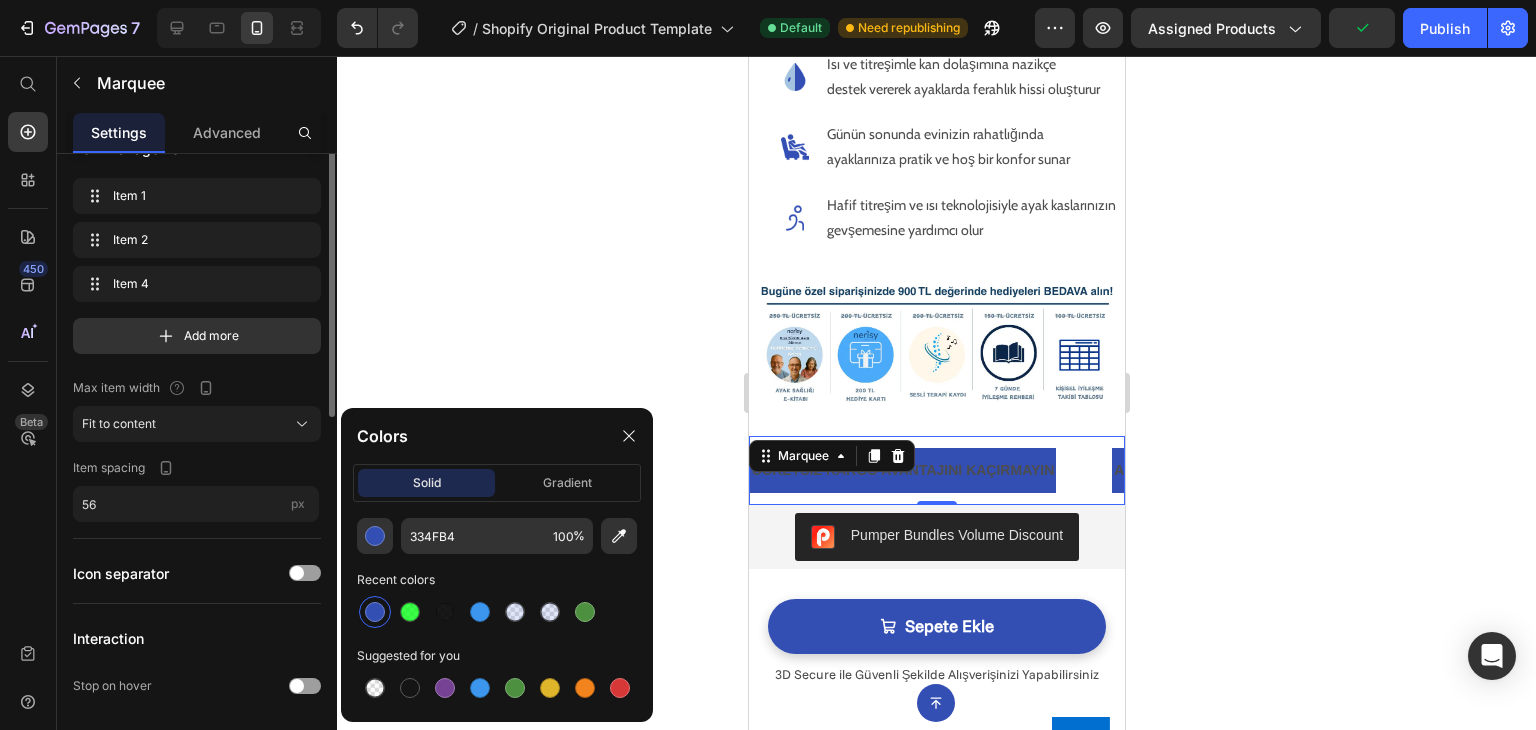 scroll, scrollTop: 0, scrollLeft: 0, axis: both 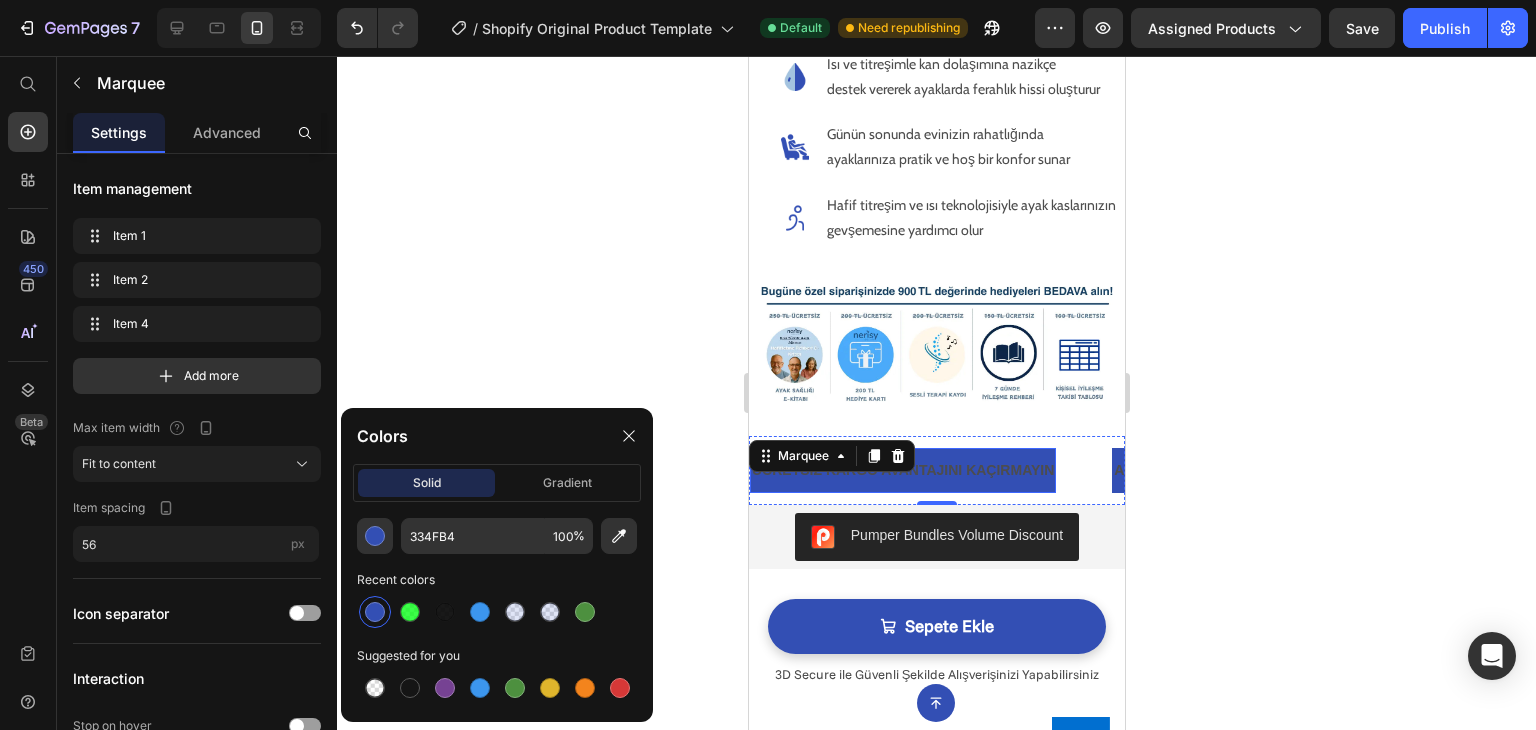 click on "ÜCRETSİZ KARGO AVANTAJINI KAÇIRMAYIN" at bounding box center [899, 470] 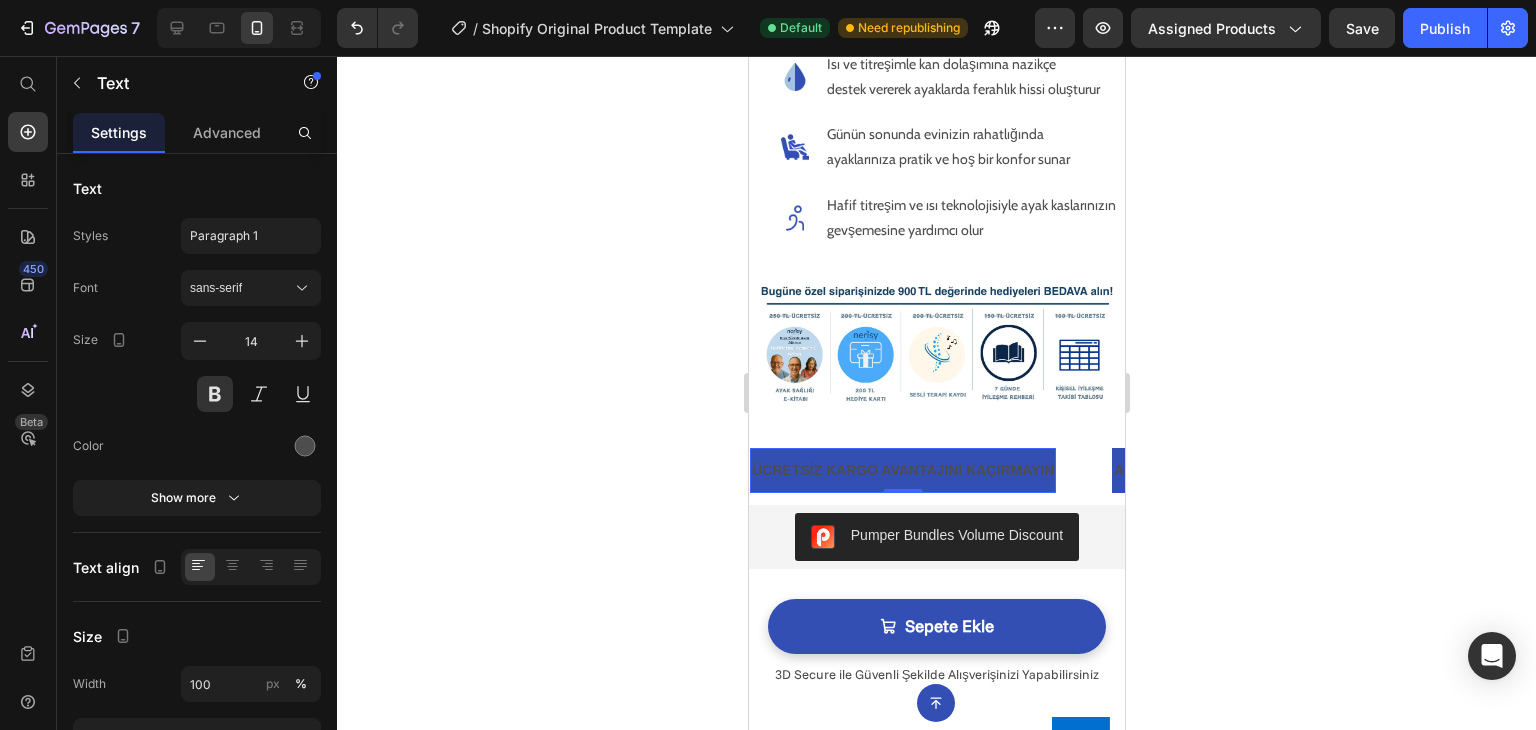click on "ÜCRETSİZ KARGO AVANTAJINI KAÇIRMAYIN" at bounding box center [887, 470] 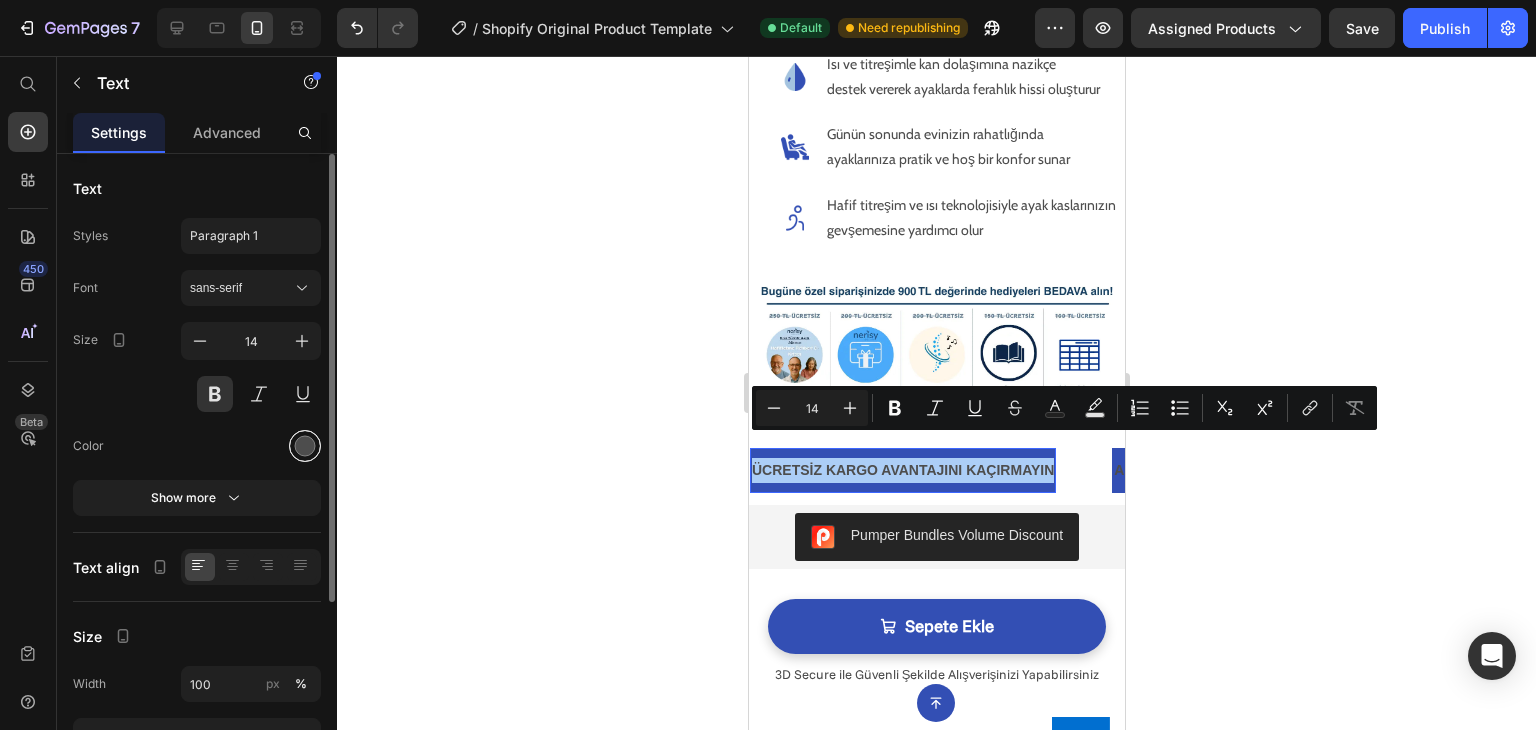 click at bounding box center (305, 446) 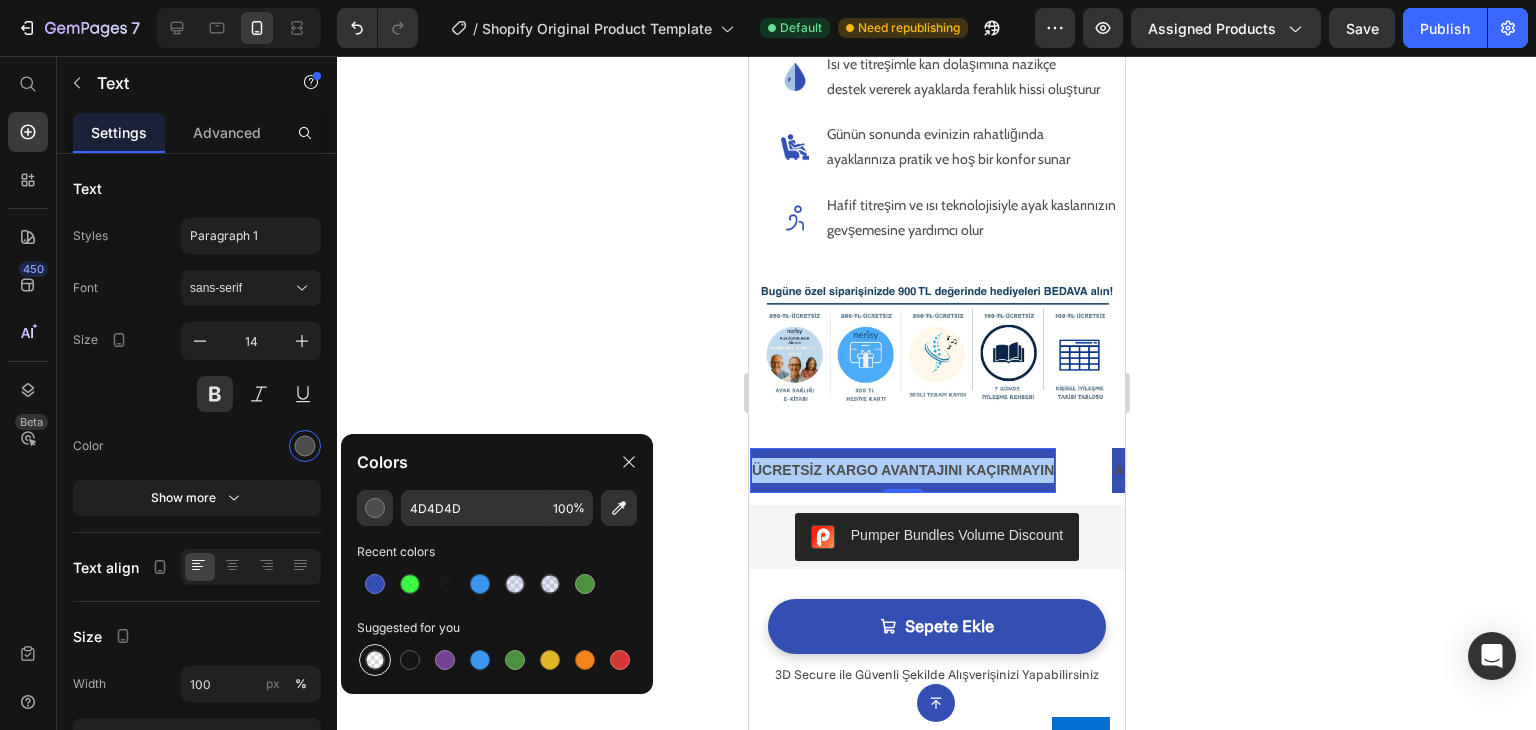 click at bounding box center (375, 660) 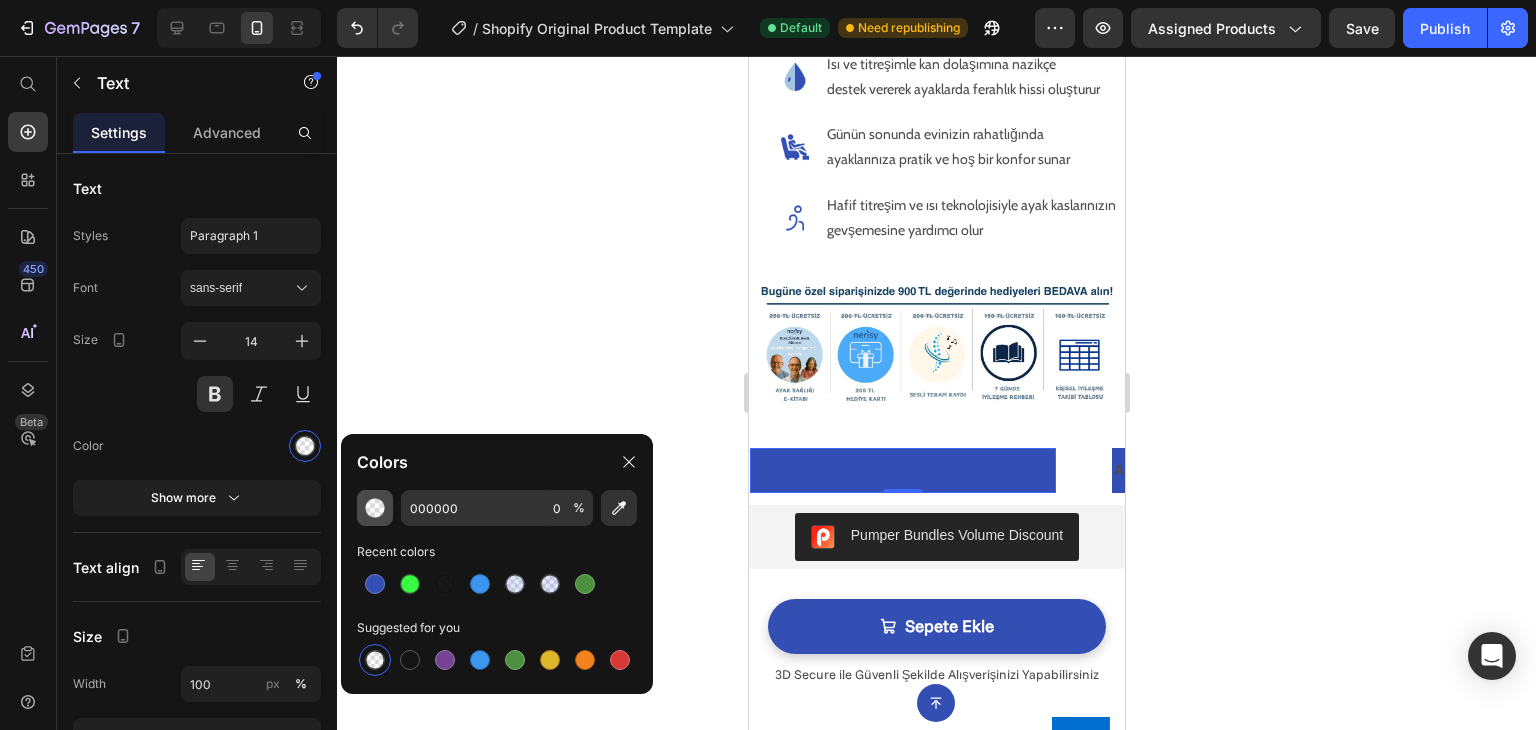 click at bounding box center (375, 508) 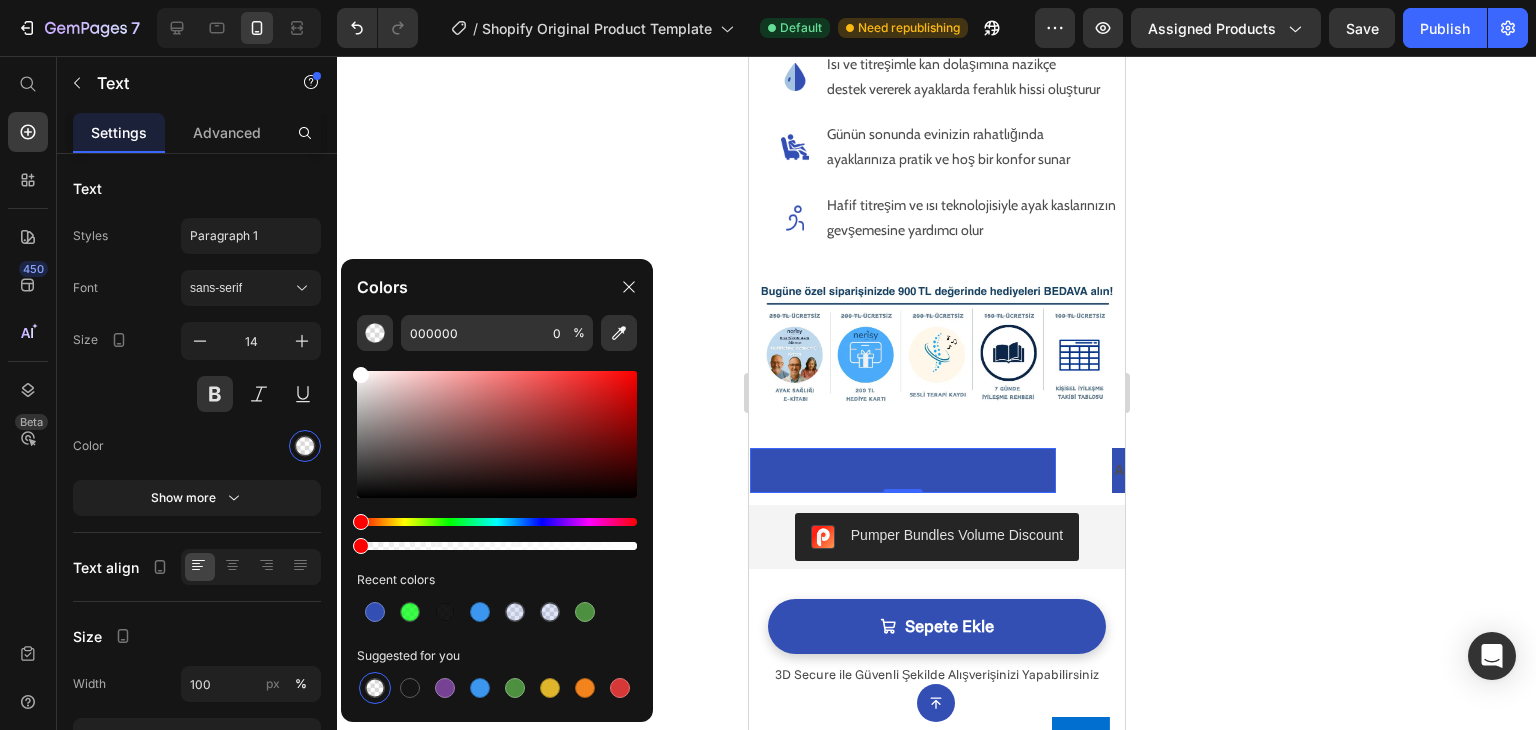 drag, startPoint x: 378, startPoint y: 441, endPoint x: 348, endPoint y: 362, distance: 84.50444 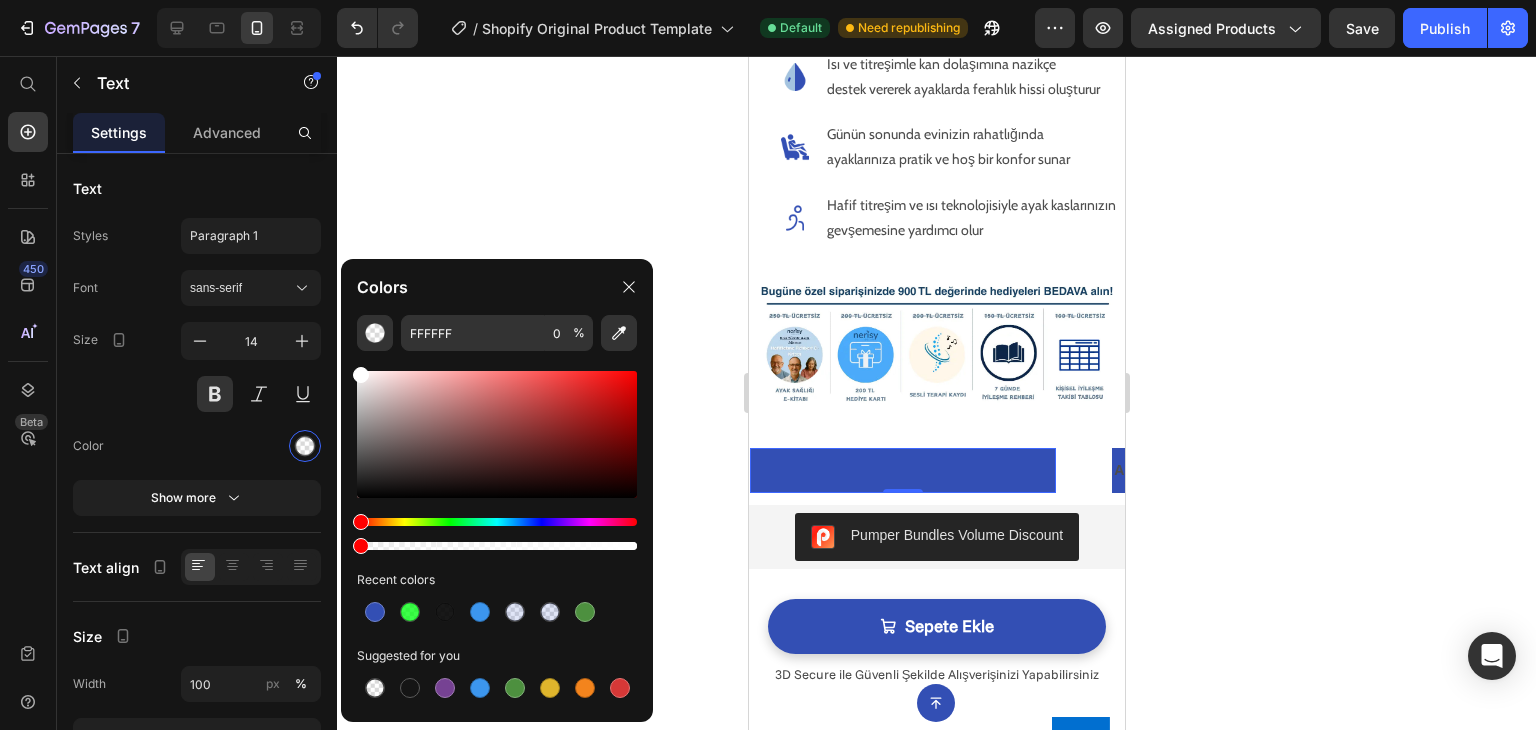 click 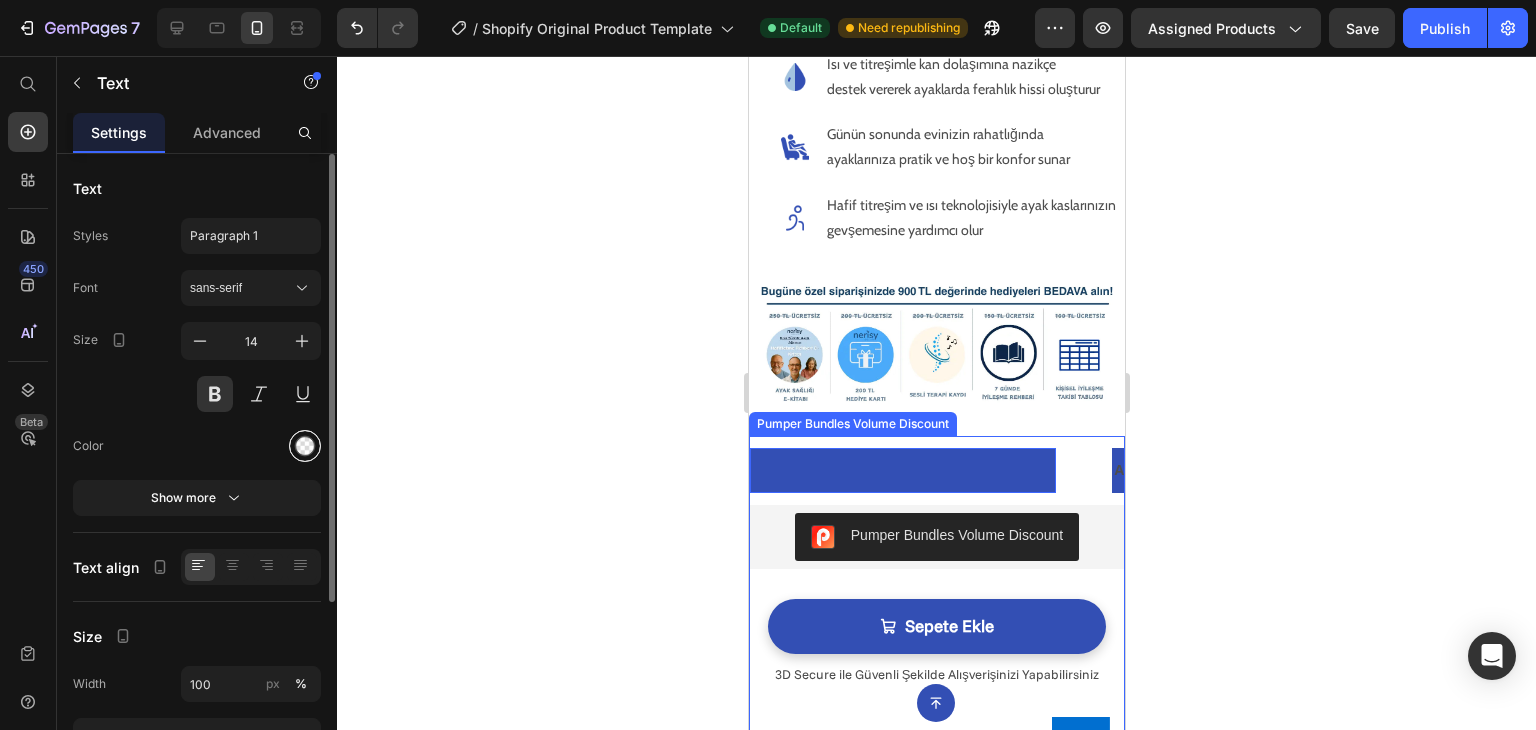 click at bounding box center (305, 446) 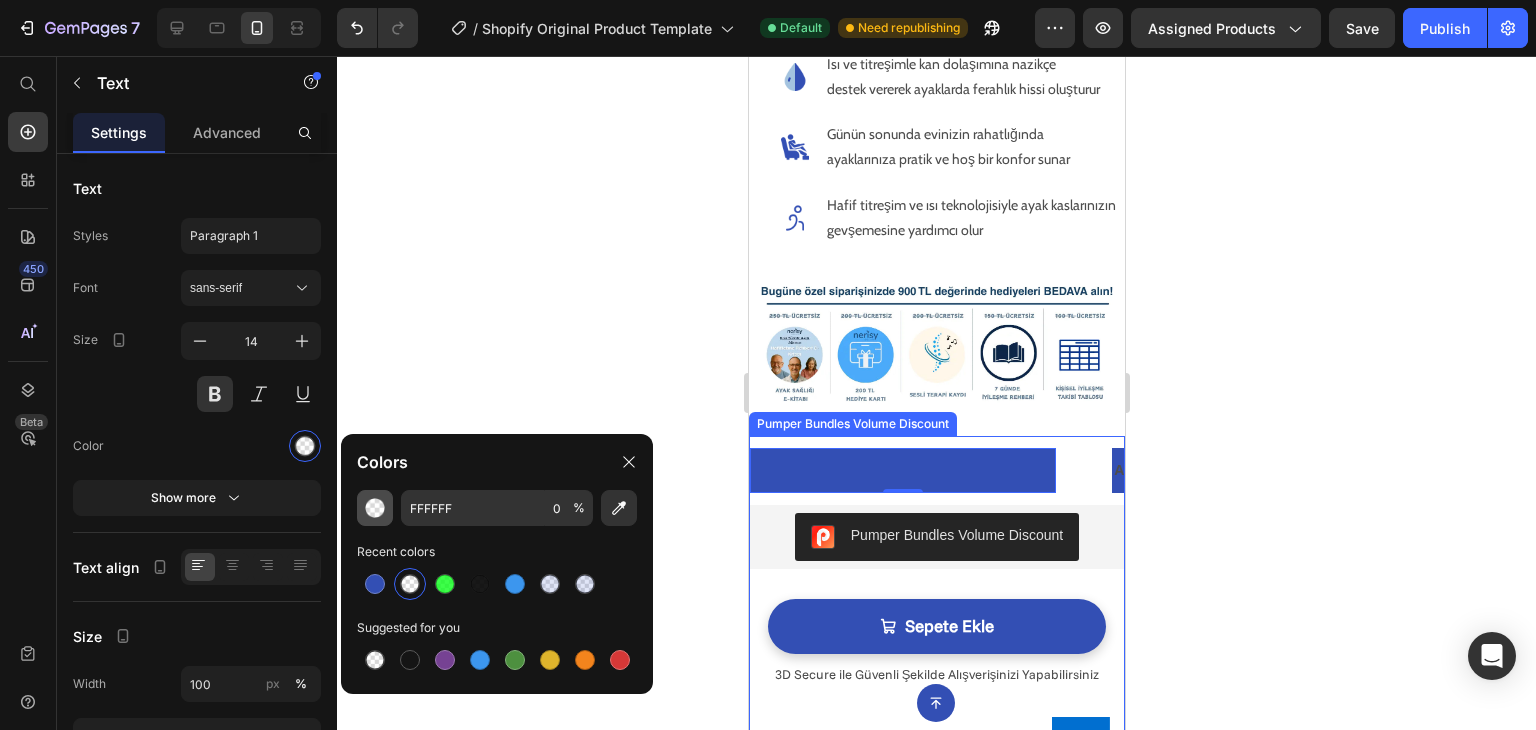 click at bounding box center (375, 508) 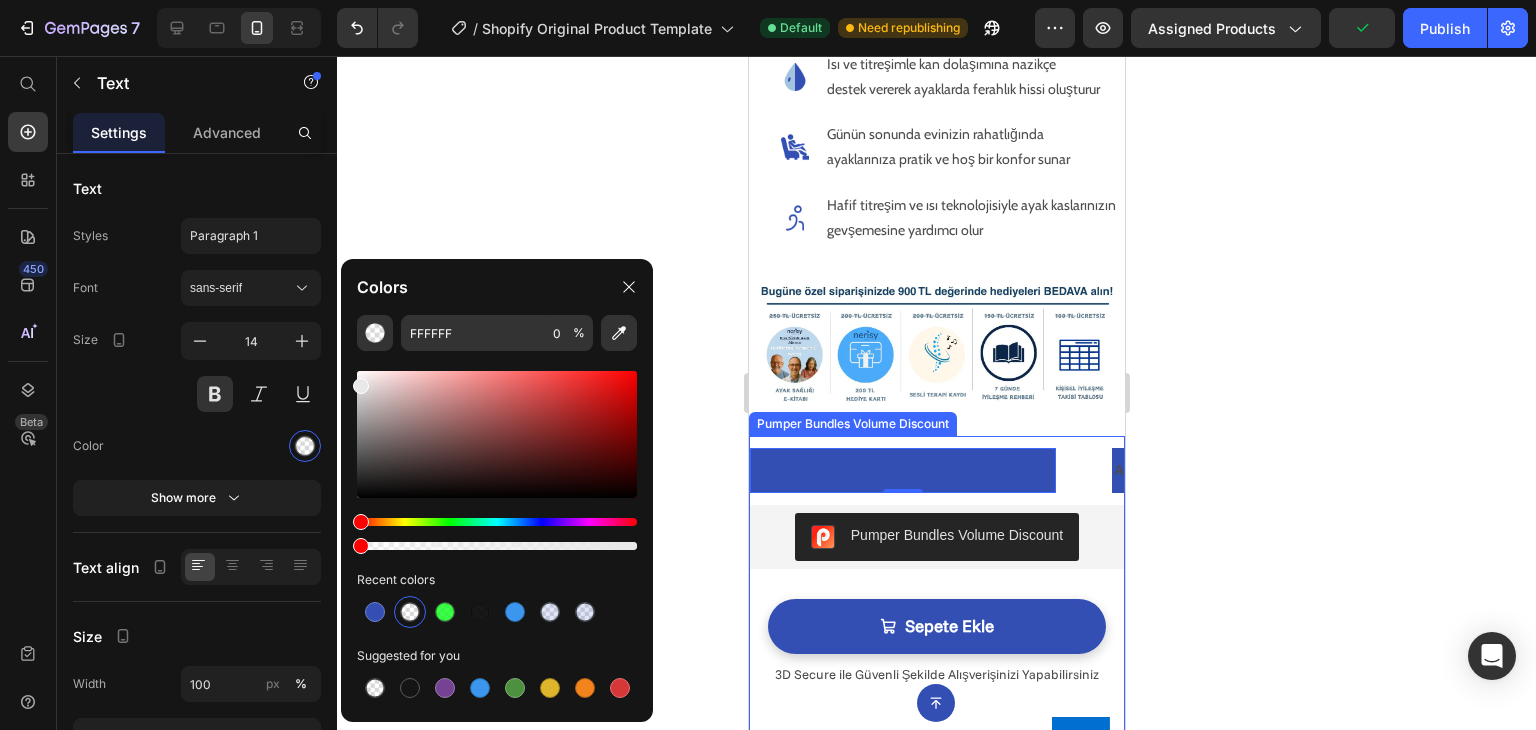 click at bounding box center [361, 386] 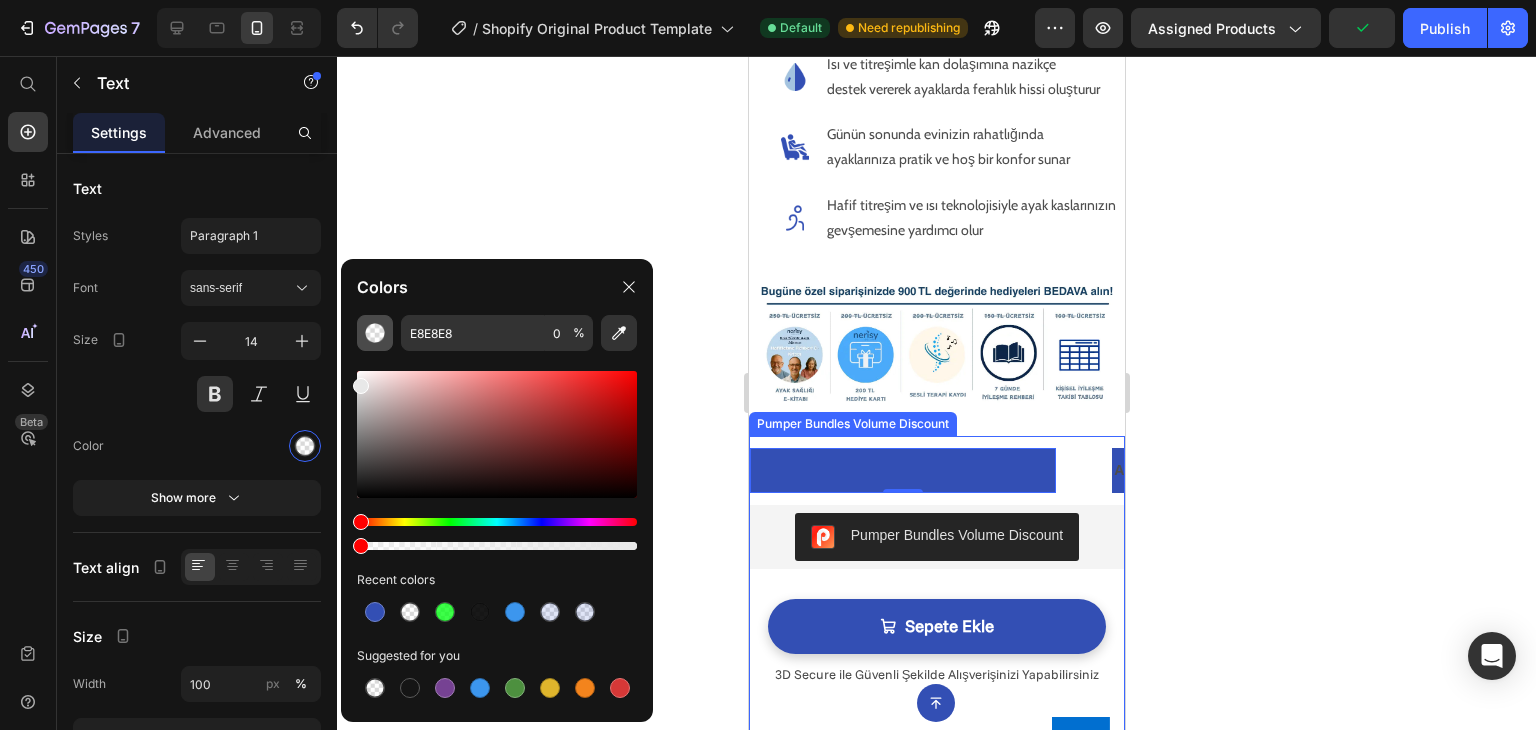 drag, startPoint x: 359, startPoint y: 382, endPoint x: 359, endPoint y: 325, distance: 57 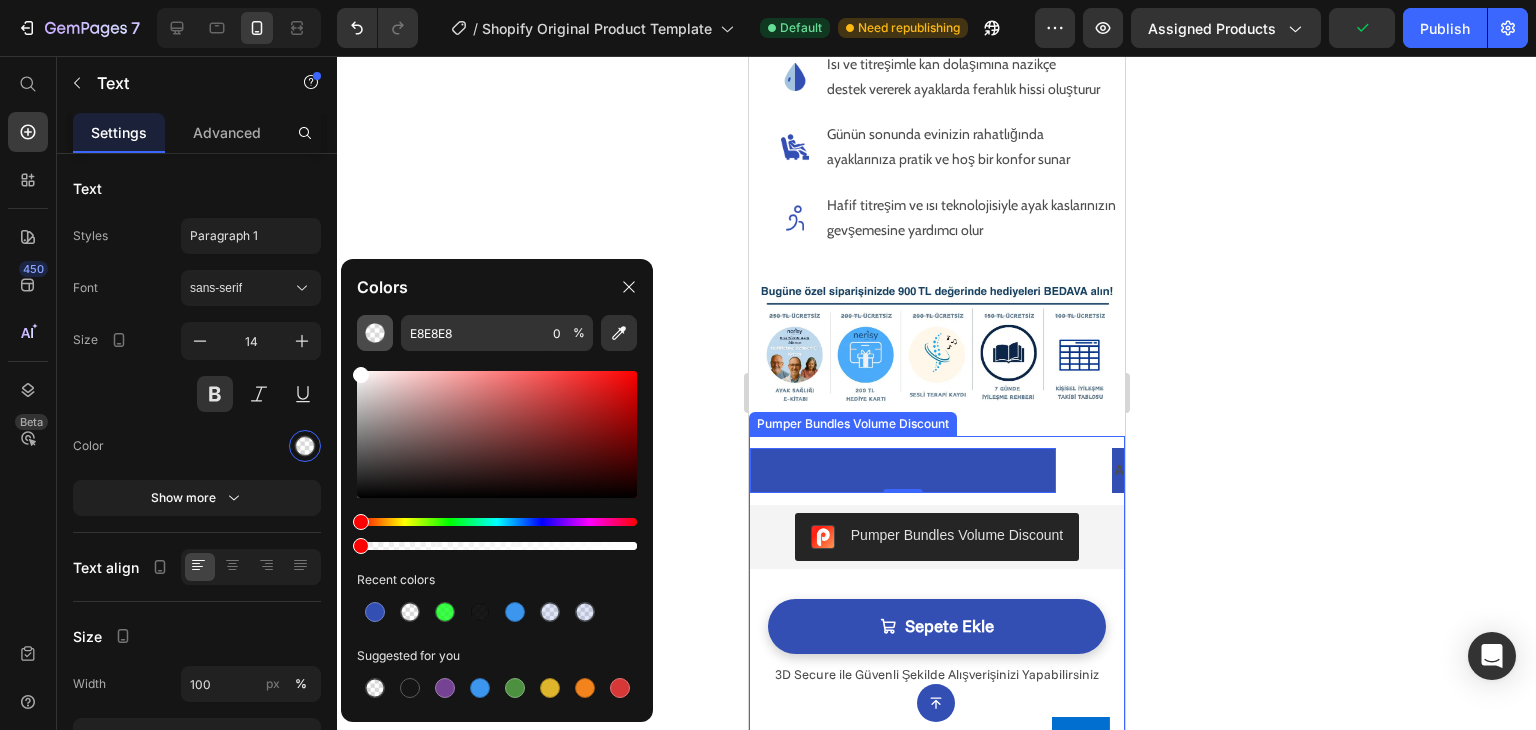 type on "FFFFFF" 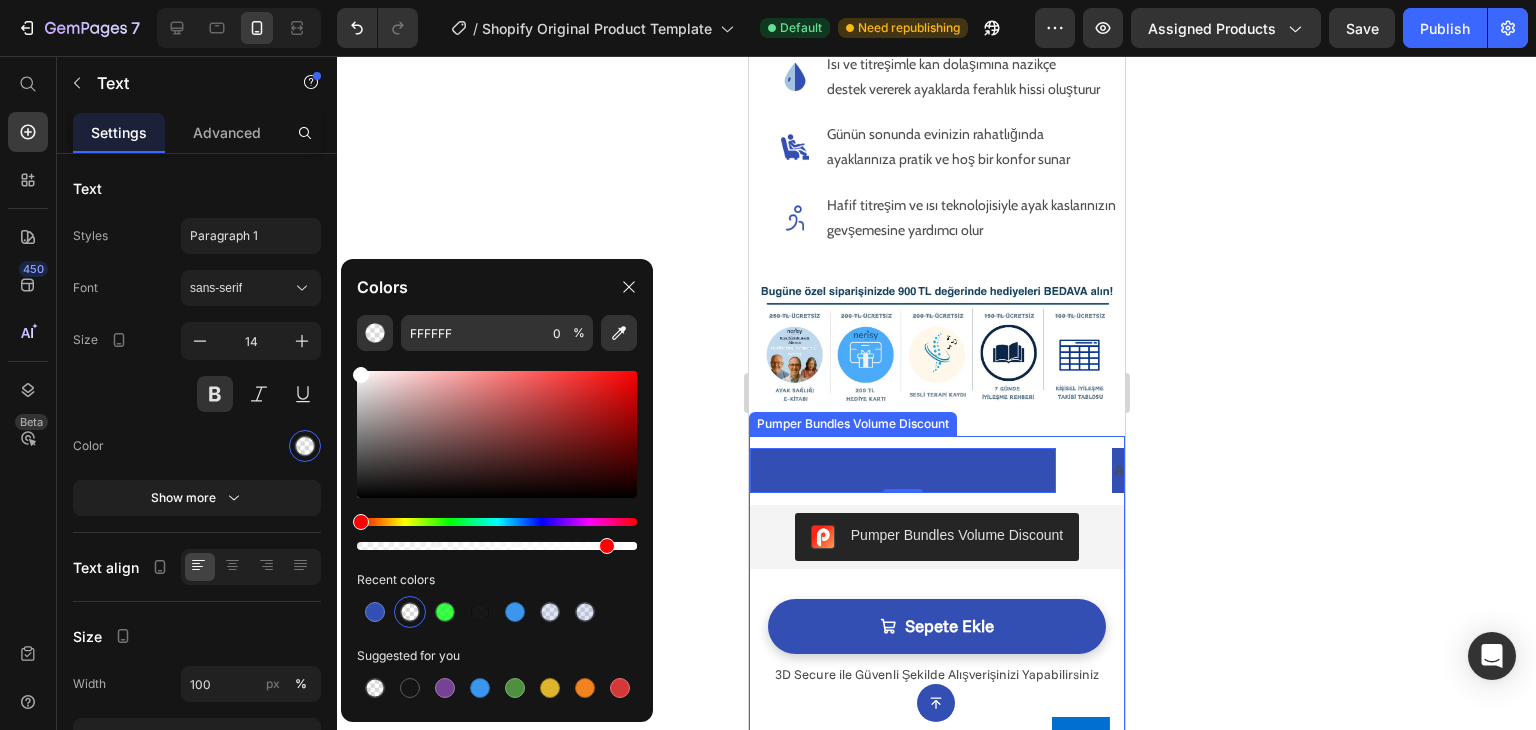 drag, startPoint x: 1207, startPoint y: 604, endPoint x: 758, endPoint y: 544, distance: 452.99118 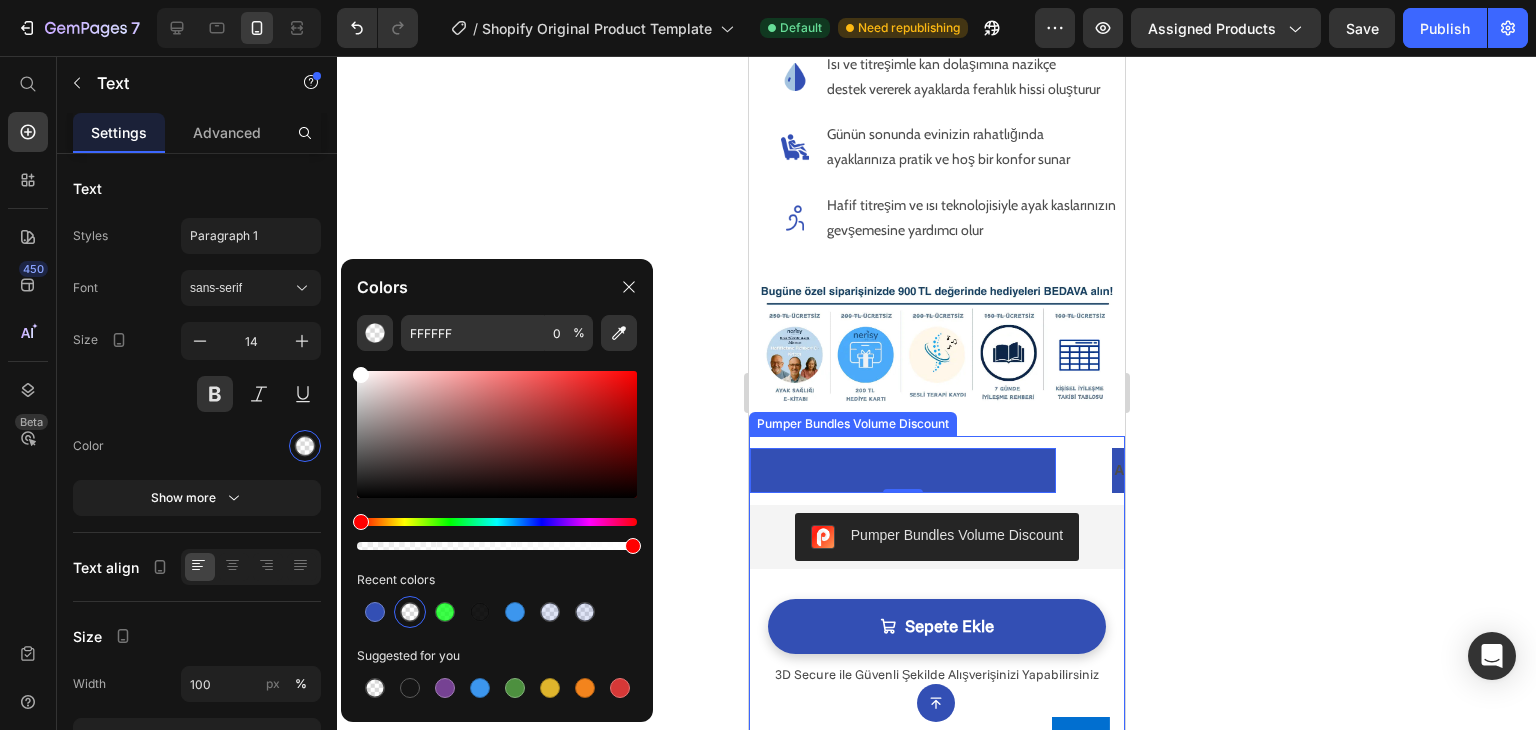 type on "100" 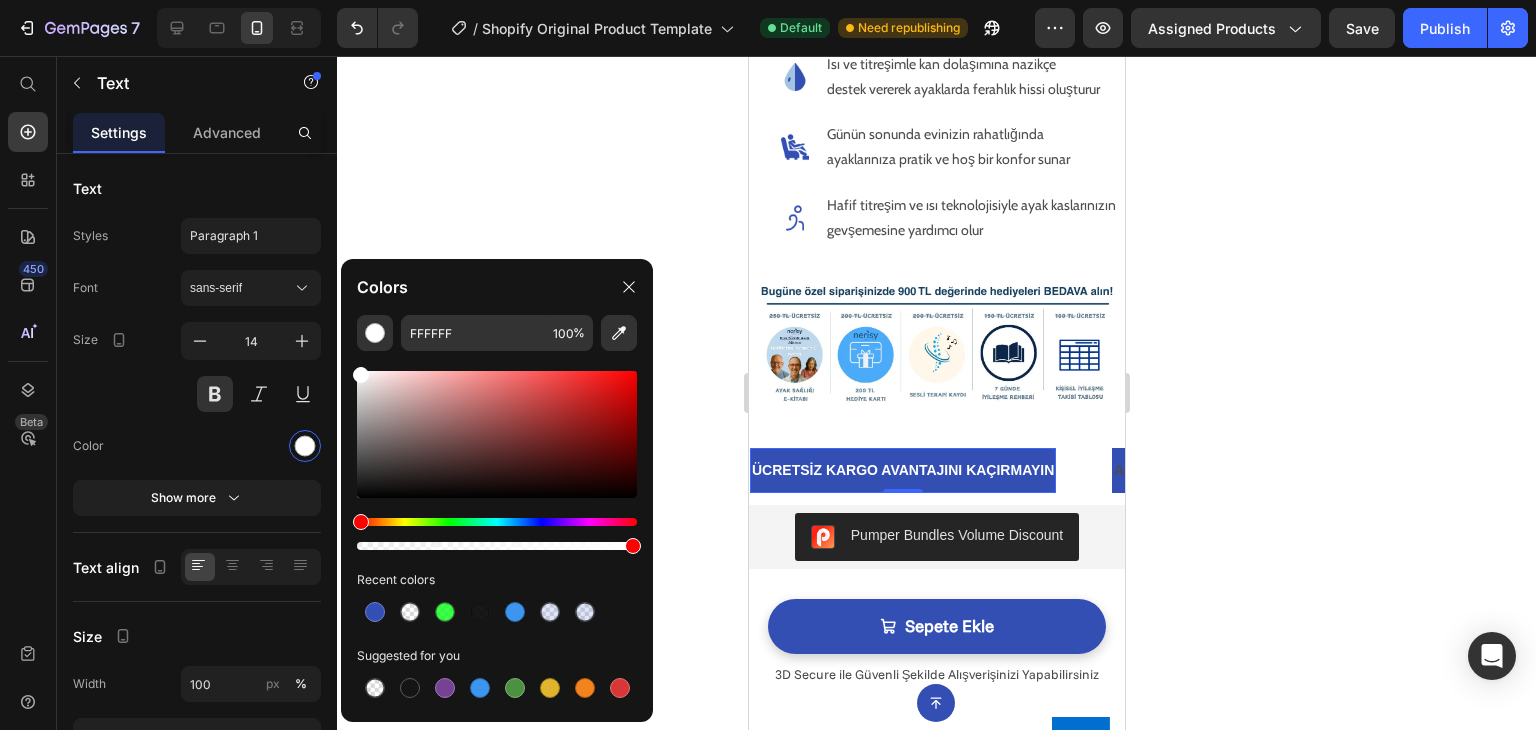 click 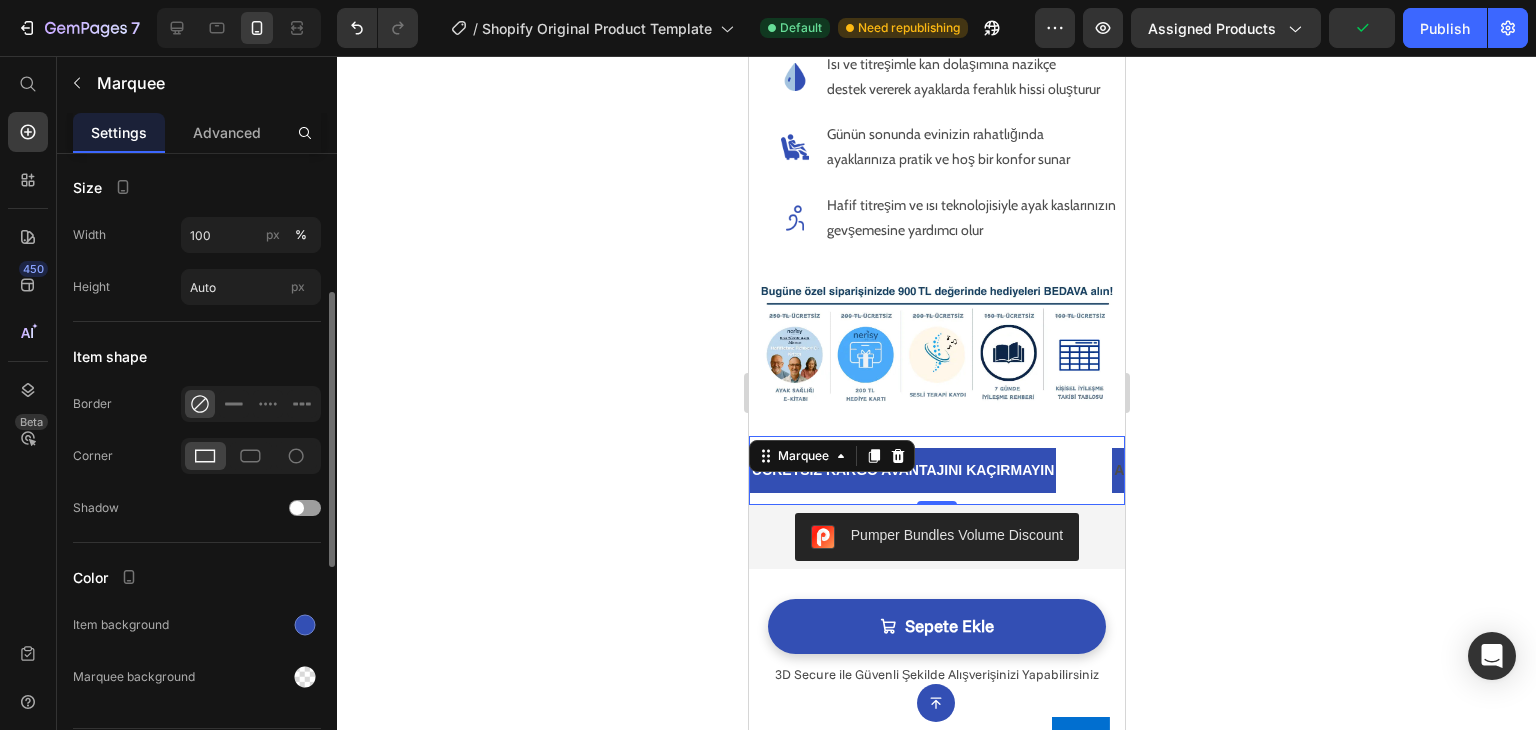 scroll, scrollTop: 766, scrollLeft: 0, axis: vertical 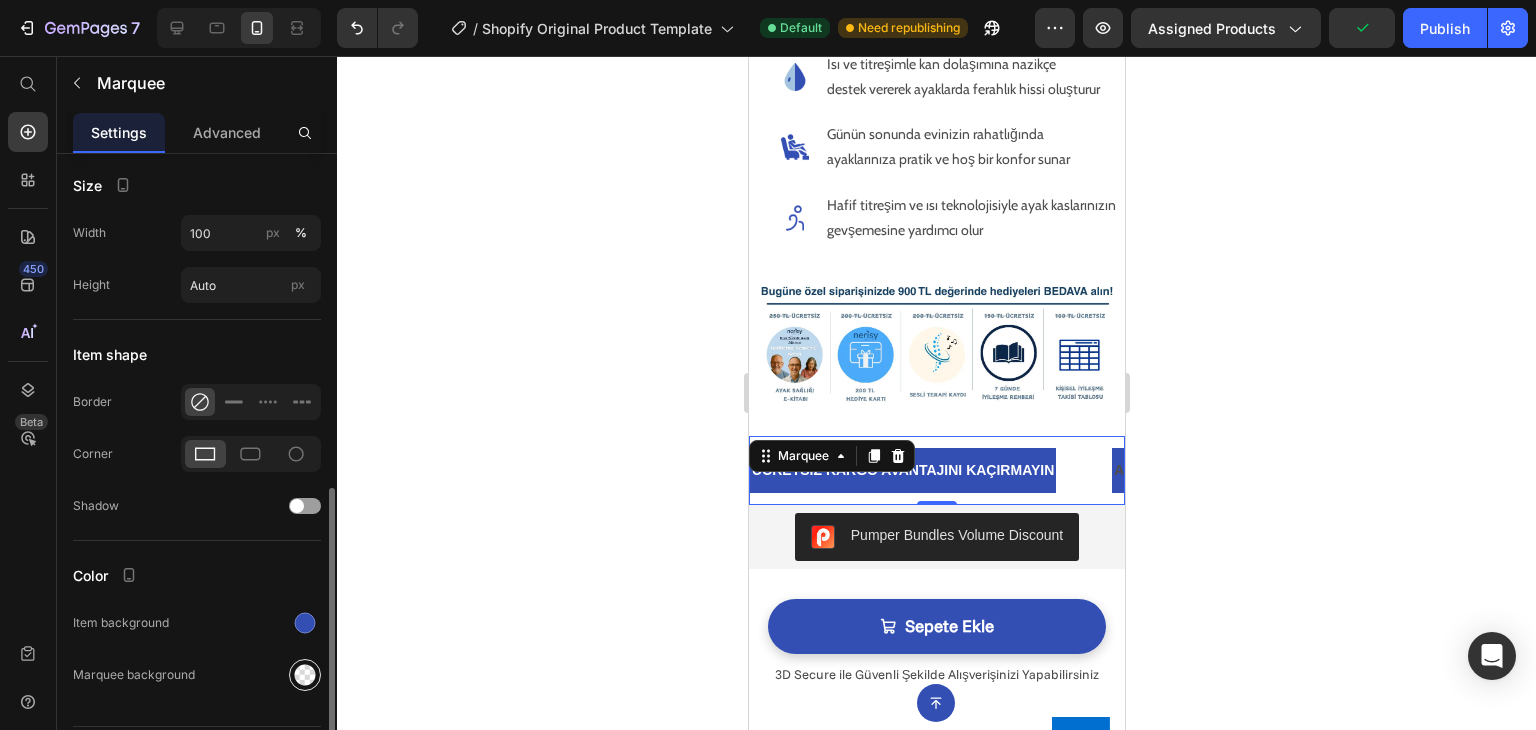click 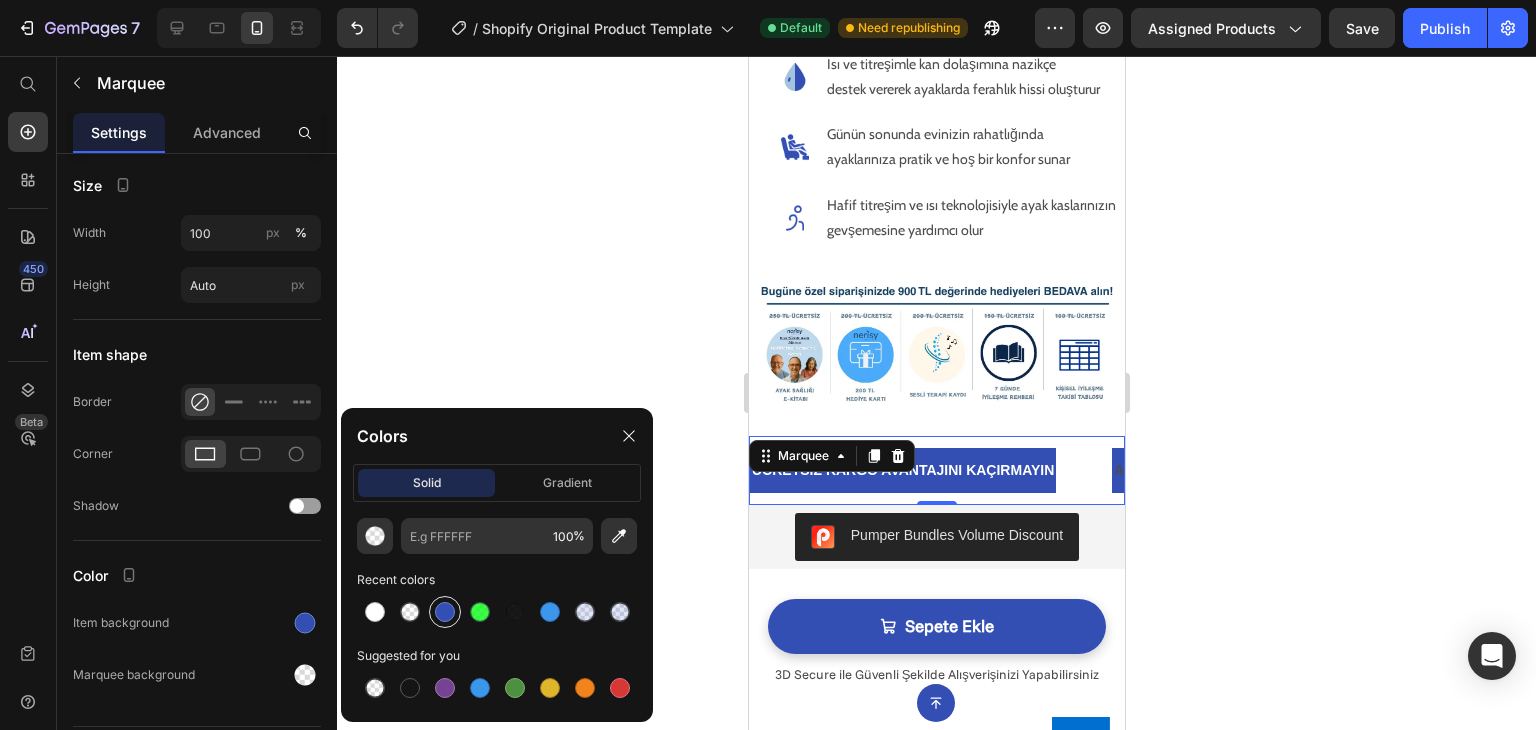 click at bounding box center (445, 612) 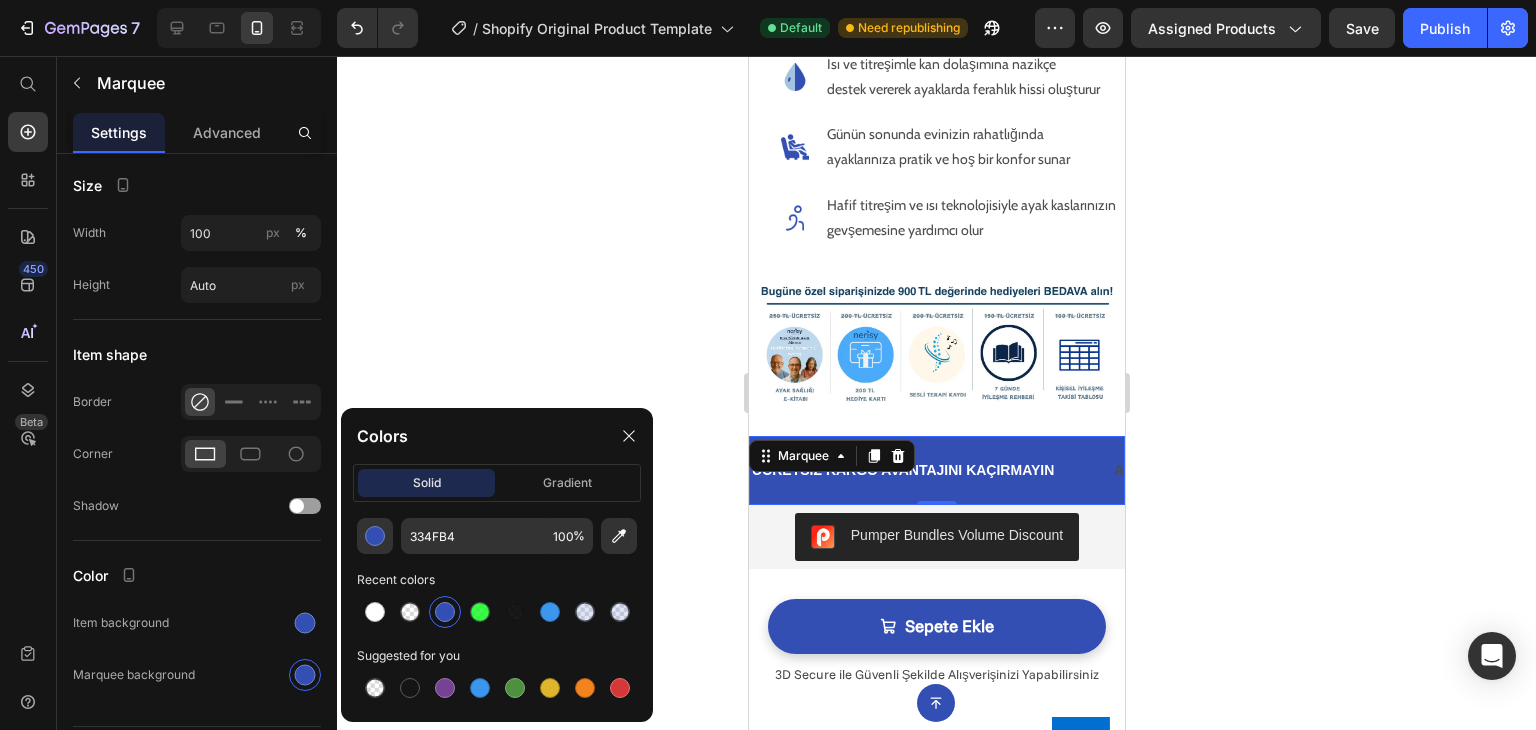 click 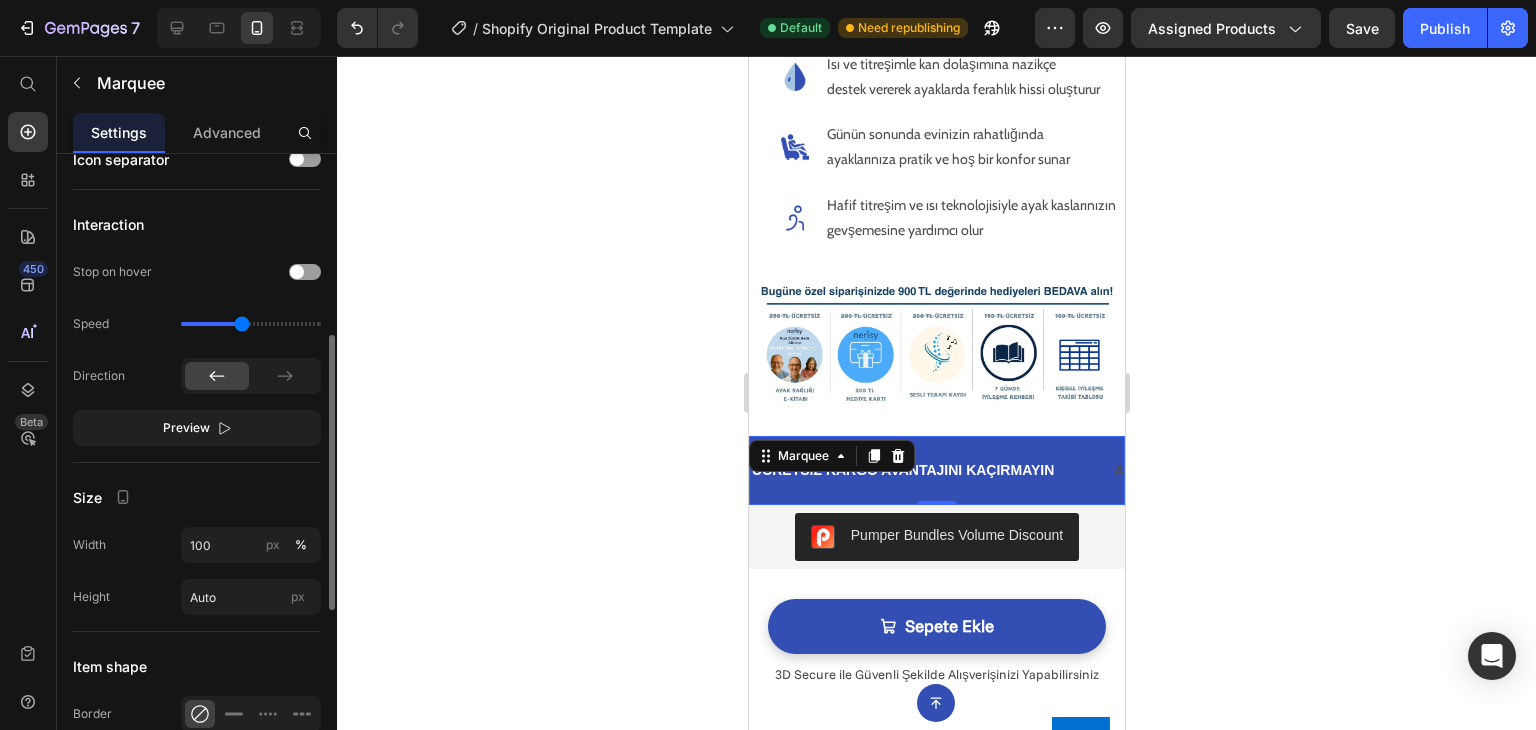 scroll, scrollTop: 460, scrollLeft: 0, axis: vertical 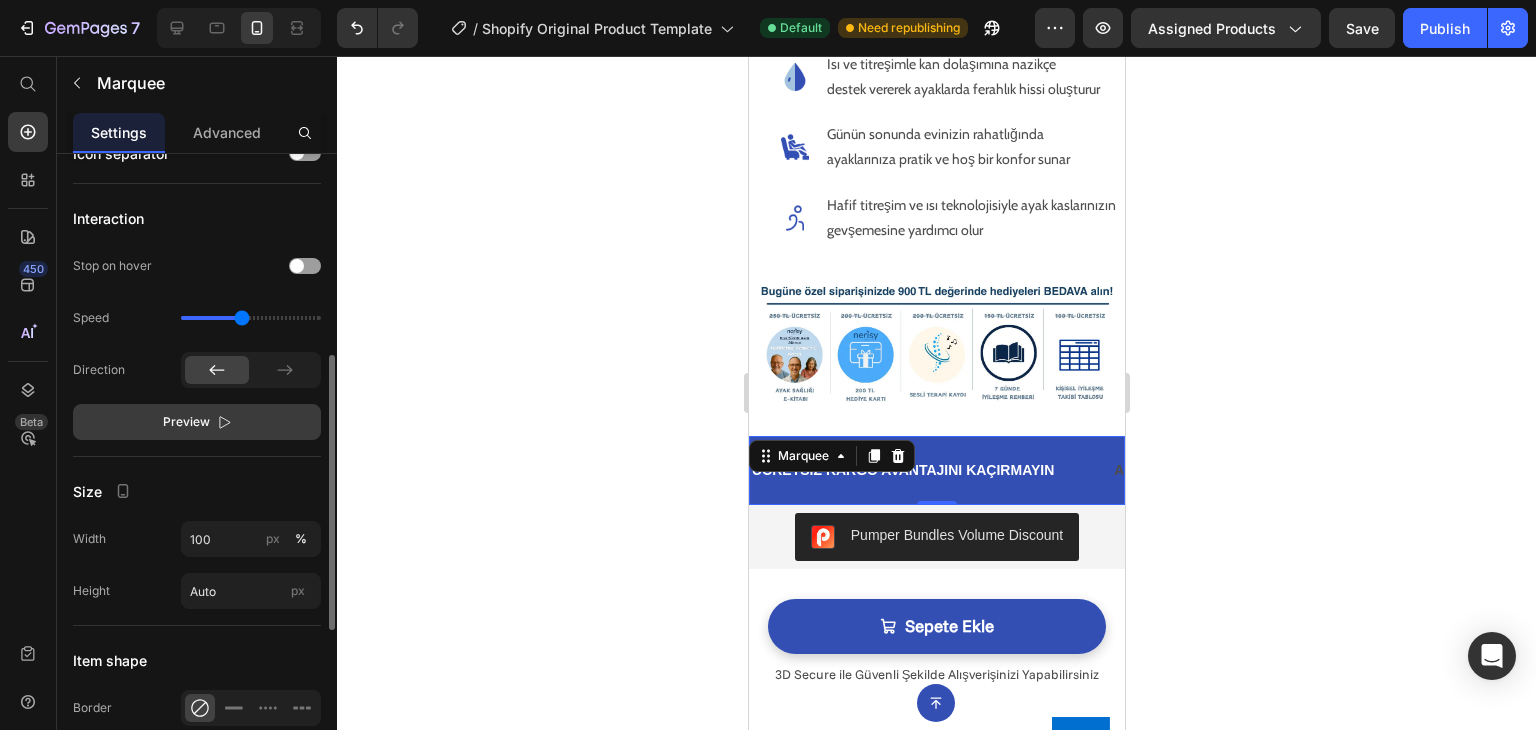 click on "Preview" at bounding box center (197, 422) 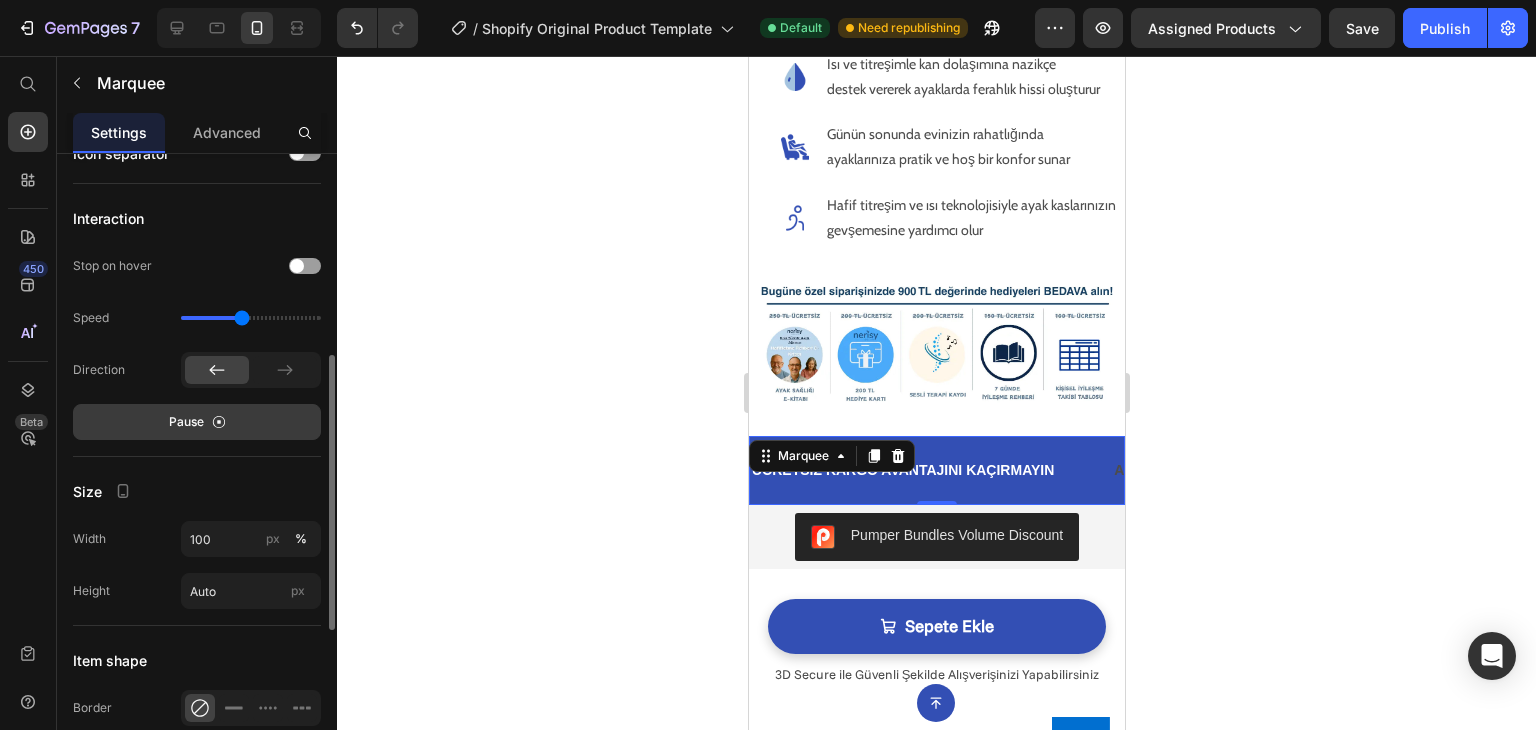 click on "Pause" at bounding box center (197, 422) 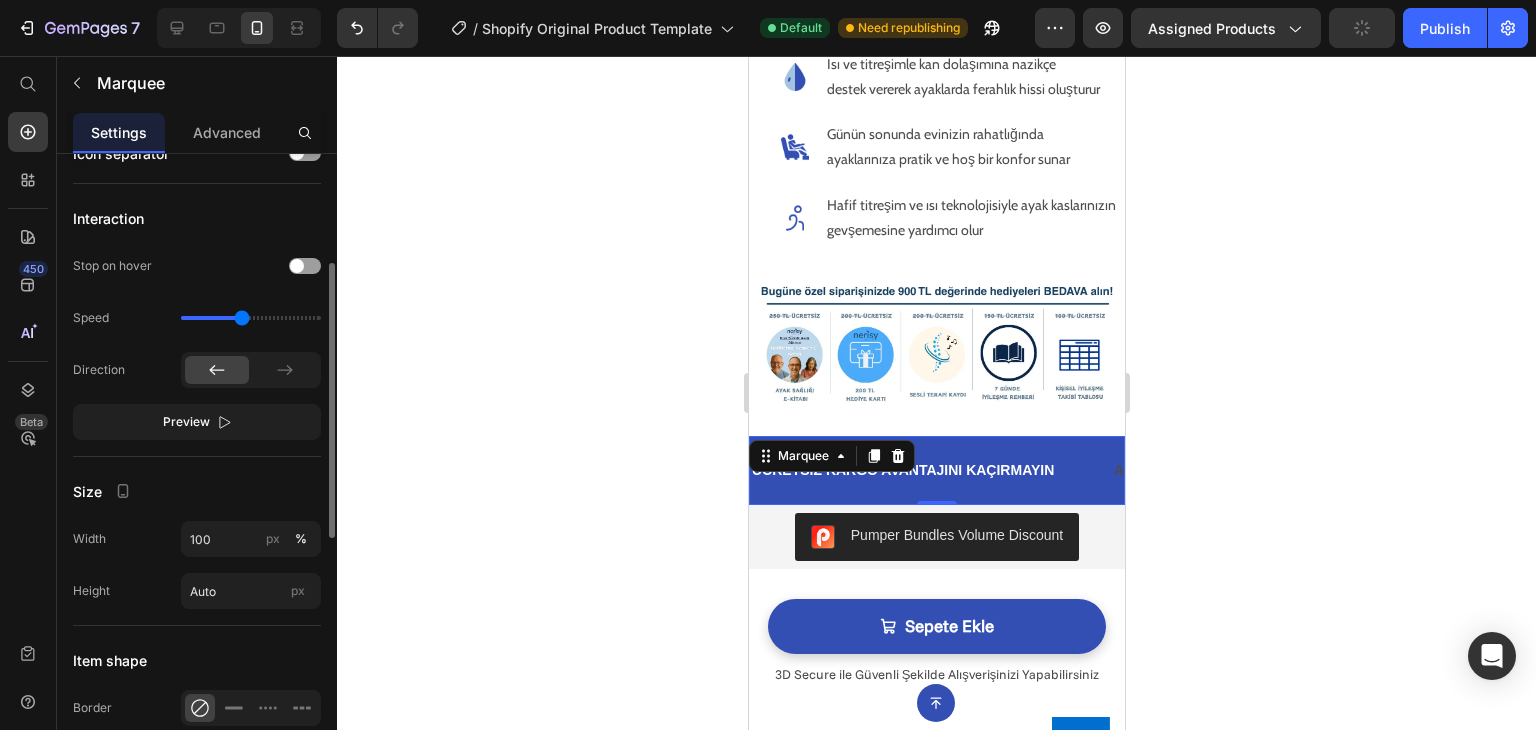 scroll, scrollTop: 0, scrollLeft: 0, axis: both 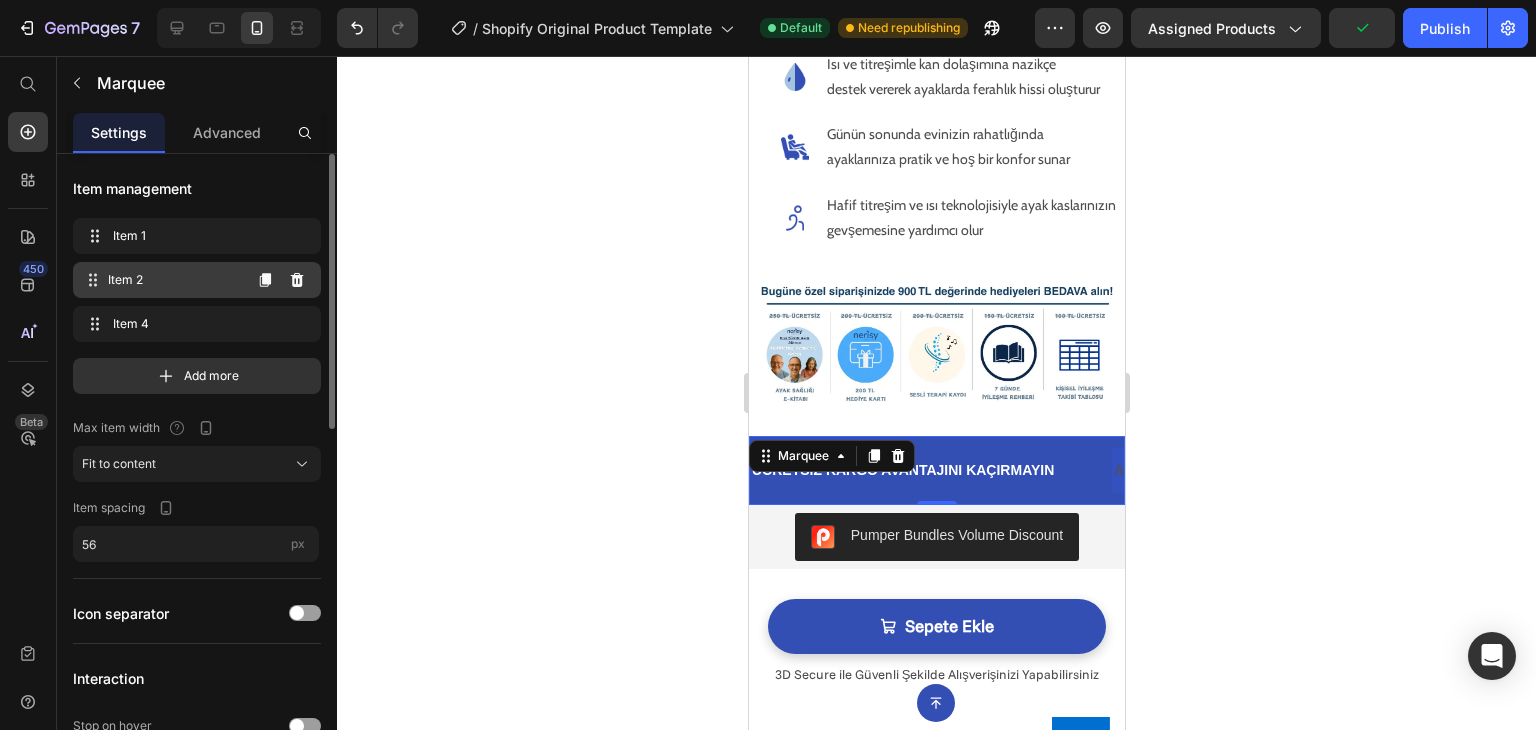 click on "Item 2" at bounding box center [174, 280] 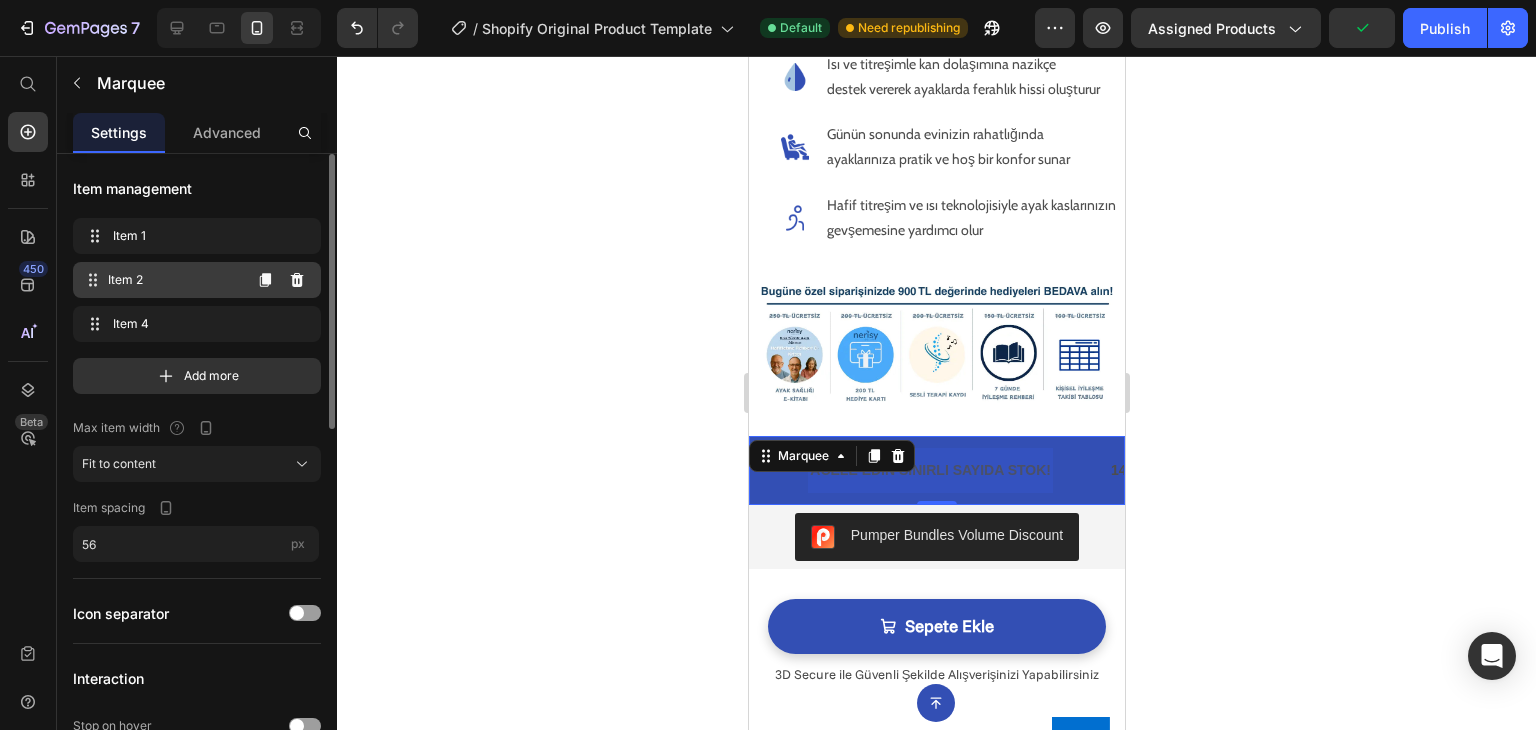 scroll, scrollTop: 0, scrollLeft: 305, axis: horizontal 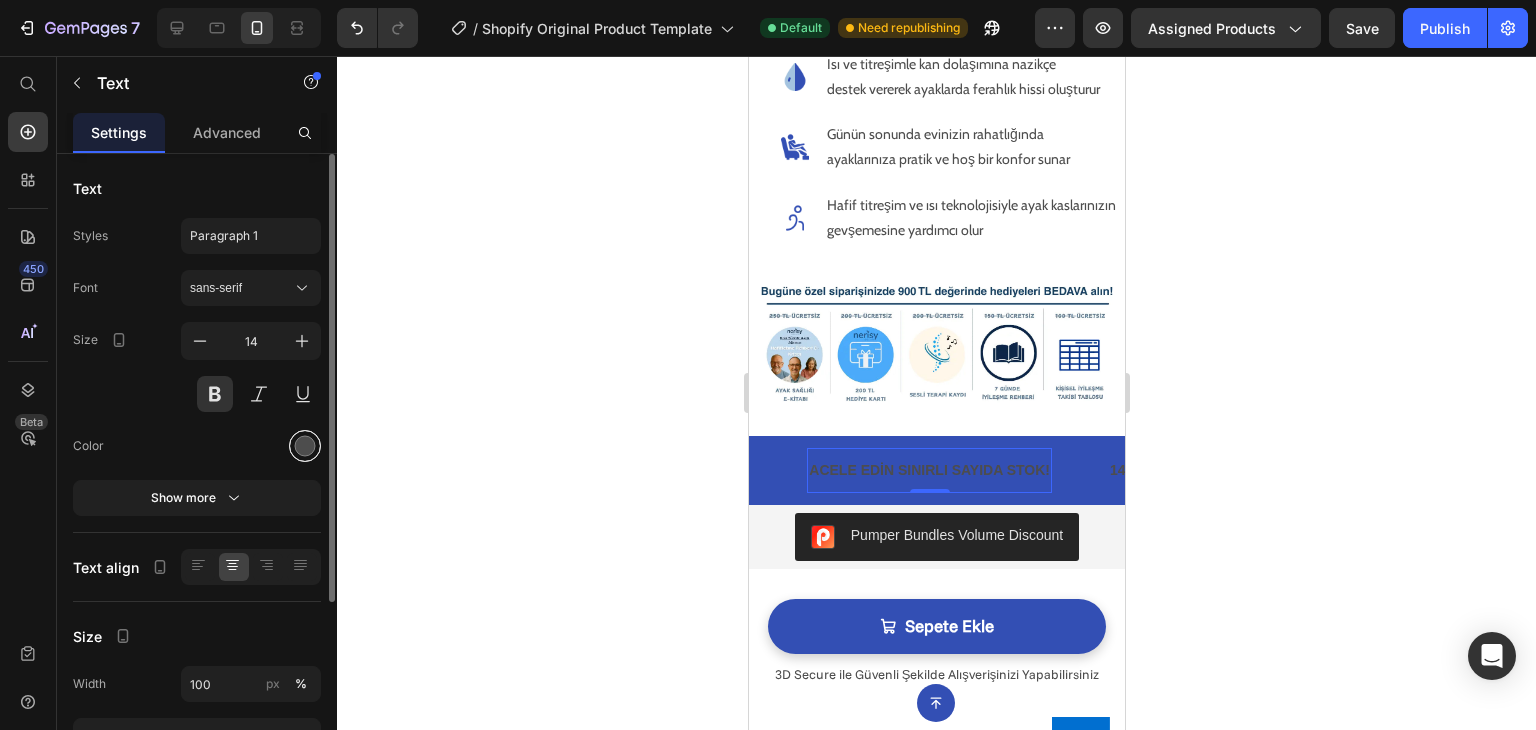 click at bounding box center [305, 446] 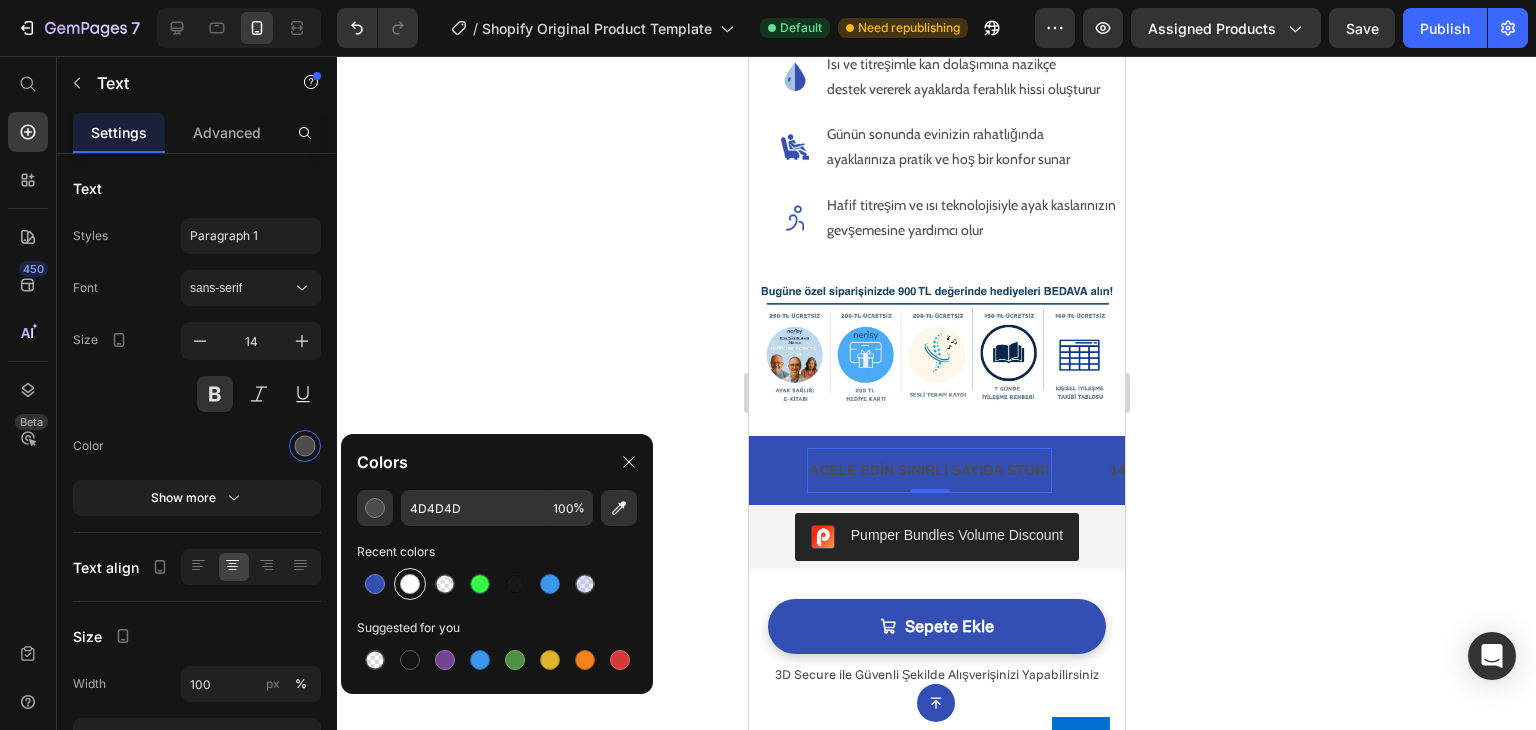 click at bounding box center [410, 584] 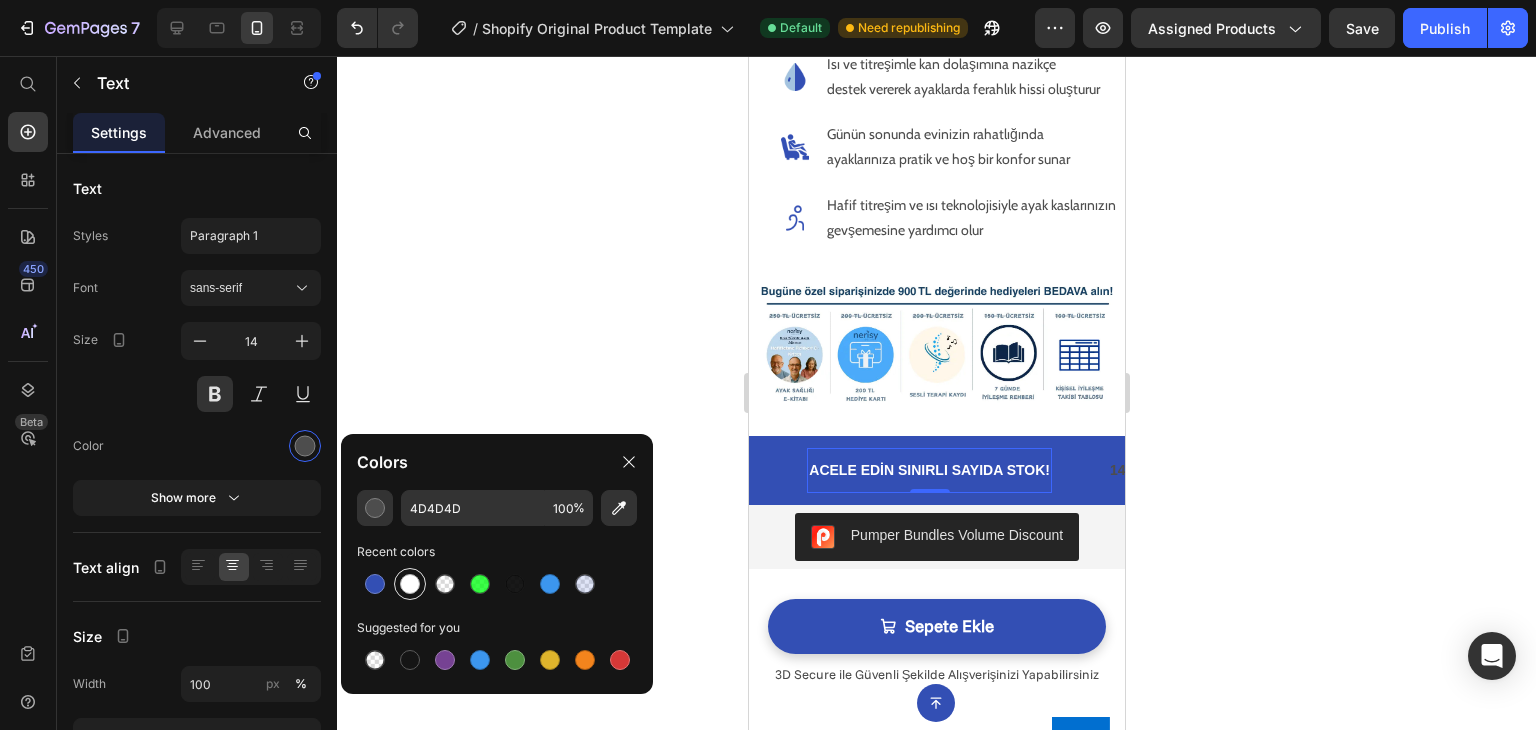 type on "FFFFFF" 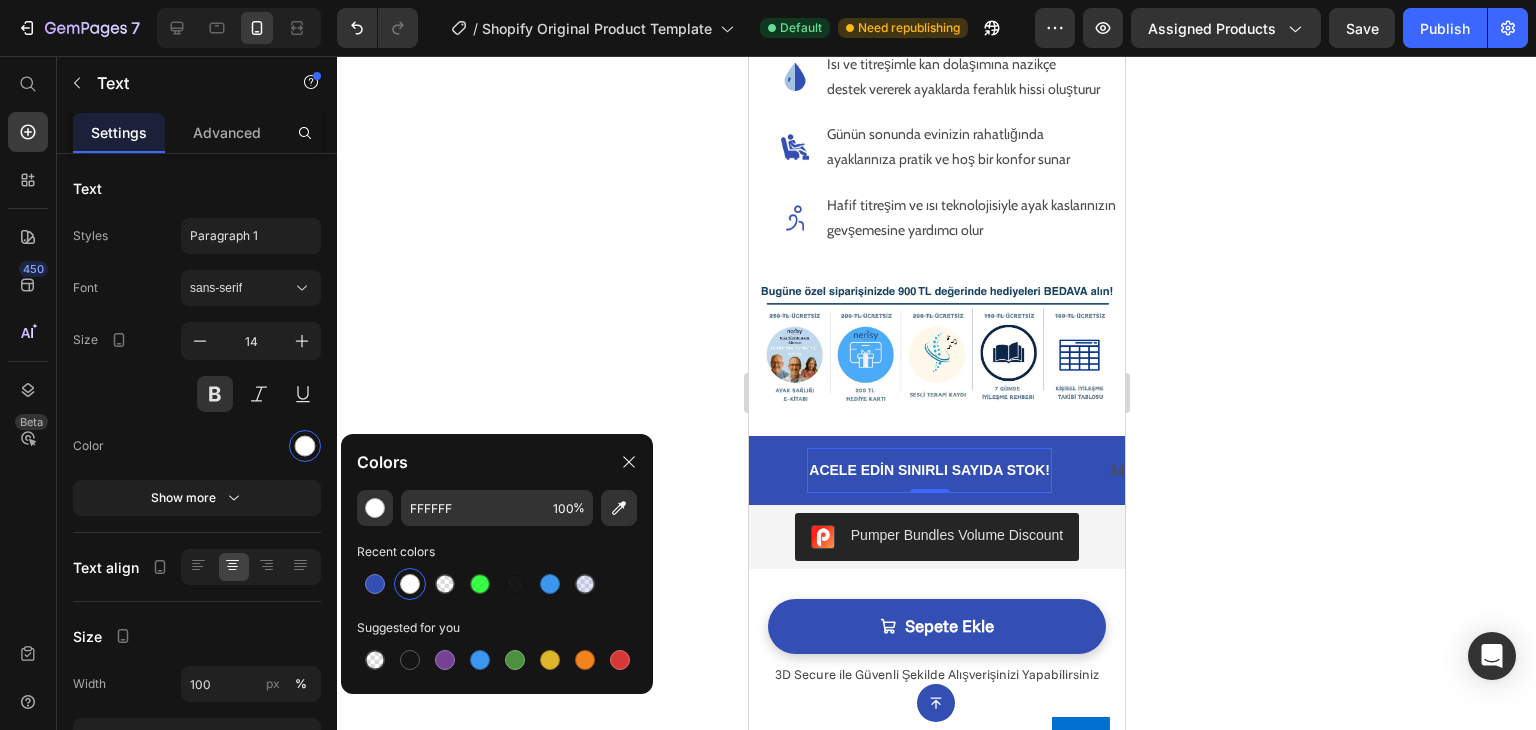 click 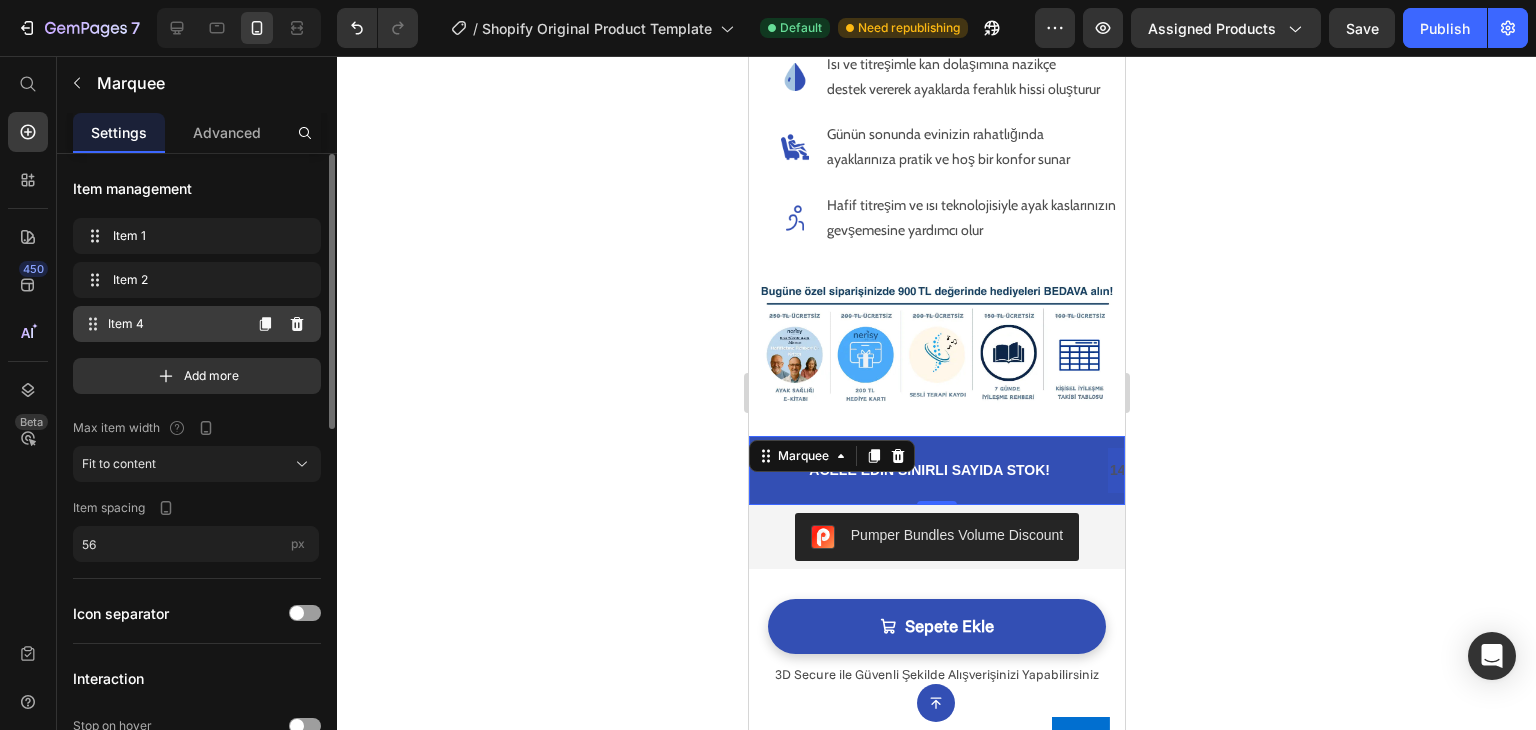click on "Item 4" at bounding box center [174, 324] 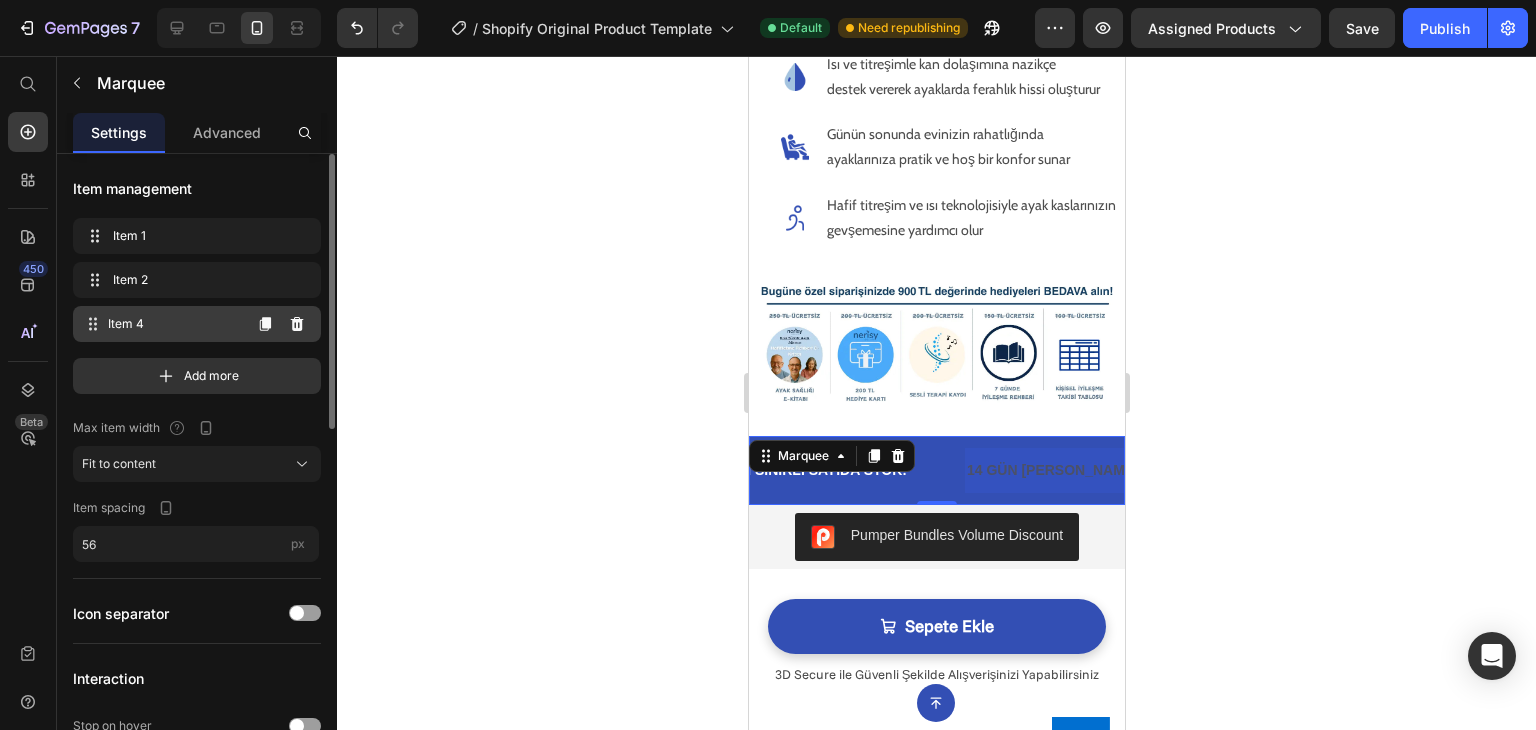 scroll, scrollTop: 0, scrollLeft: 553, axis: horizontal 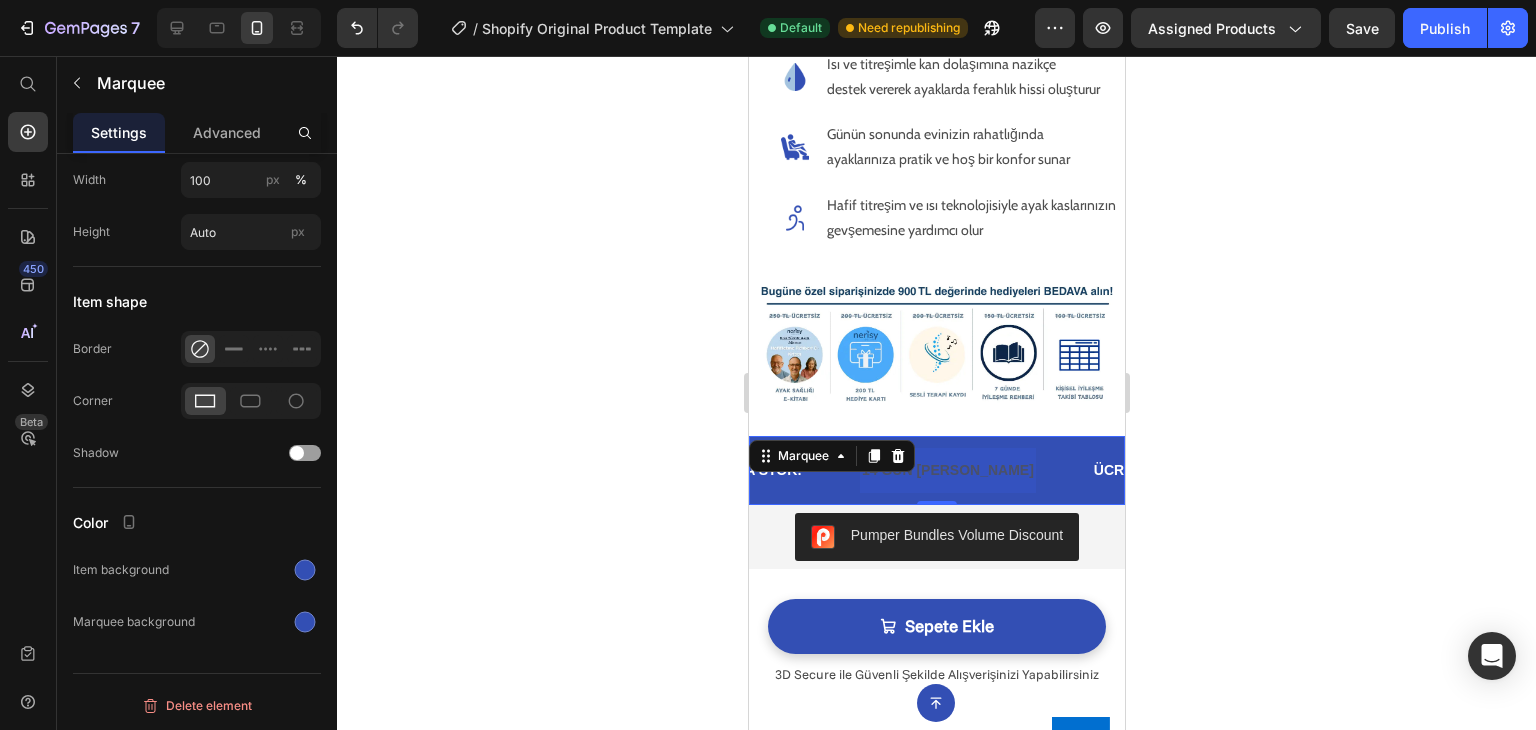 click 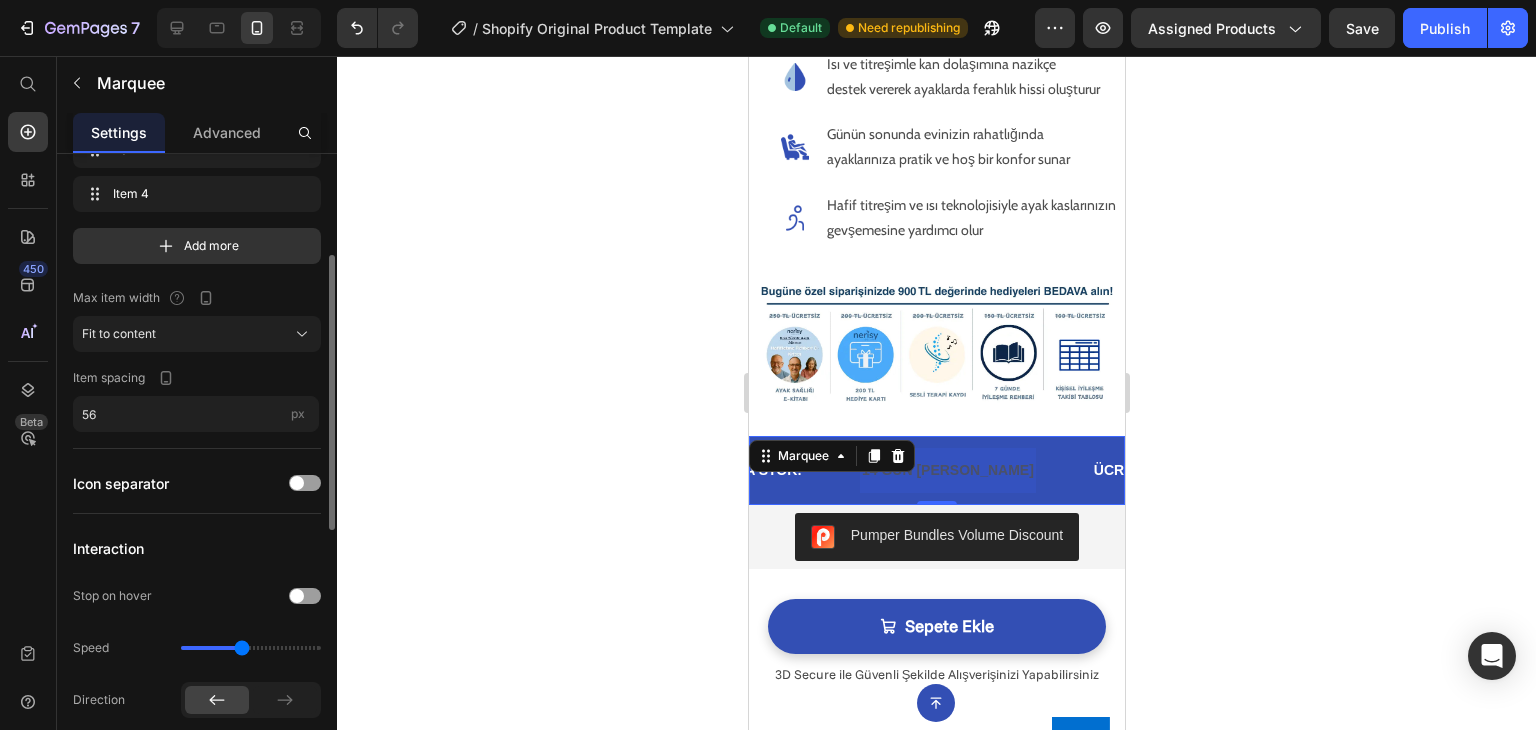 scroll, scrollTop: 0, scrollLeft: 0, axis: both 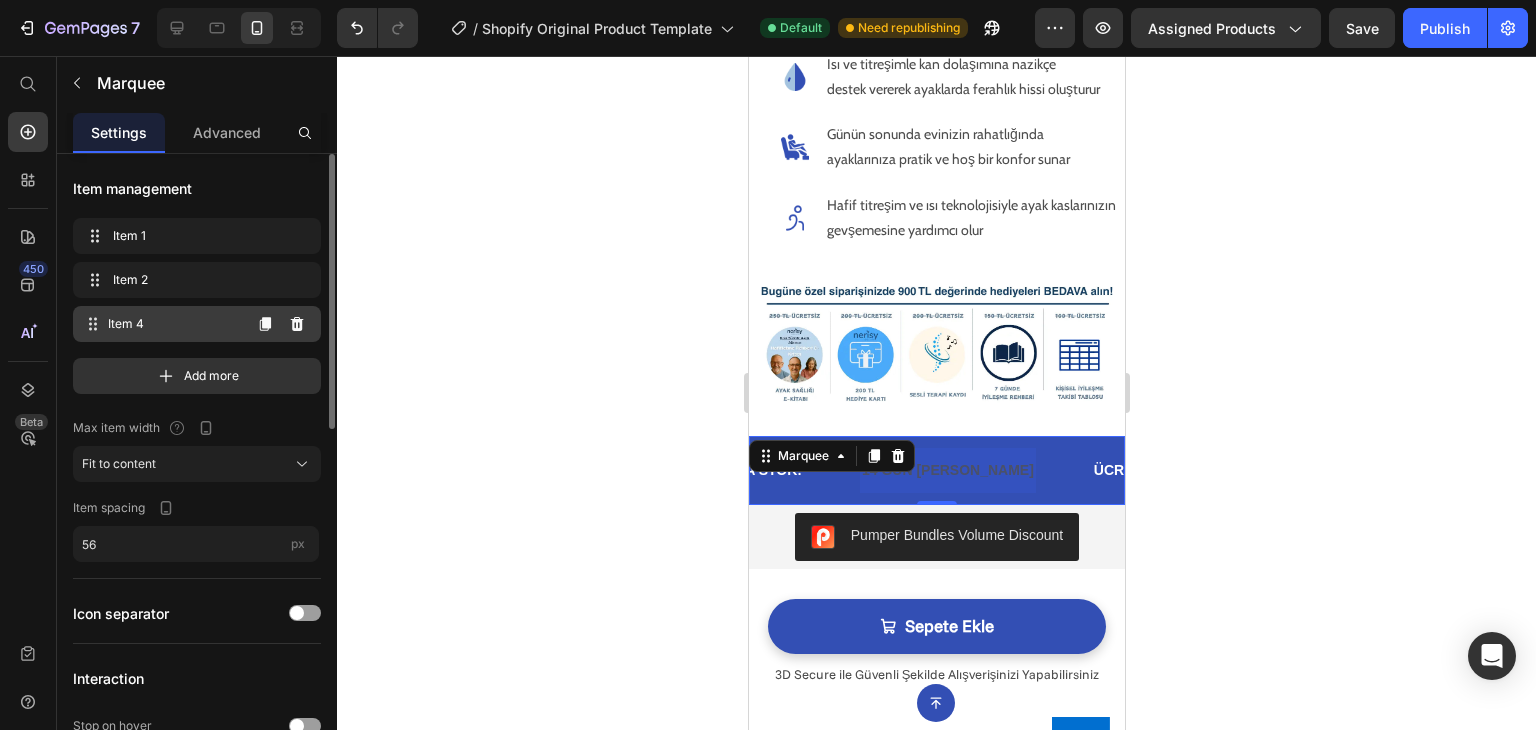click on "Item 4" at bounding box center (174, 324) 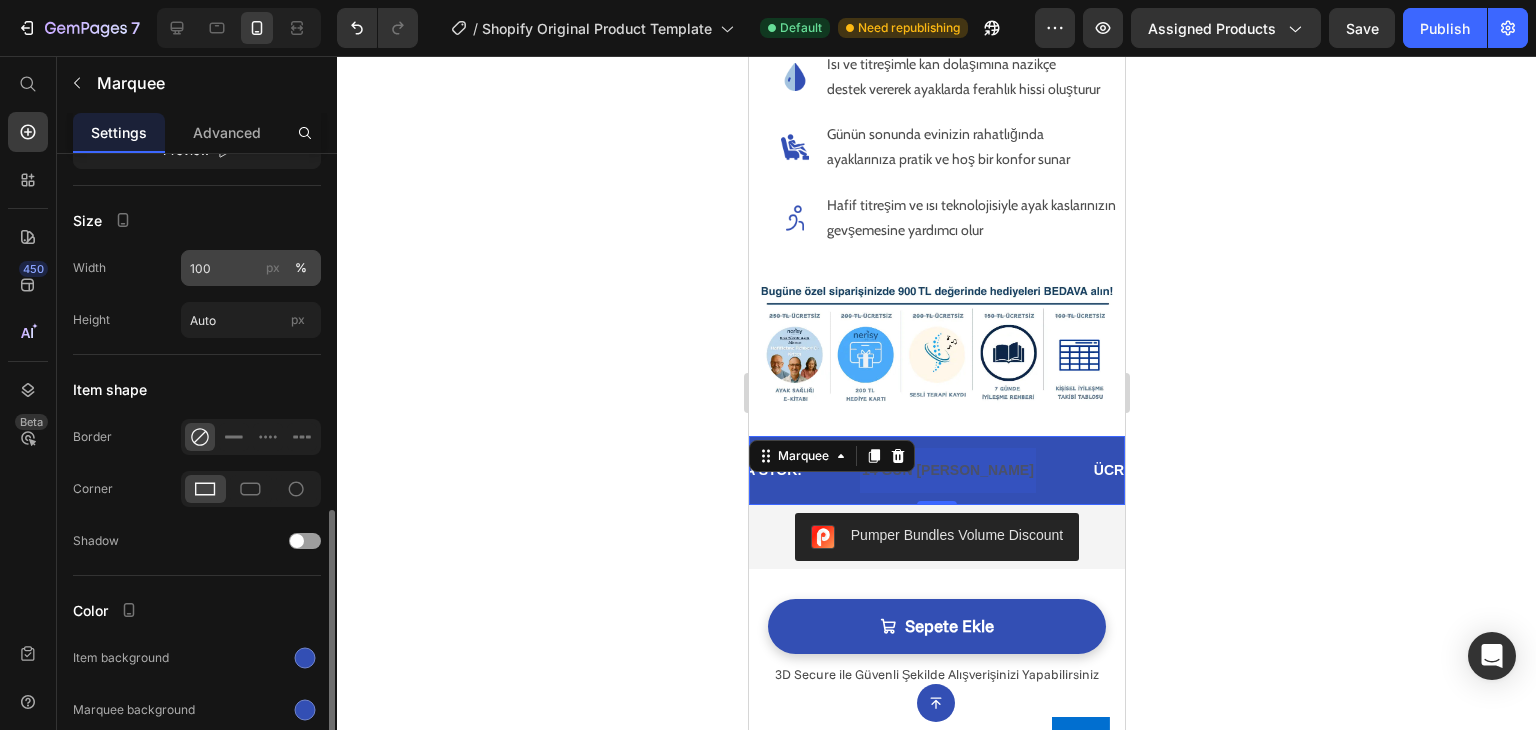scroll, scrollTop: 819, scrollLeft: 0, axis: vertical 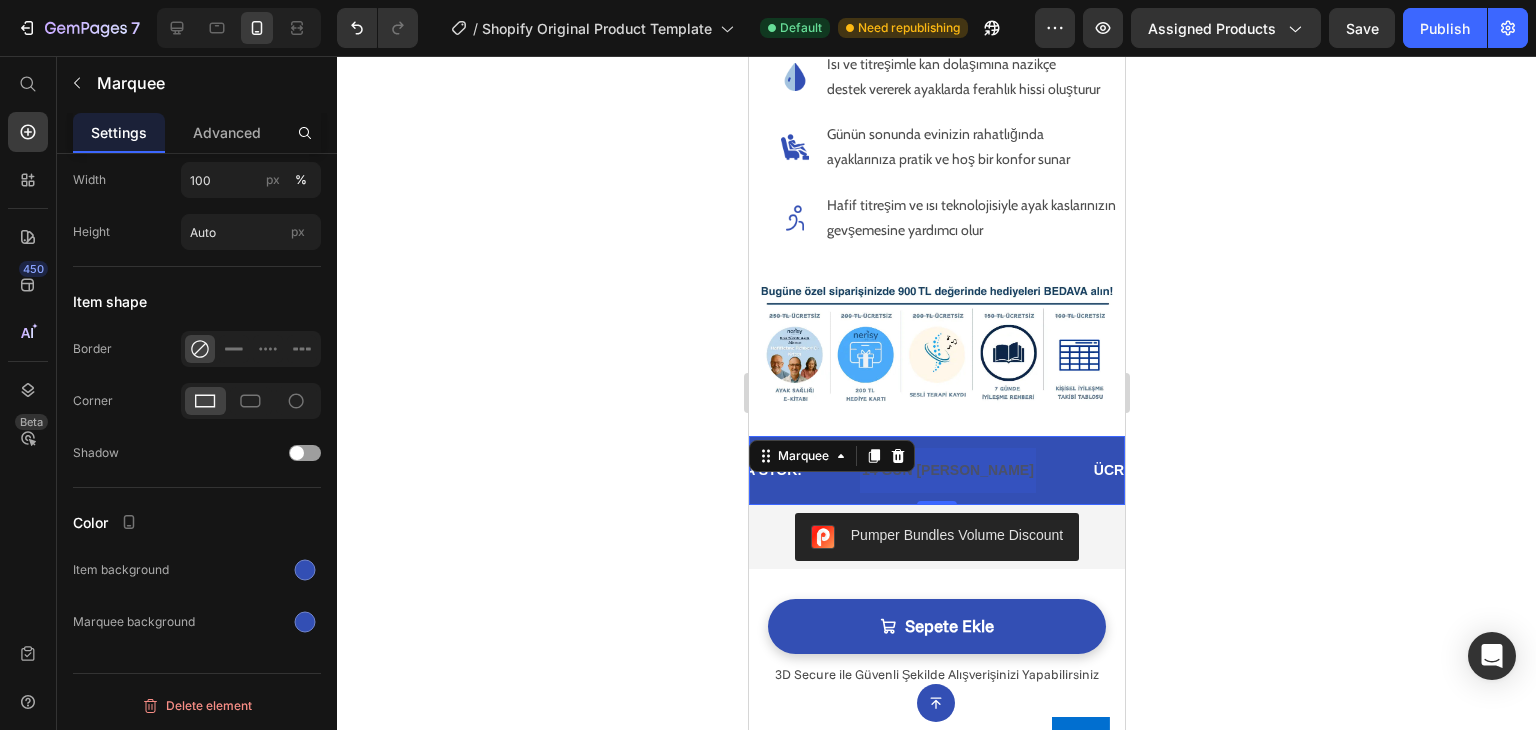click 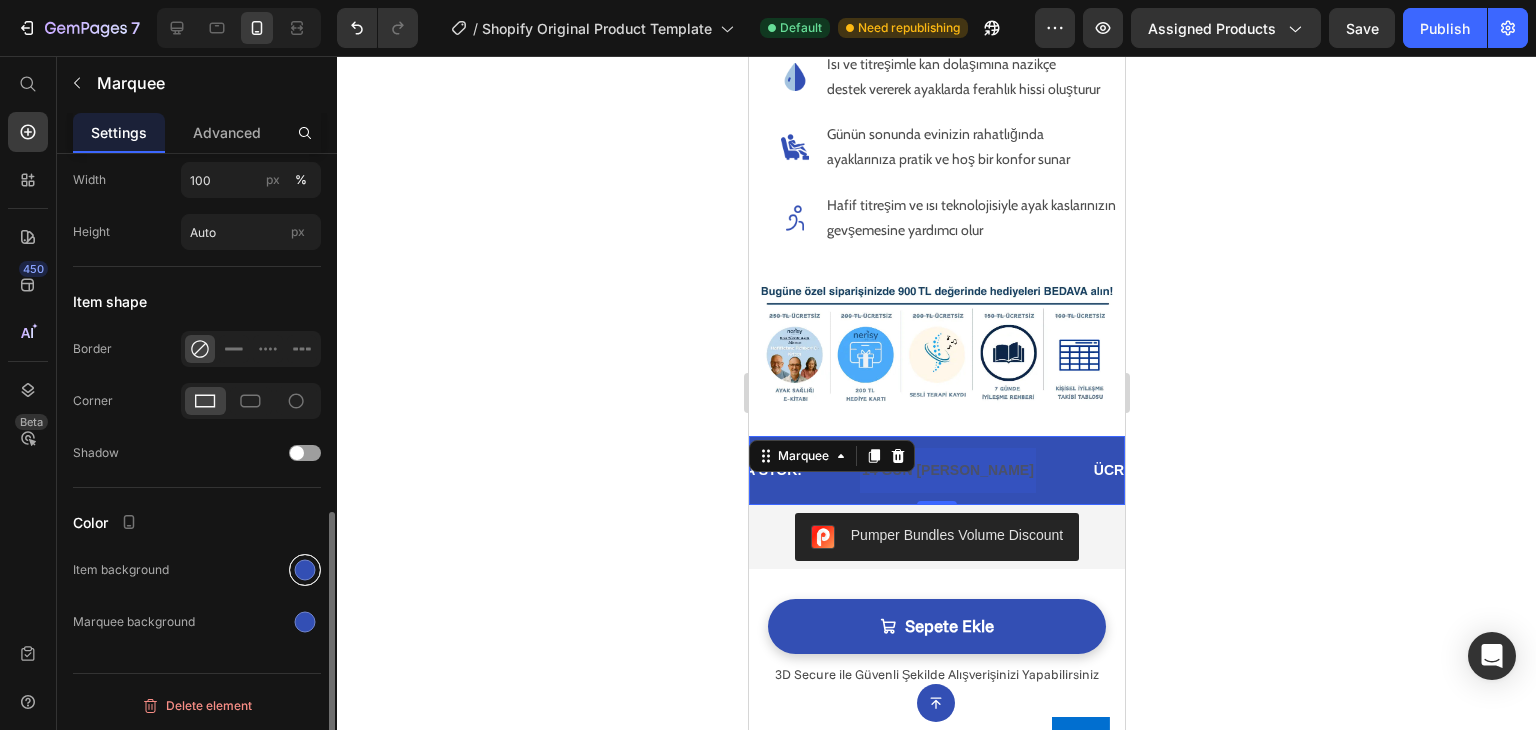 click at bounding box center [305, 570] 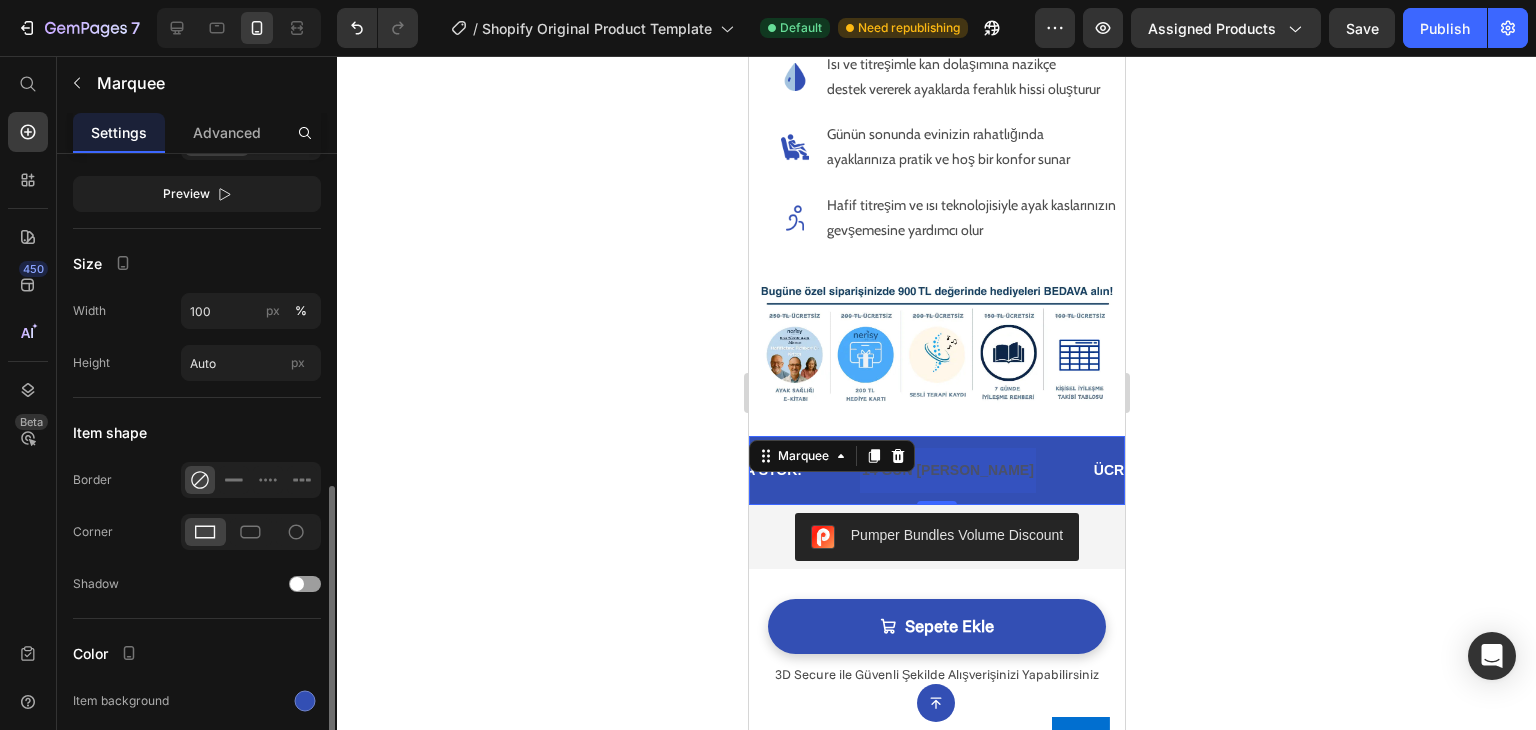 scroll, scrollTop: 710, scrollLeft: 0, axis: vertical 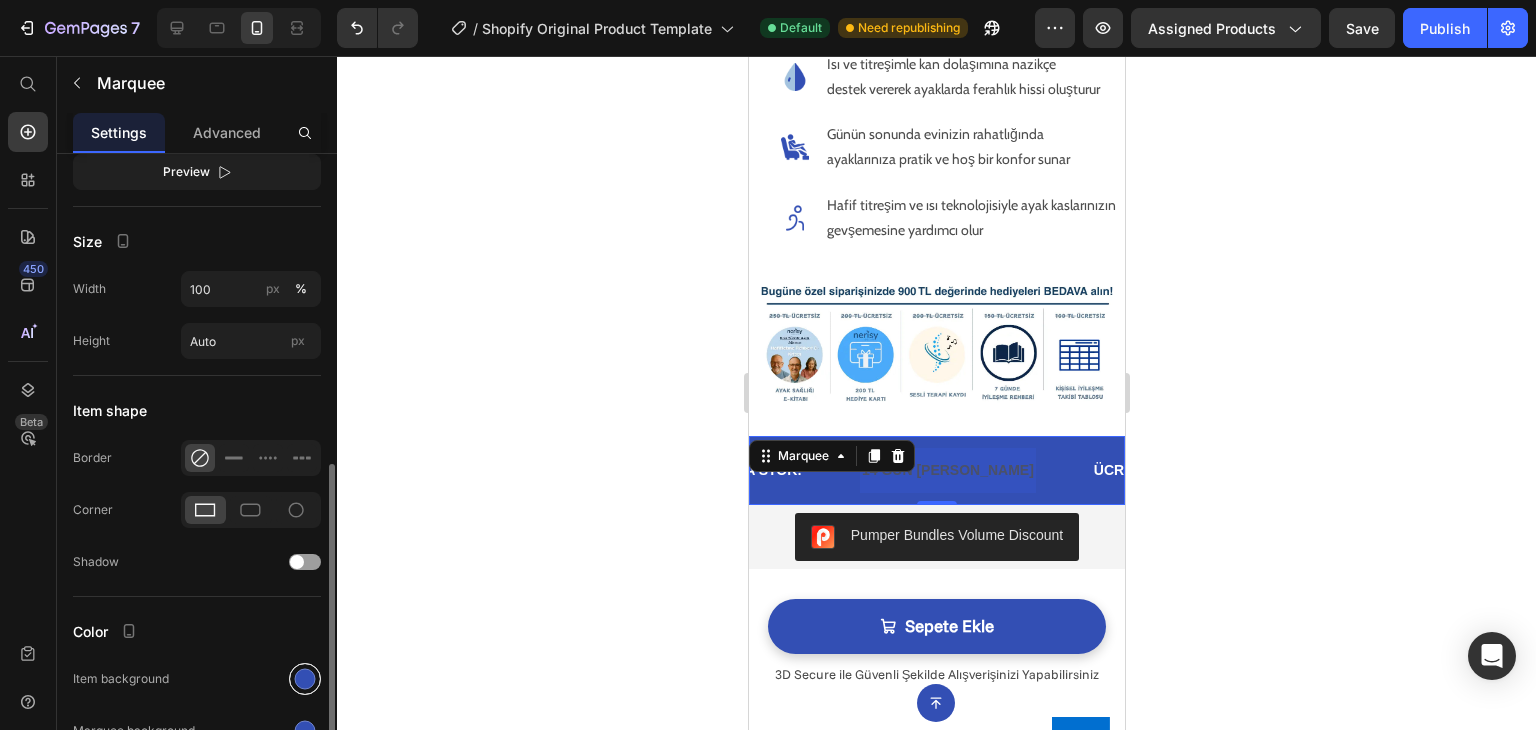 click at bounding box center (305, 679) 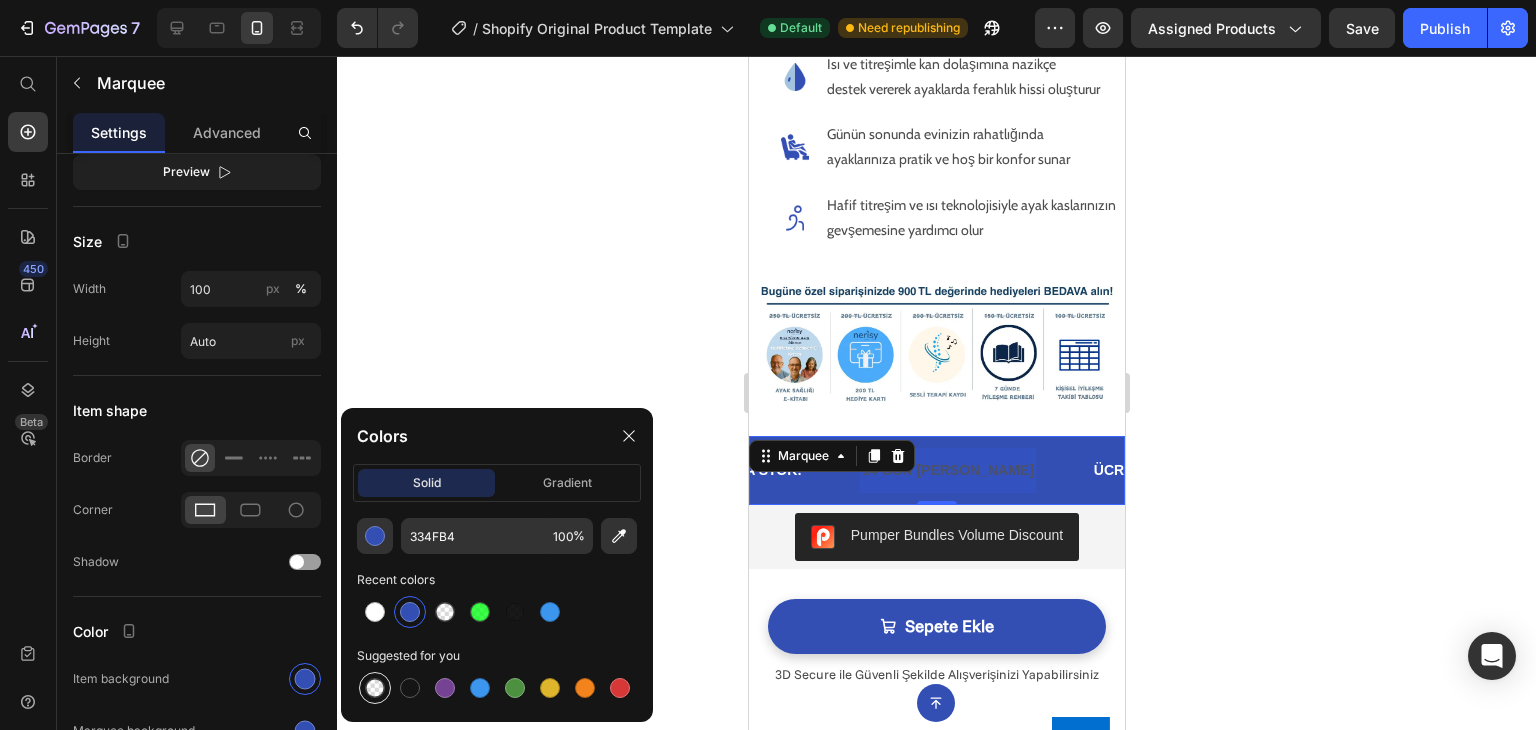 click at bounding box center [375, 688] 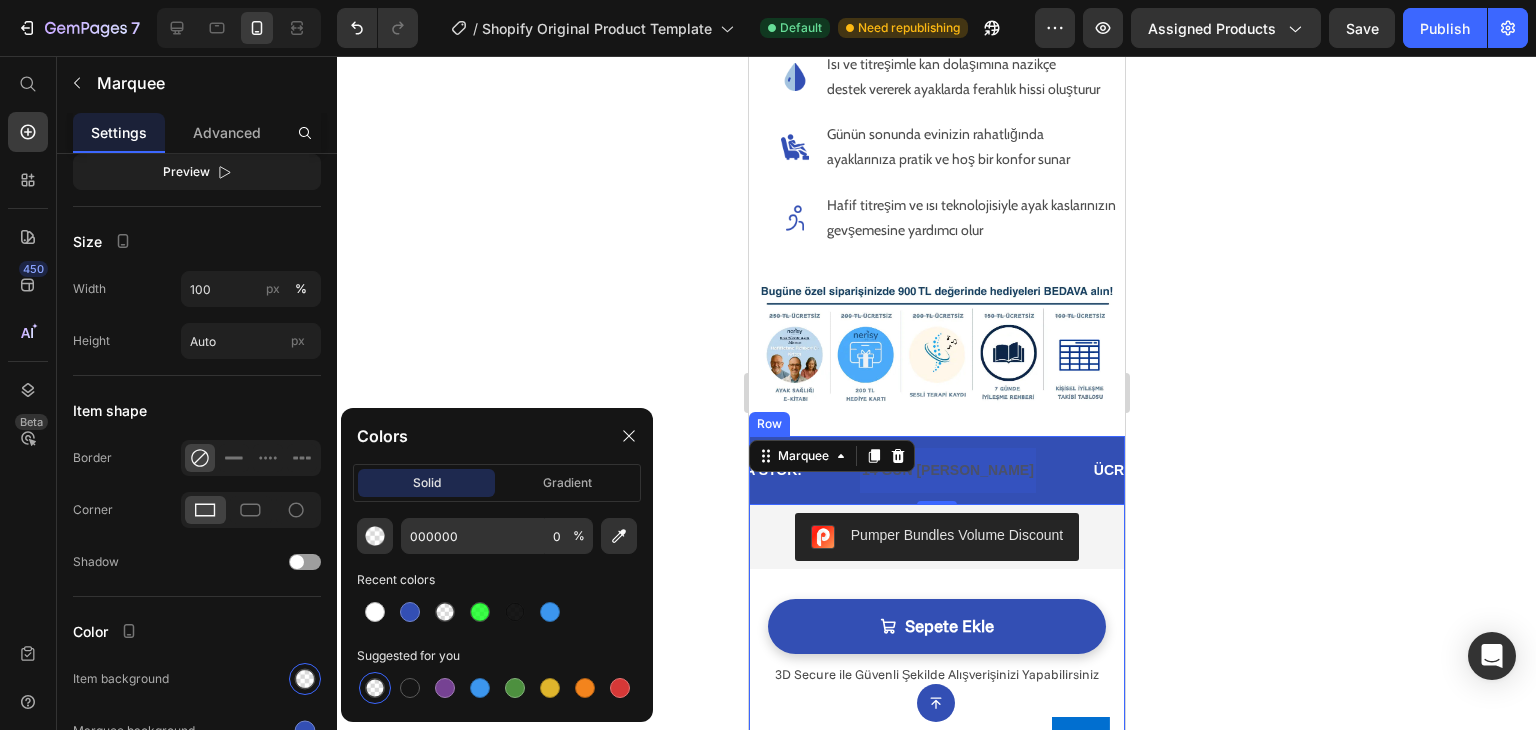 scroll, scrollTop: 0, scrollLeft: 0, axis: both 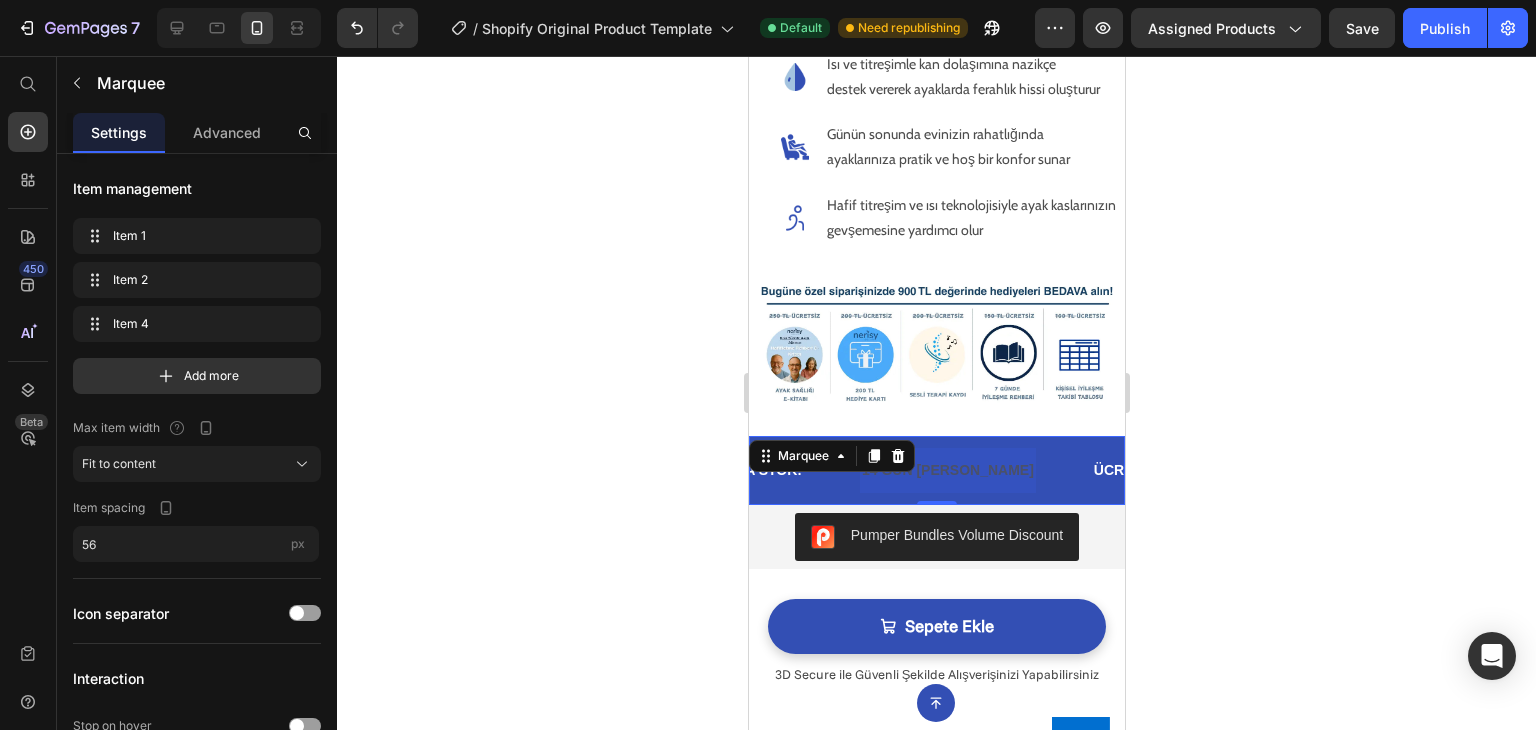 click 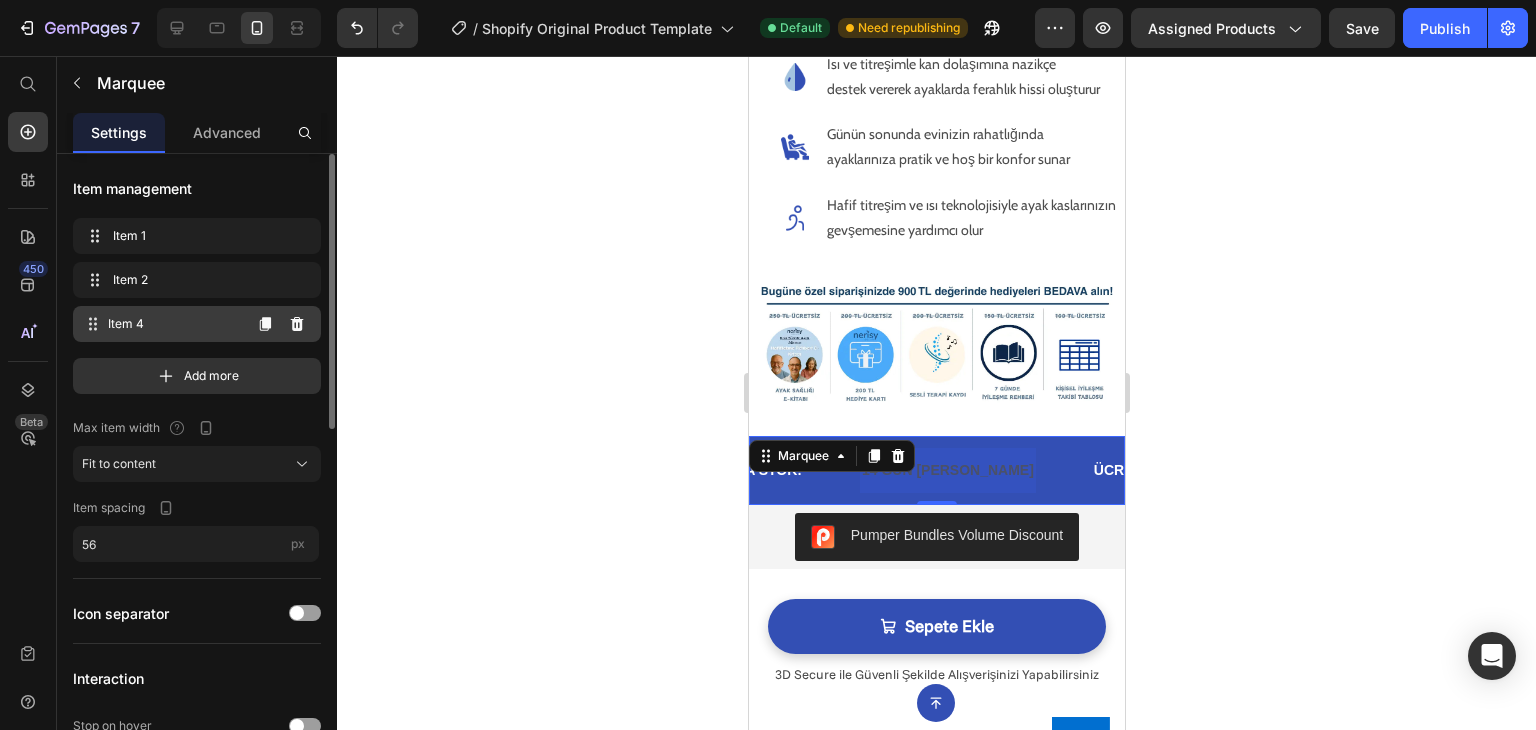 click on "Item 4" at bounding box center [174, 324] 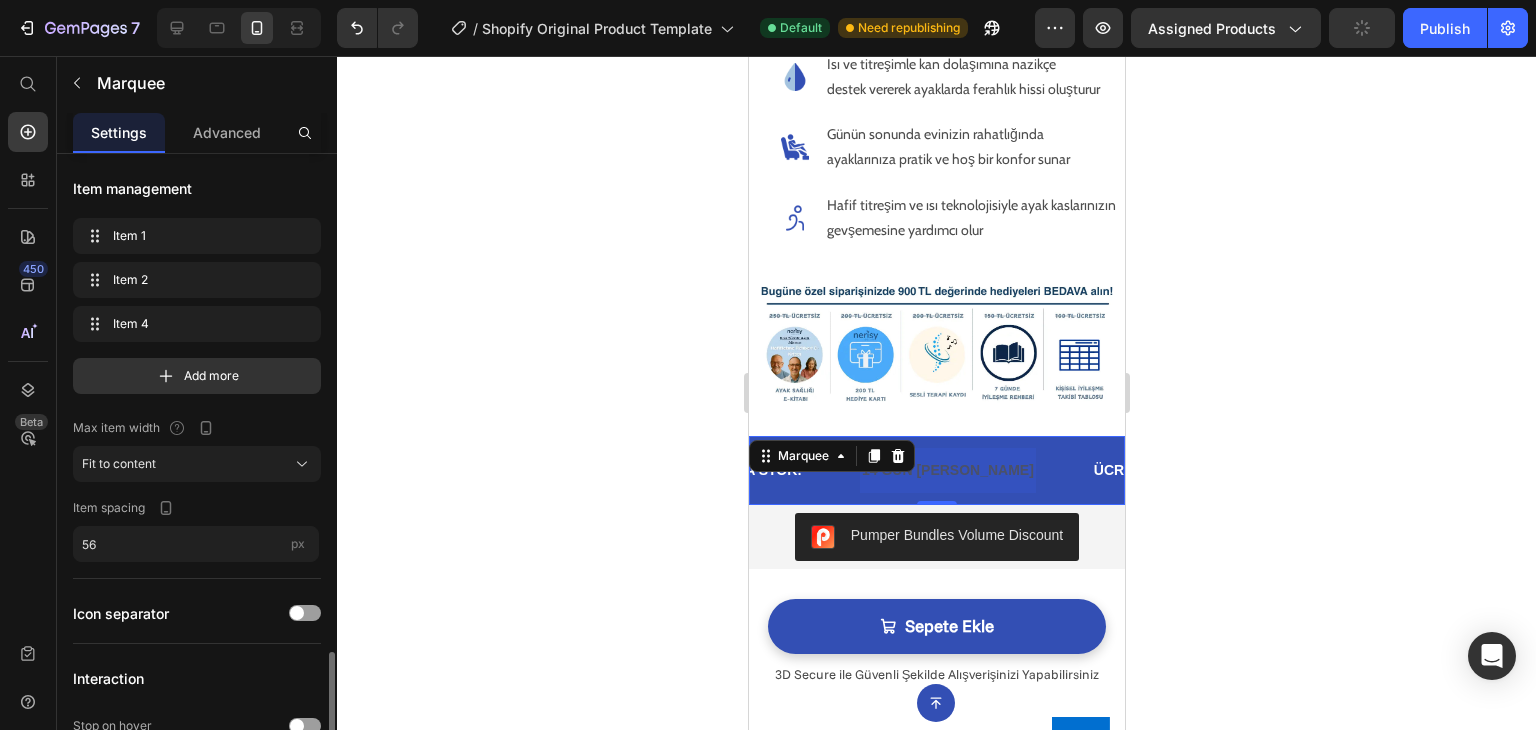 scroll, scrollTop: 349, scrollLeft: 0, axis: vertical 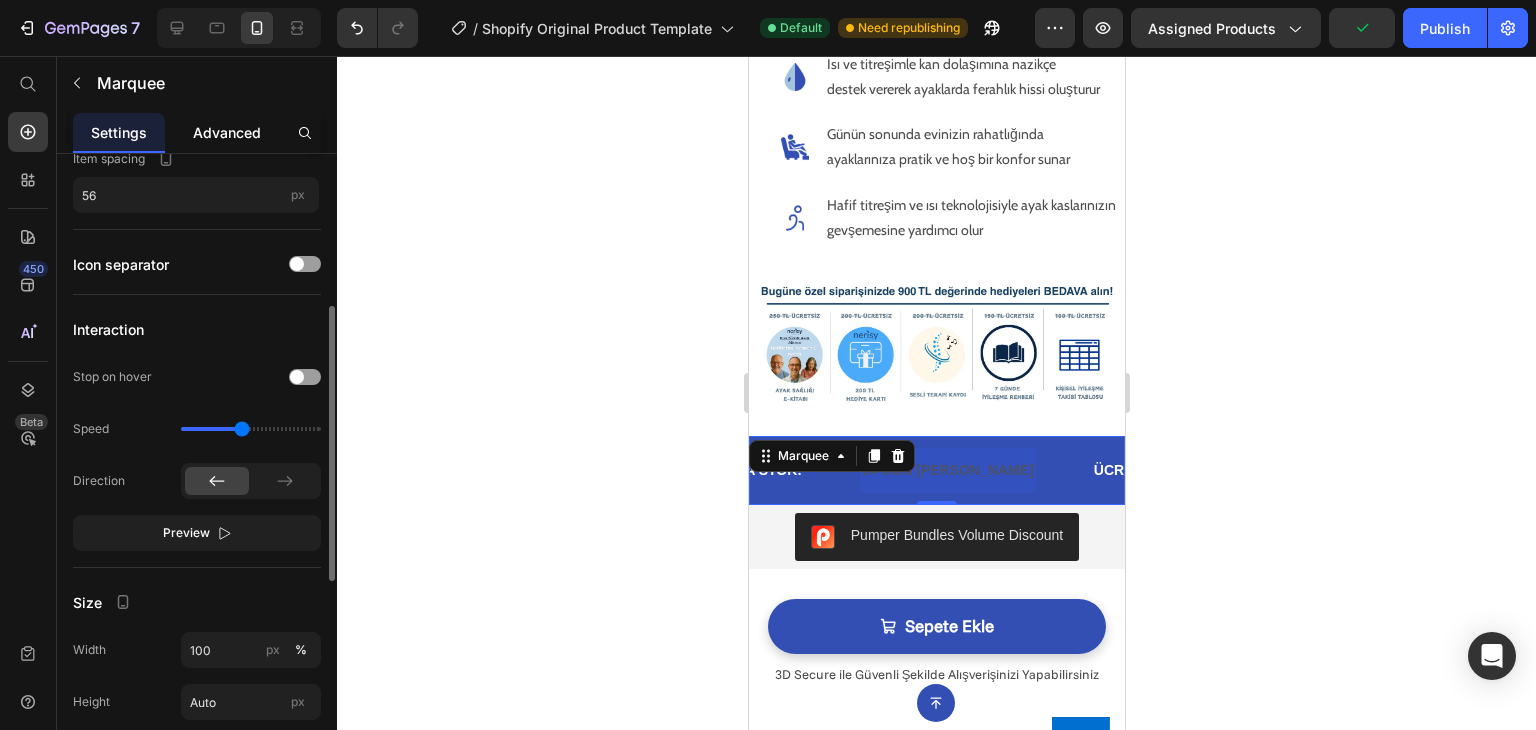 click on "Advanced" 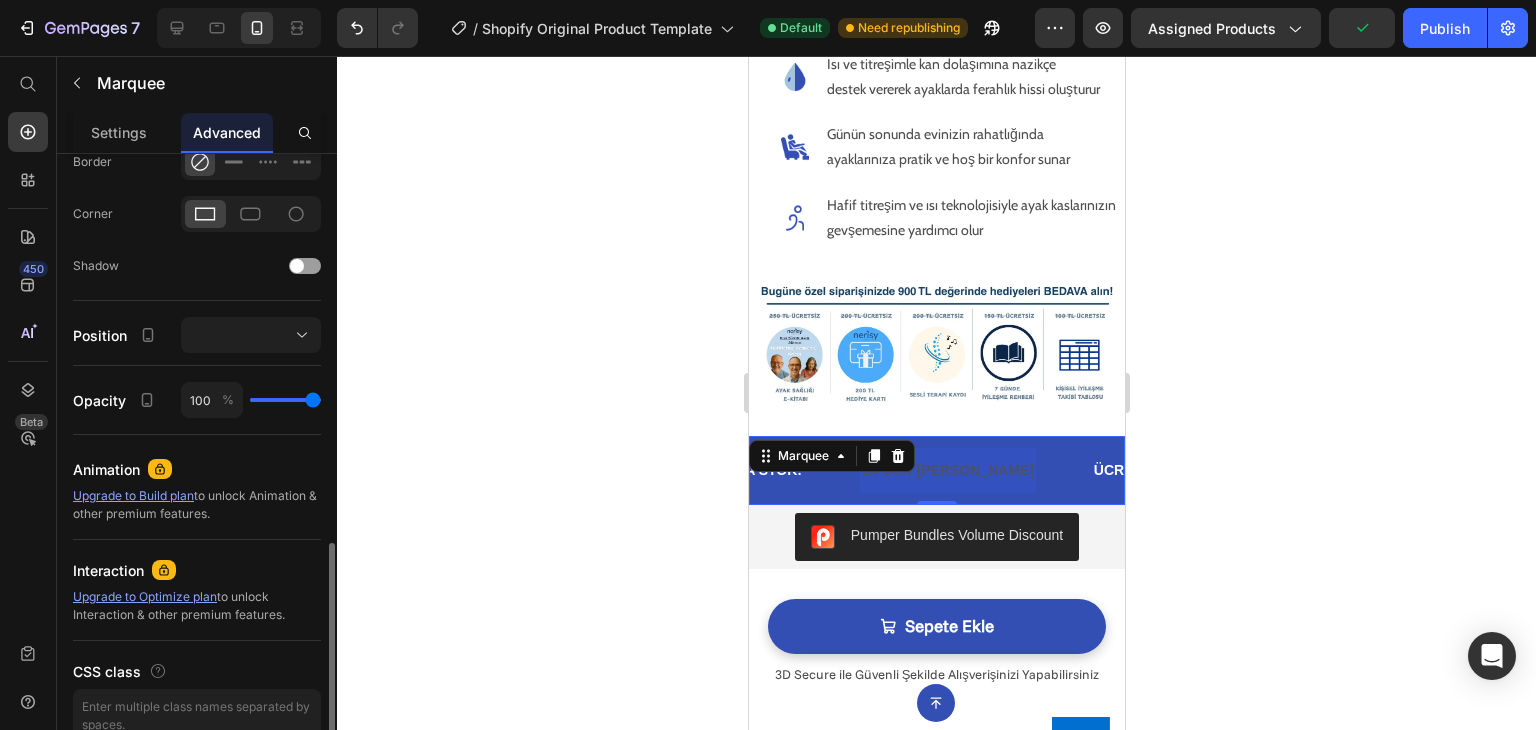 scroll, scrollTop: 670, scrollLeft: 0, axis: vertical 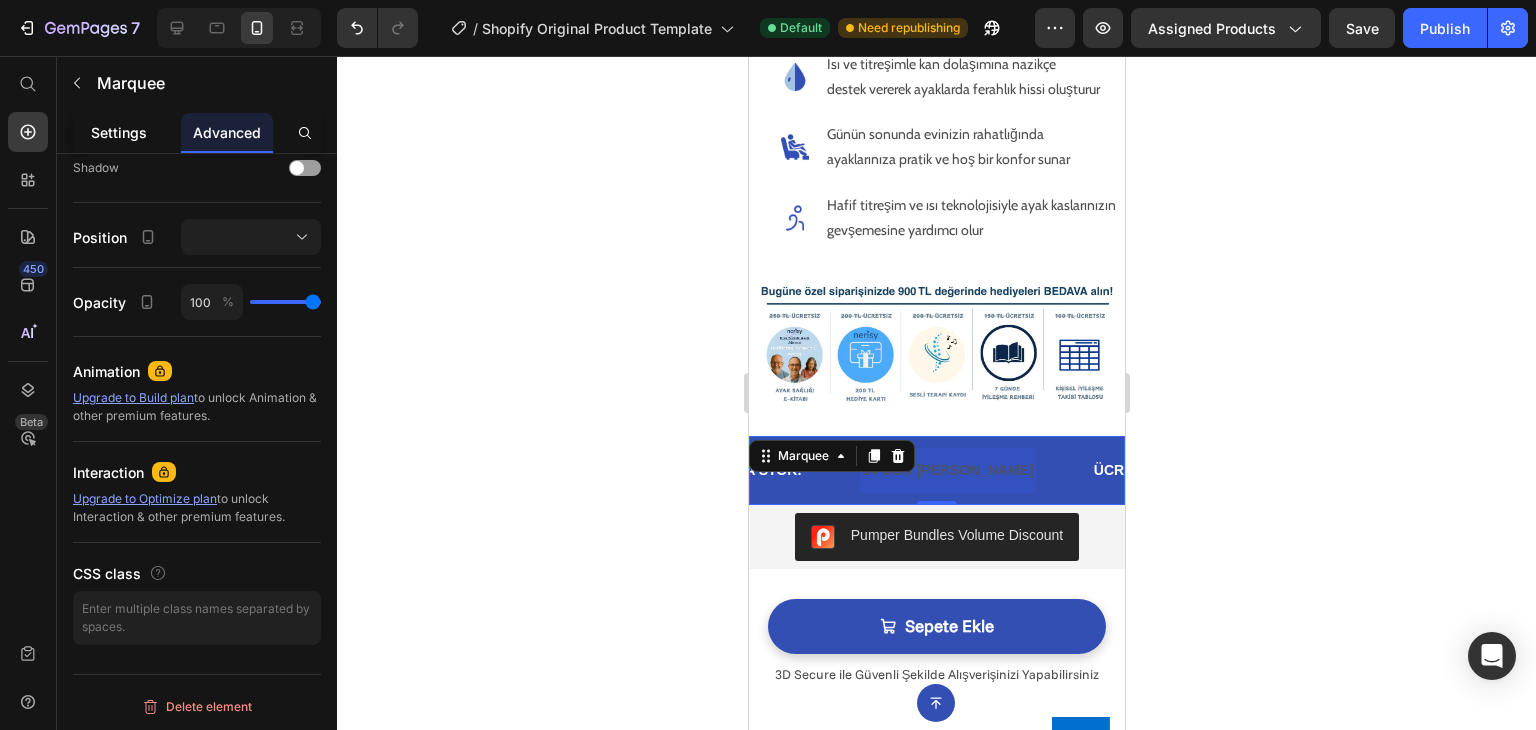 click on "Settings" at bounding box center [119, 132] 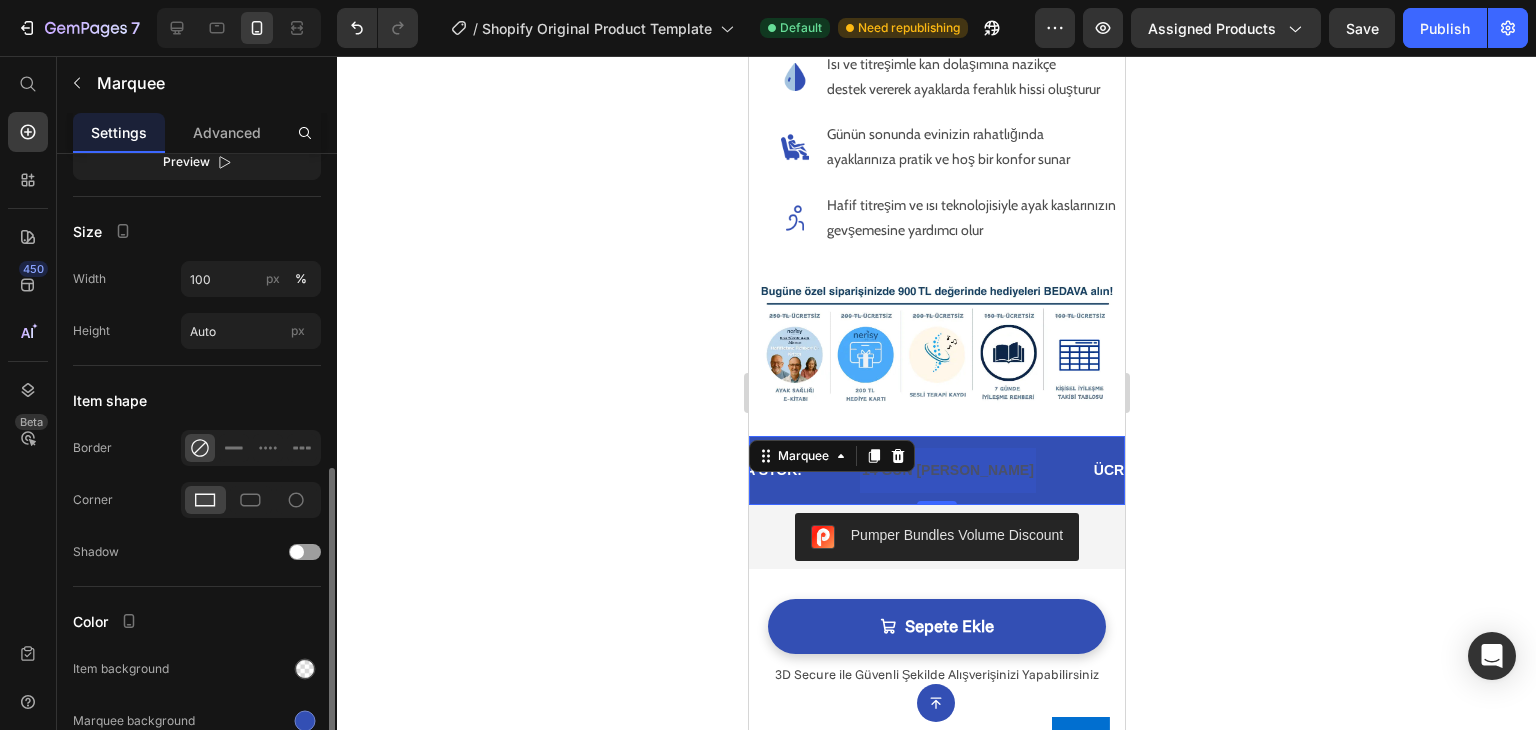 scroll, scrollTop: 819, scrollLeft: 0, axis: vertical 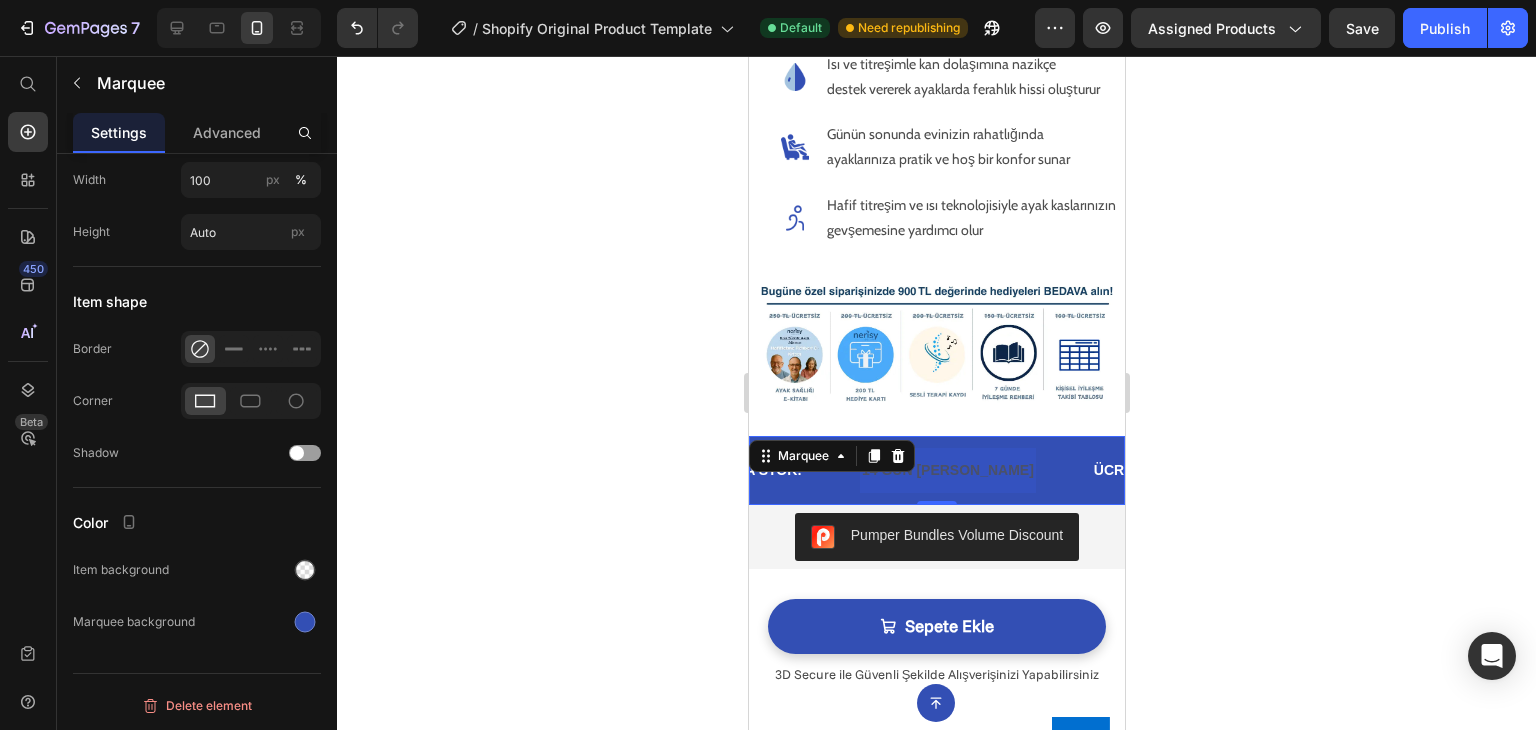 click at bounding box center [935, 470] 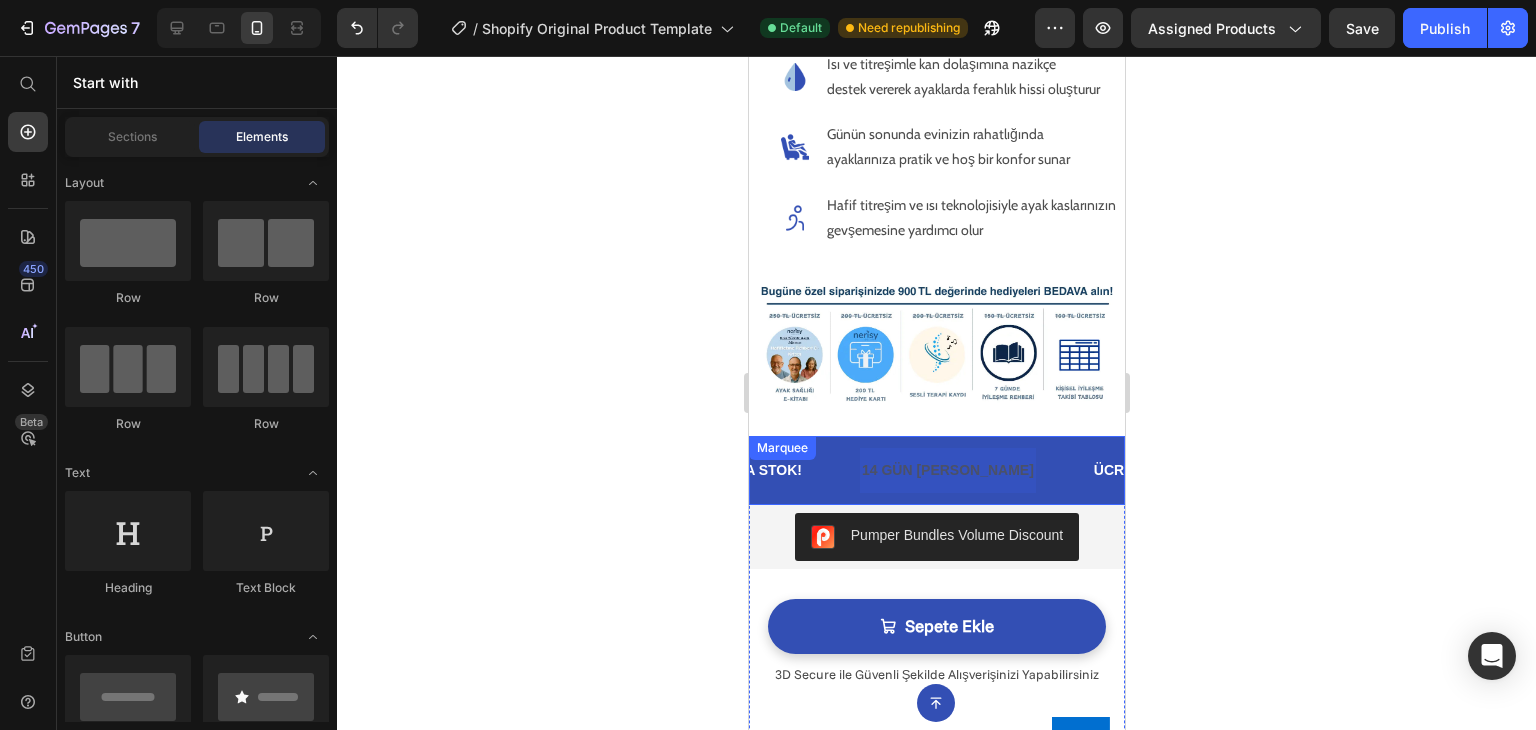 click on "ÜCRETSİZ KARGO AVANTAJINI KAÇIRMAYIN Text ACELE EDİN SINIRLI SAYIDA STOK! Text 14 GÜN İADE HAKKI Text ÜCRETSİZ KARGO AVANTAJINI KAÇIRMAYIN Text ACELE EDİN SINIRLI SAYIDA STOK! Text 14 GÜN İADE HAKKI Text Marquee" at bounding box center (936, 470) 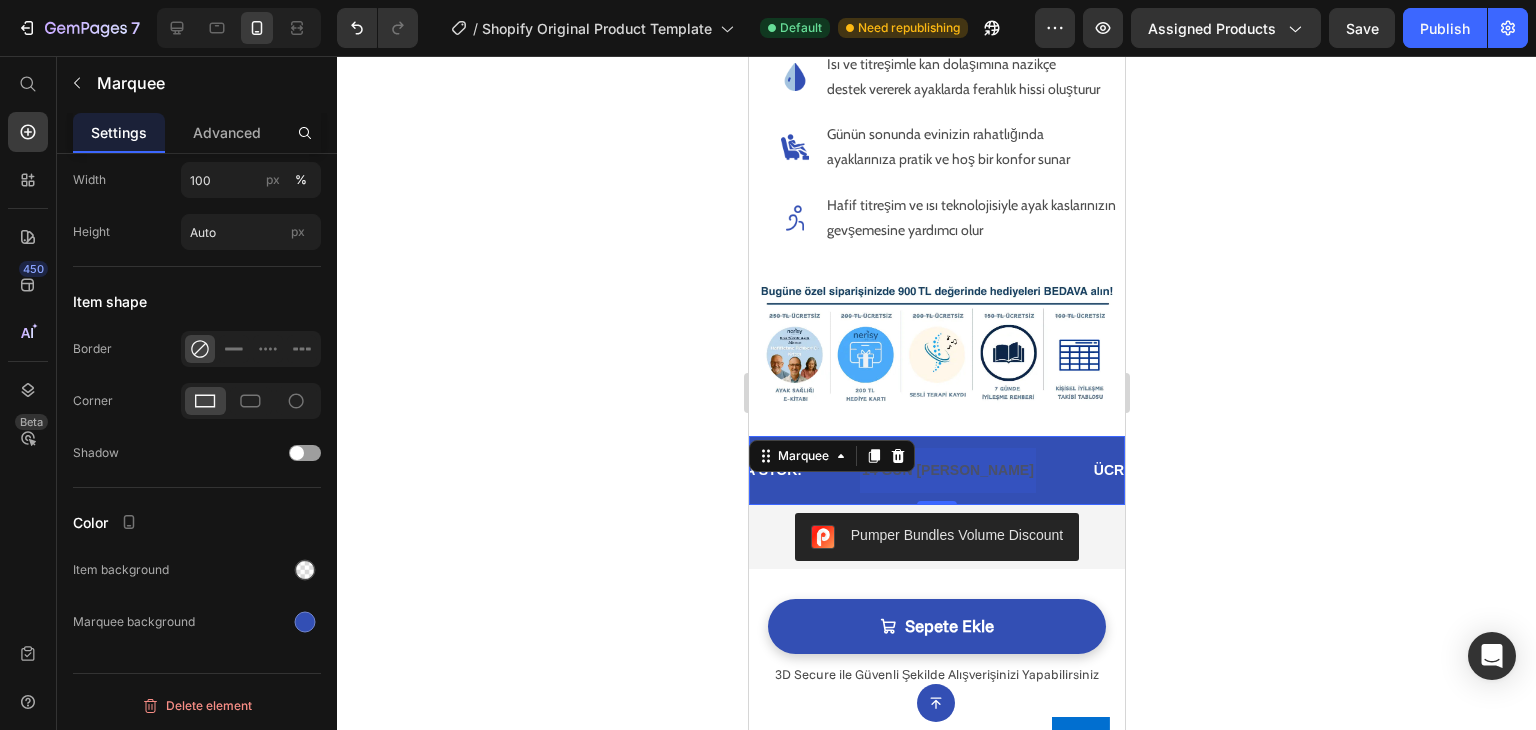click on "Marquee" at bounding box center (831, 456) 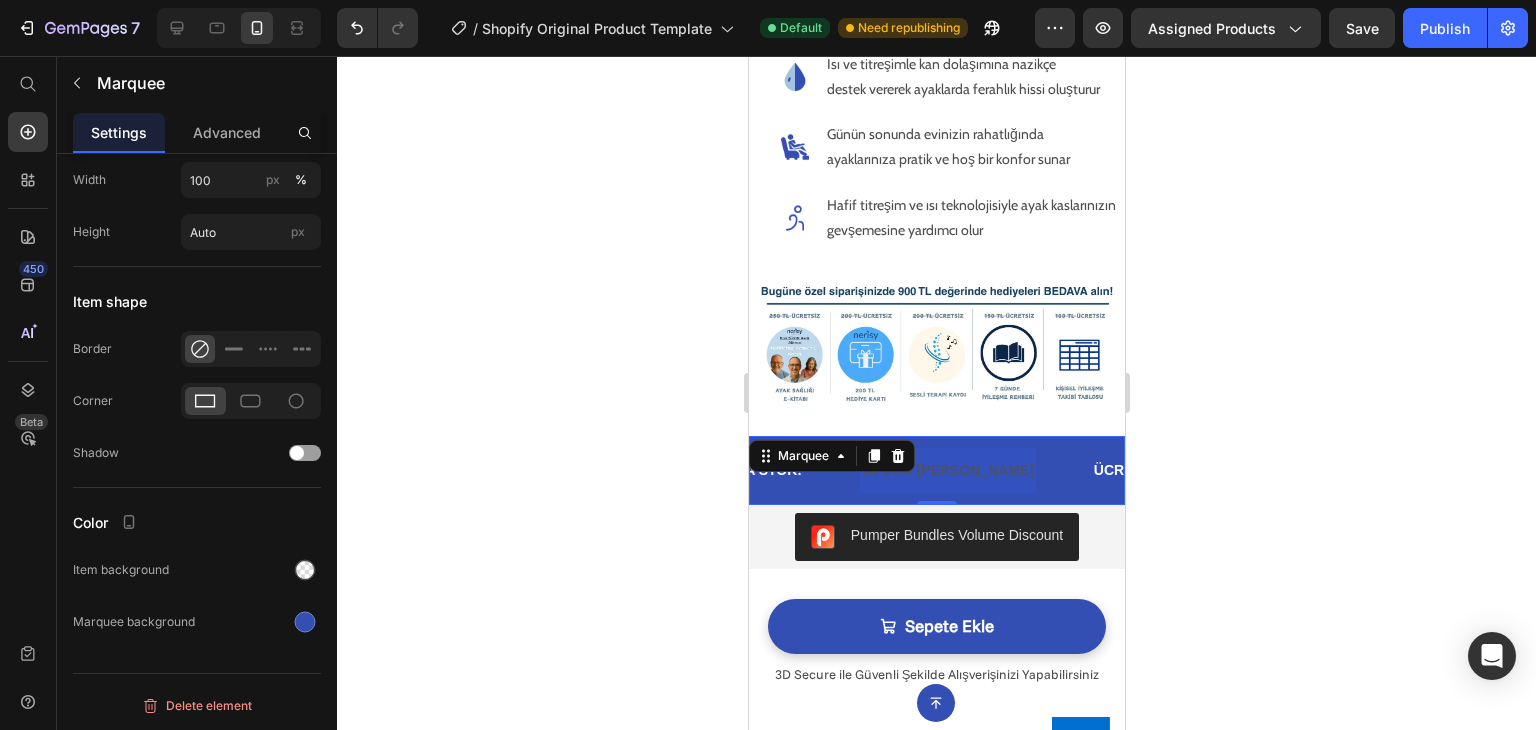 click at bounding box center [941, 470] 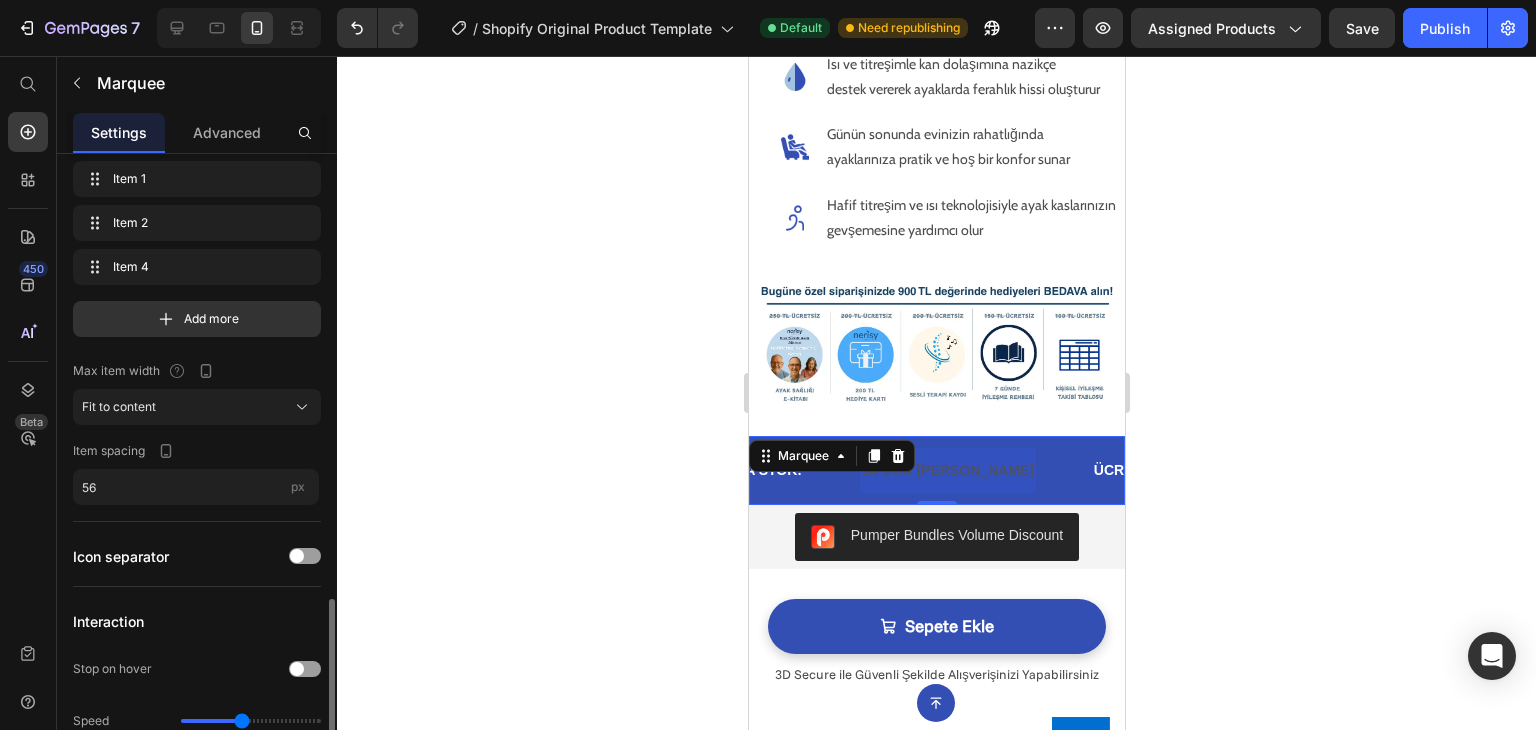 scroll, scrollTop: 0, scrollLeft: 0, axis: both 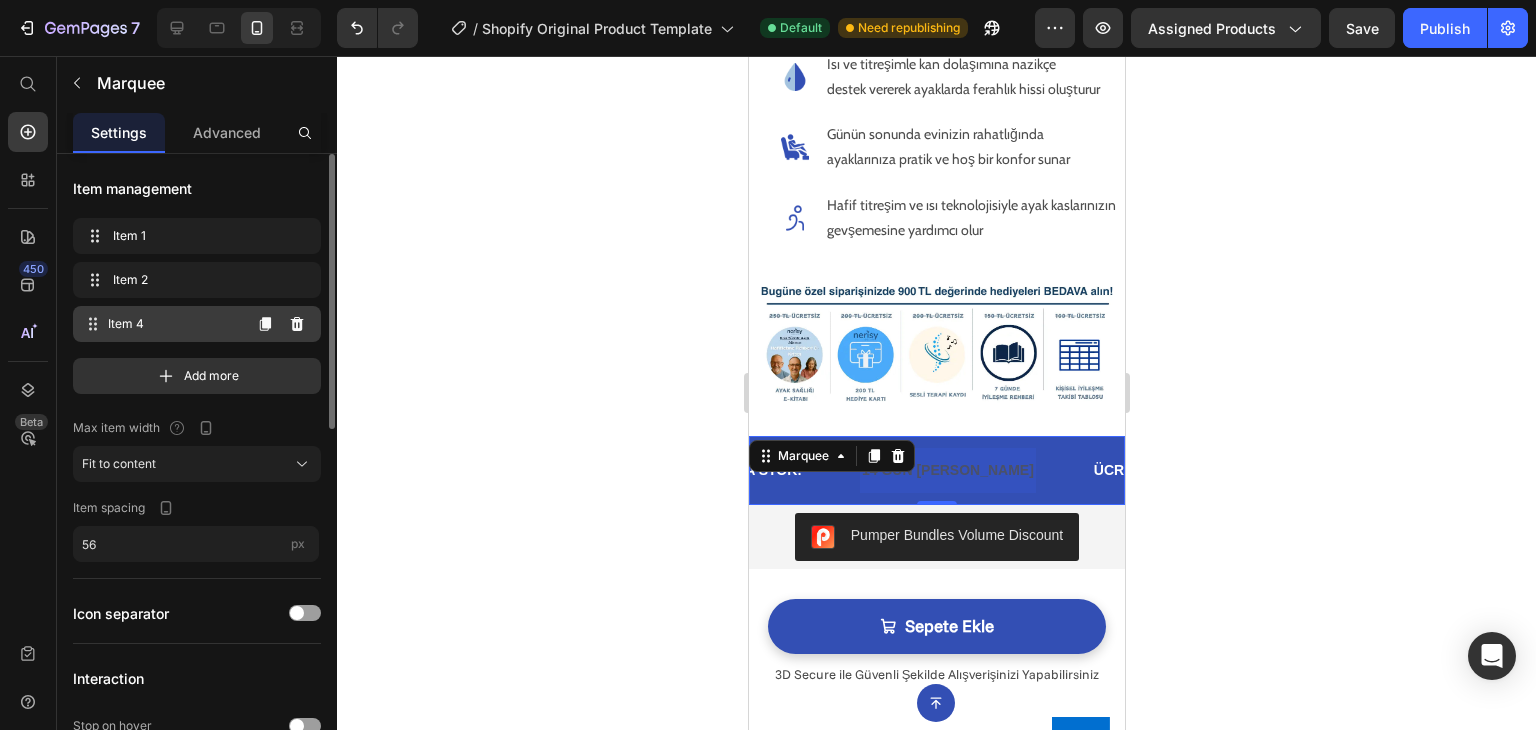 click on "Item 4 Item 4" at bounding box center (161, 324) 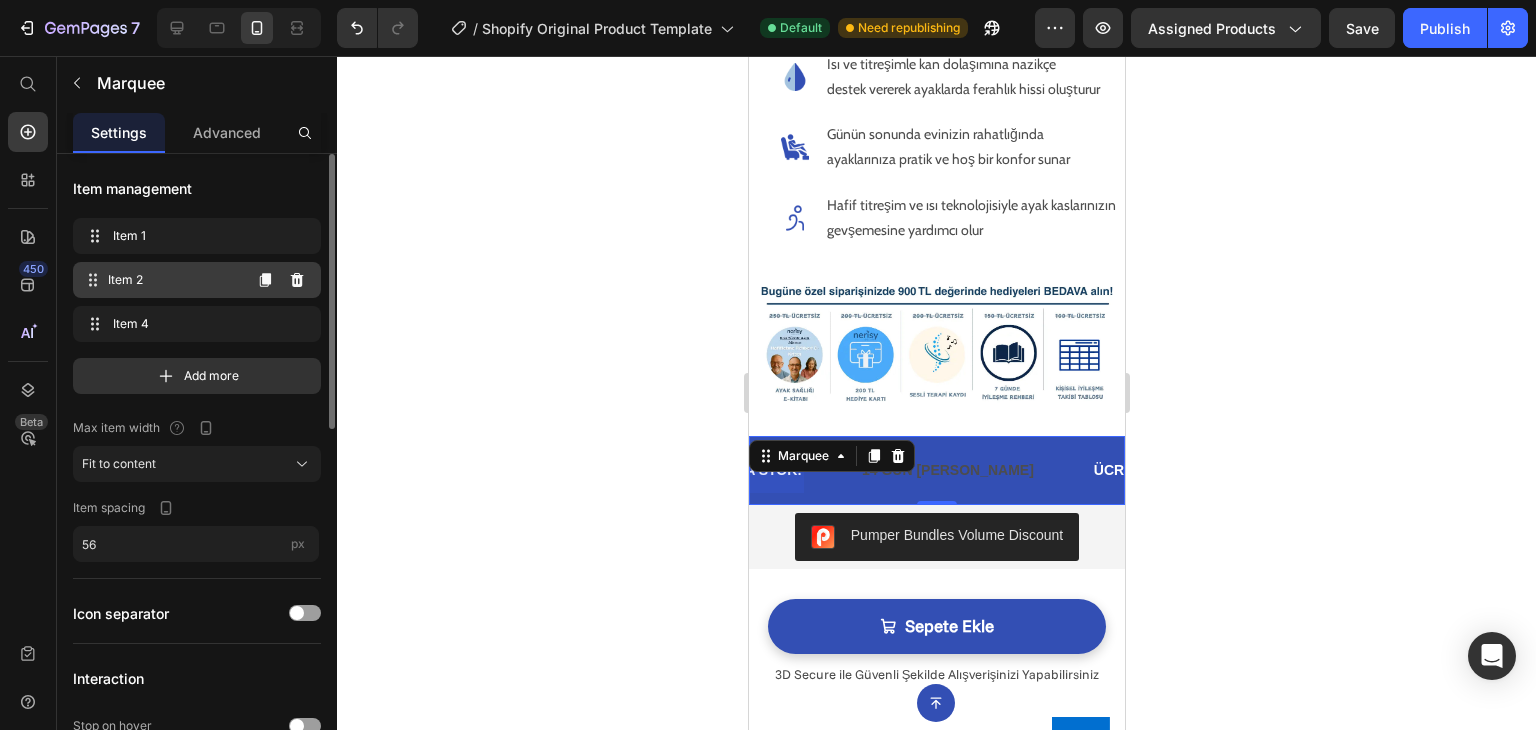 click on "Item 2 Item 2" at bounding box center [161, 280] 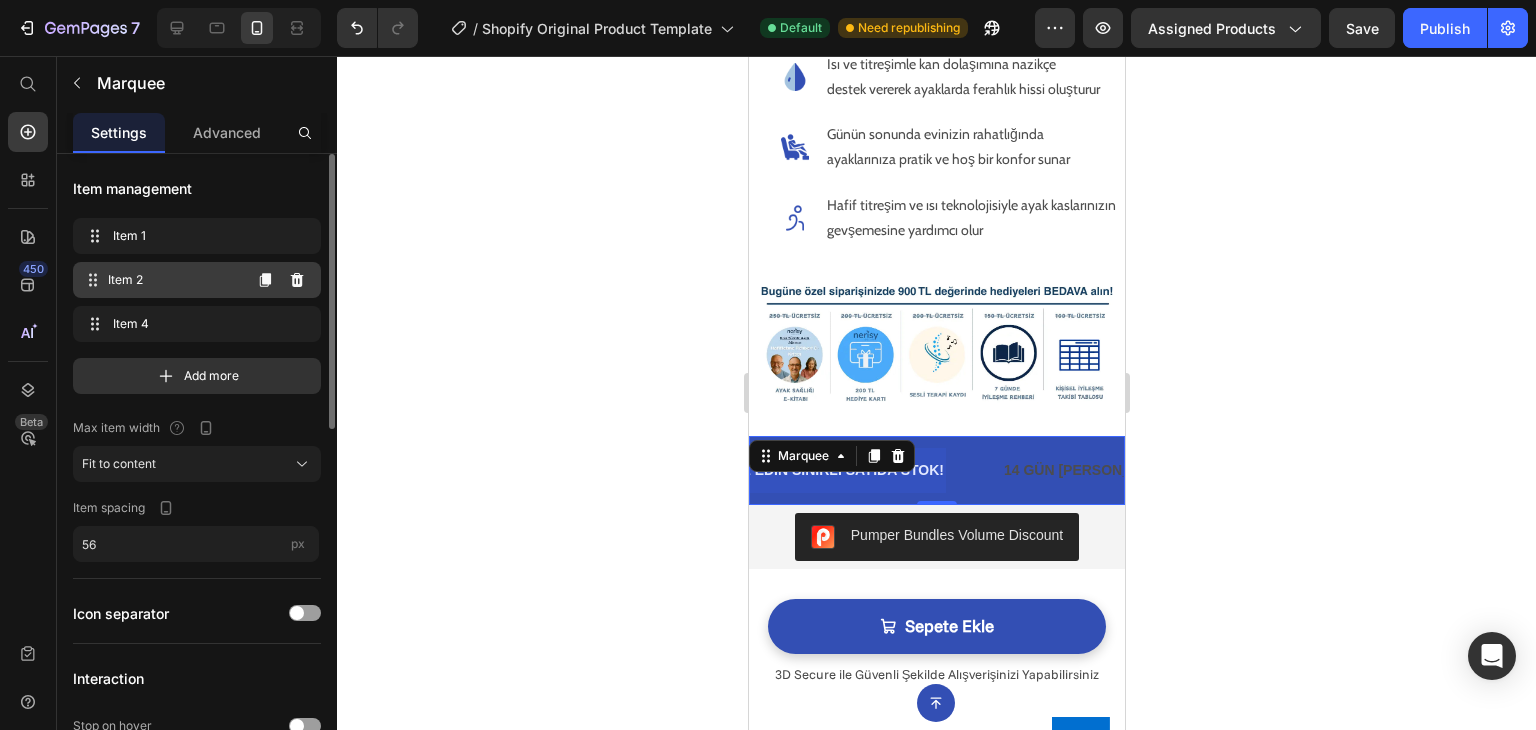 click on "Item 2 Item 2" at bounding box center (161, 280) 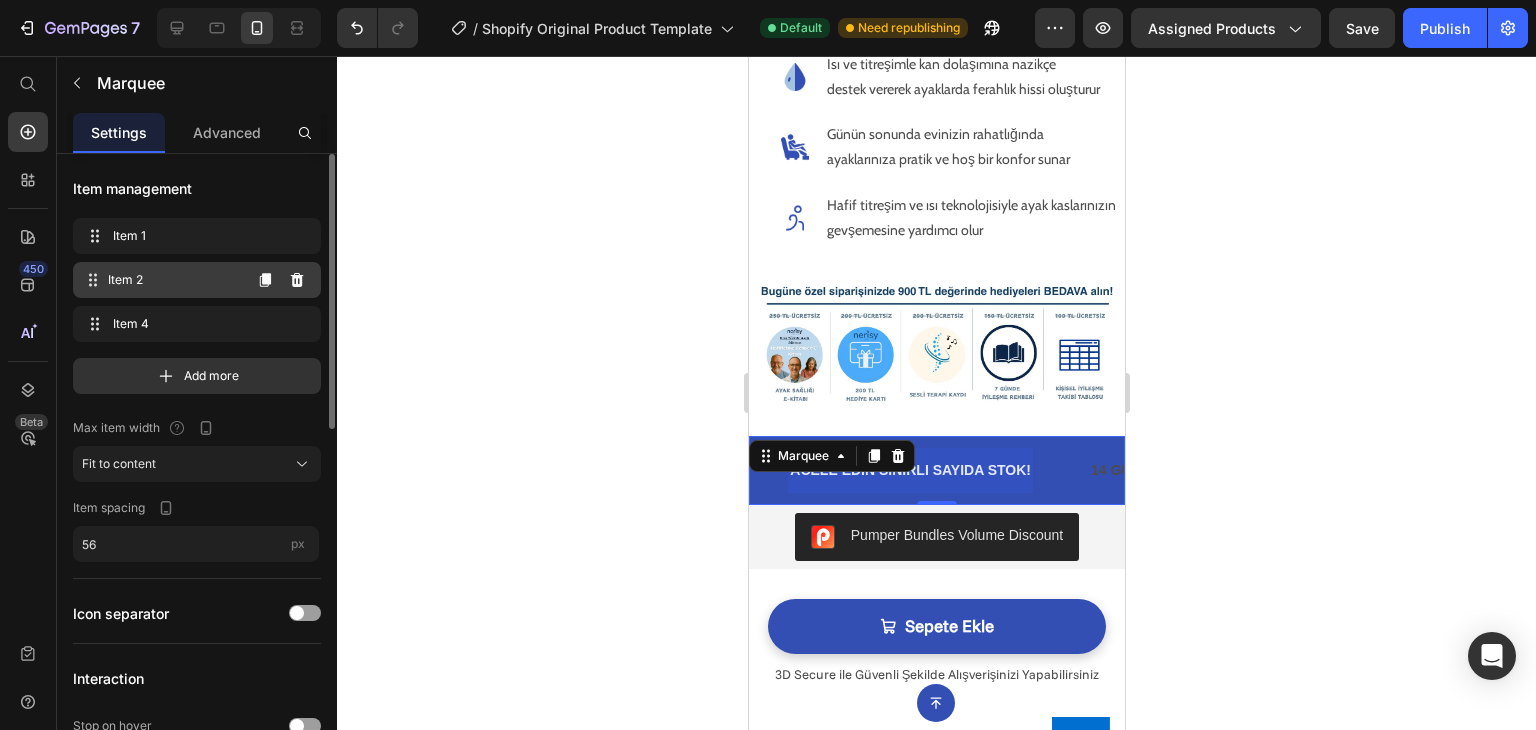 scroll, scrollTop: 0, scrollLeft: 305, axis: horizontal 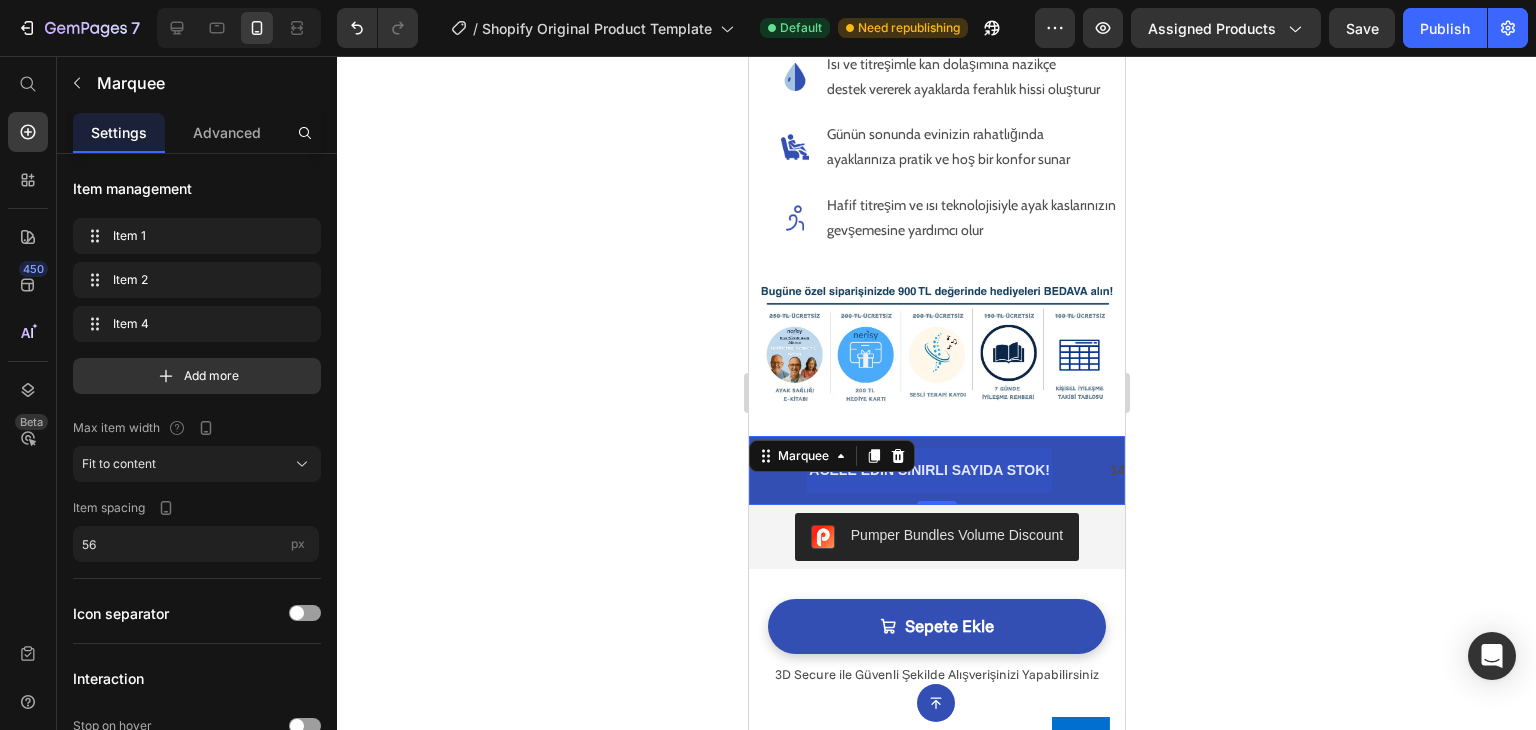 click 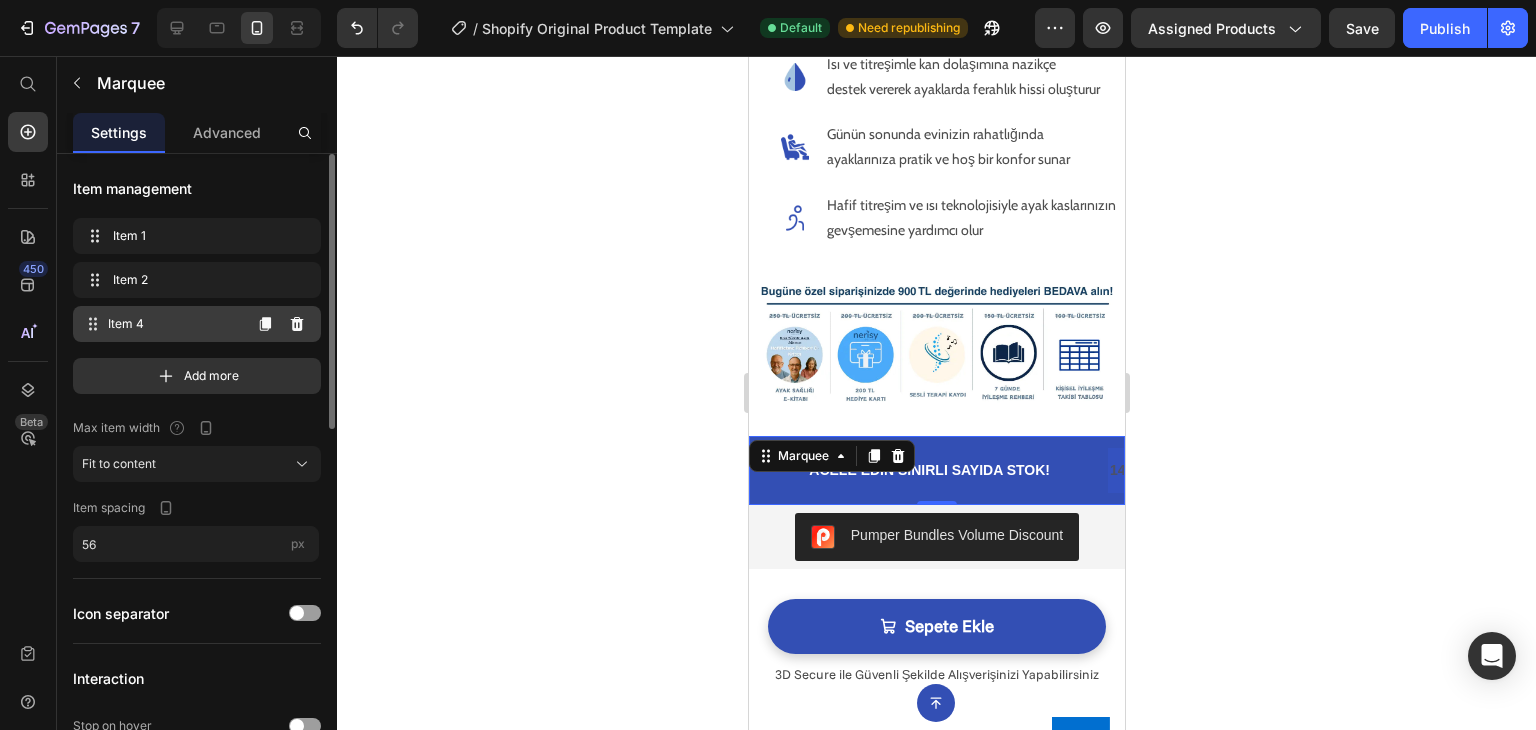click on "Item 4" at bounding box center [174, 324] 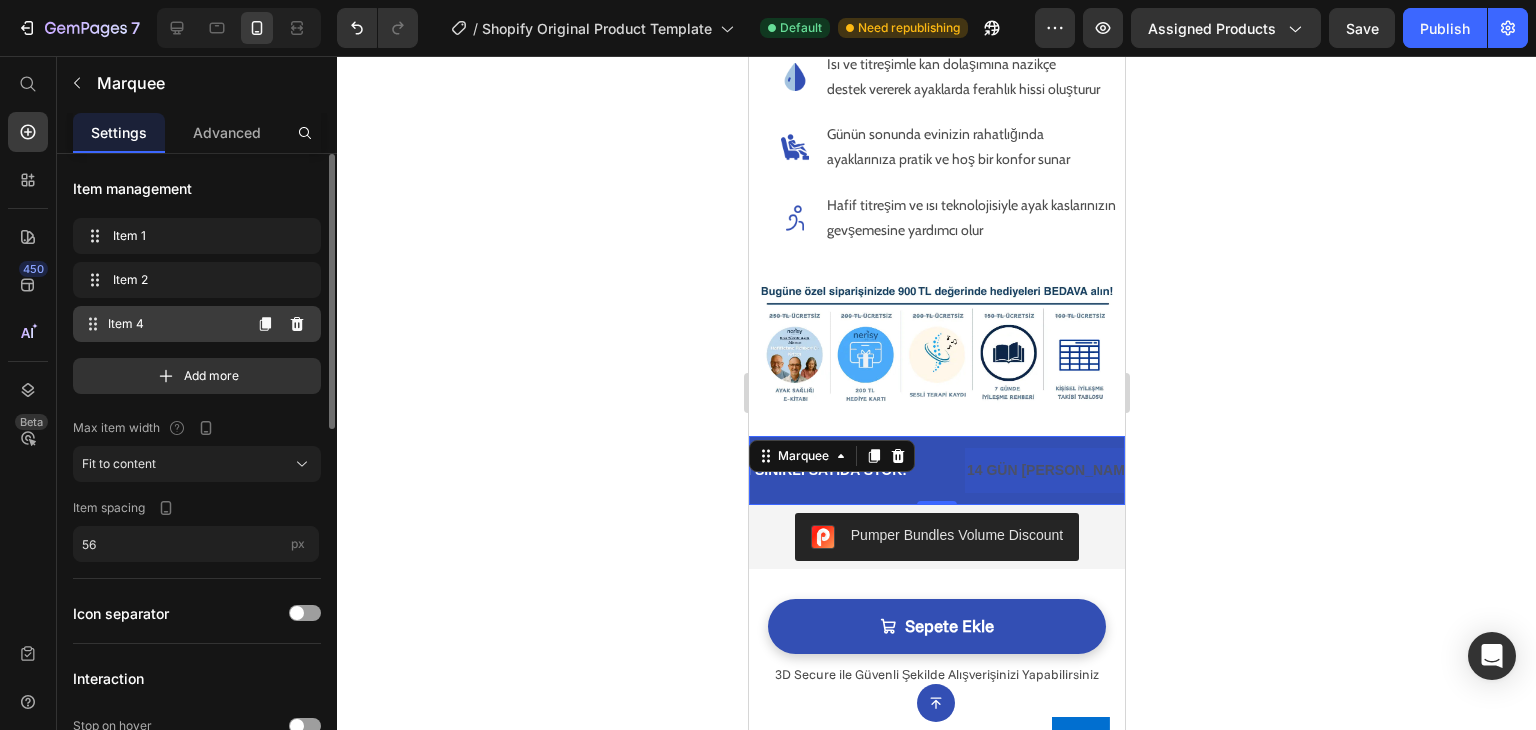 scroll, scrollTop: 0, scrollLeft: 553, axis: horizontal 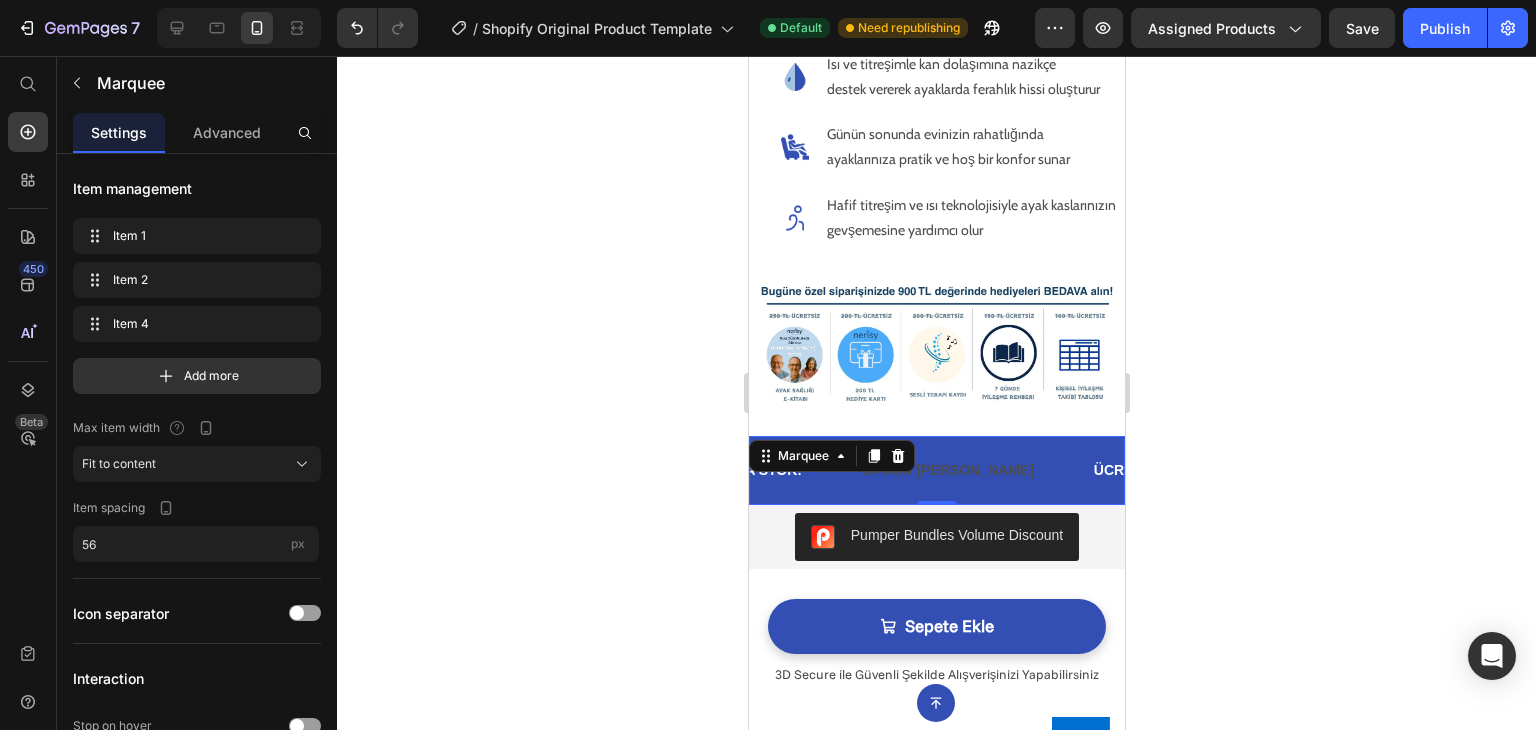 click 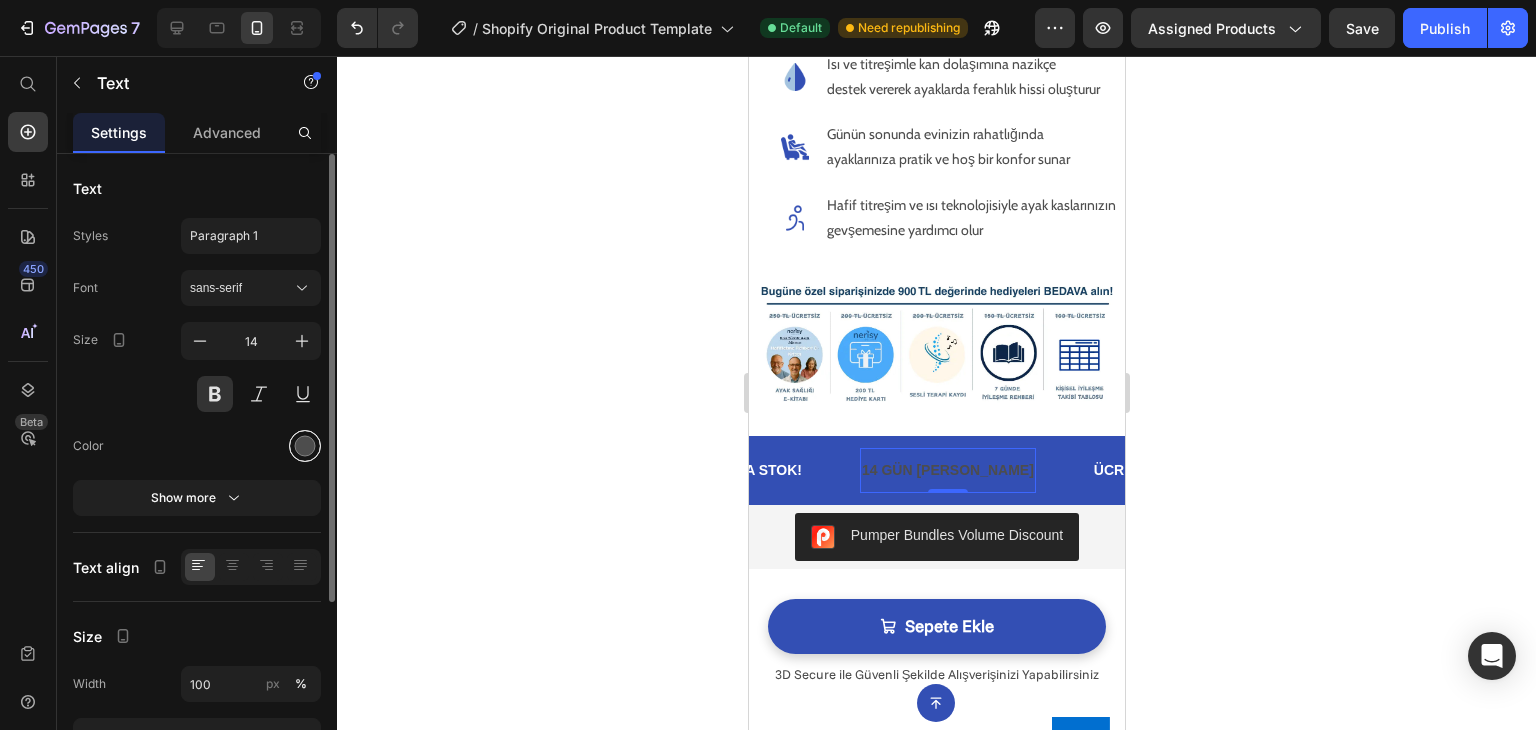click at bounding box center [305, 446] 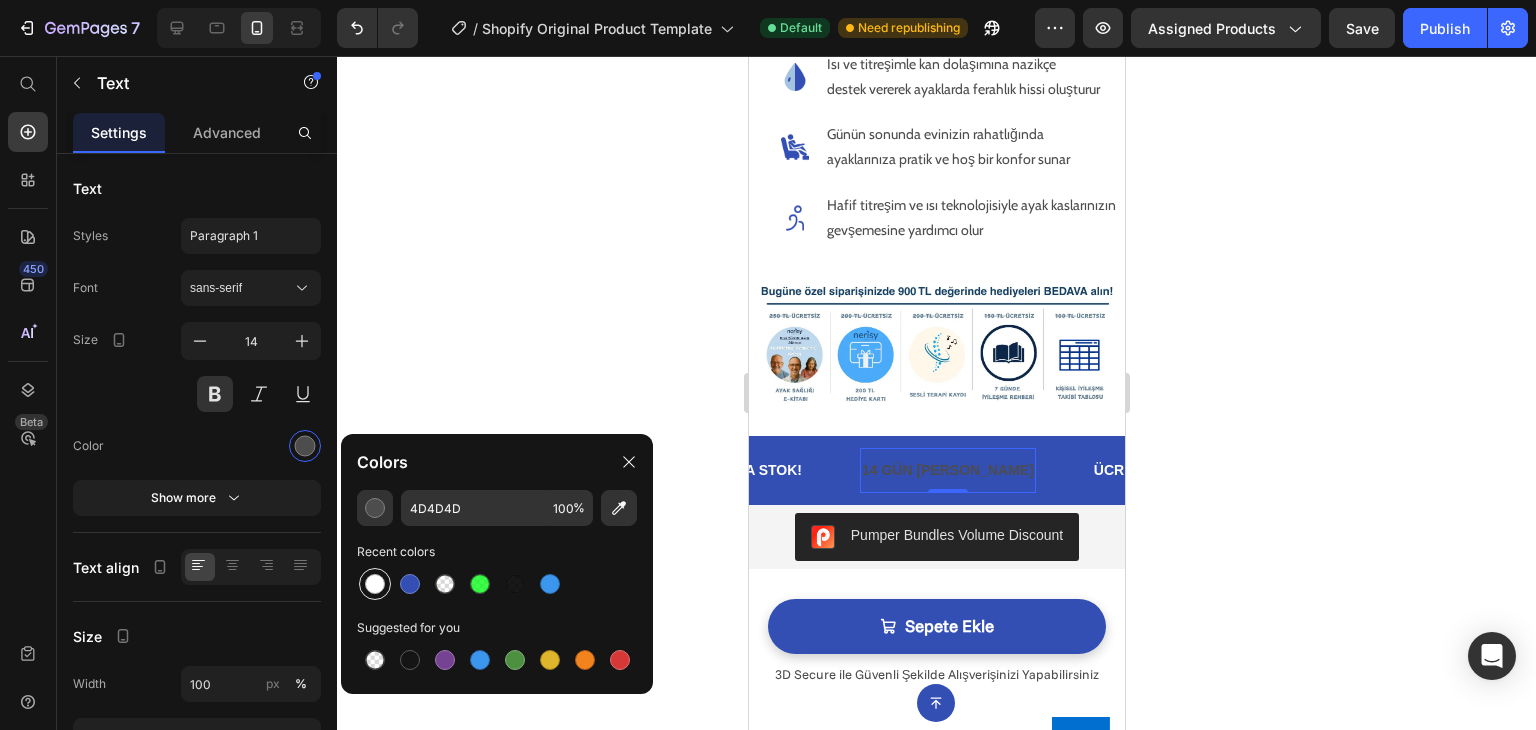 click at bounding box center (375, 584) 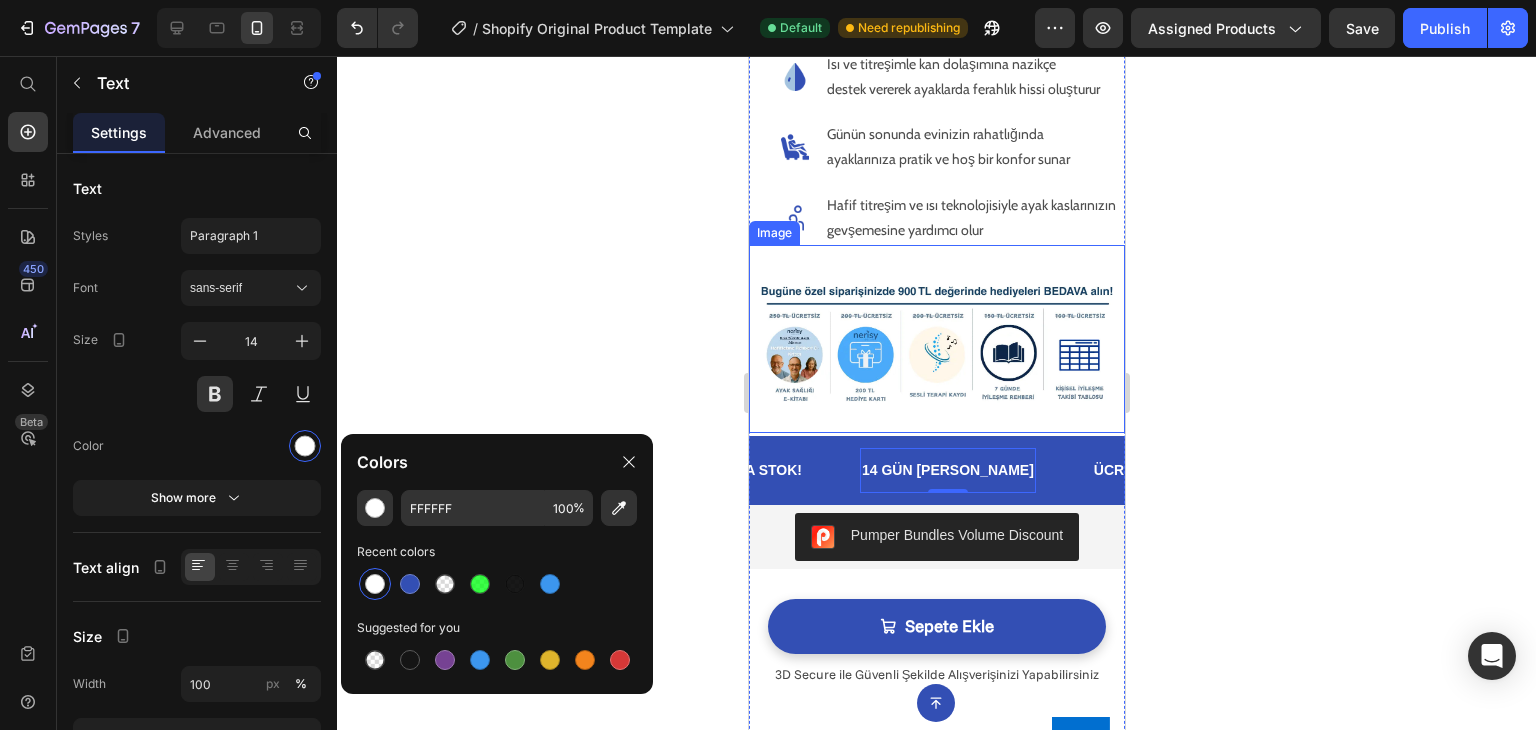 click 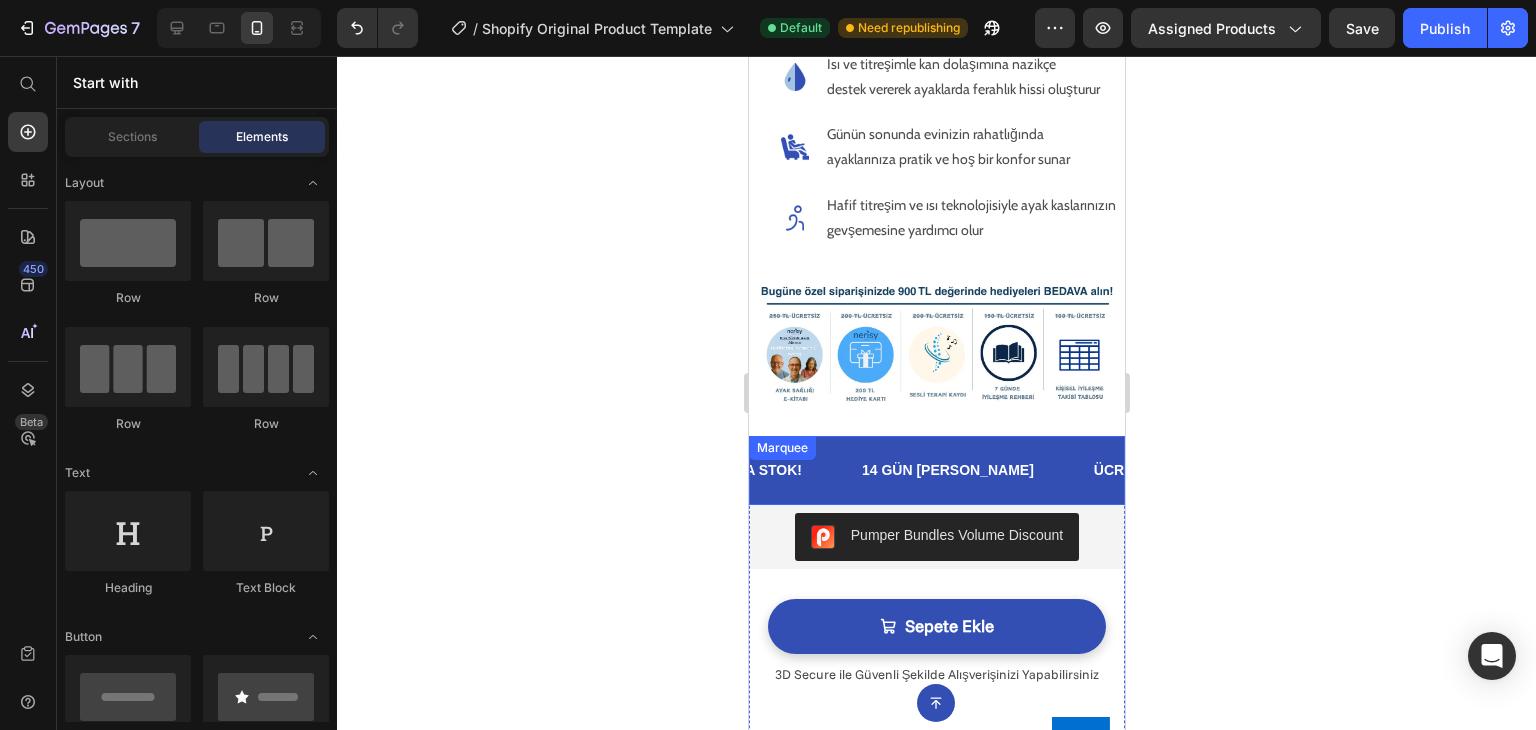 scroll, scrollTop: 0, scrollLeft: 0, axis: both 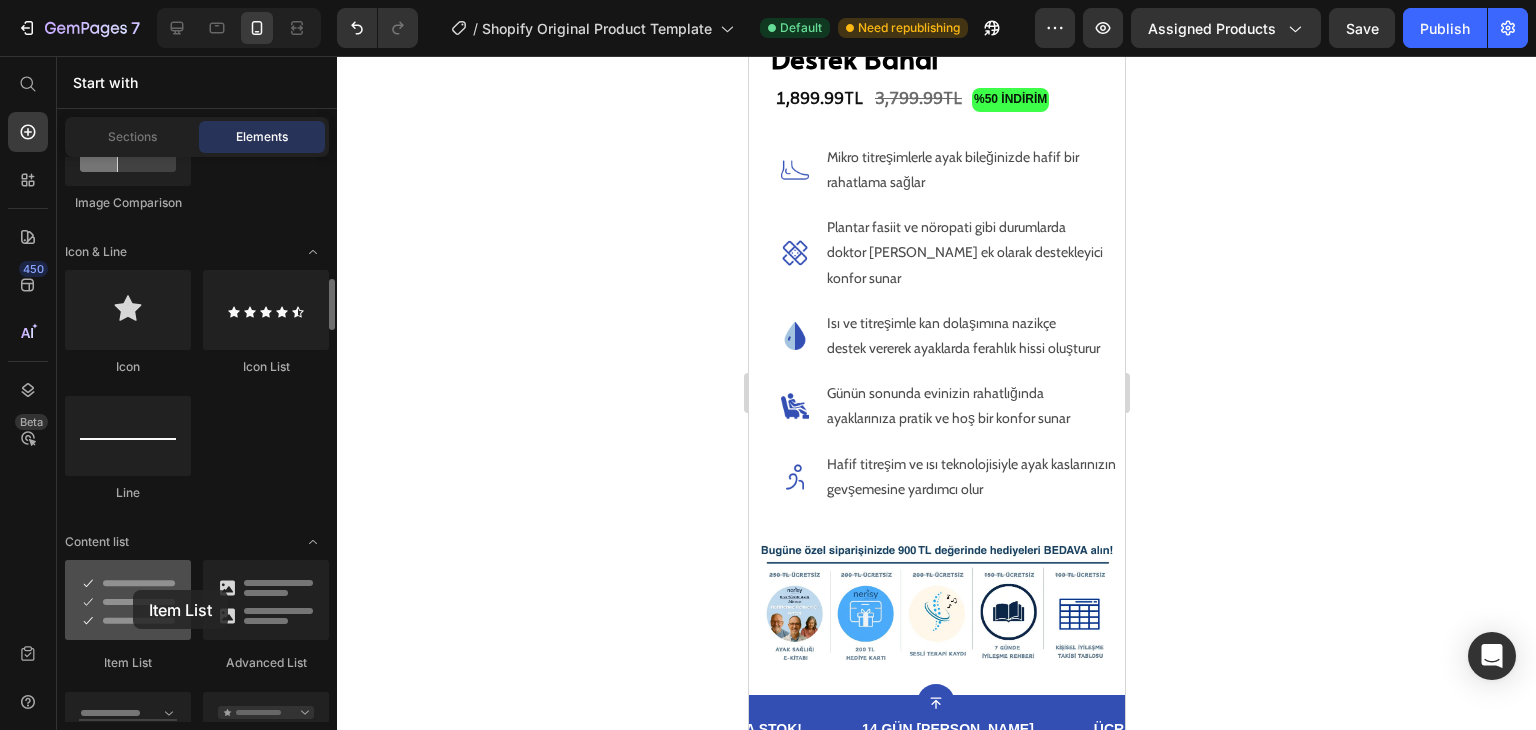 click at bounding box center [128, 600] 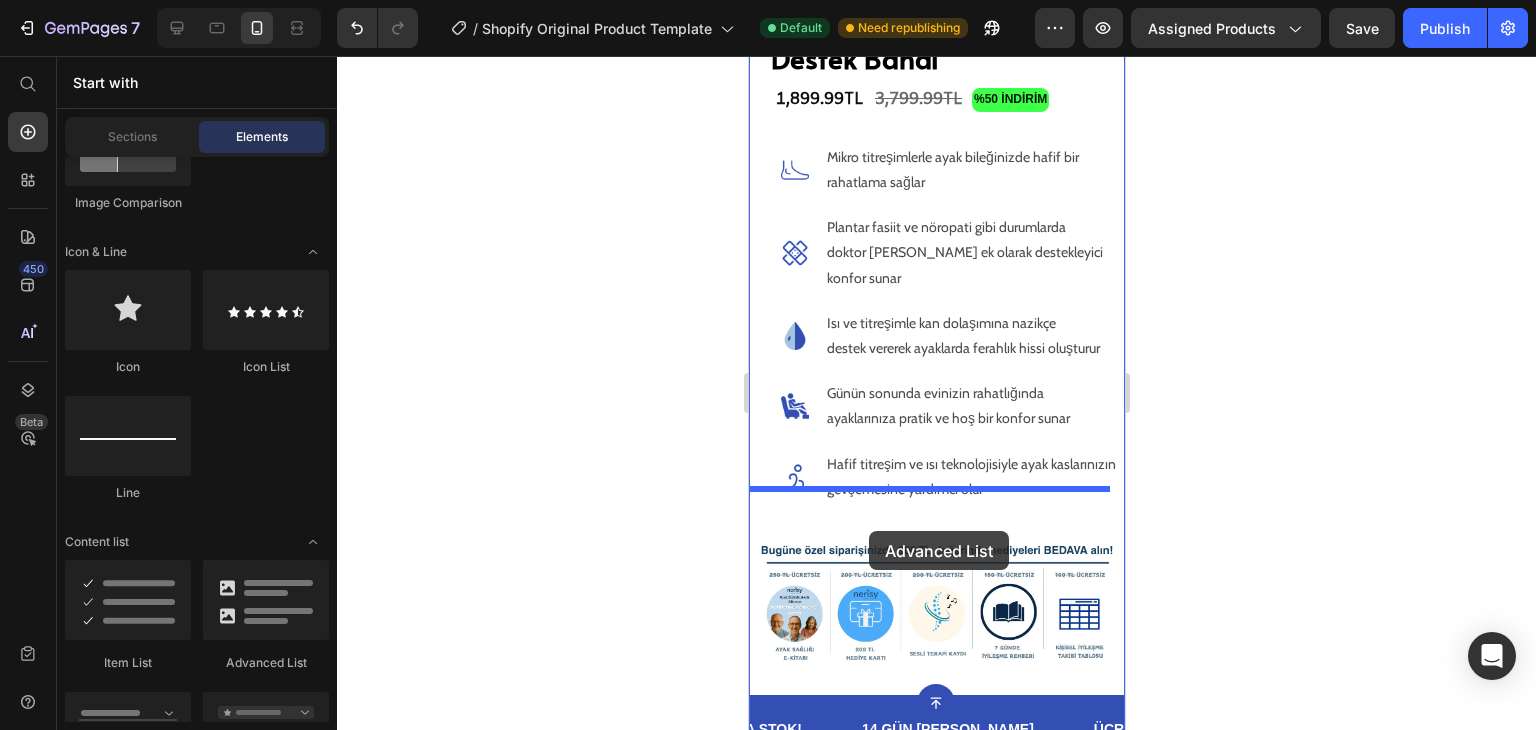 drag, startPoint x: 994, startPoint y: 661, endPoint x: 866, endPoint y: 531, distance: 182.43903 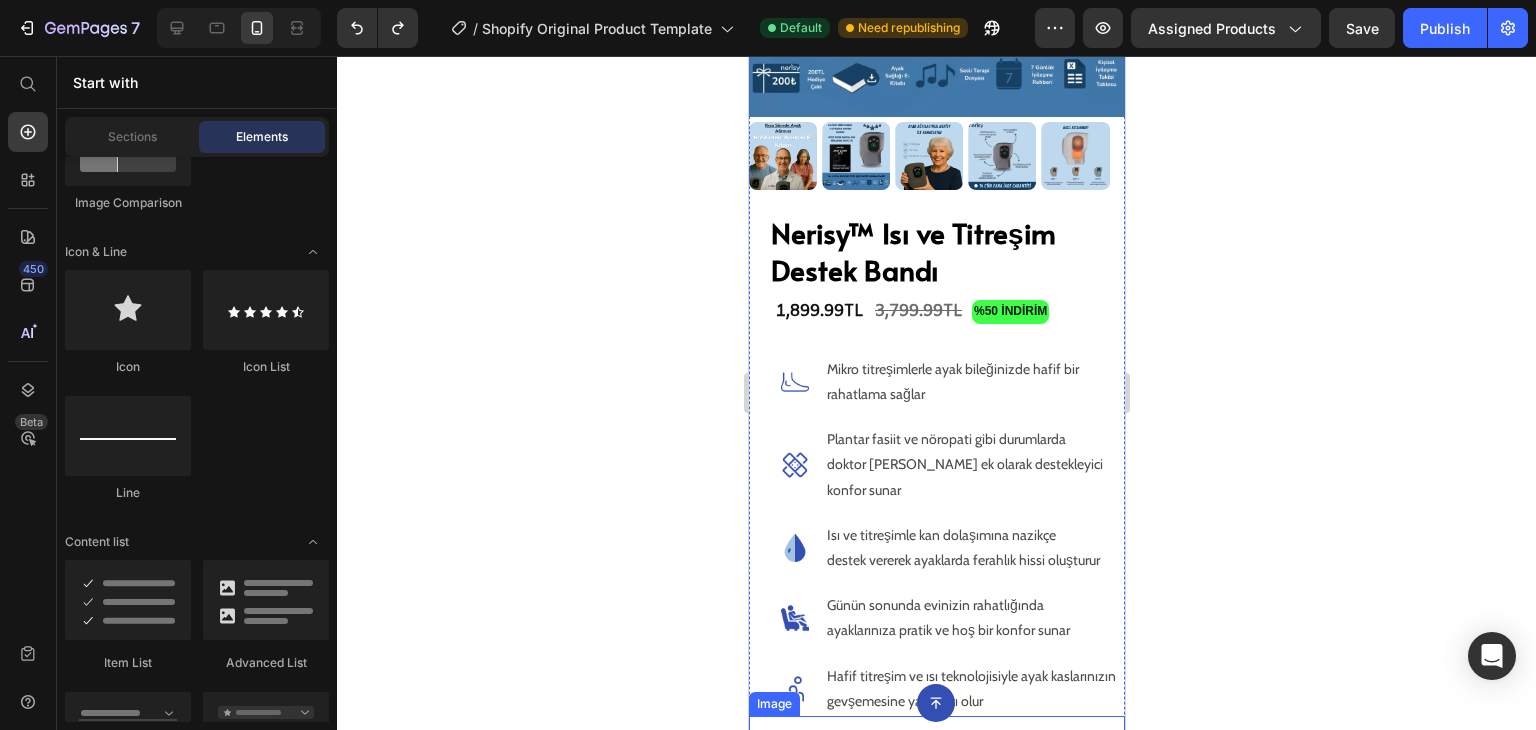 scroll, scrollTop: 339, scrollLeft: 0, axis: vertical 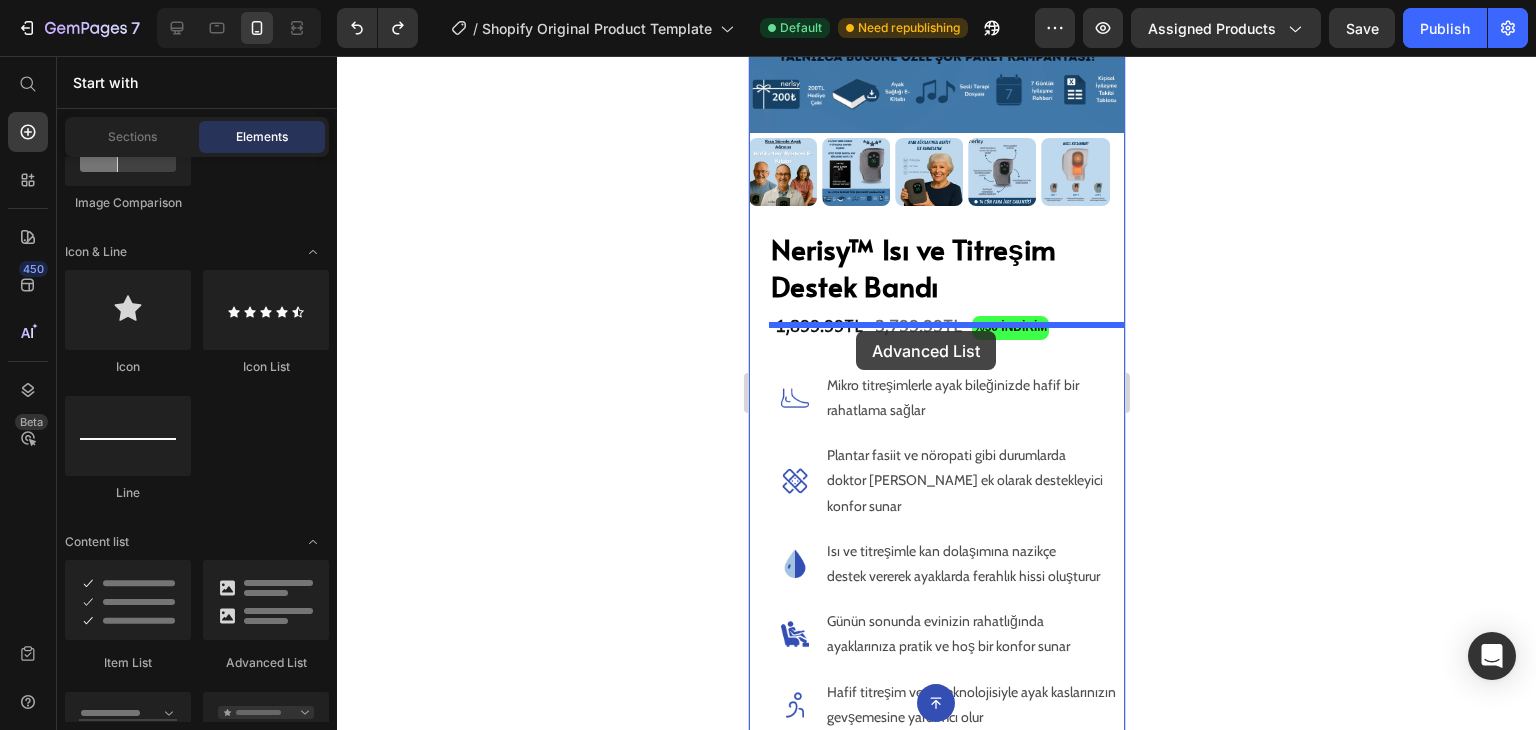 drag, startPoint x: 1008, startPoint y: 678, endPoint x: 855, endPoint y: 329, distance: 381.0643 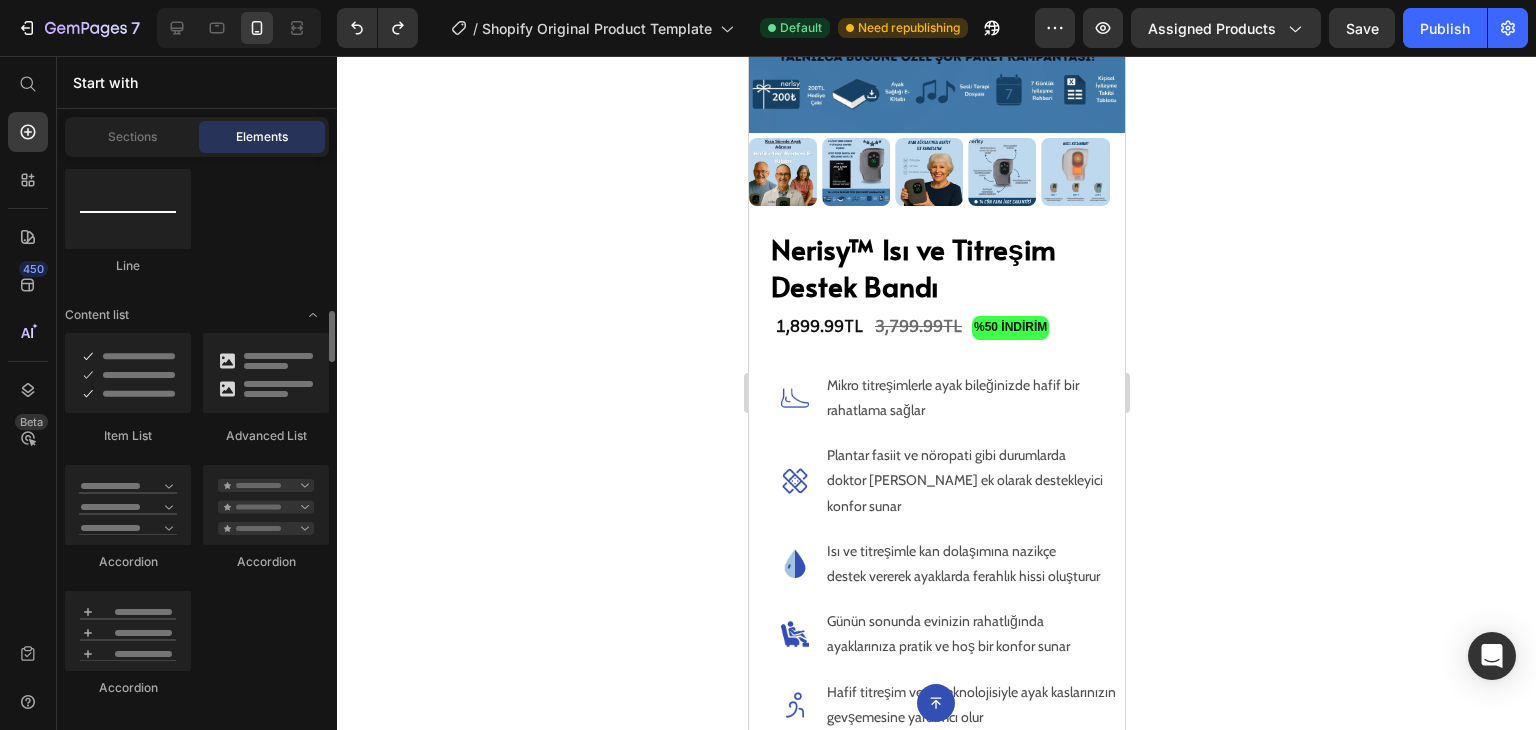 scroll, scrollTop: 1548, scrollLeft: 0, axis: vertical 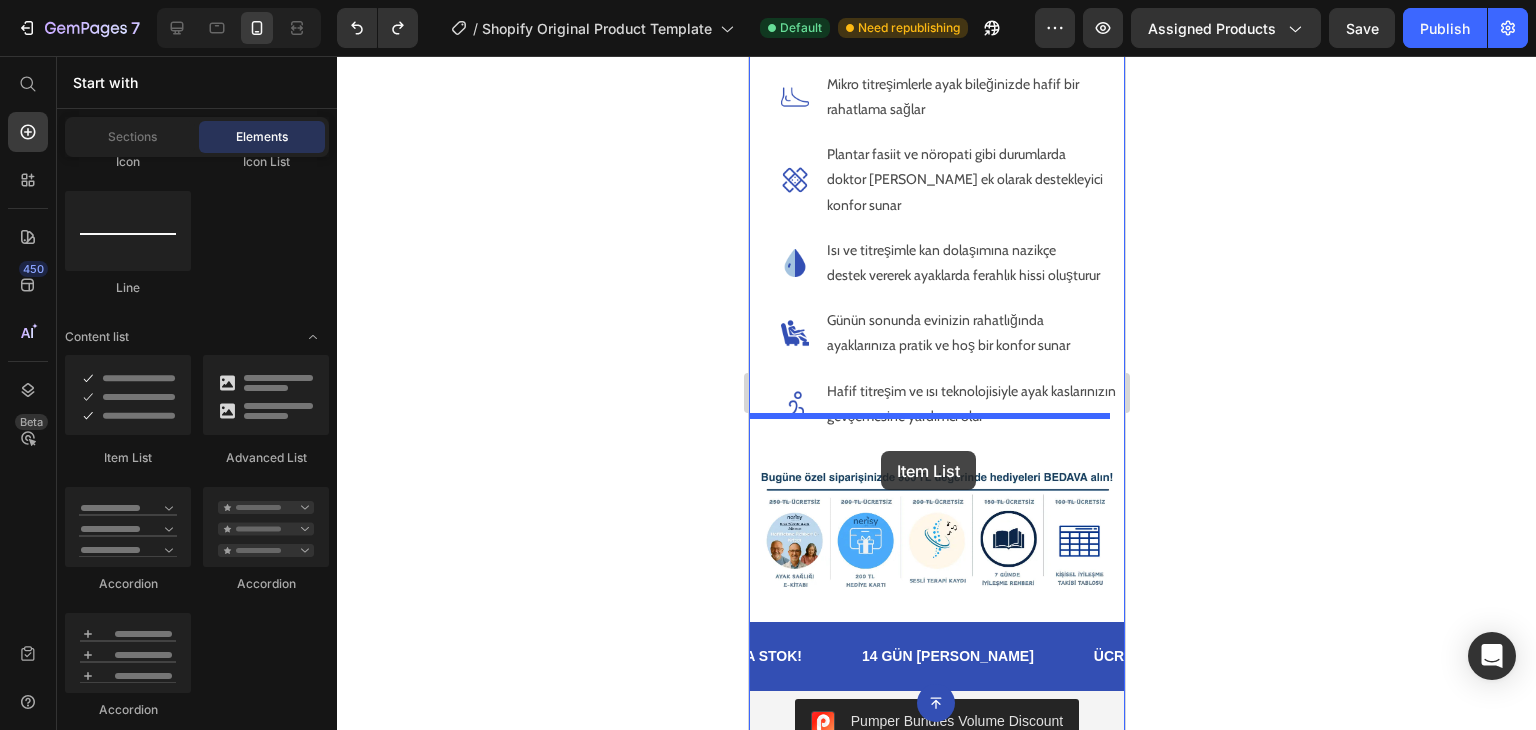 drag, startPoint x: 924, startPoint y: 462, endPoint x: 878, endPoint y: 451, distance: 47.296936 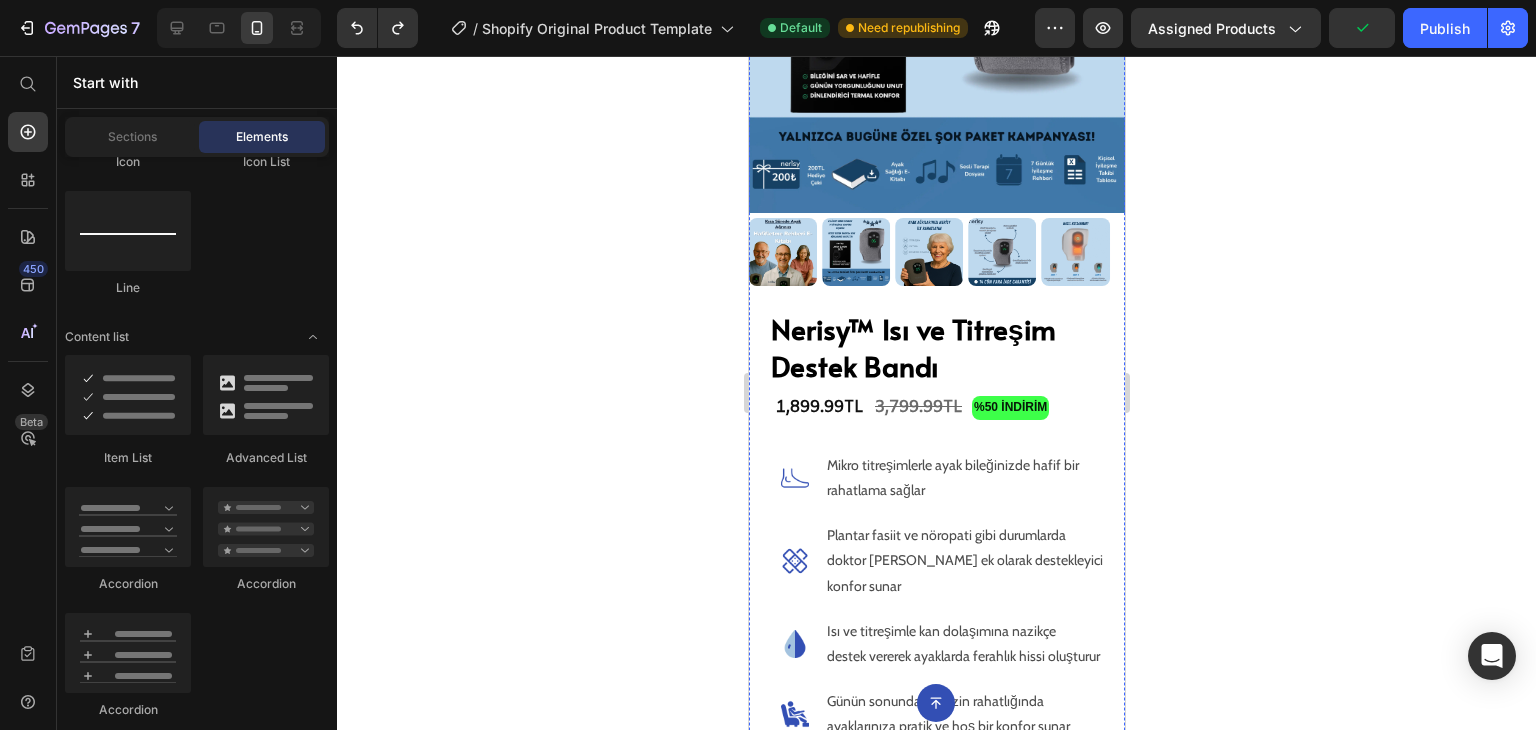 scroll, scrollTop: 247, scrollLeft: 0, axis: vertical 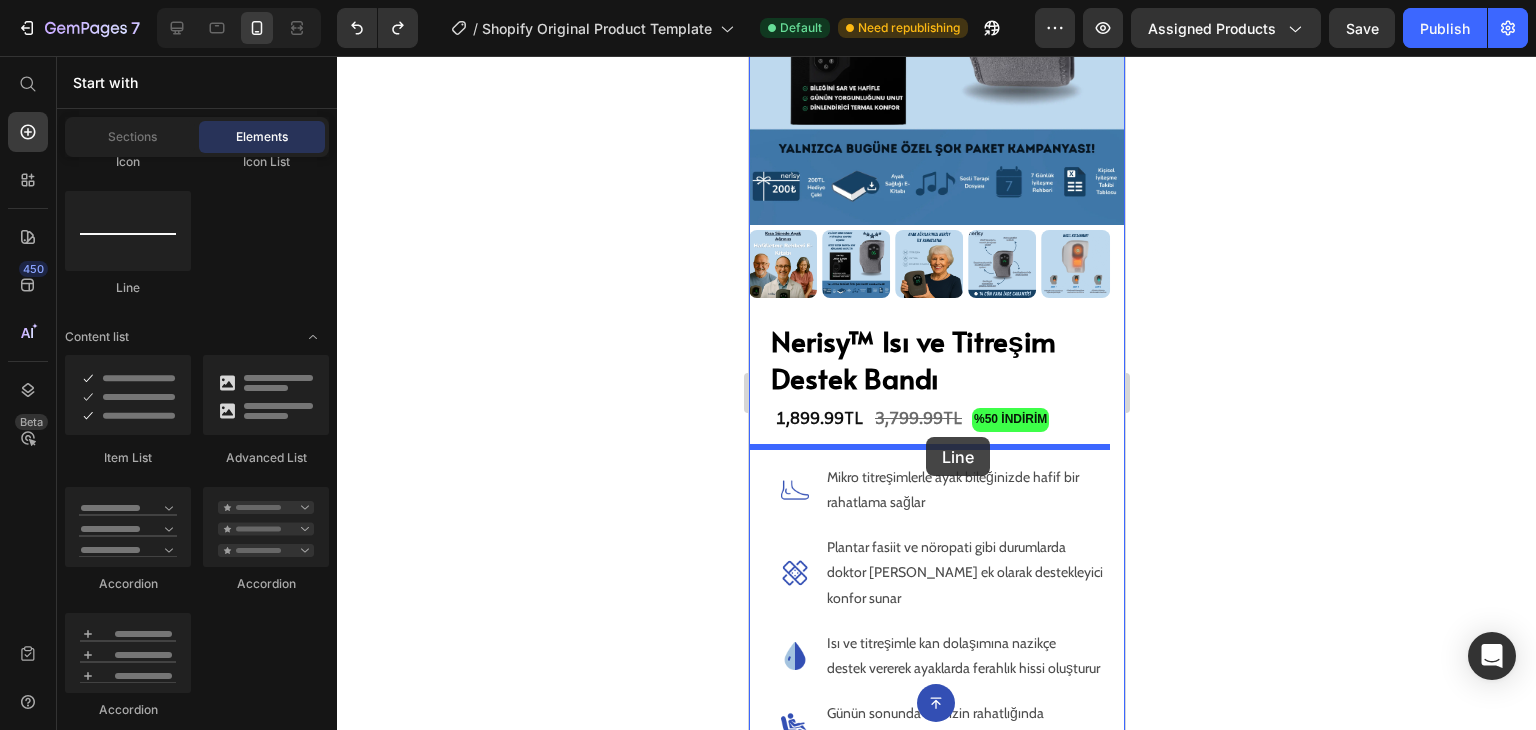 drag, startPoint x: 921, startPoint y: 317, endPoint x: 925, endPoint y: 437, distance: 120.06665 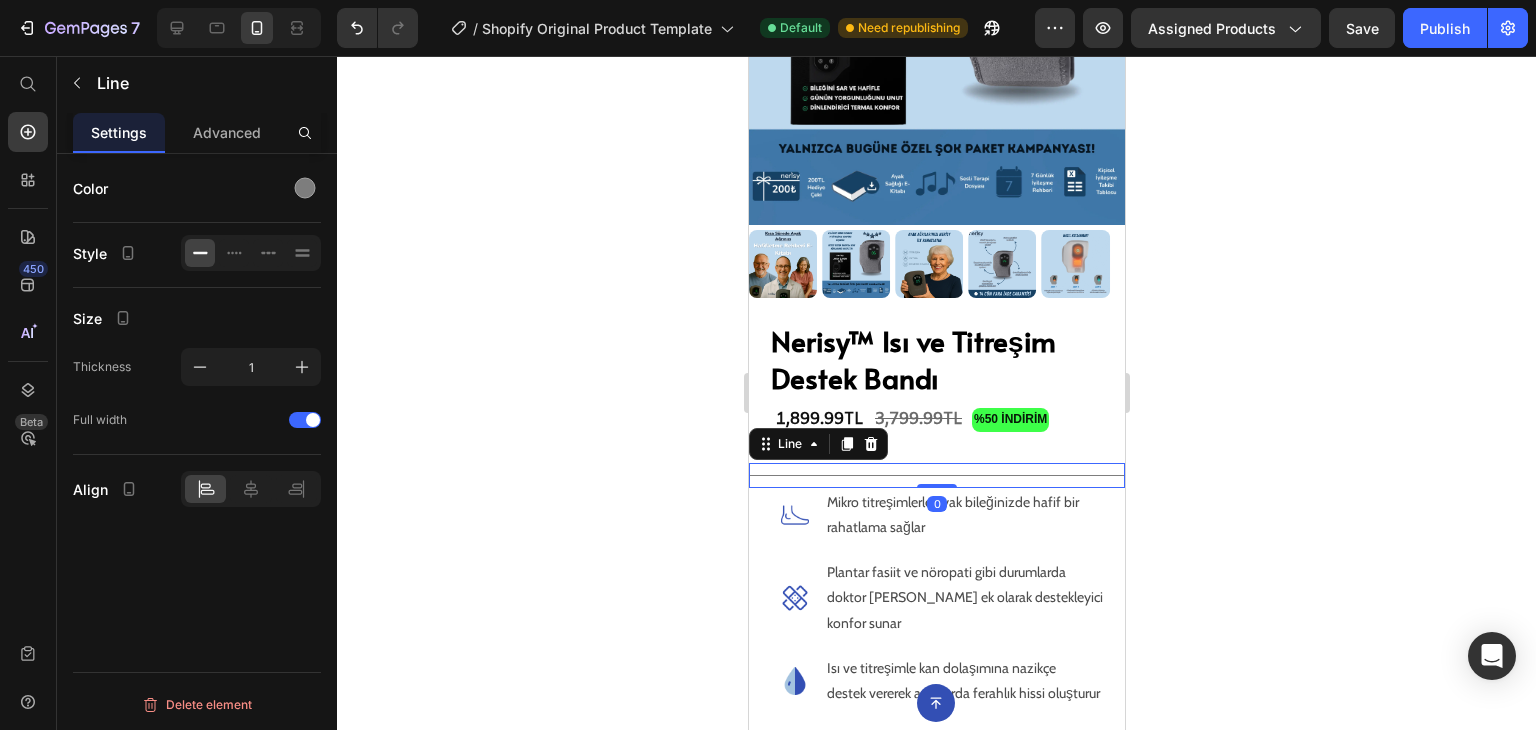 click 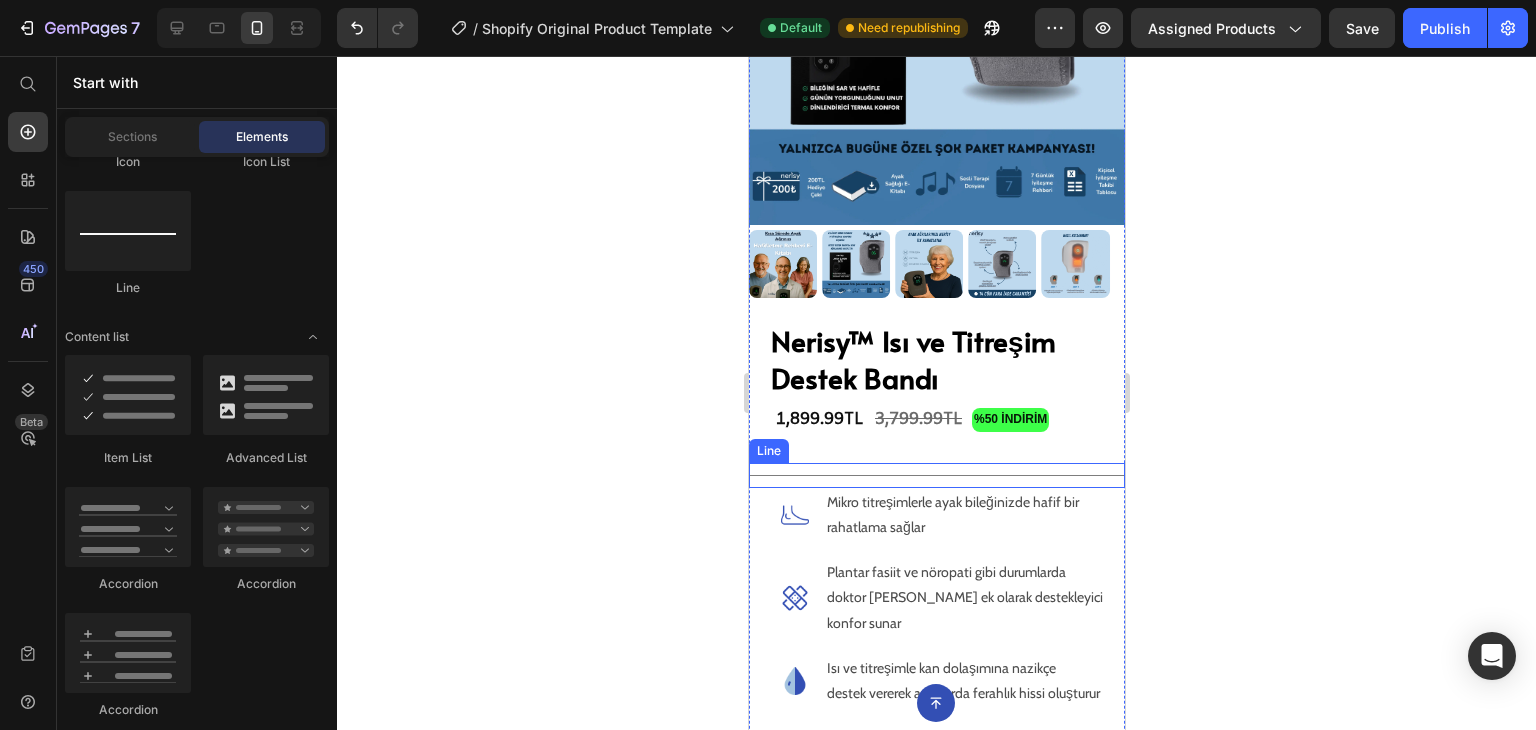 scroll, scrollTop: 1516, scrollLeft: 0, axis: vertical 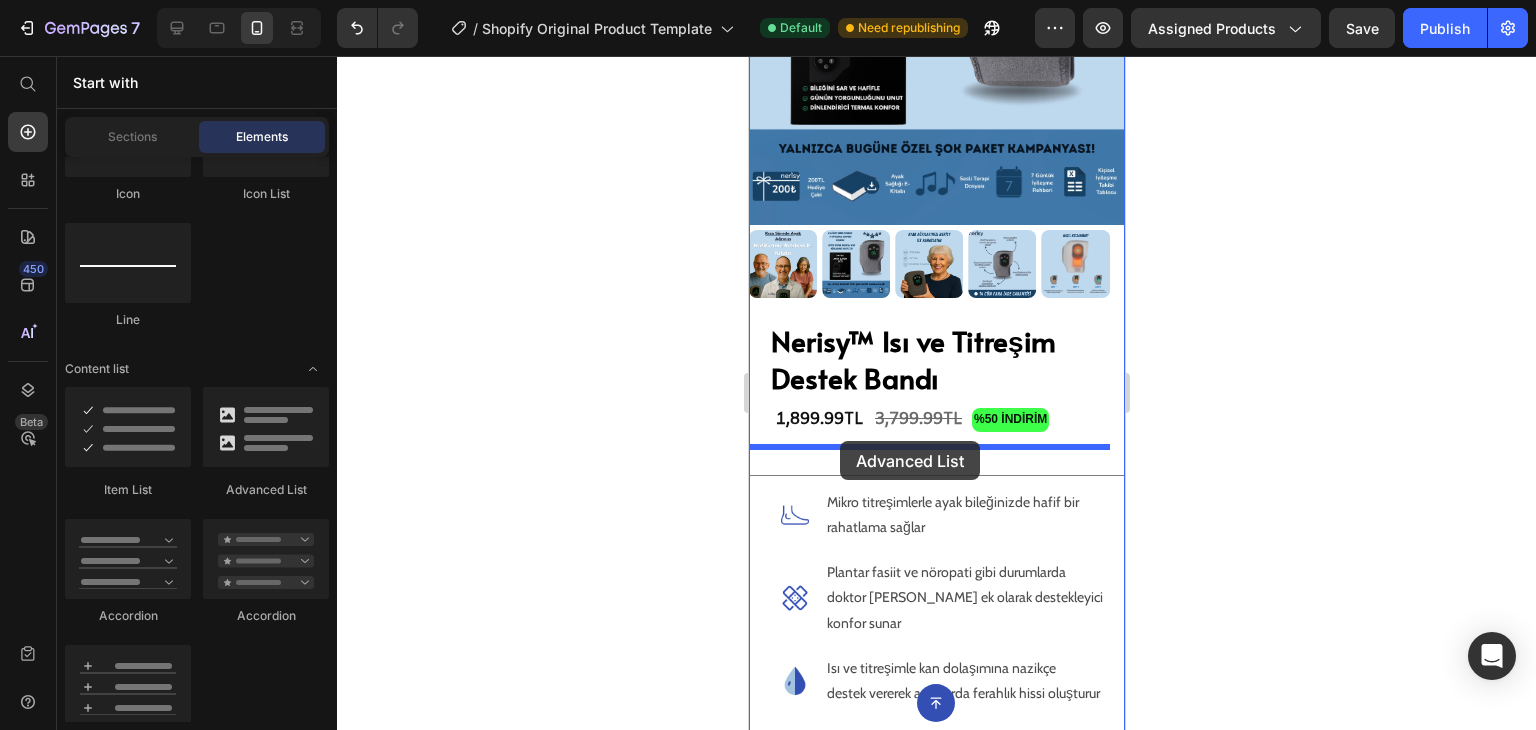 drag, startPoint x: 992, startPoint y: 509, endPoint x: 839, endPoint y: 441, distance: 167.43059 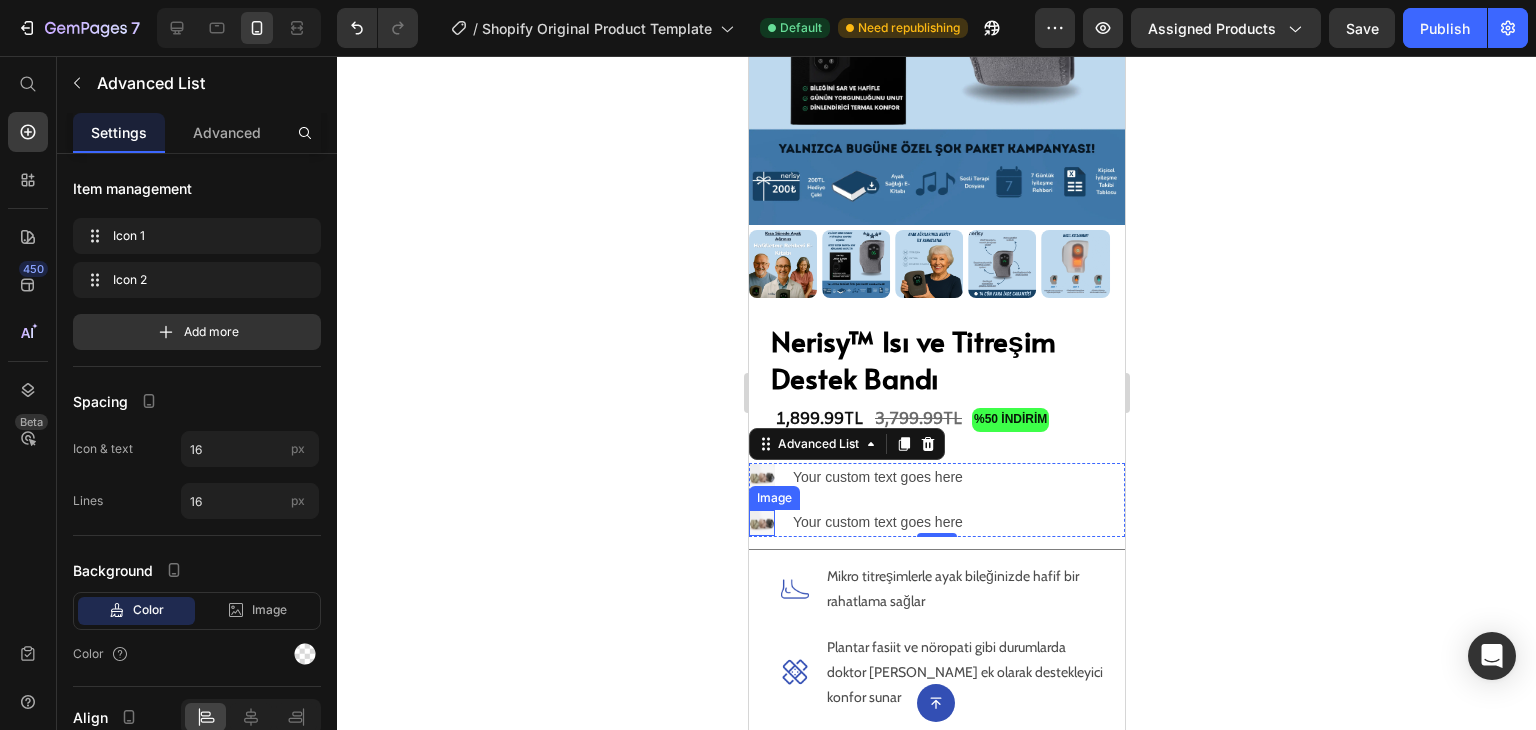 click 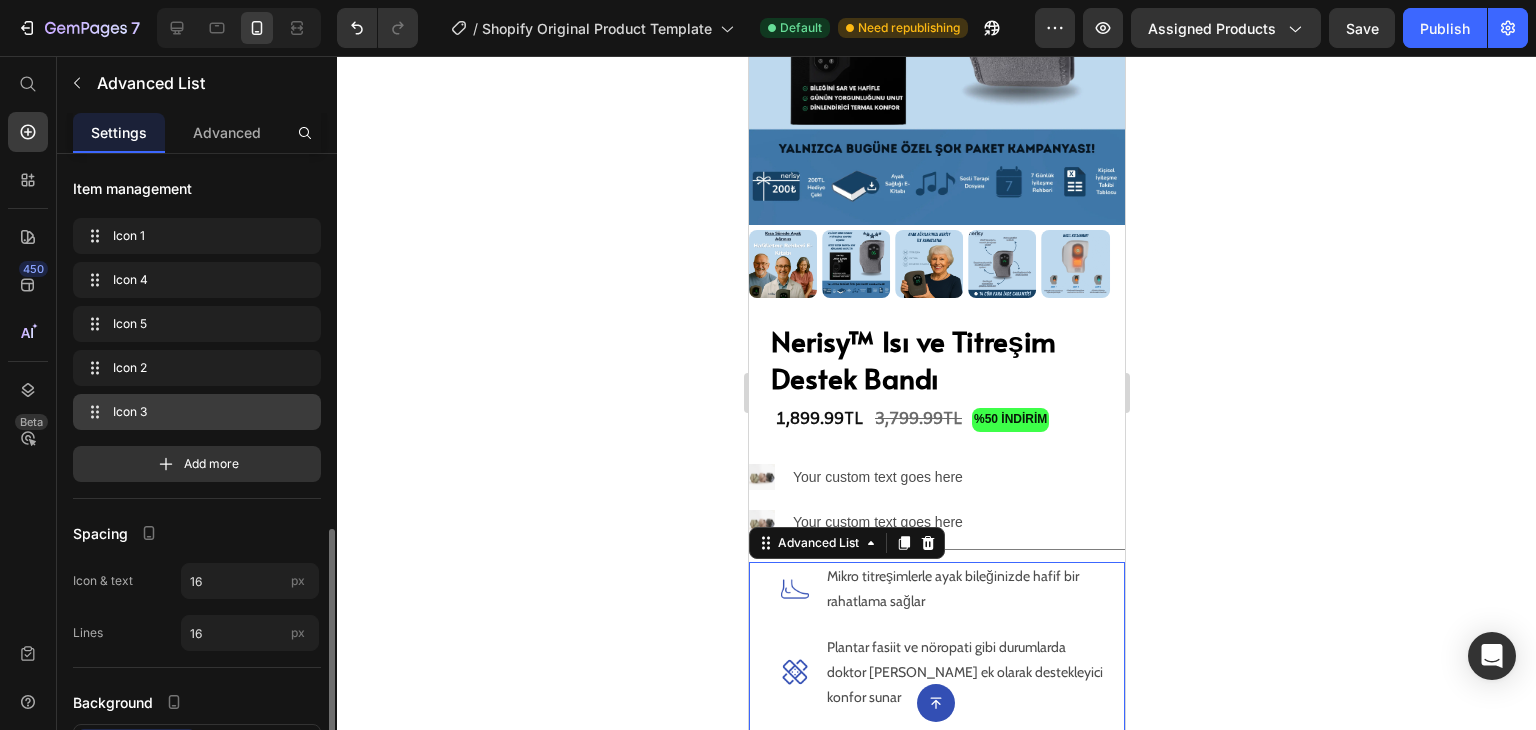 scroll, scrollTop: 226, scrollLeft: 0, axis: vertical 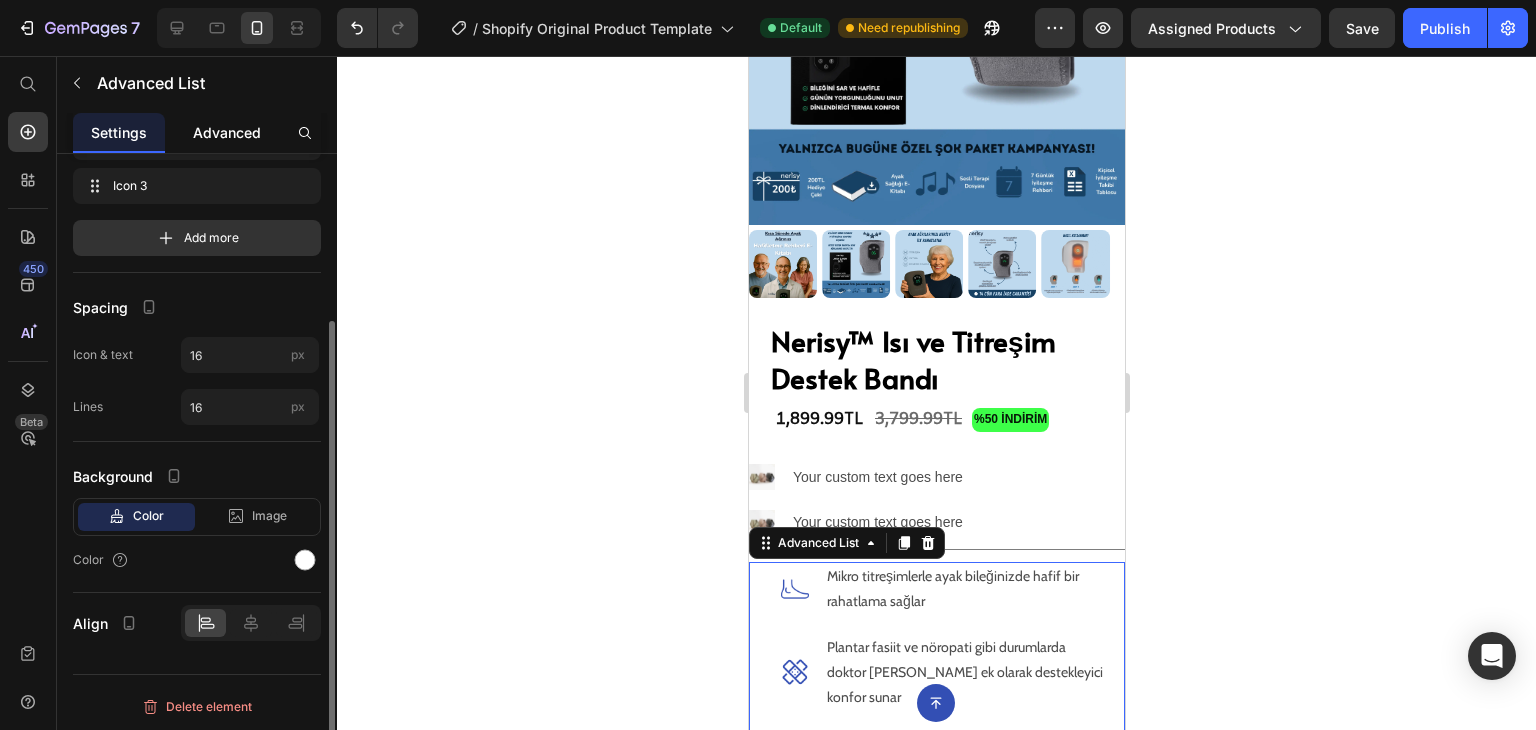 click on "Advanced" at bounding box center (227, 132) 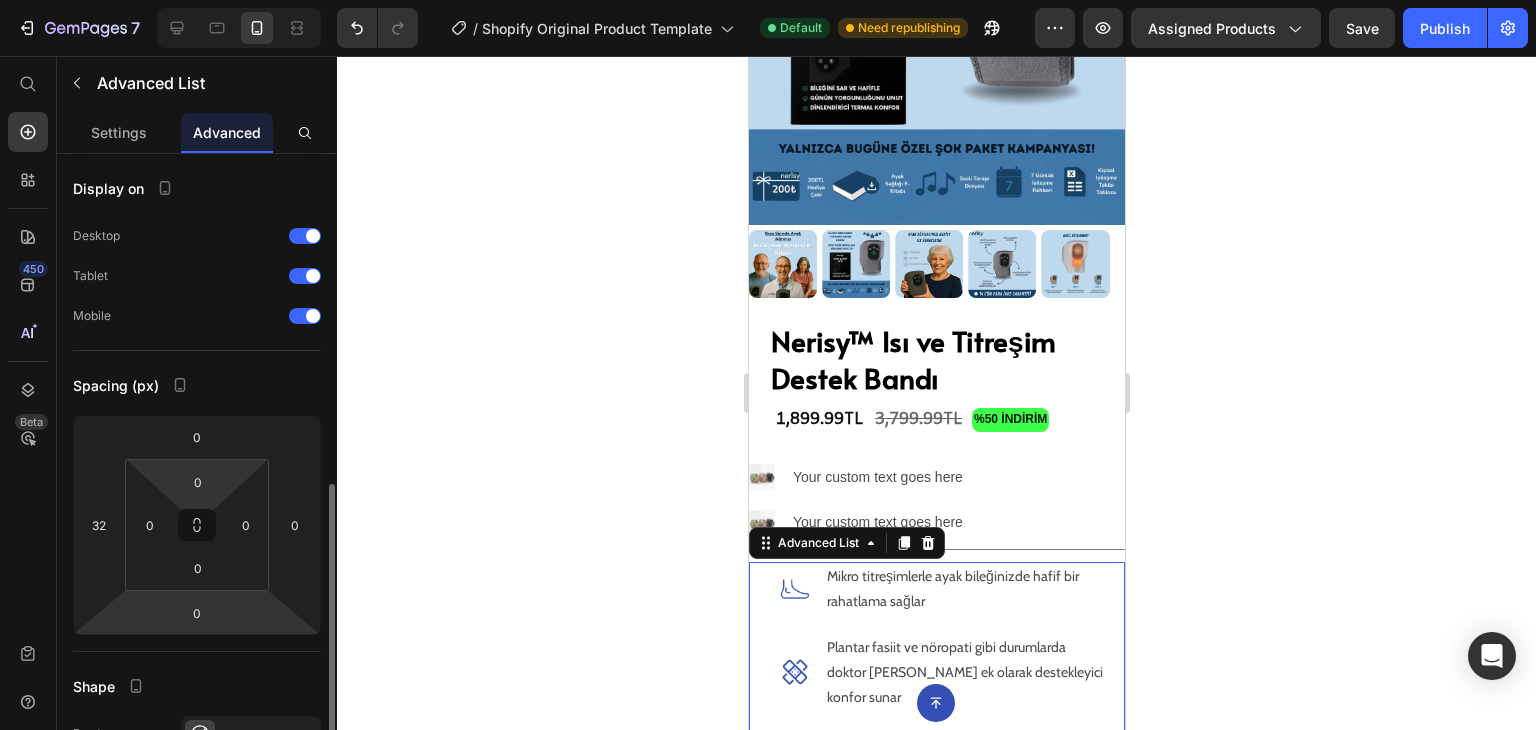 scroll, scrollTop: 260, scrollLeft: 0, axis: vertical 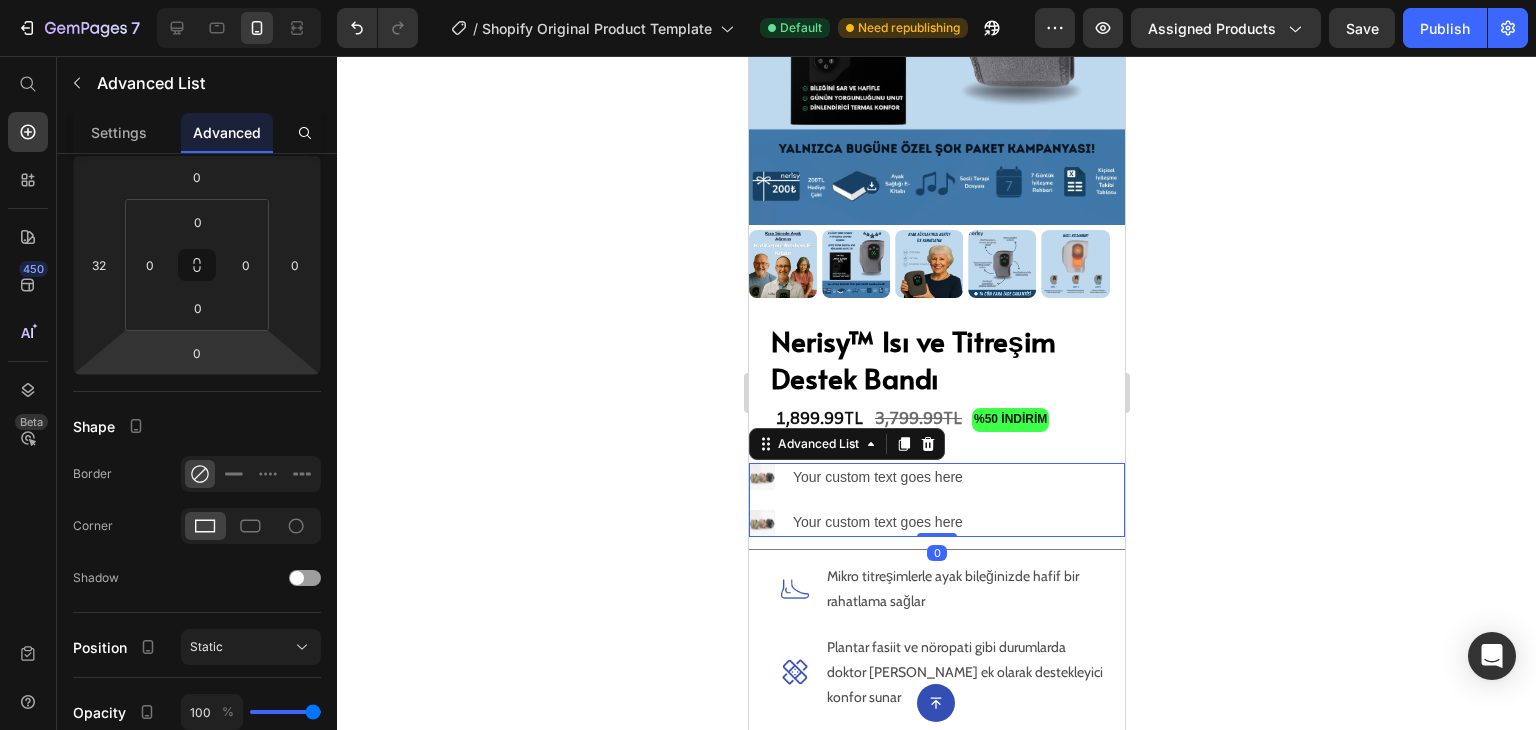 click on "Image Your custom text goes here Text Block Image Your custom text goes here Text Block" at bounding box center [936, 500] 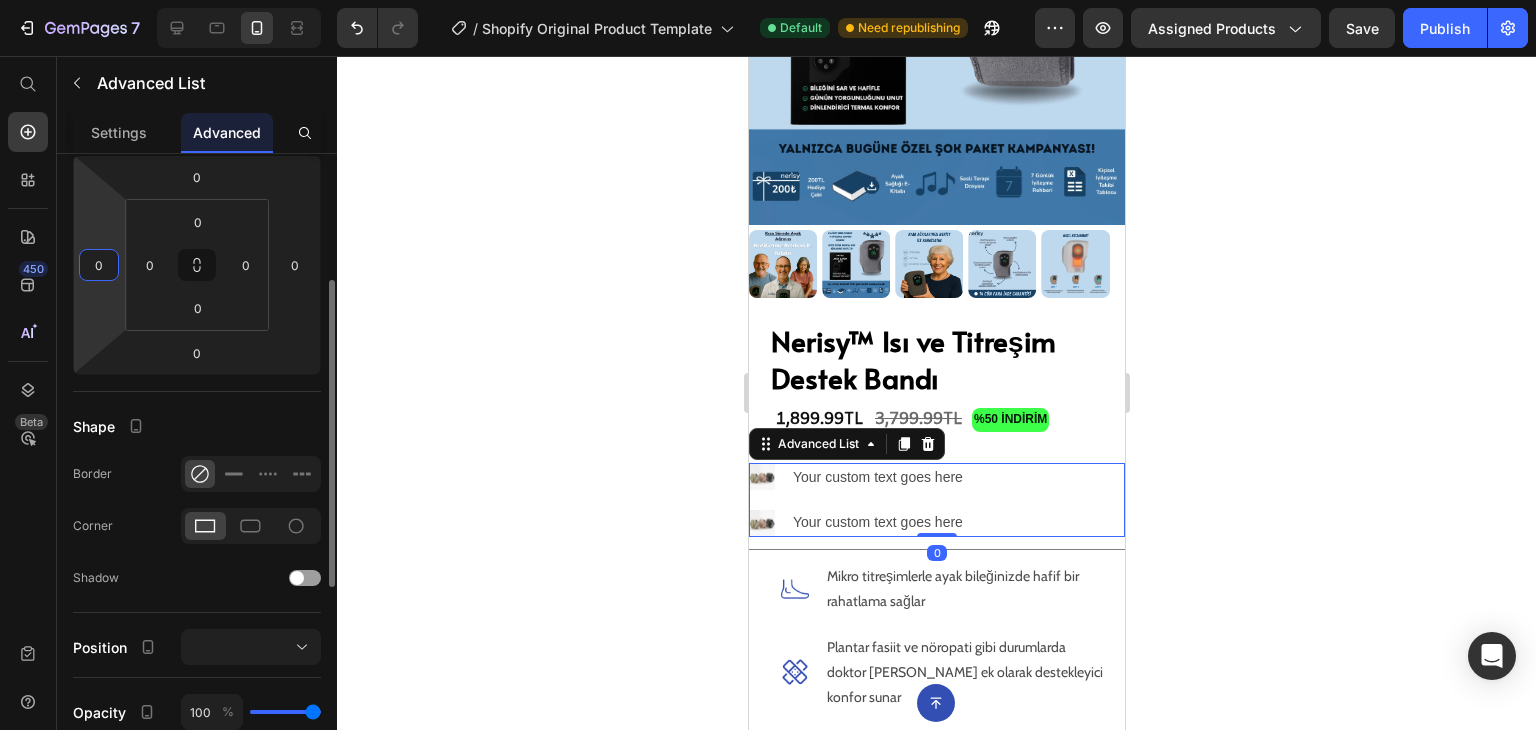 click on "0" at bounding box center (99, 265) 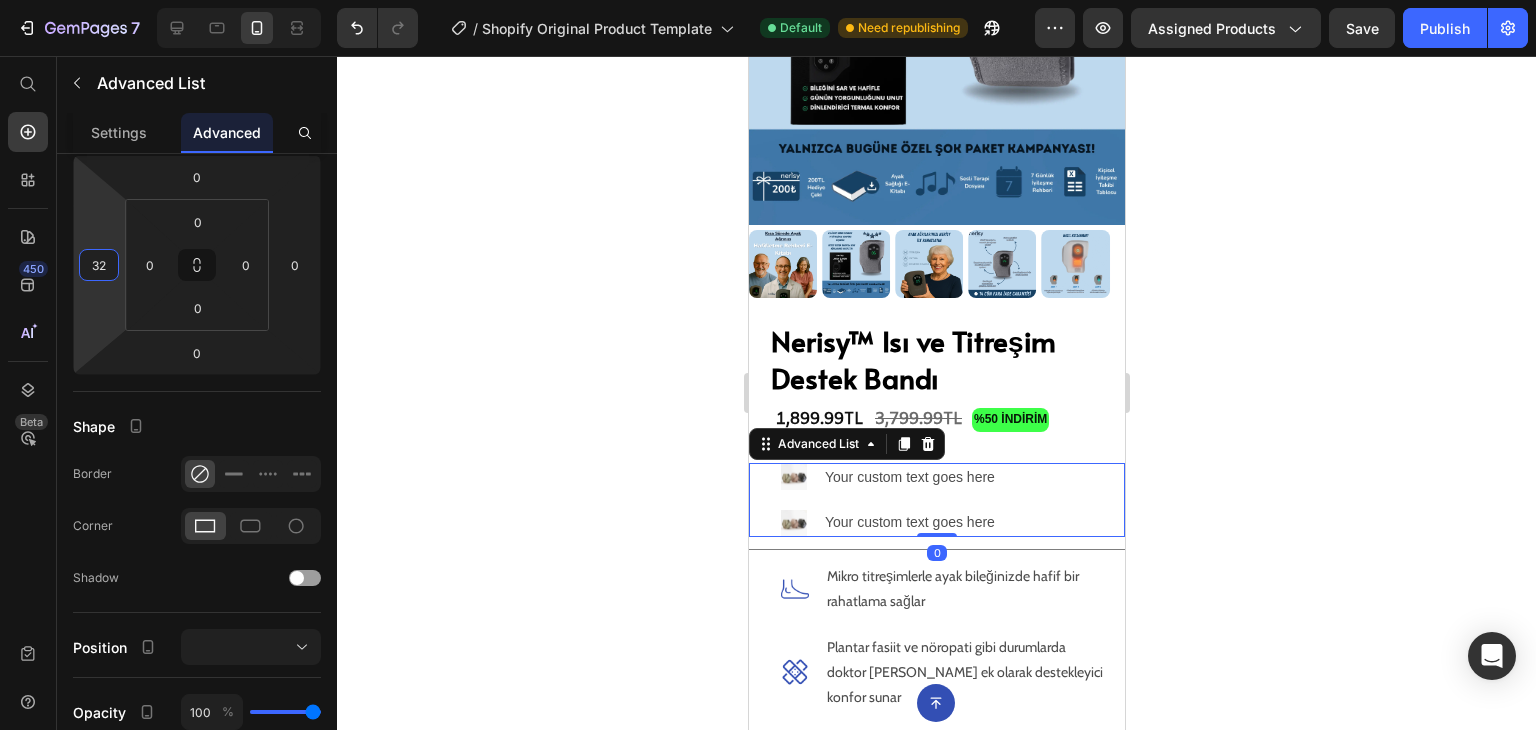type on "32" 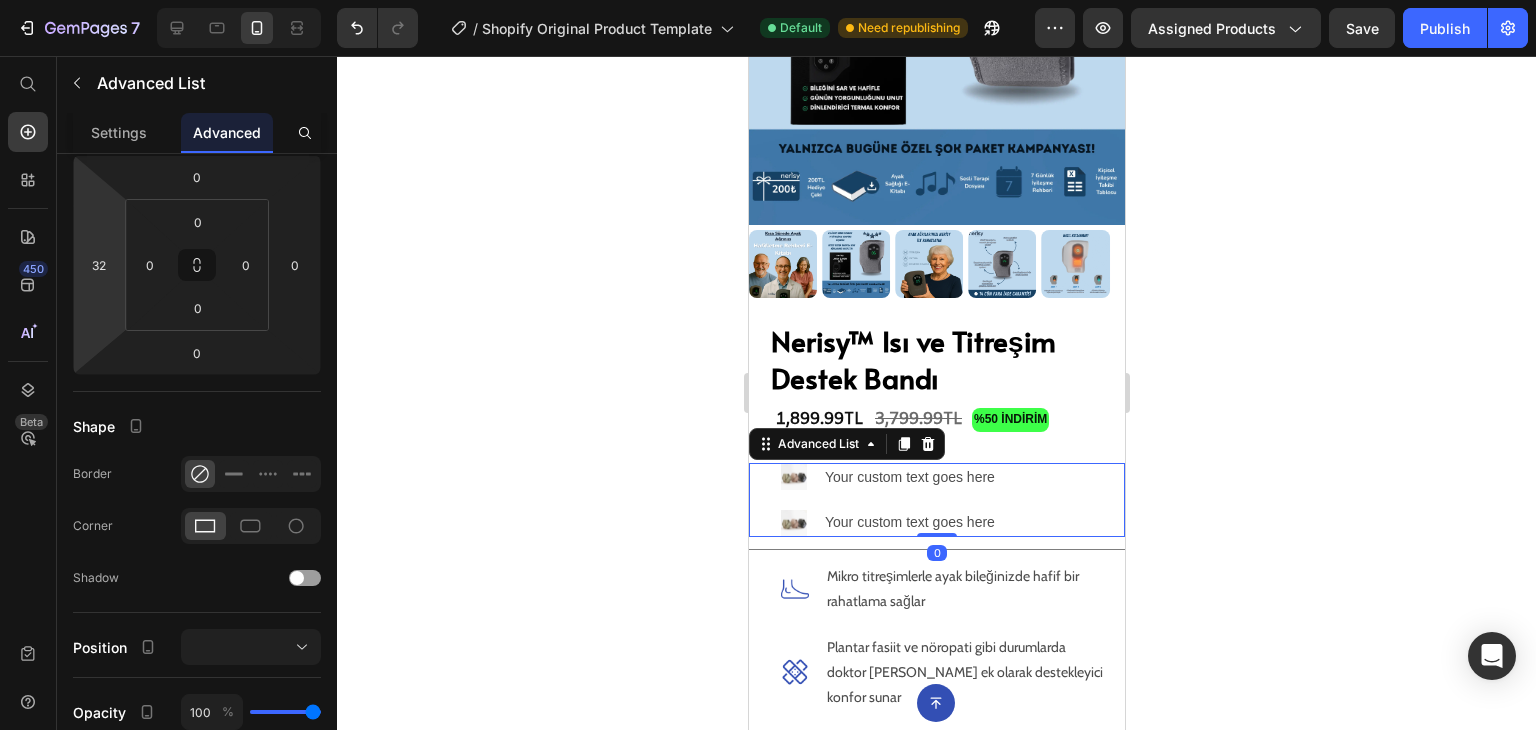 click 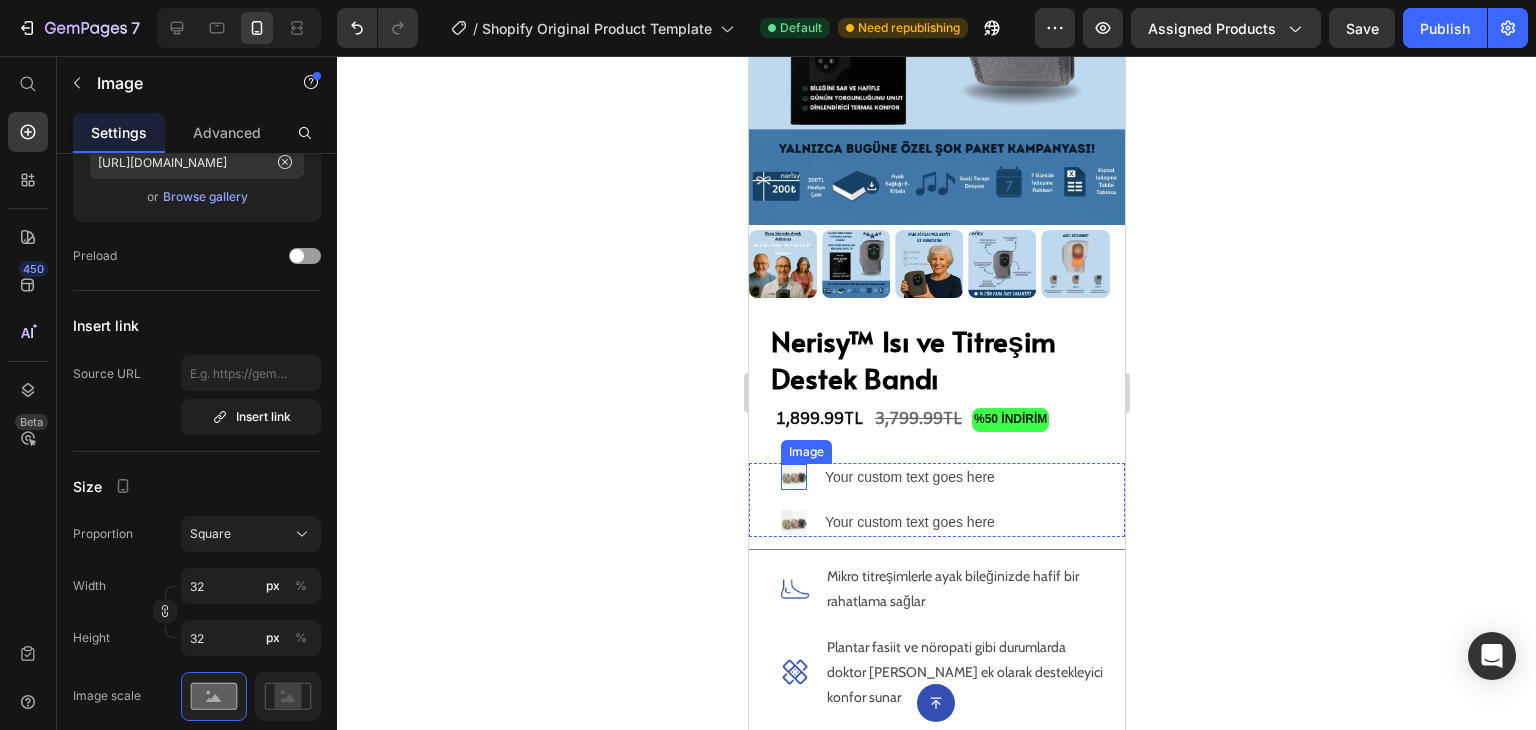 scroll, scrollTop: 0, scrollLeft: 0, axis: both 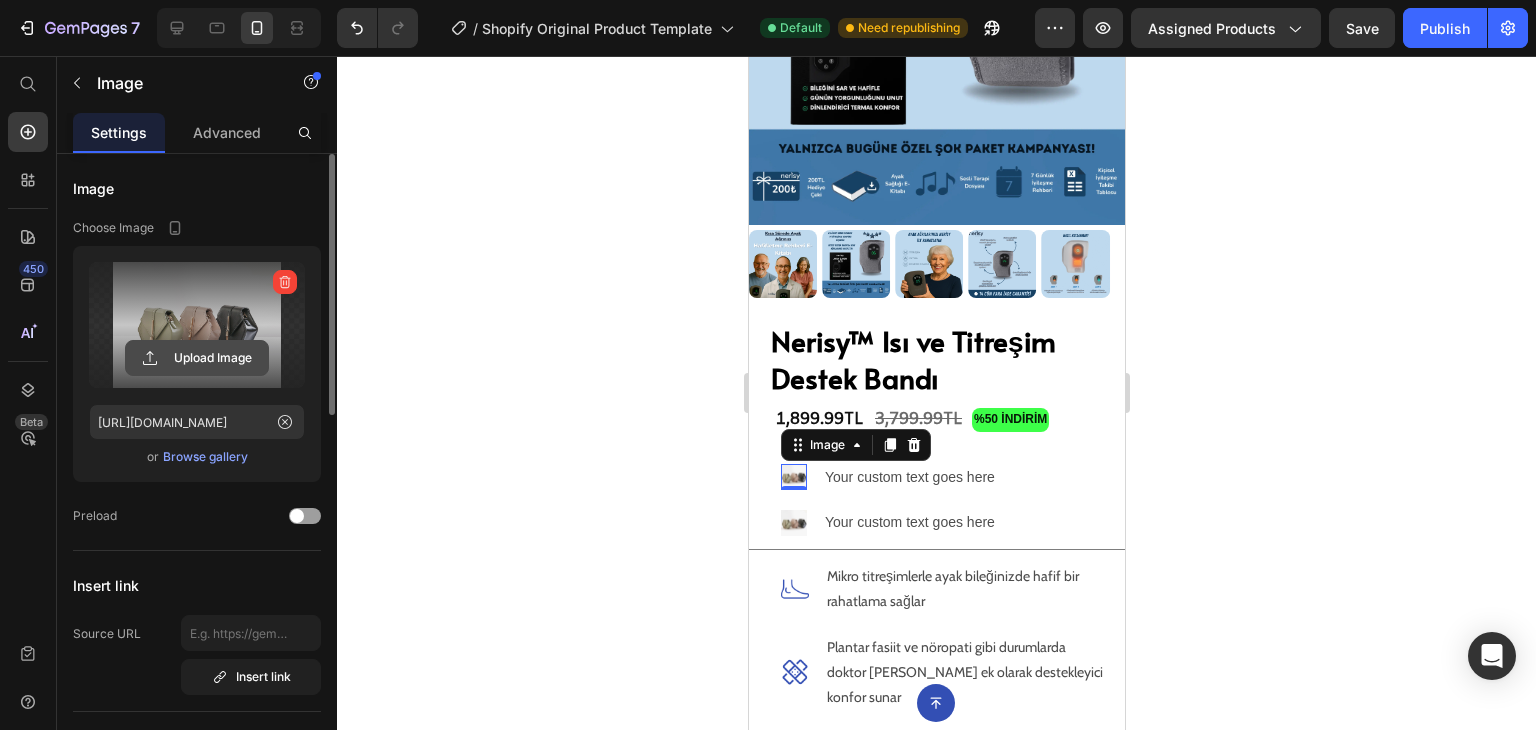 click 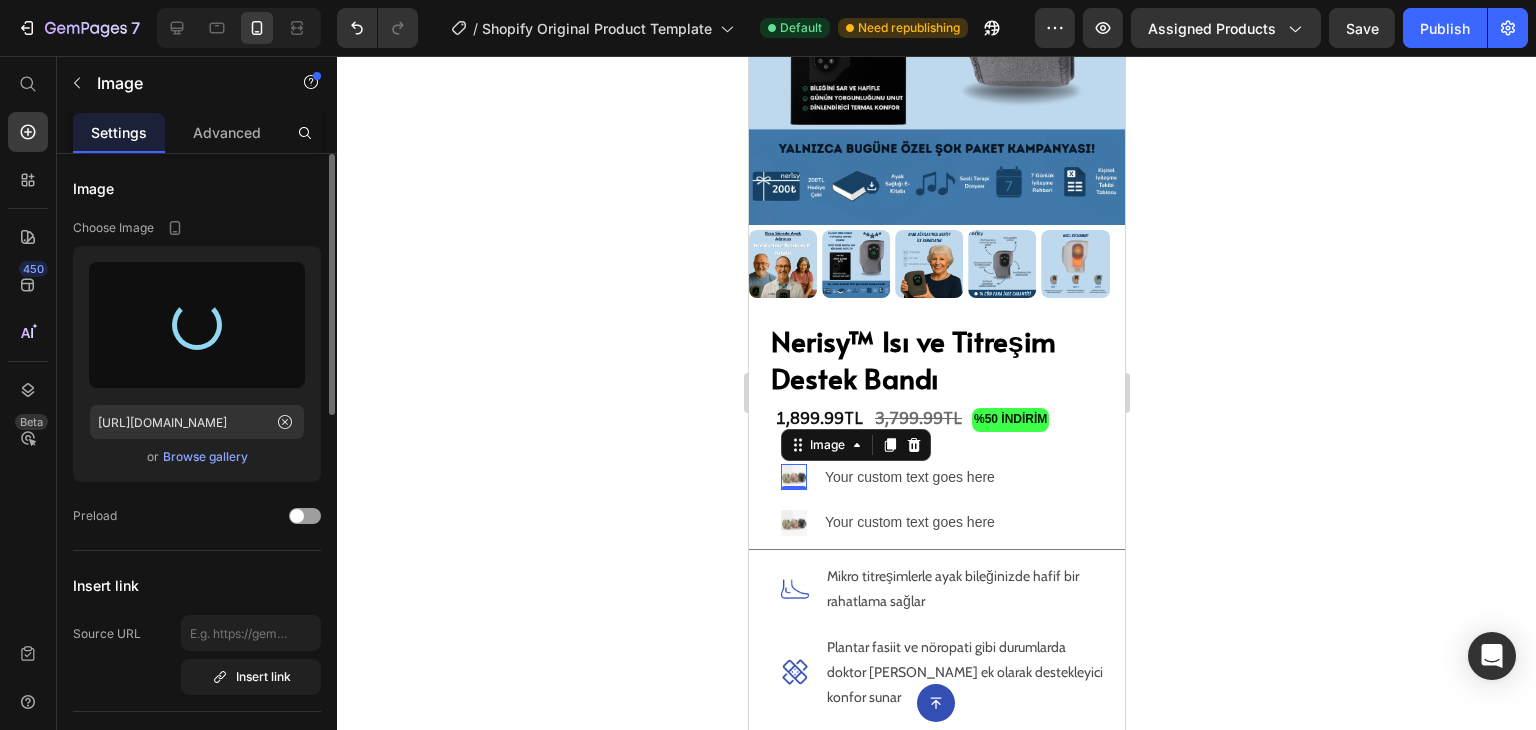 type on "[URL][DOMAIN_NAME]" 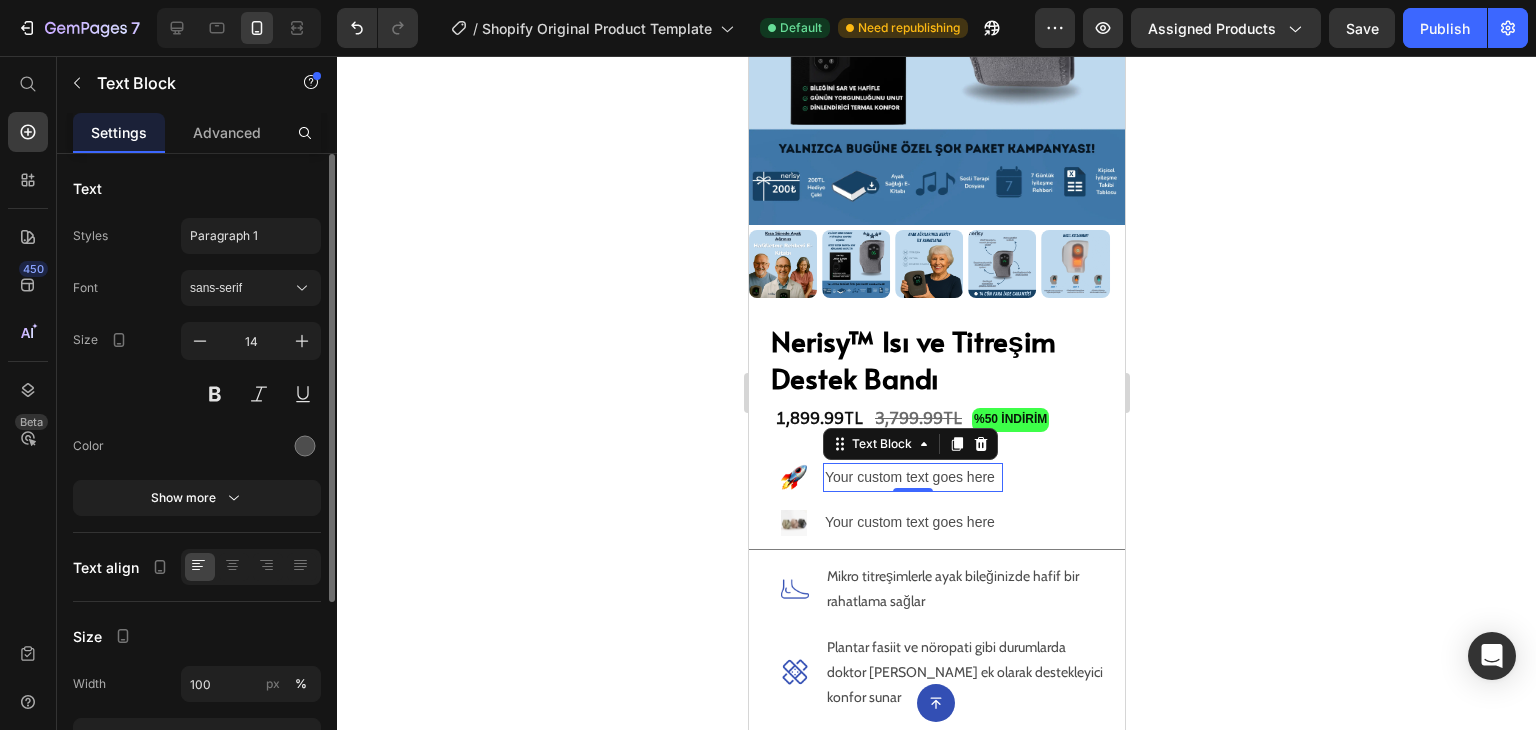 click on "Your custom text goes here" at bounding box center [912, 477] 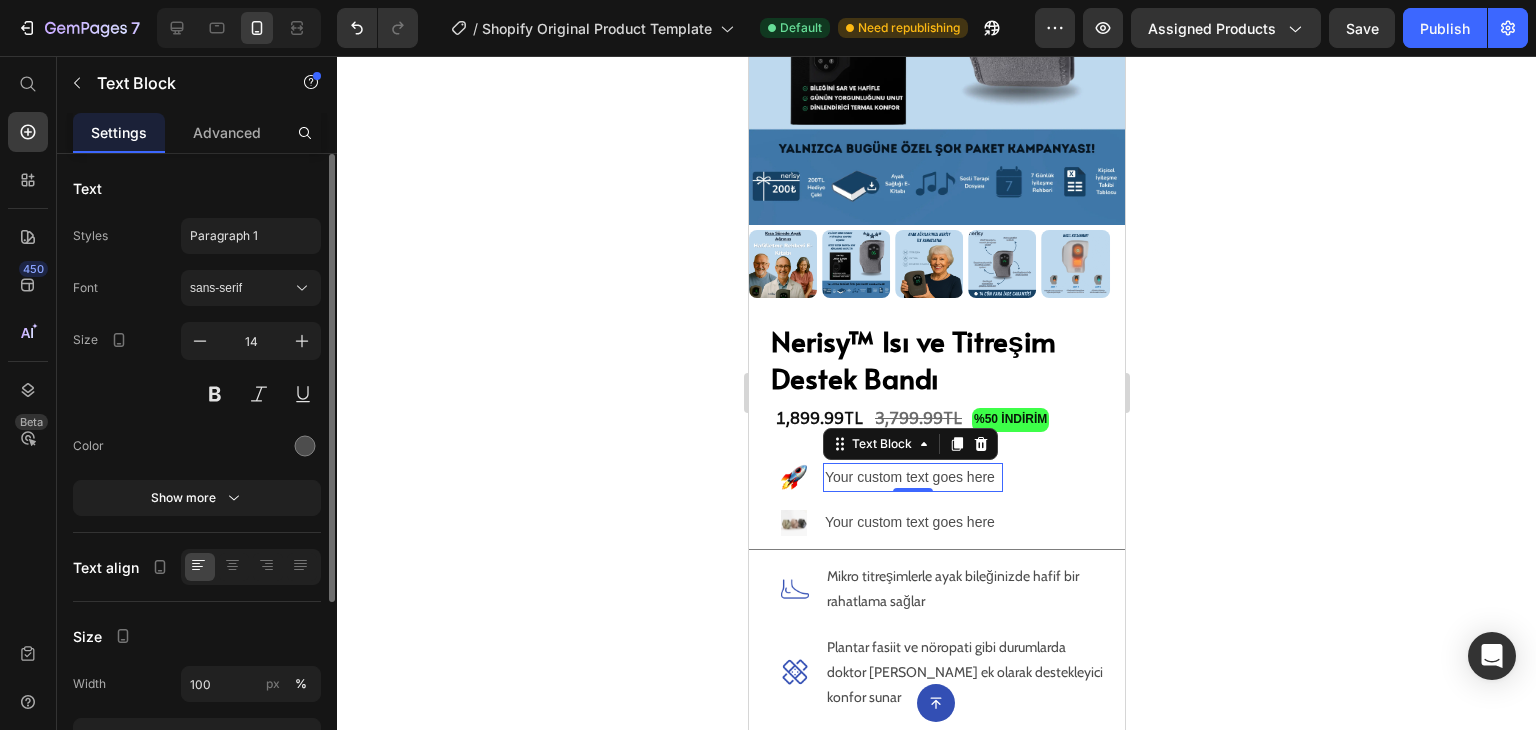 click on "Your custom text goes here" at bounding box center [912, 477] 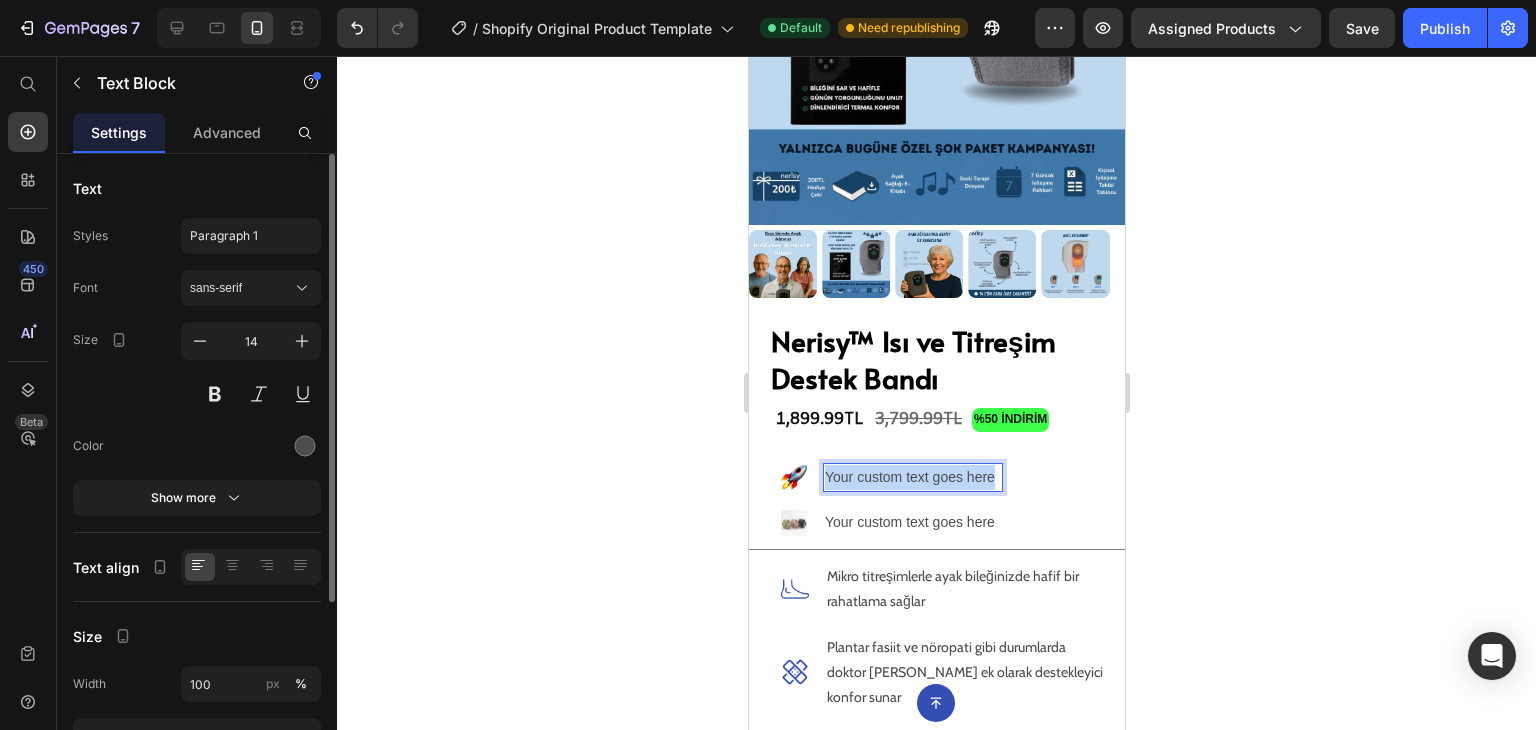 click on "Your custom text goes here" at bounding box center [912, 477] 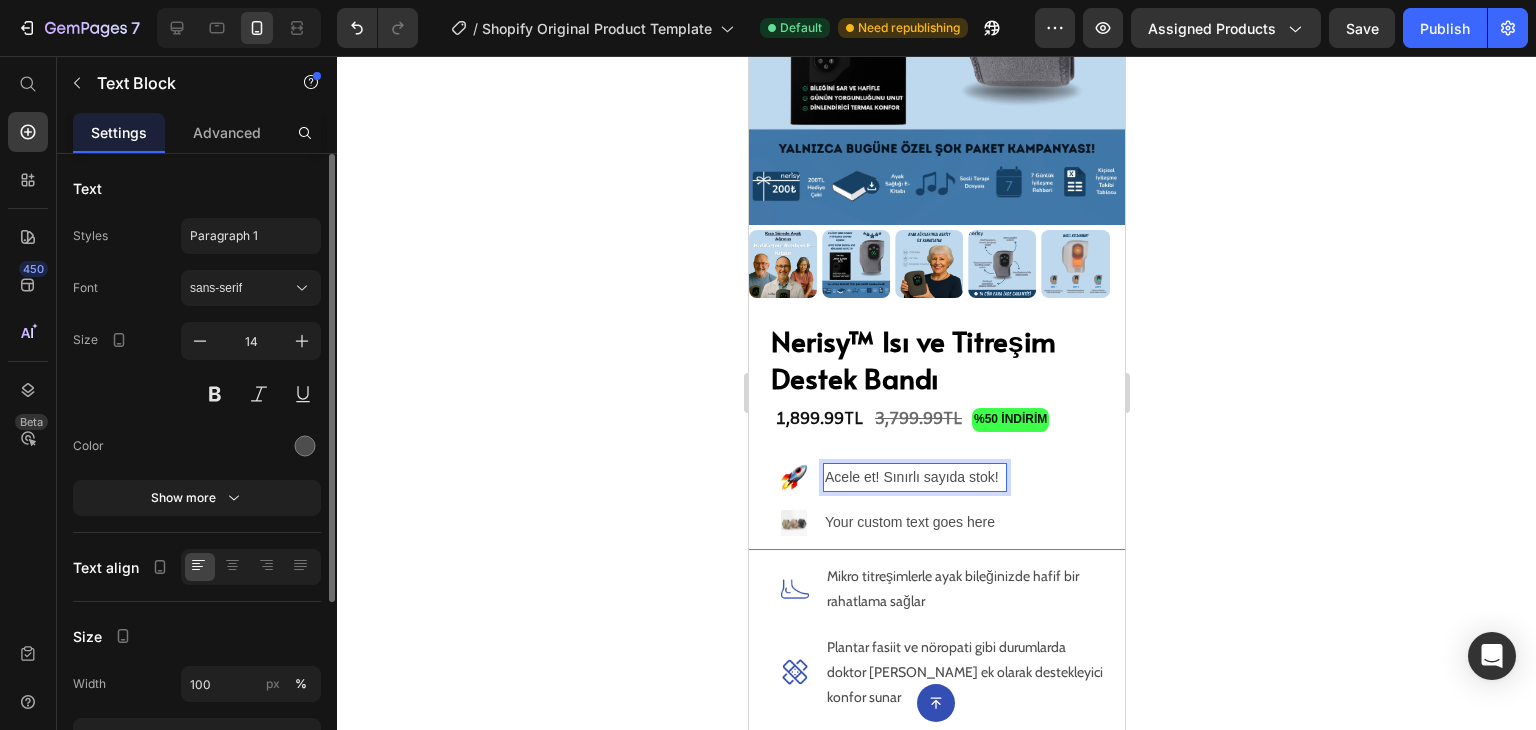 click 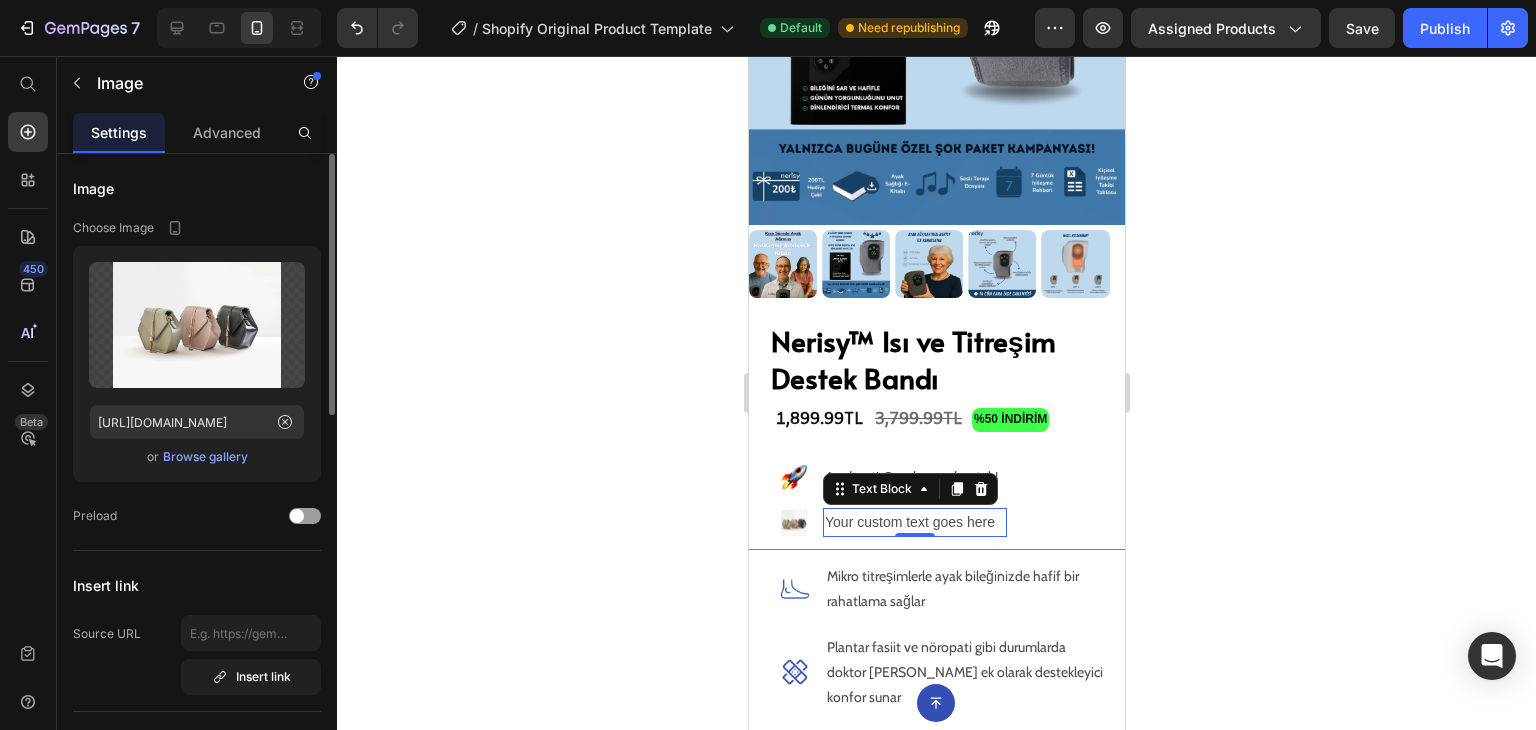 click on "Your custom text goes here" at bounding box center [914, 522] 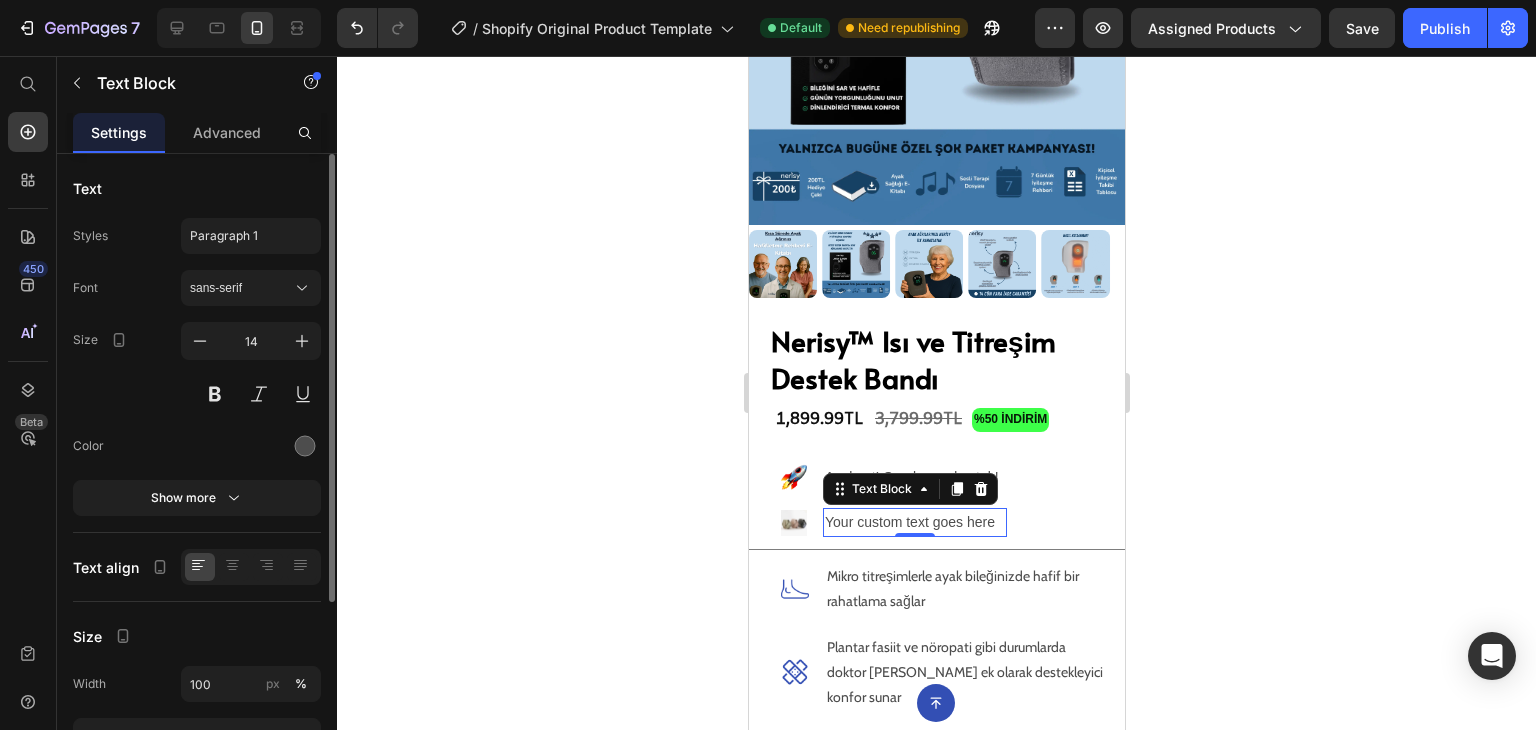 click on "Your custom text goes here" at bounding box center (914, 522) 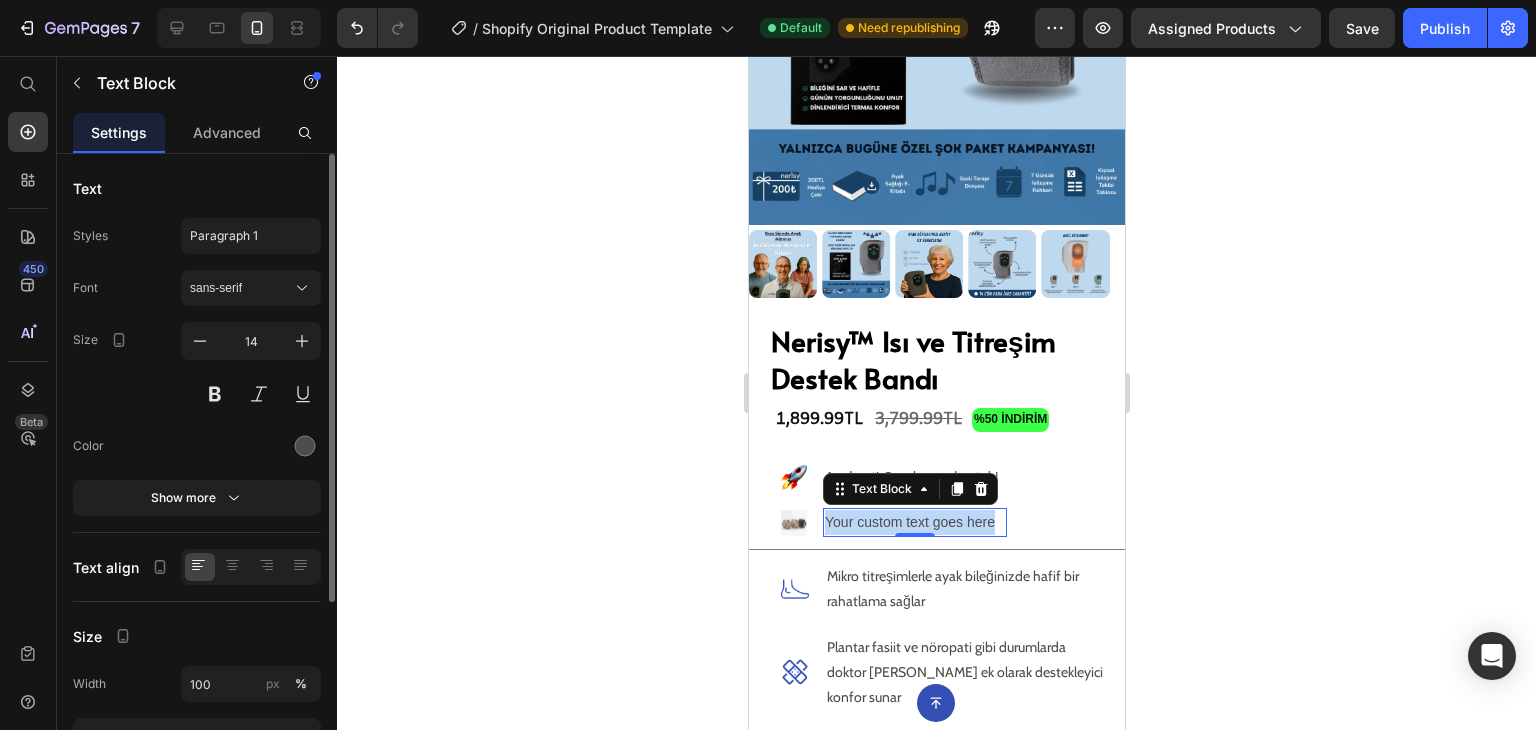 click on "Your custom text goes here" at bounding box center (914, 522) 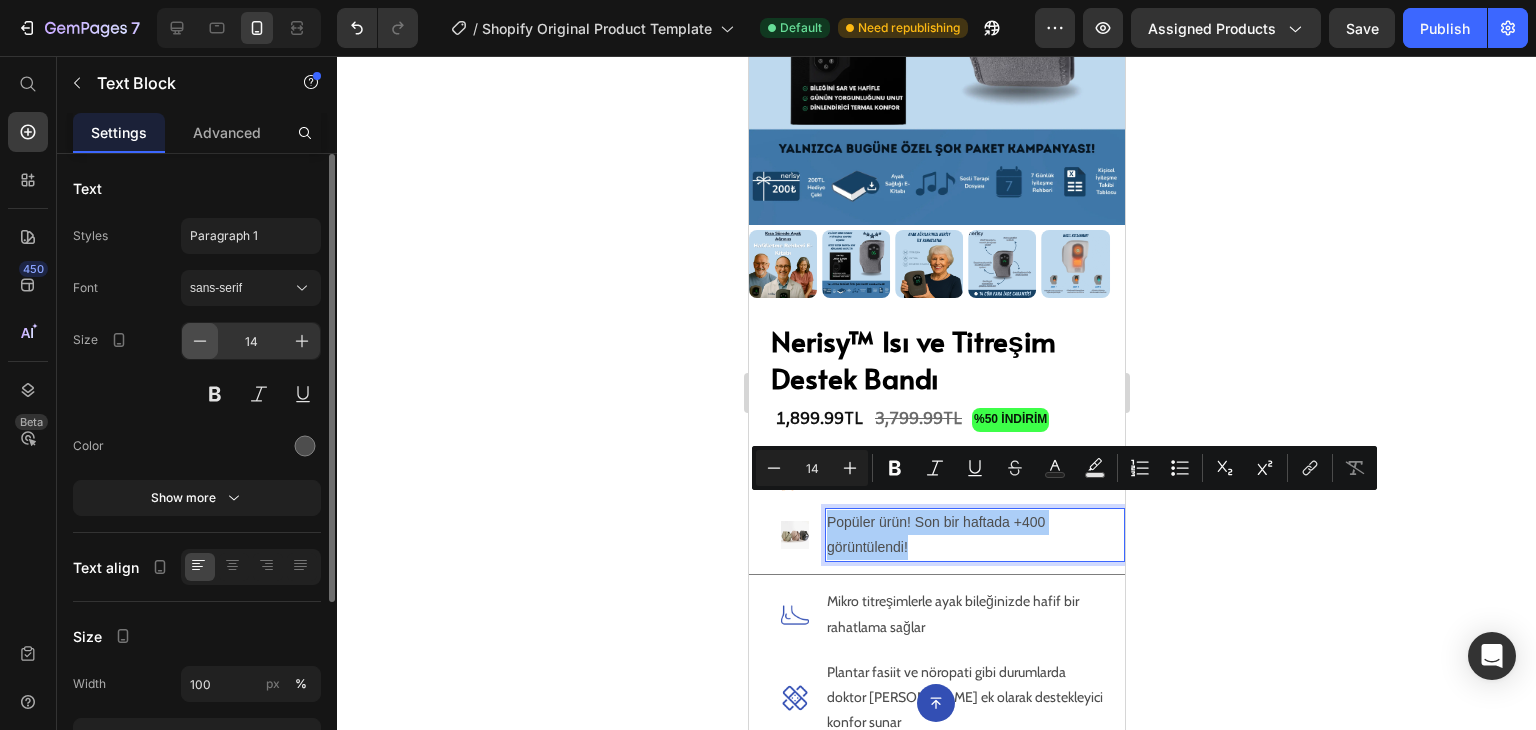 click at bounding box center [200, 341] 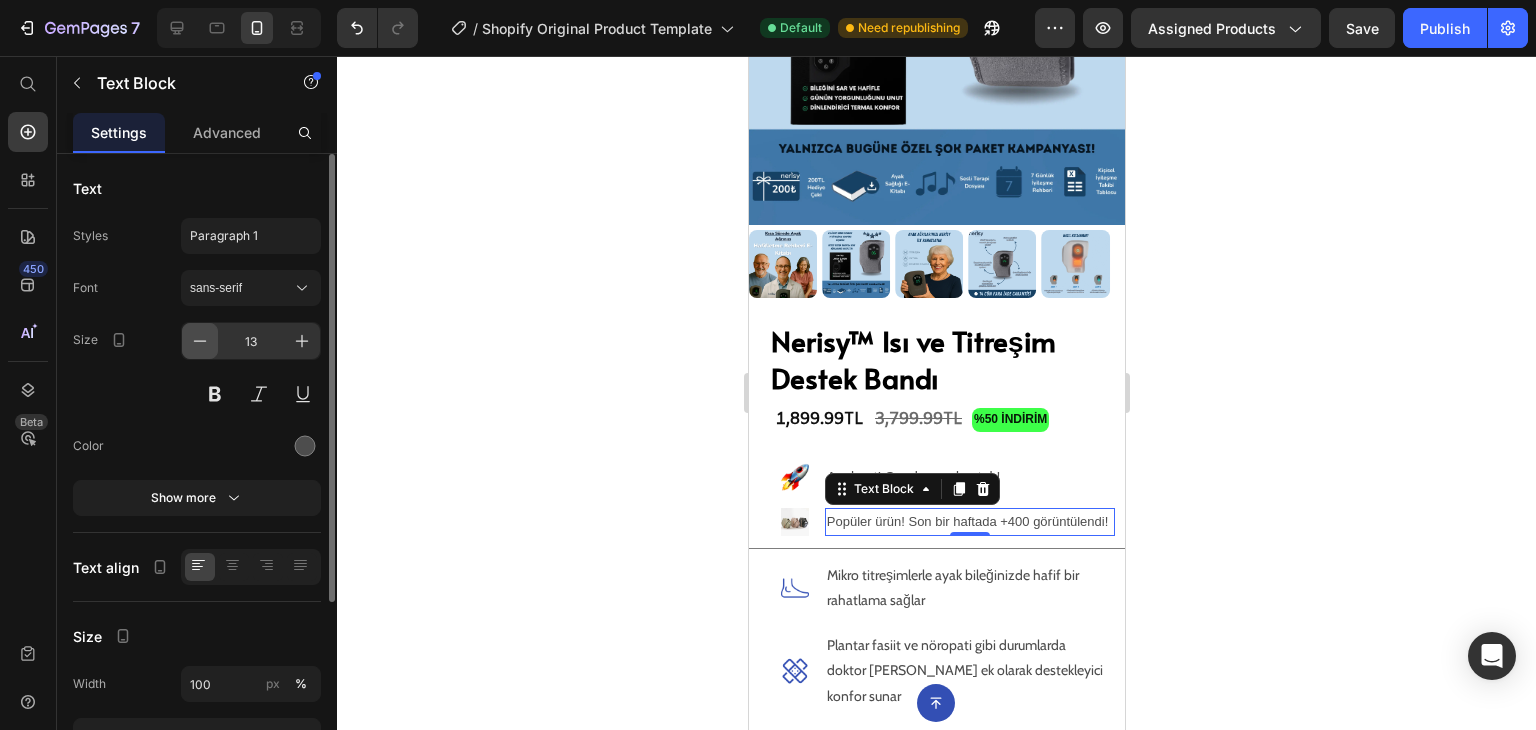 click at bounding box center [200, 341] 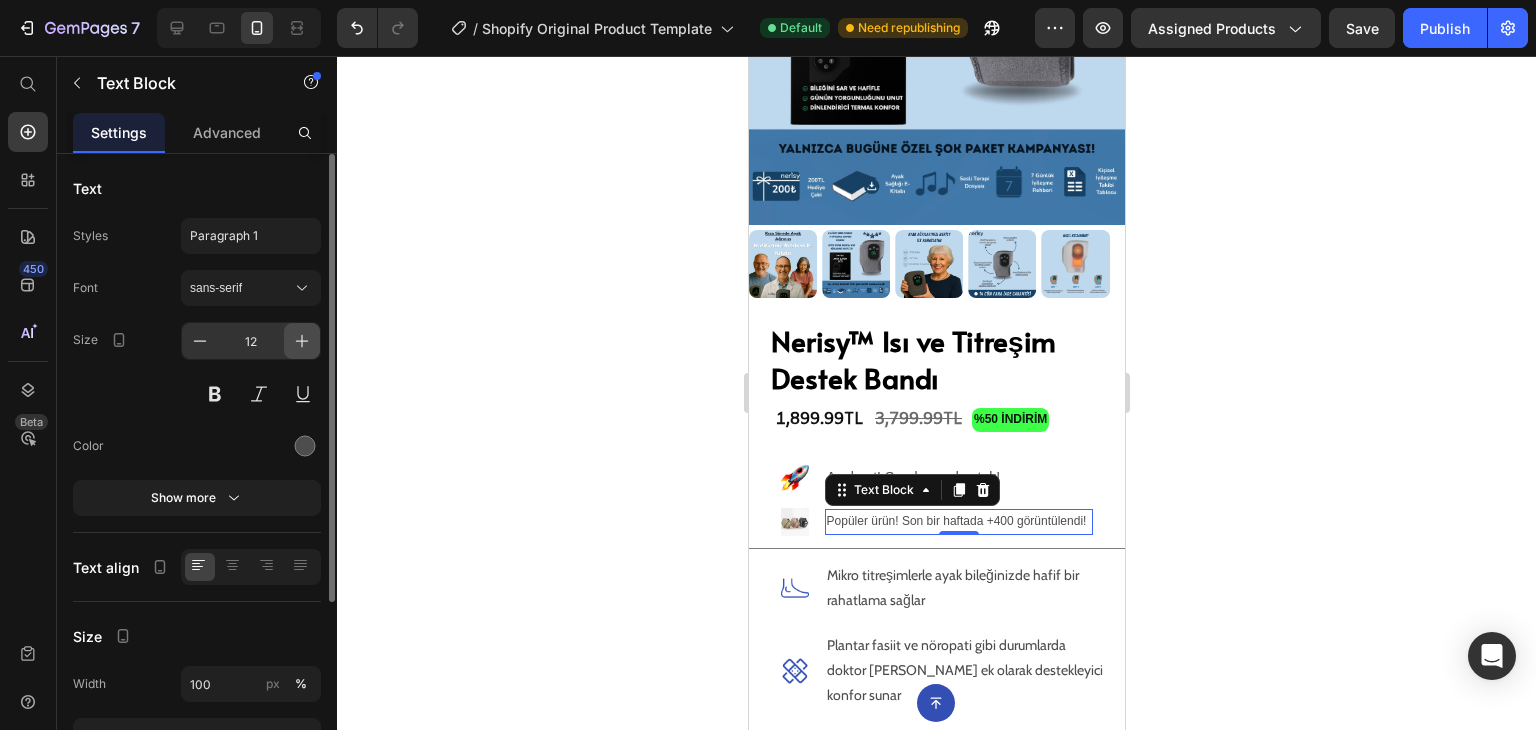 click at bounding box center [302, 341] 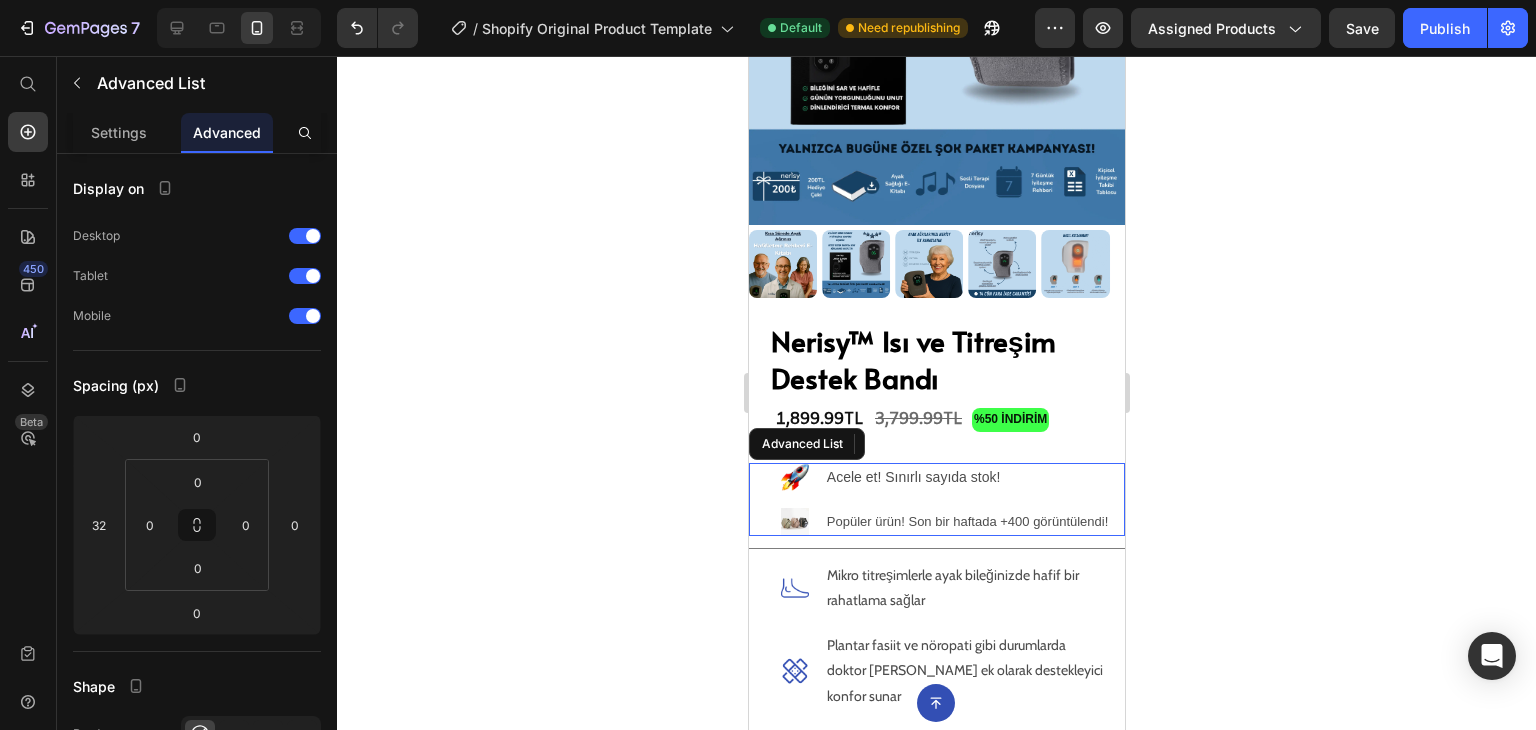click on "Image Acele et! Sınırlı sayıda stok! Text Block Image Popüler ürün! Son bir haftada +400 görüntülendi! Text Block   0 Advanced List" at bounding box center (936, 499) 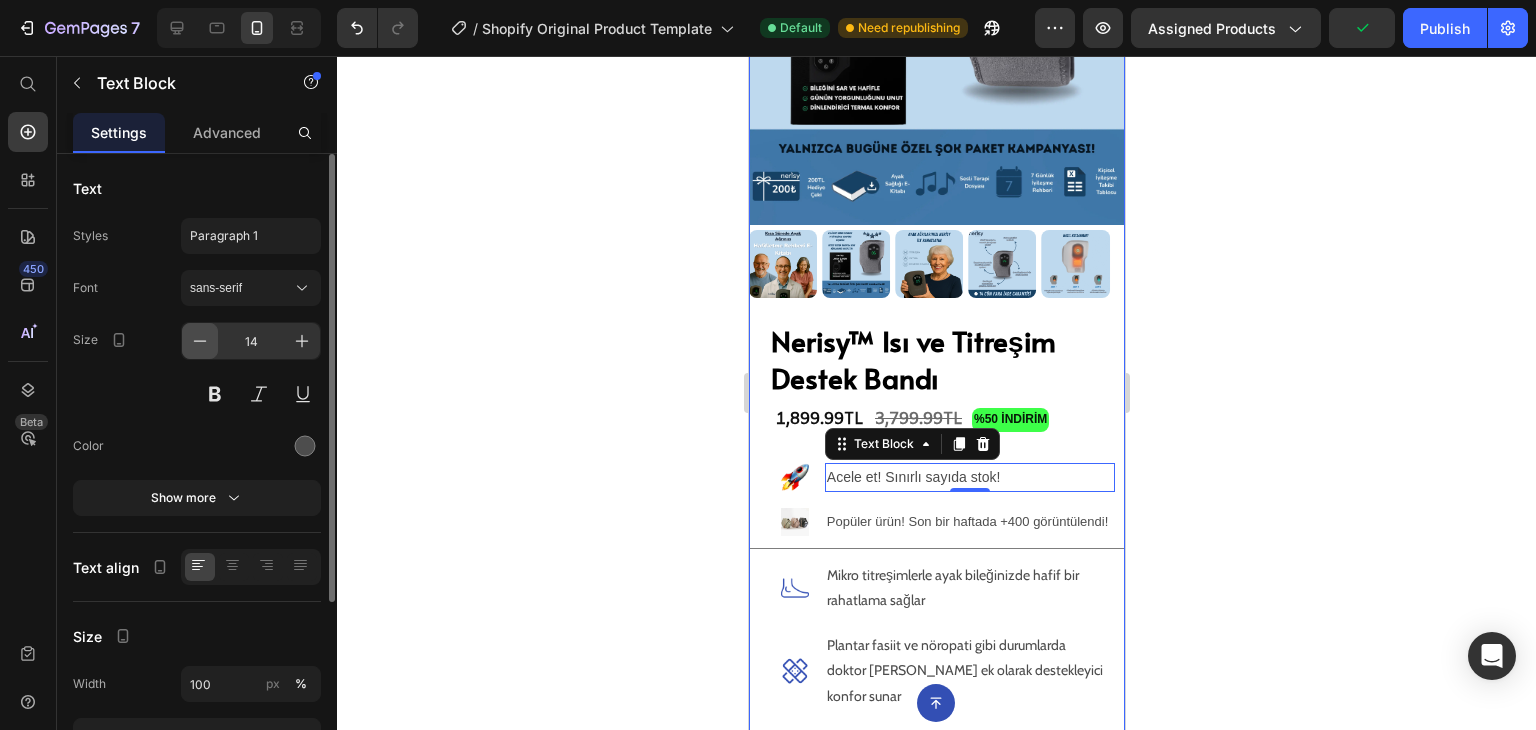click at bounding box center (200, 341) 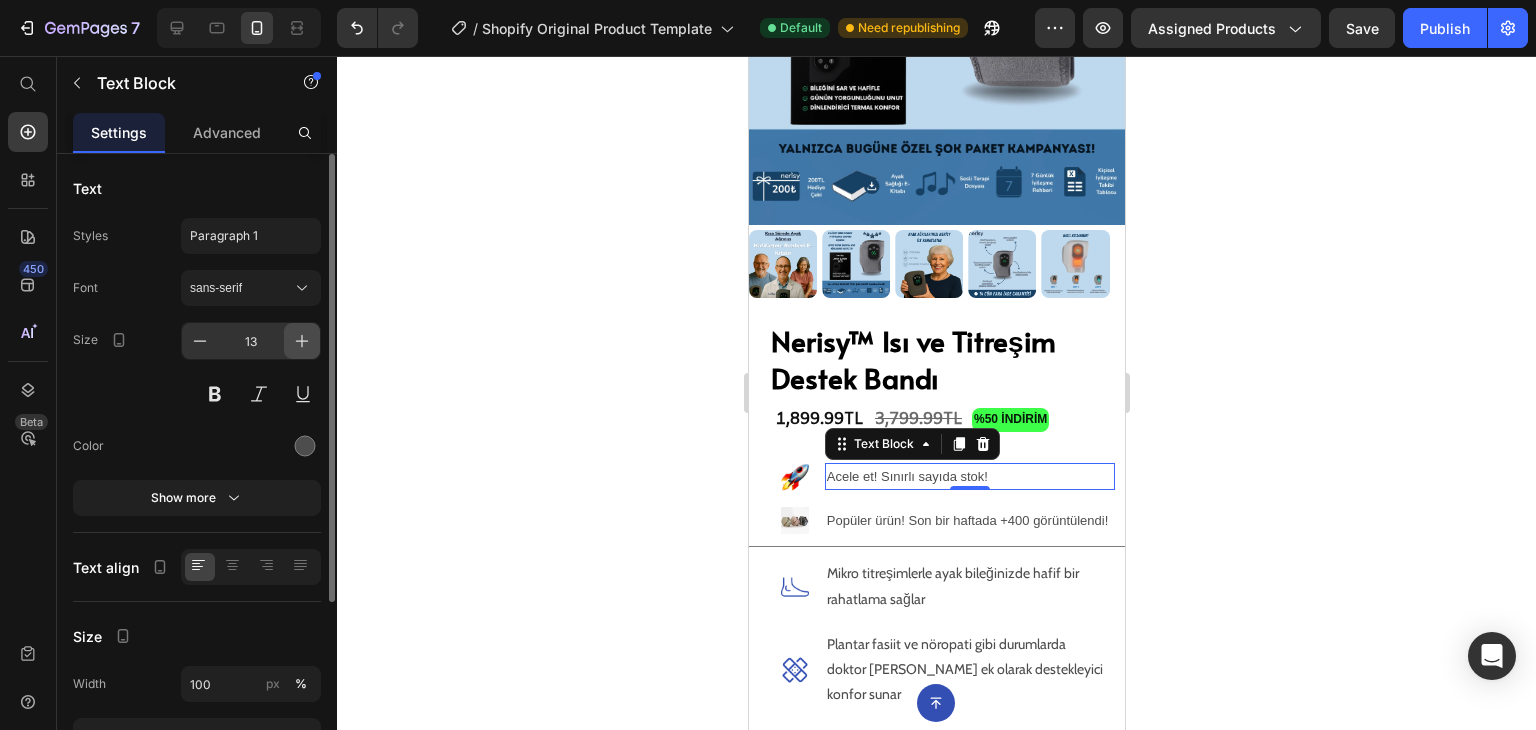 click 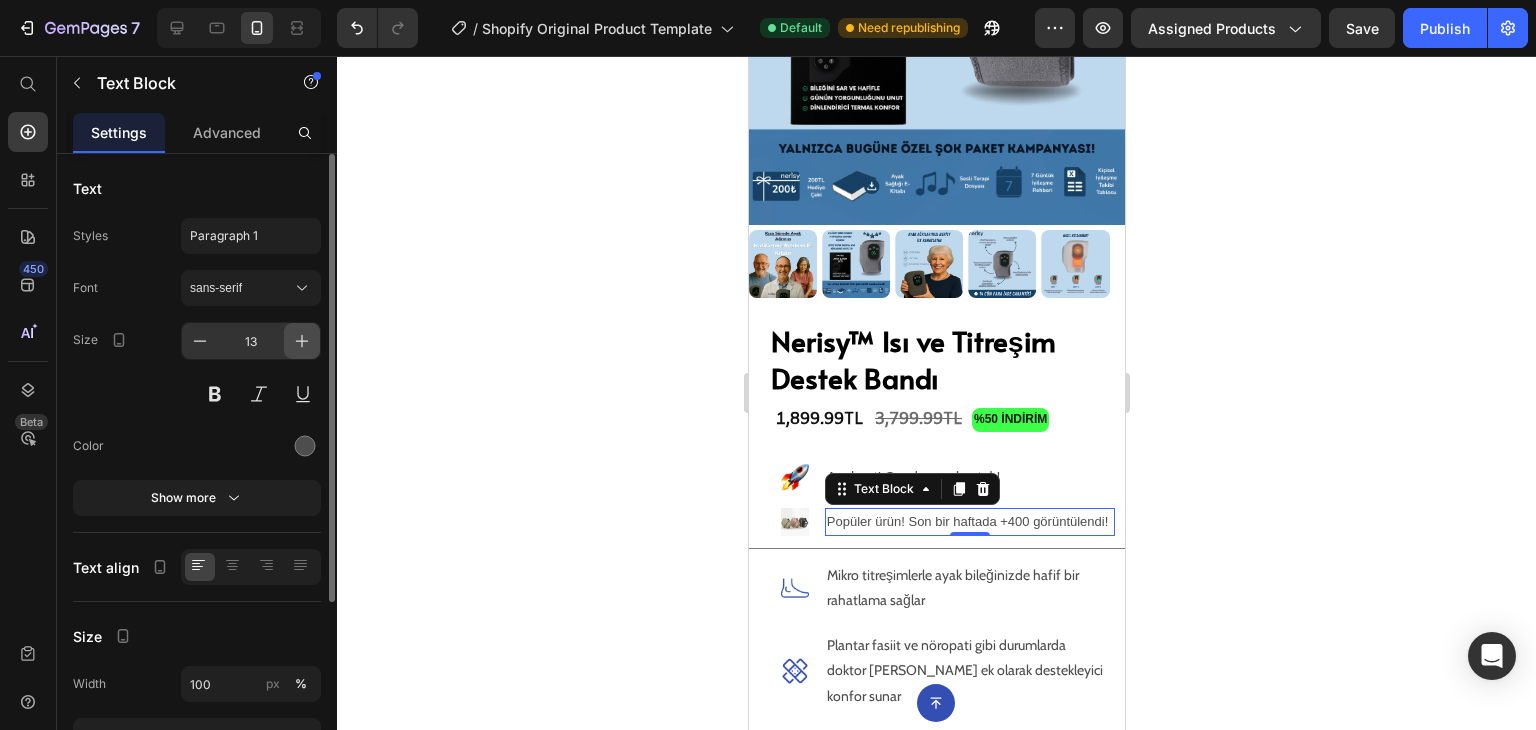 click 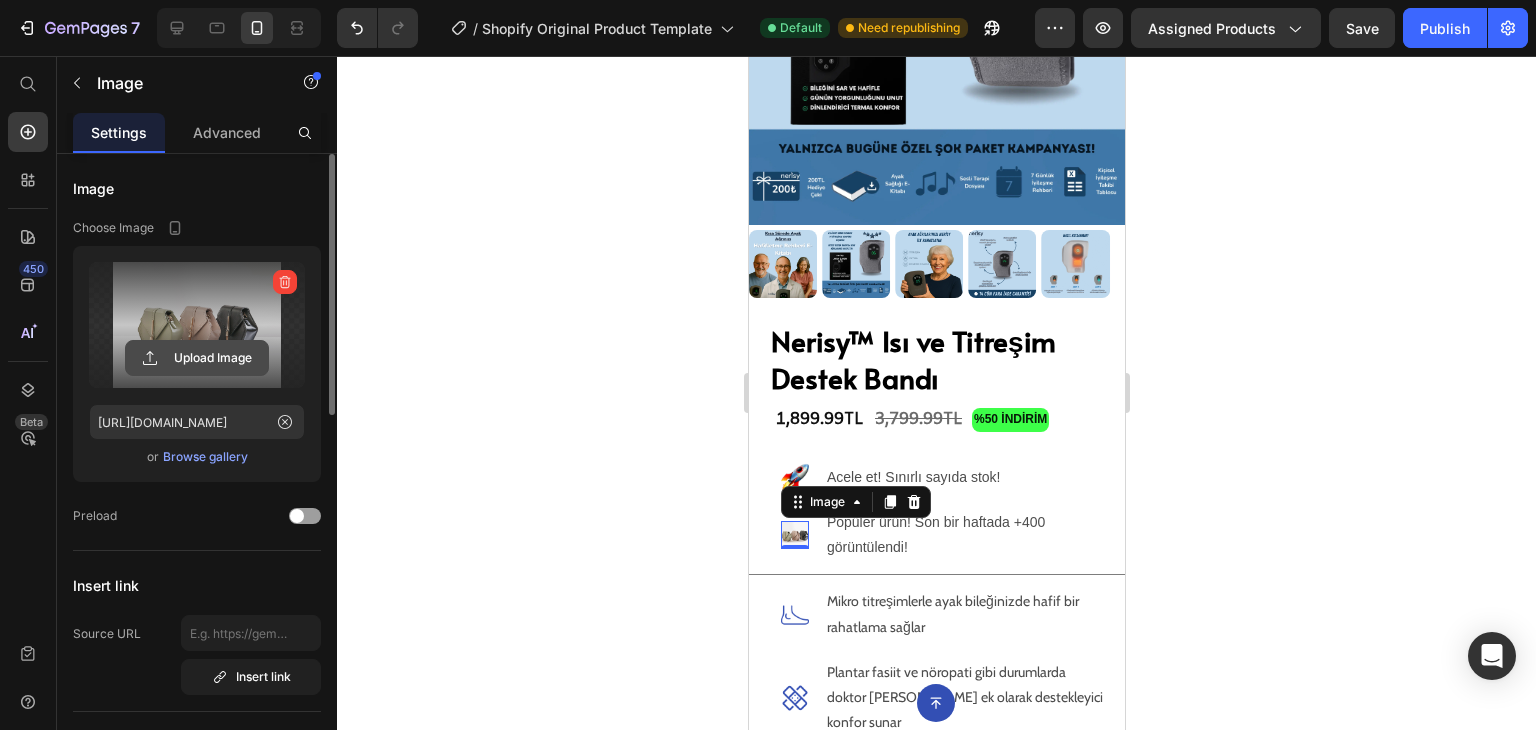 click 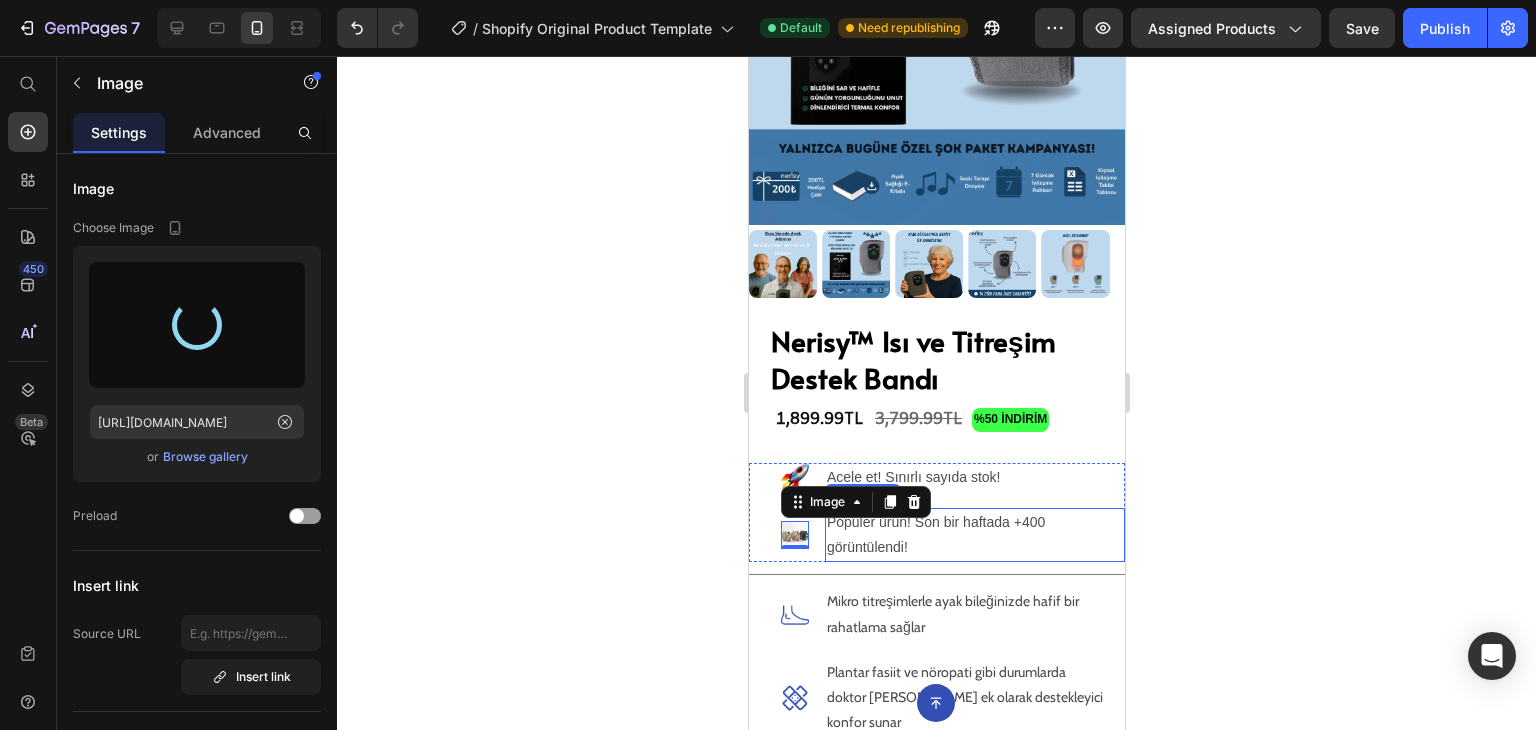 type on "[URL][DOMAIN_NAME]" 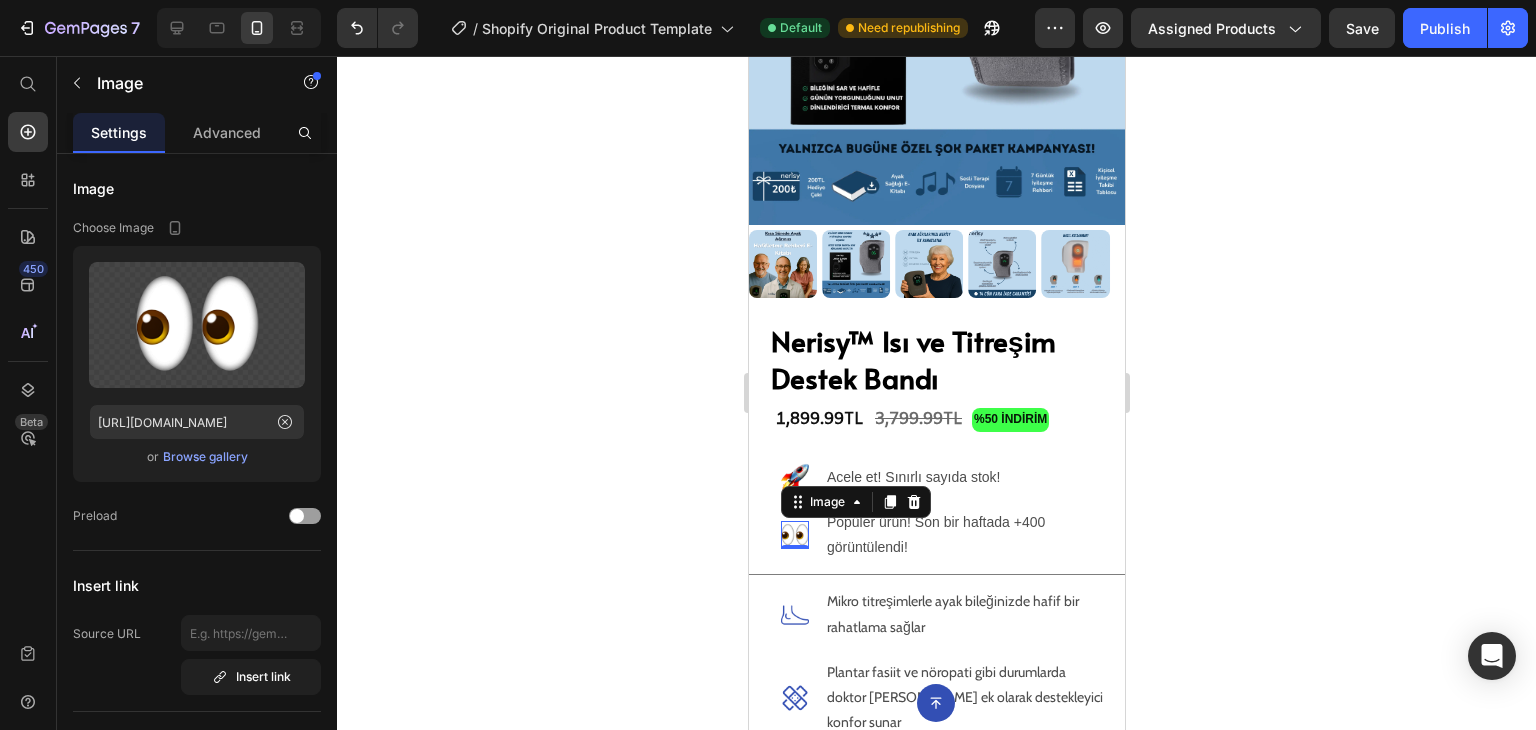 click 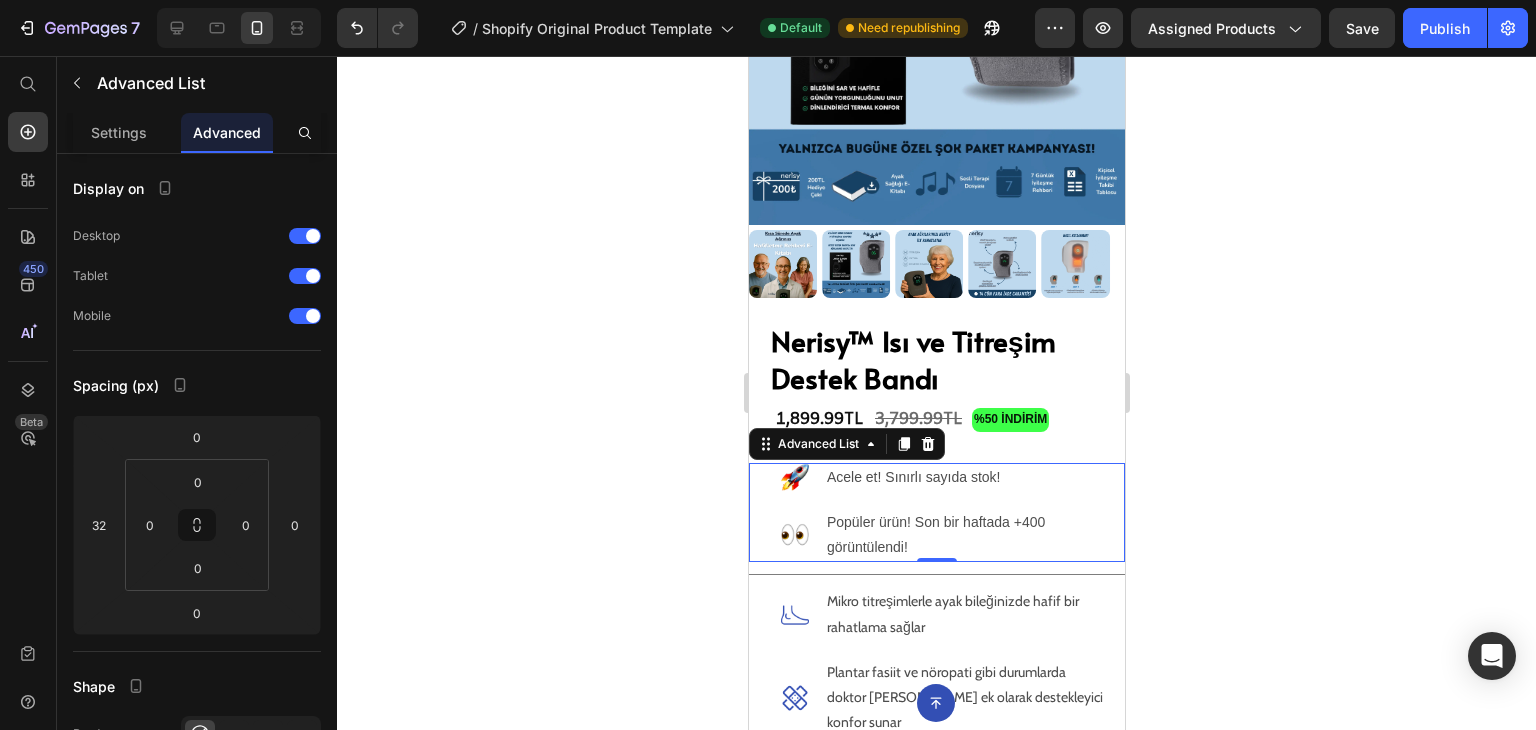 click 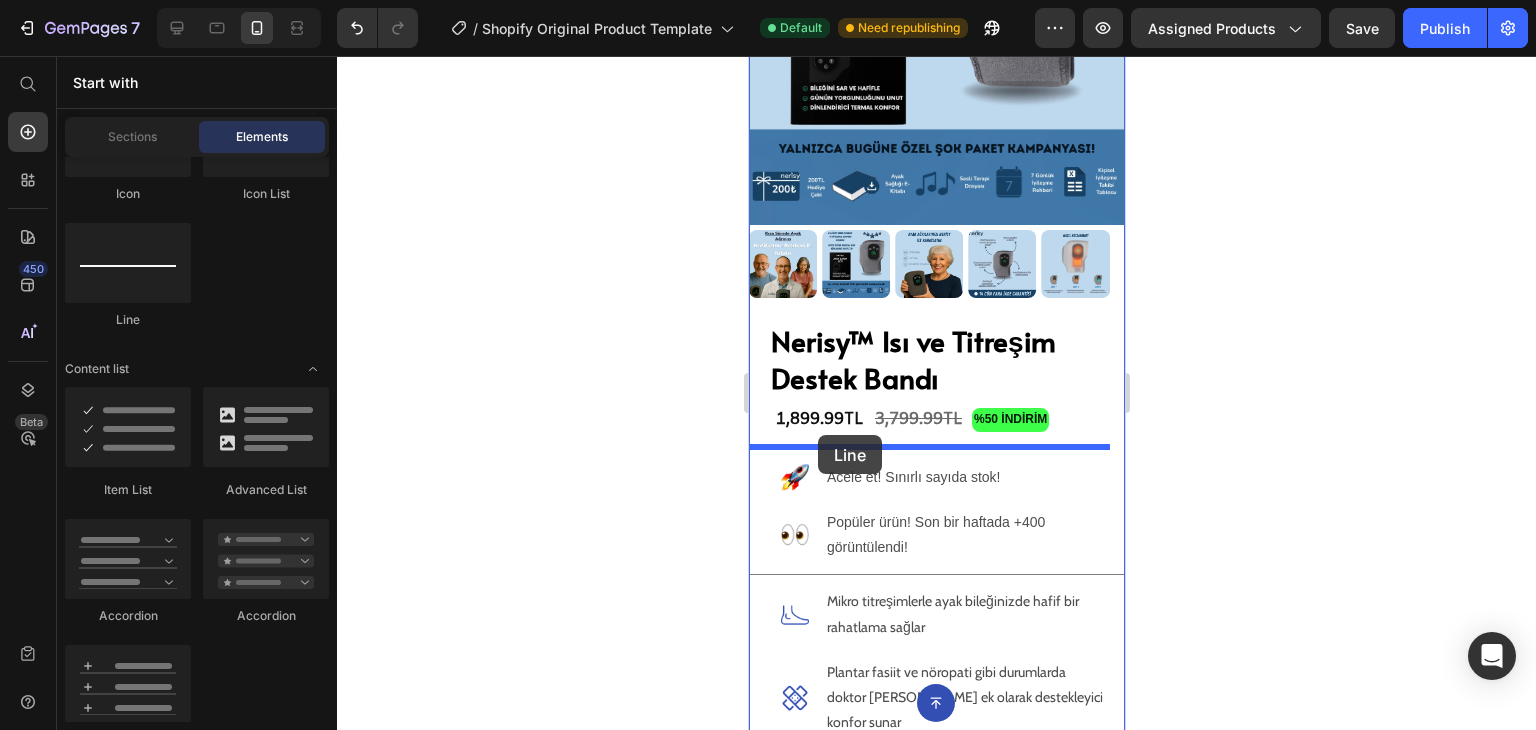 drag, startPoint x: 864, startPoint y: 297, endPoint x: 817, endPoint y: 435, distance: 145.78409 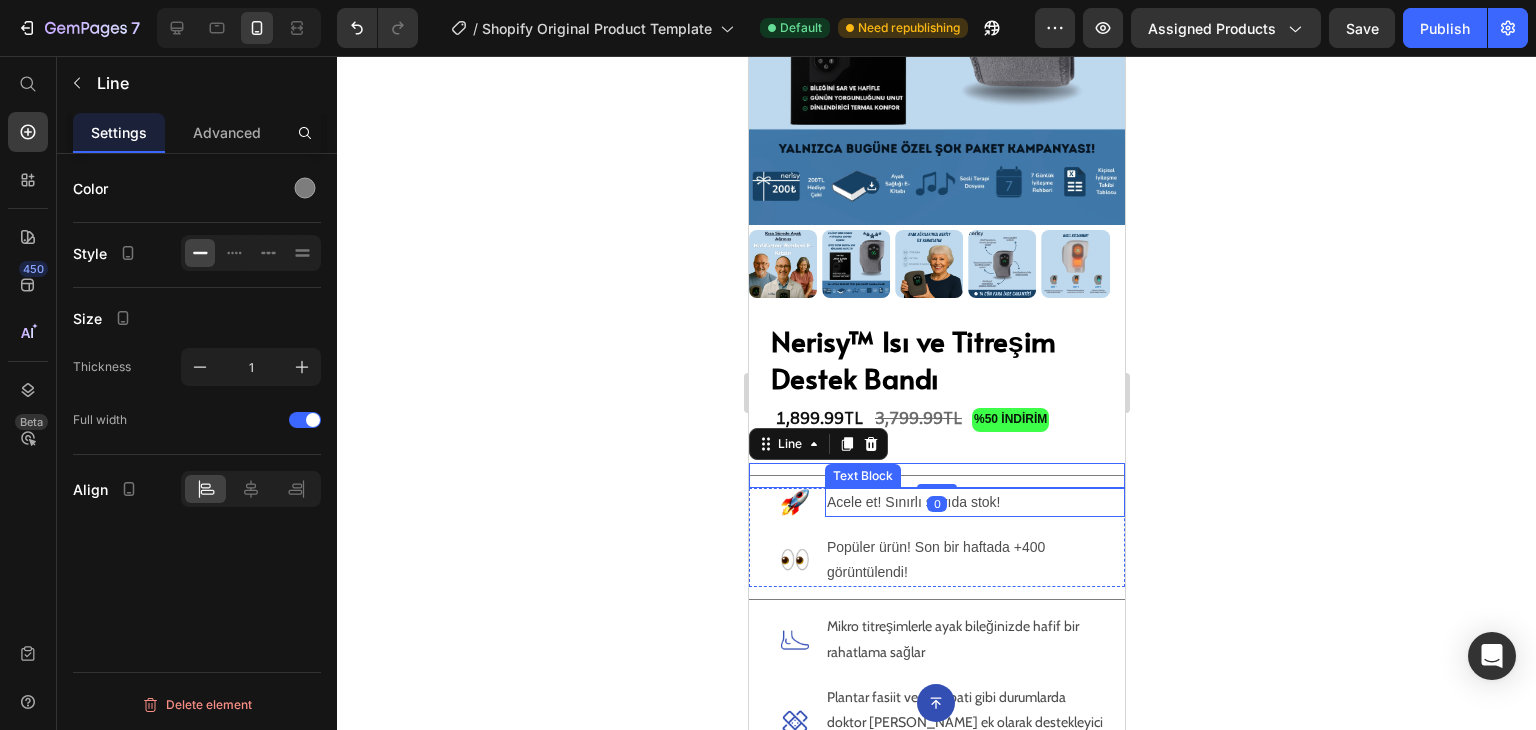 click 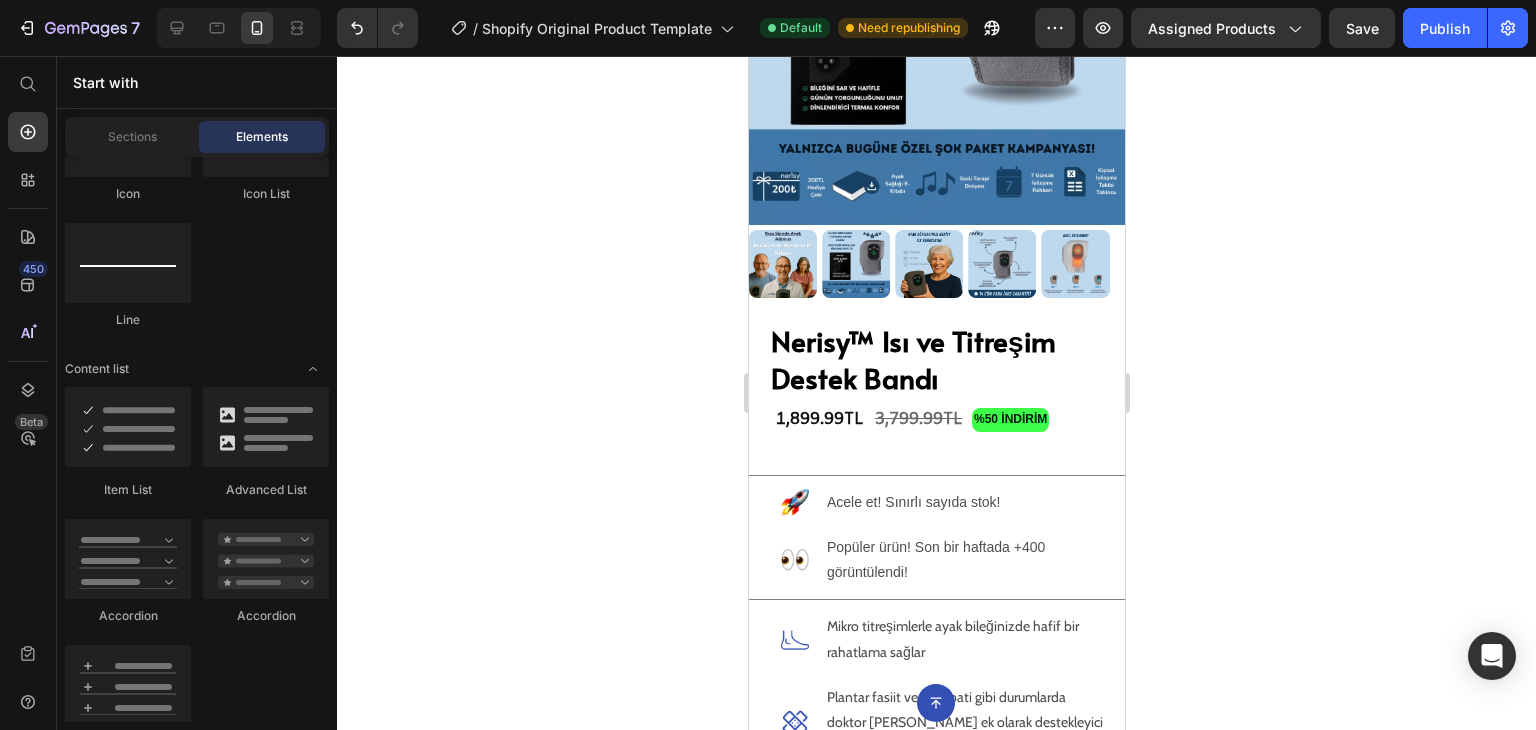 click 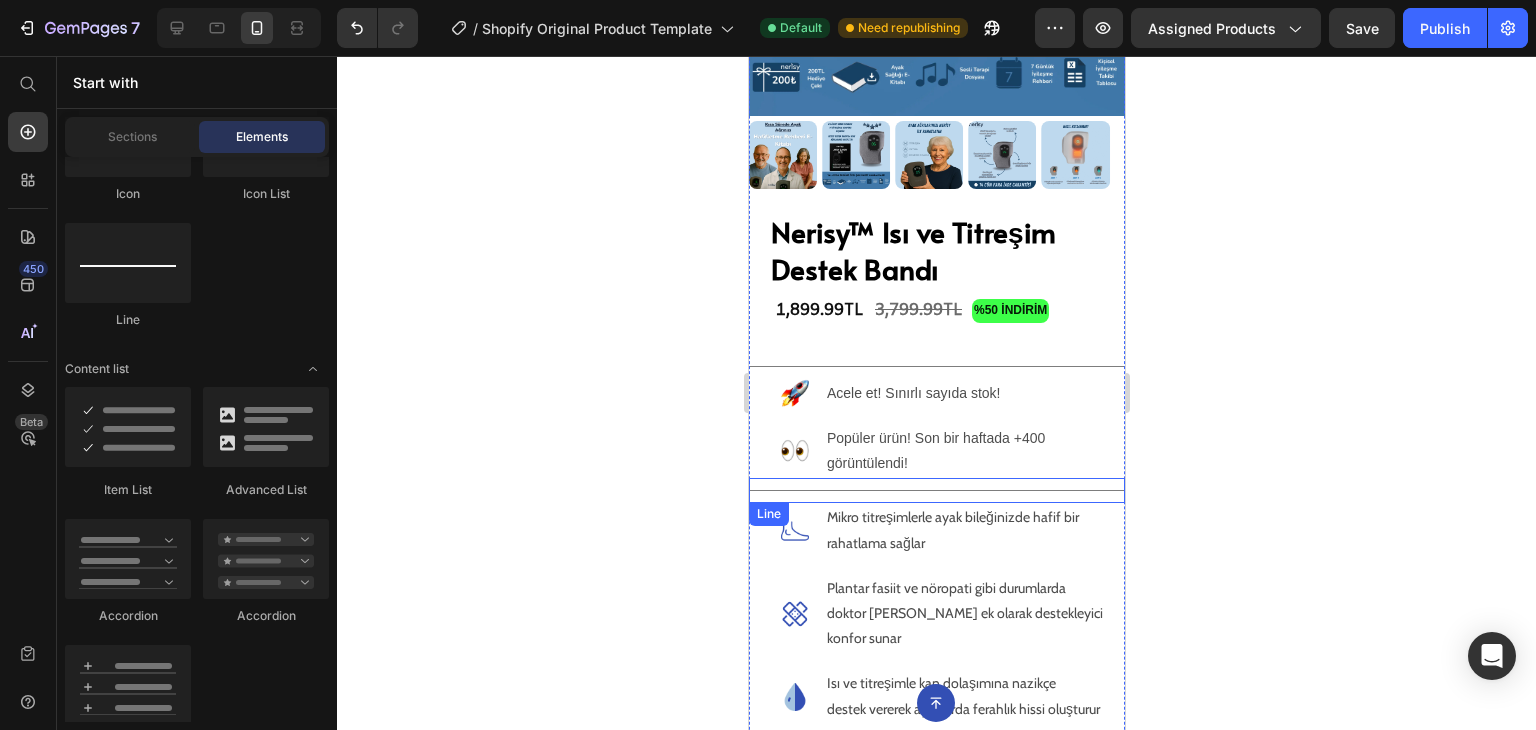 scroll, scrollTop: 354, scrollLeft: 0, axis: vertical 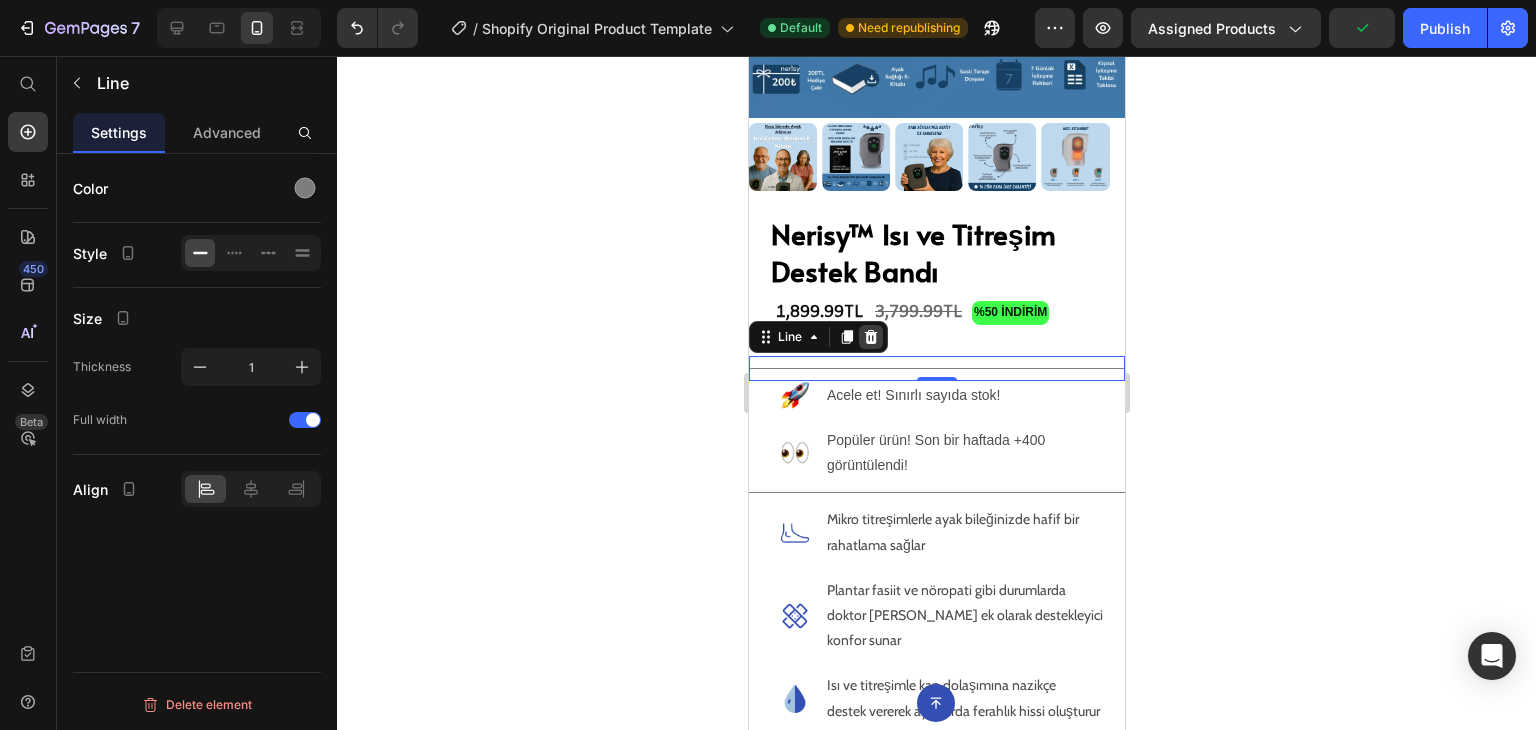 click 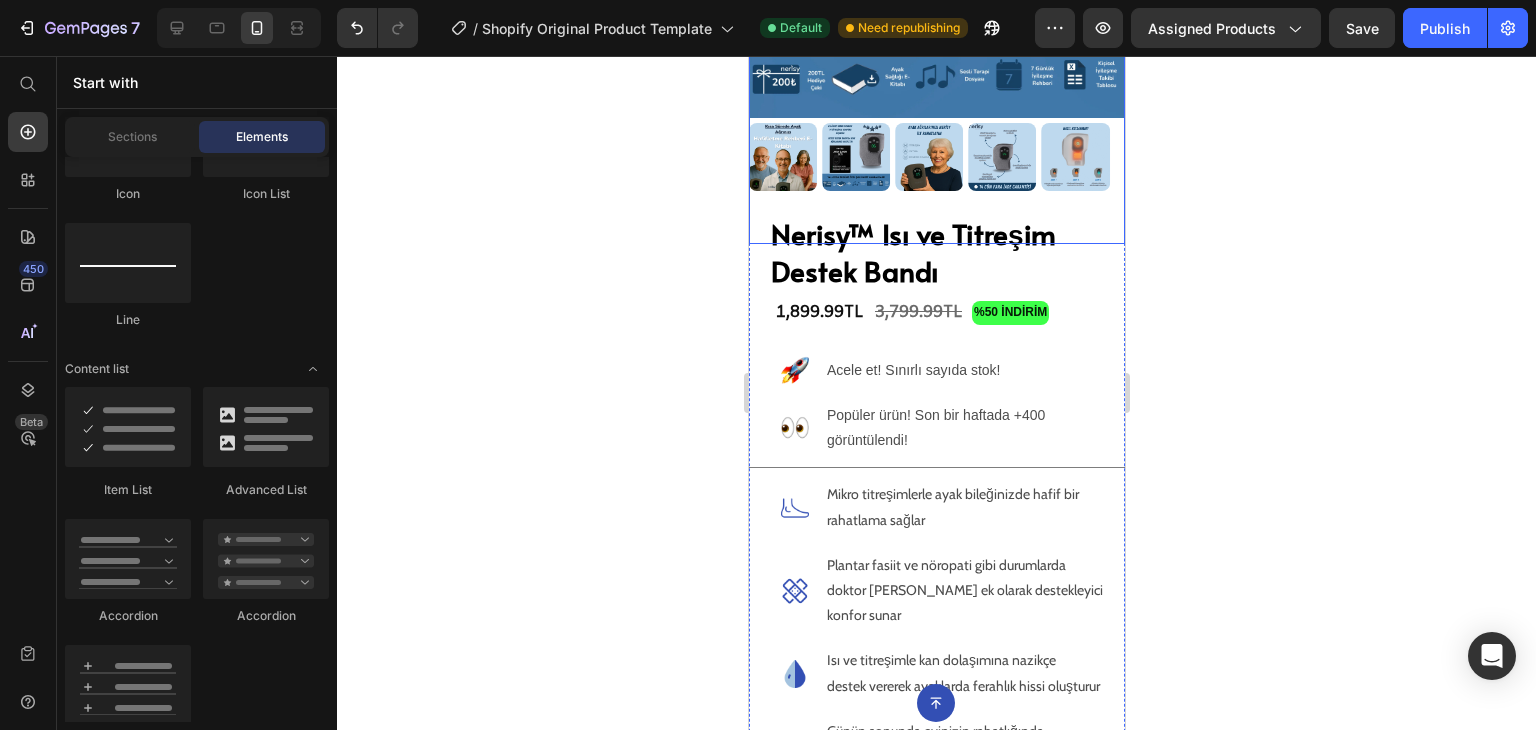 scroll, scrollTop: 0, scrollLeft: 0, axis: both 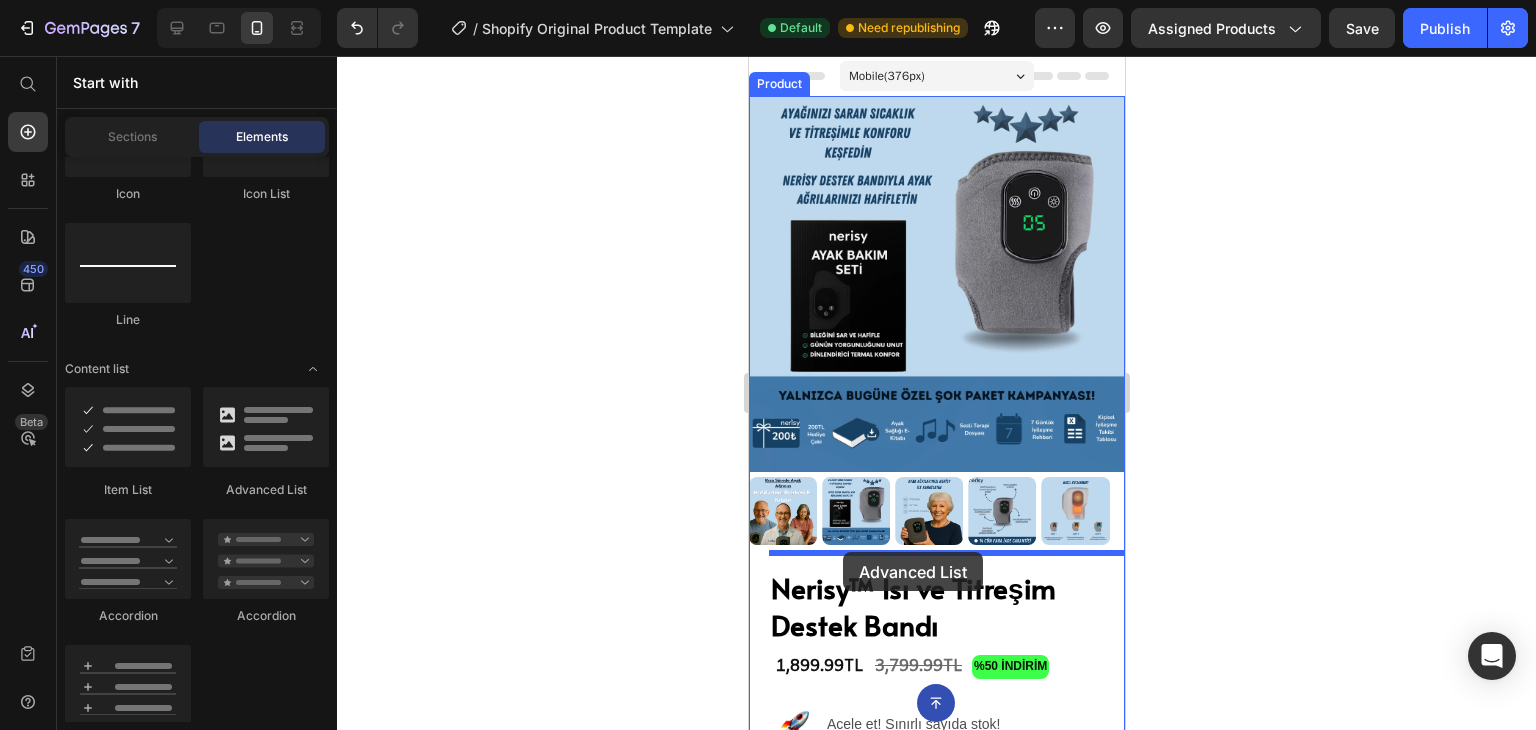 drag, startPoint x: 996, startPoint y: 485, endPoint x: 841, endPoint y: 553, distance: 169.26016 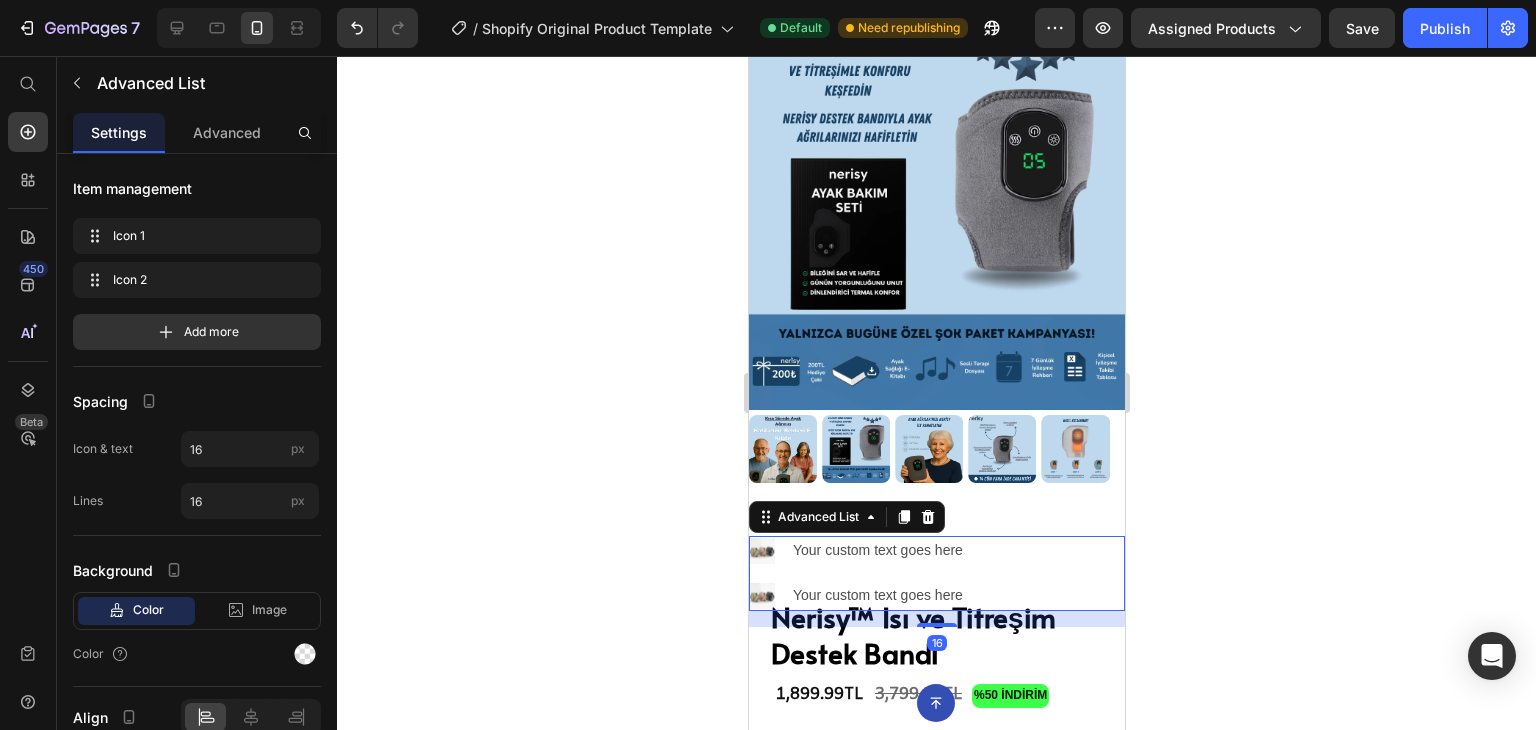 scroll, scrollTop: 63, scrollLeft: 0, axis: vertical 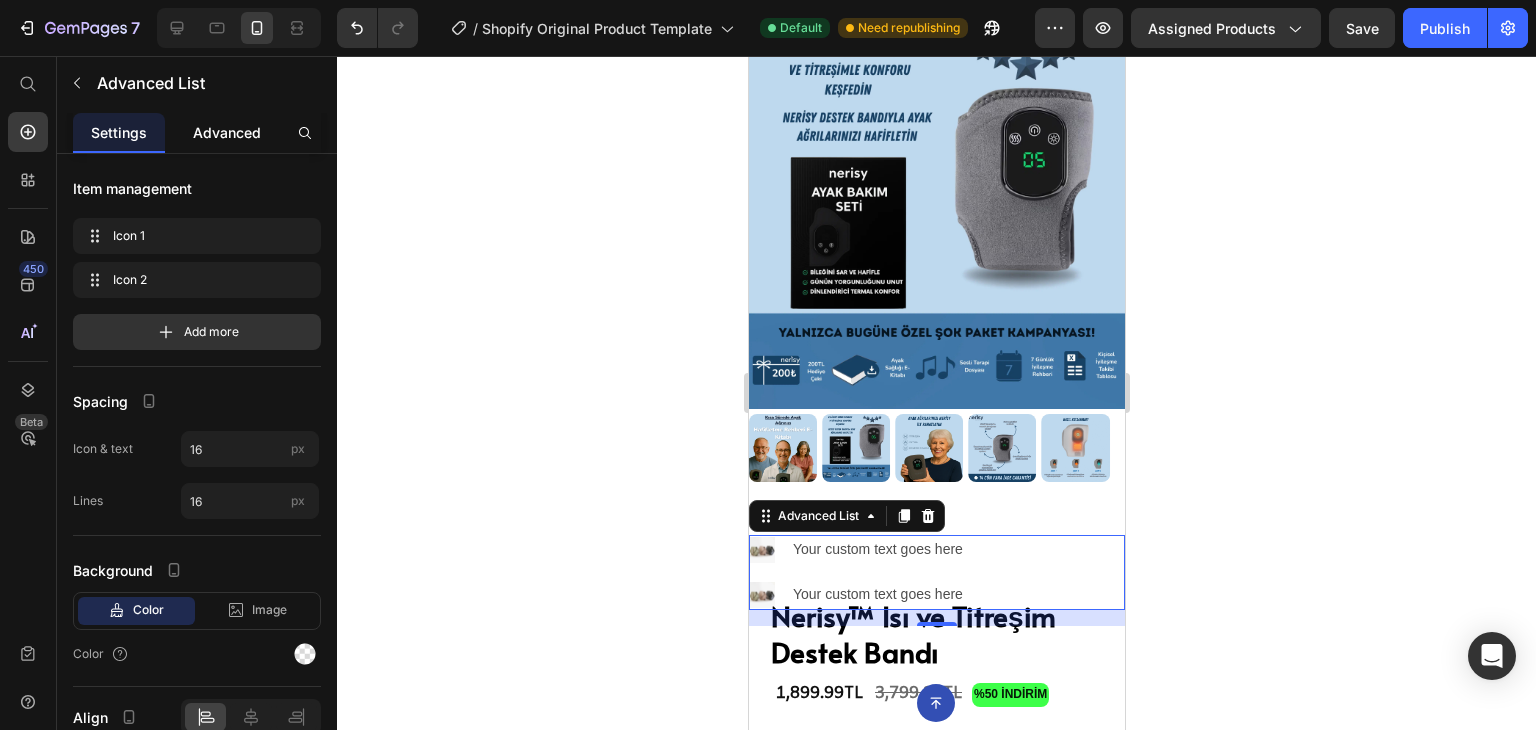 click on "Advanced" 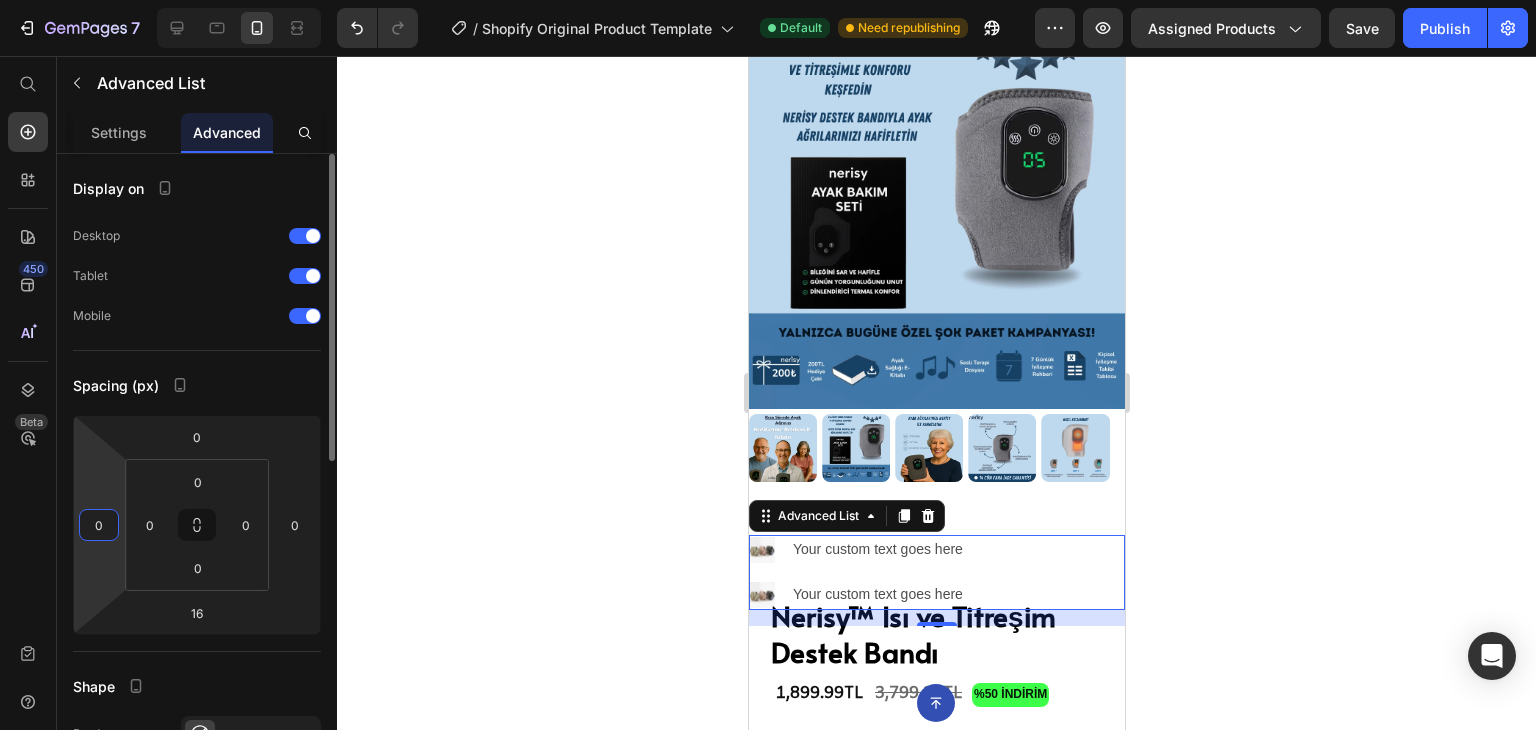 click on "0" at bounding box center (99, 525) 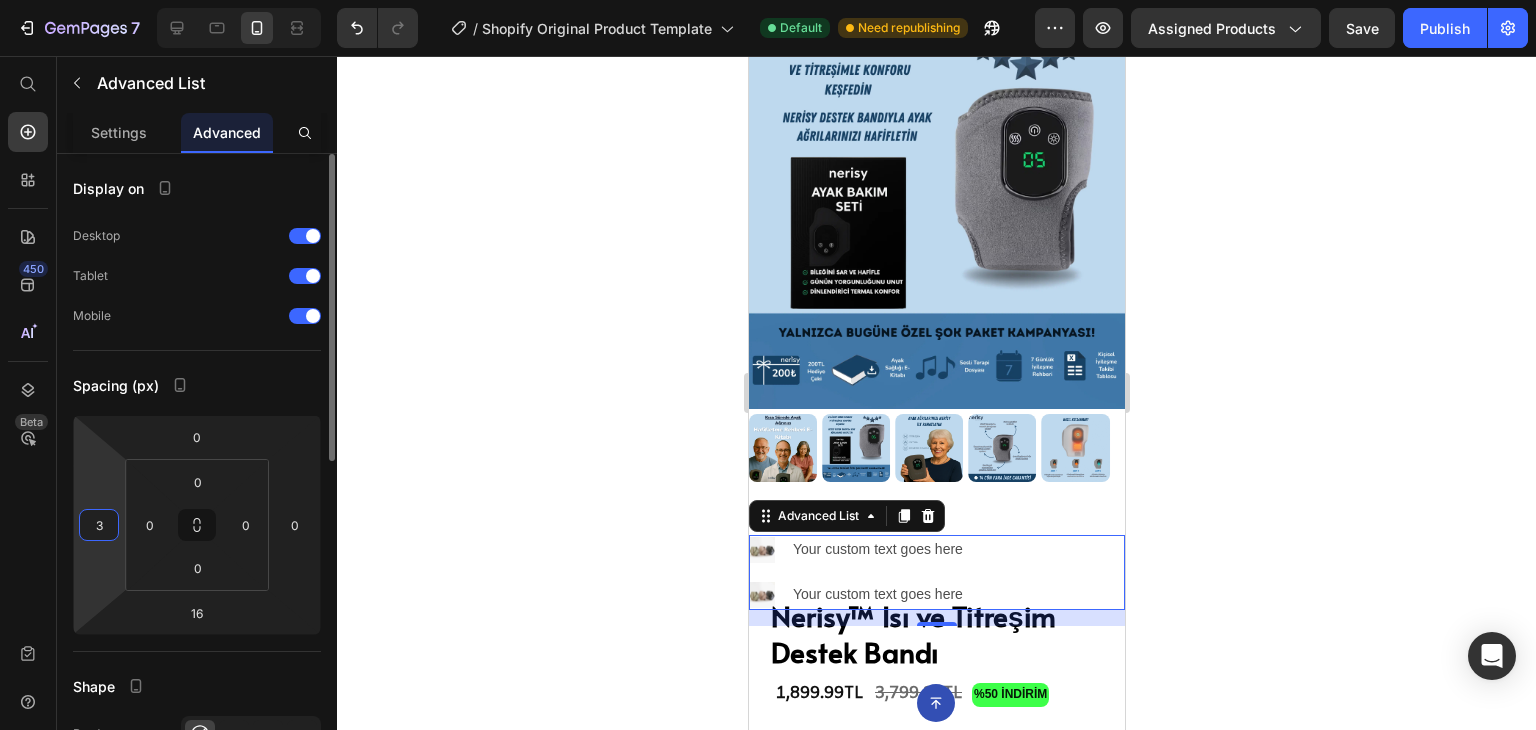 type on "32" 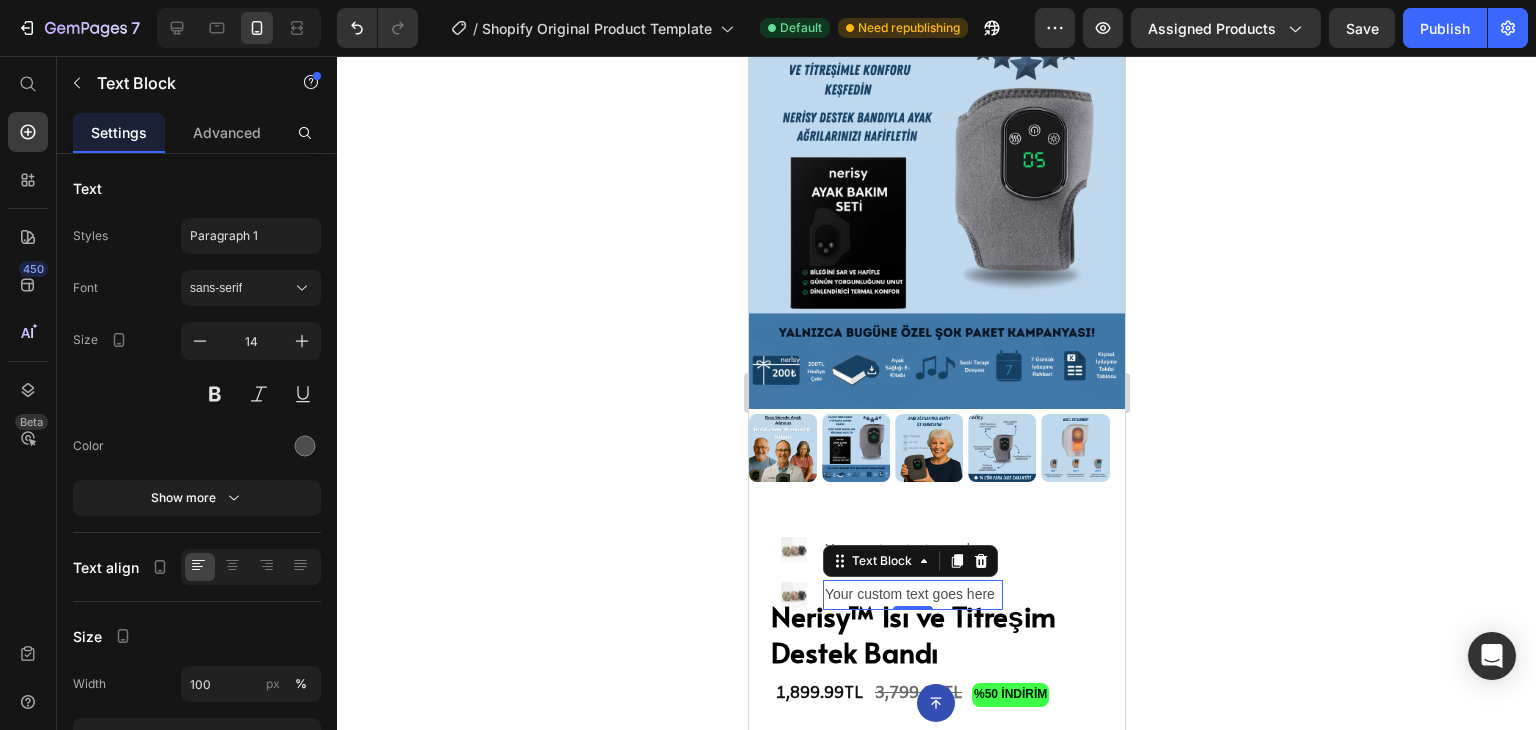 click on "Your custom text goes here" at bounding box center [912, 594] 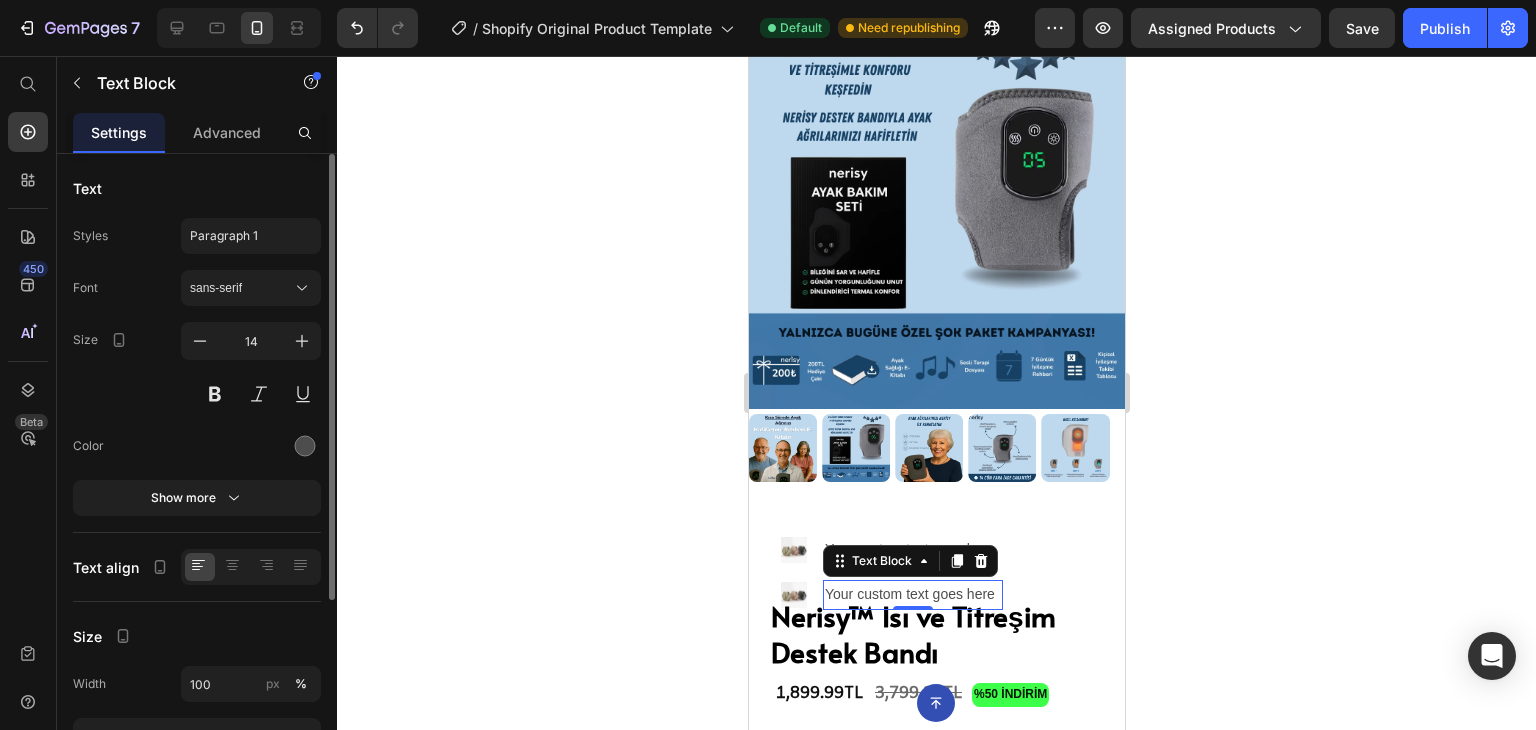 scroll, scrollTop: 260, scrollLeft: 0, axis: vertical 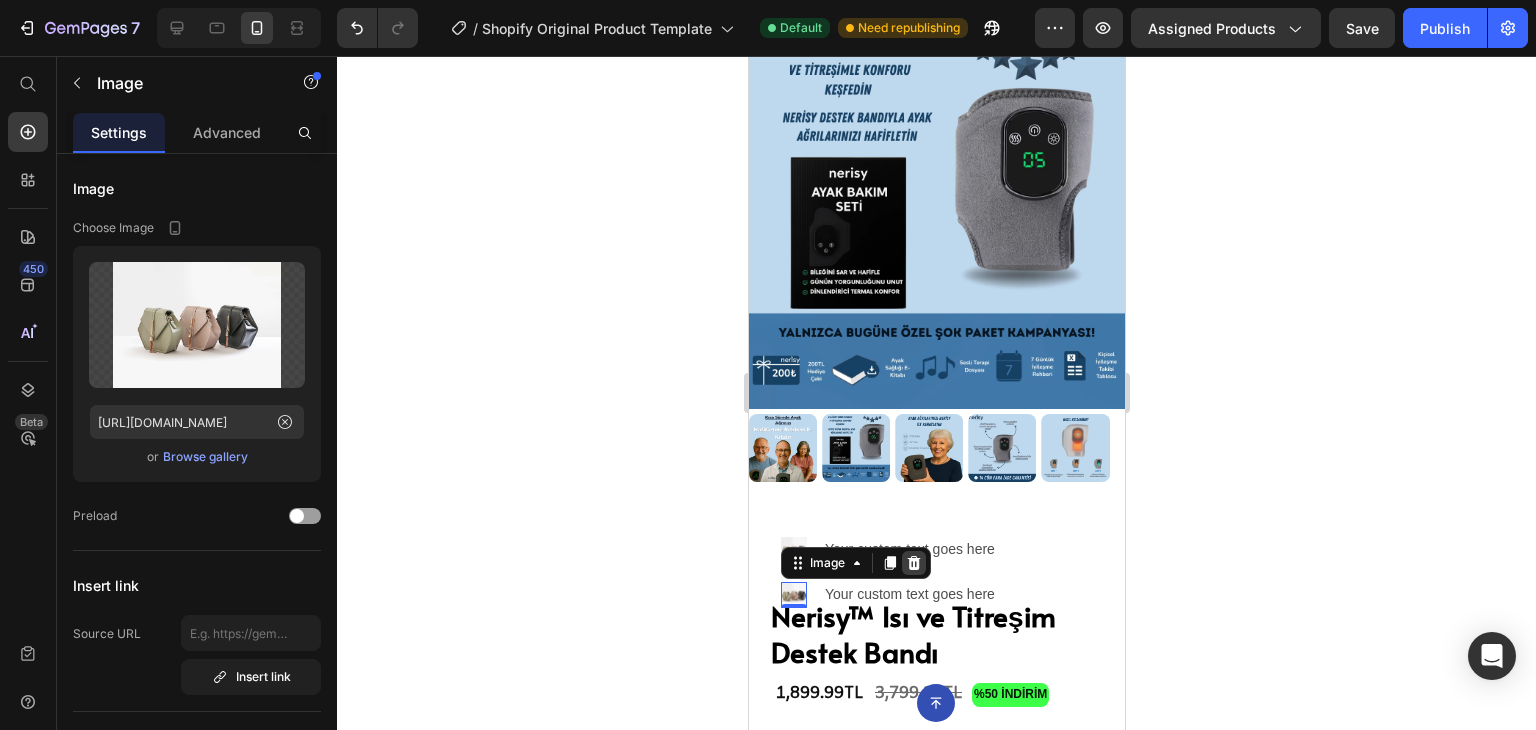 click 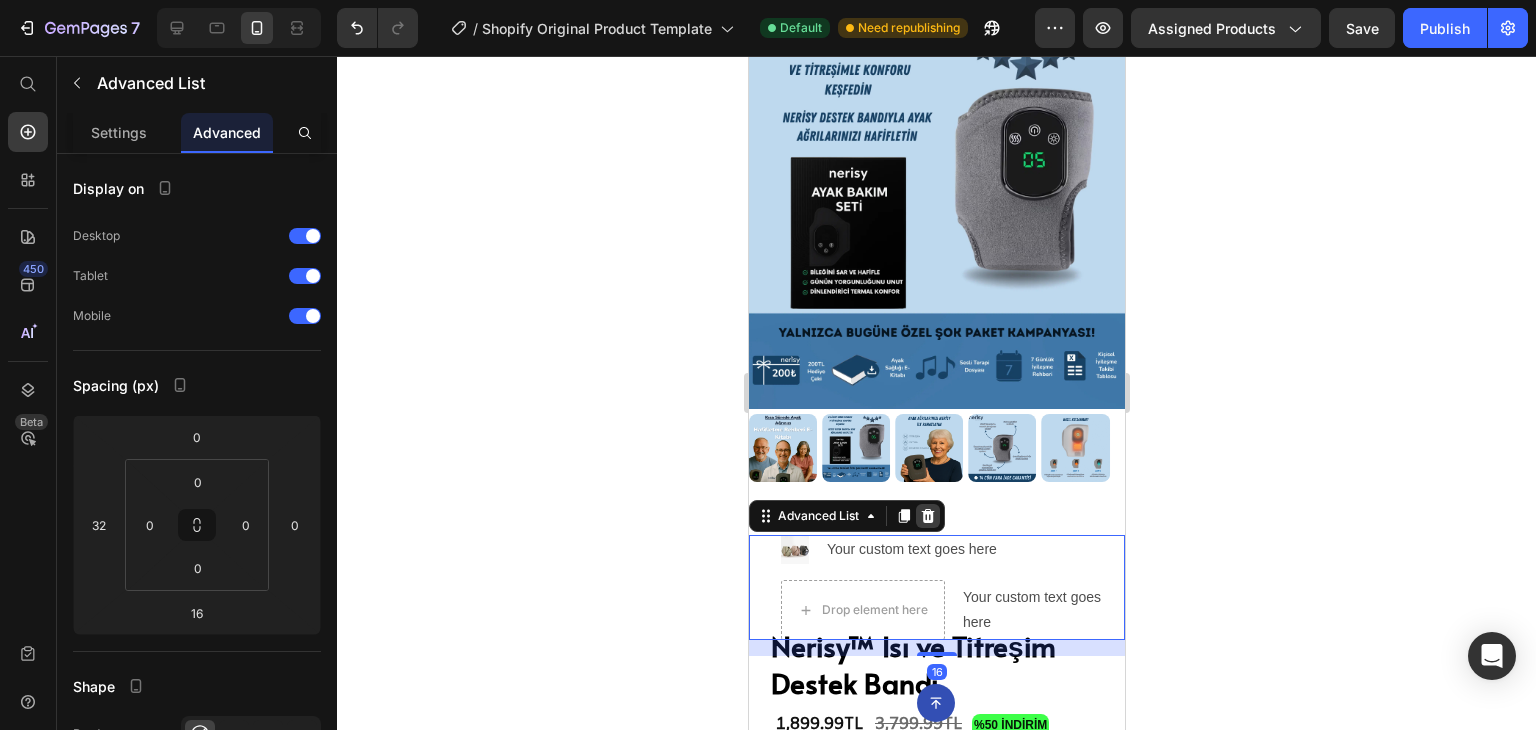 click 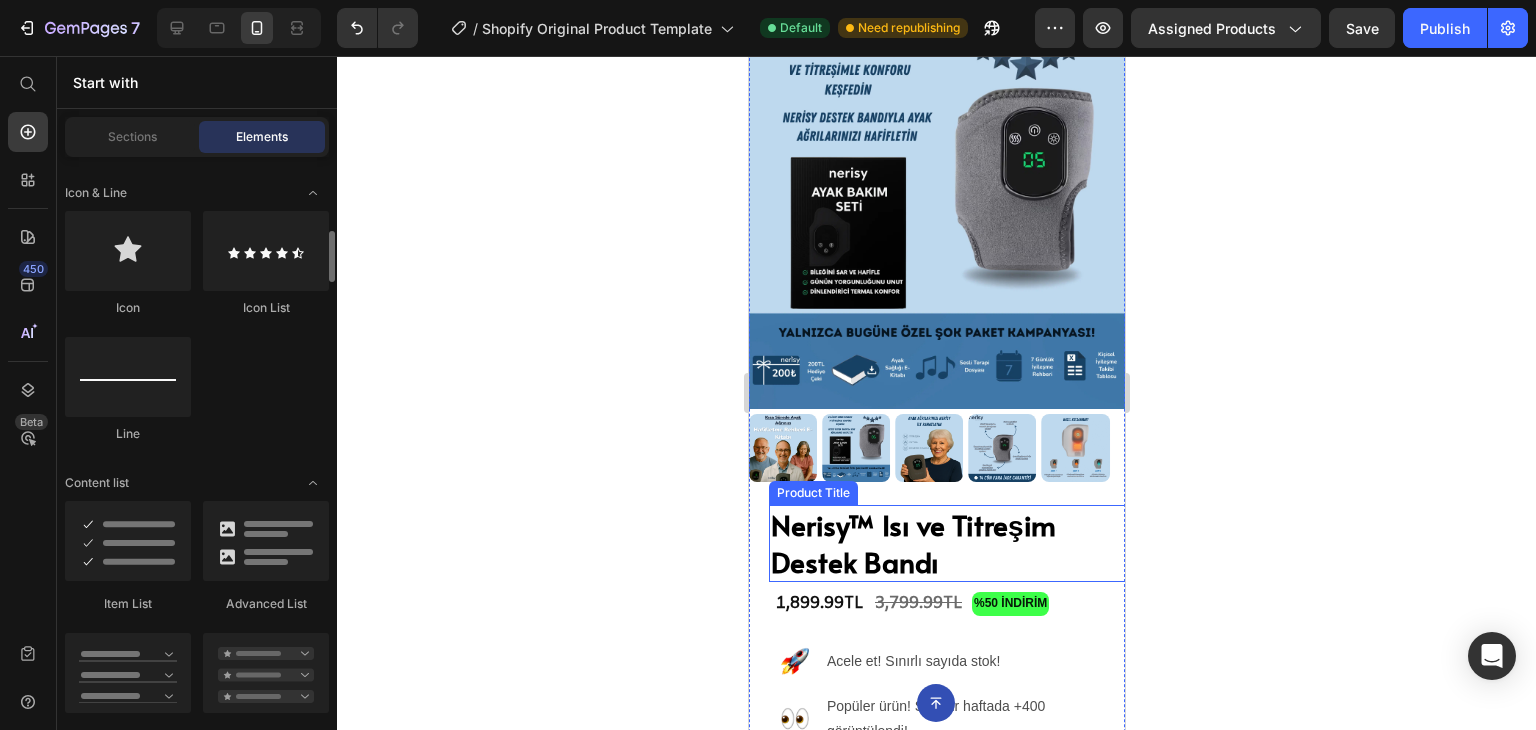 scroll, scrollTop: 1404, scrollLeft: 0, axis: vertical 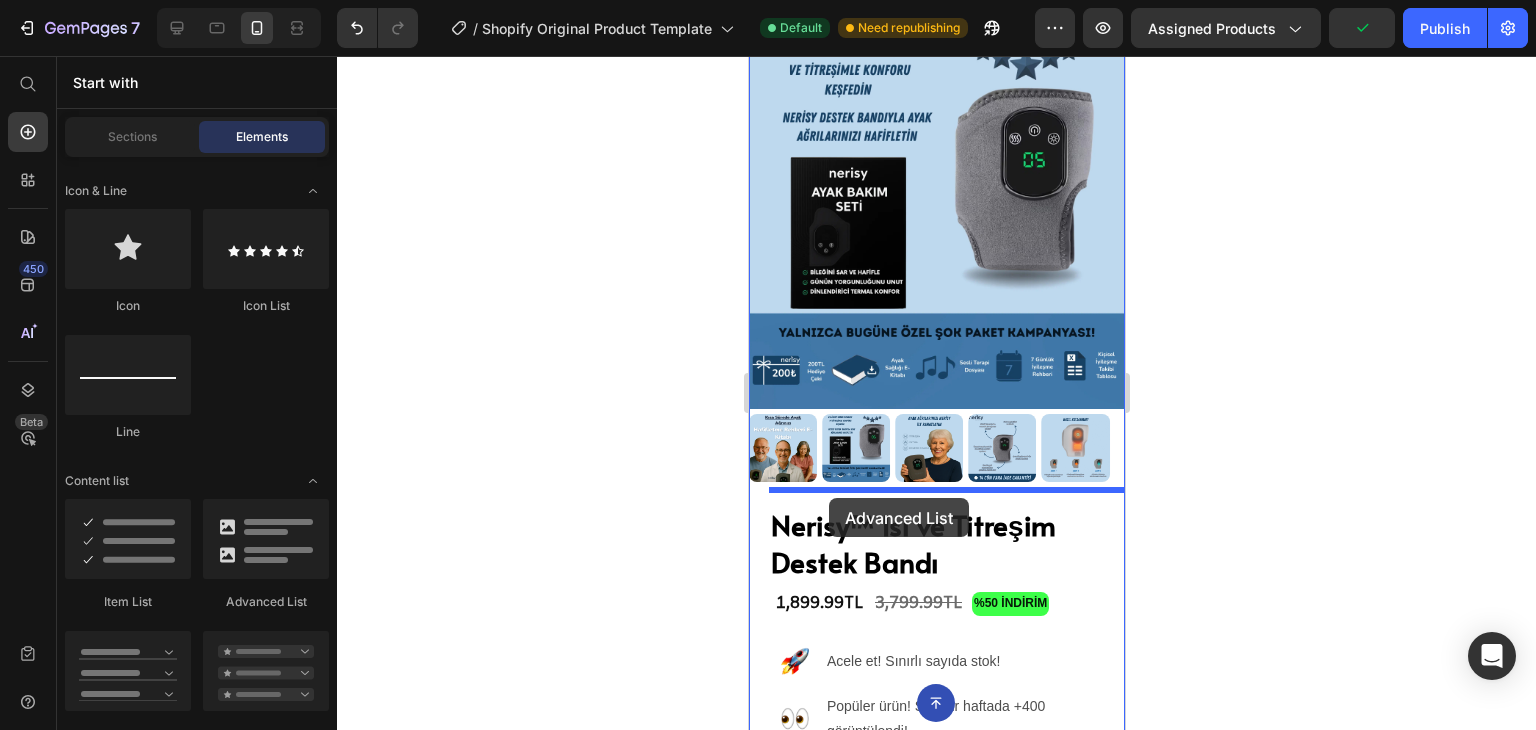 drag, startPoint x: 1012, startPoint y: 603, endPoint x: 828, endPoint y: 498, distance: 211.85136 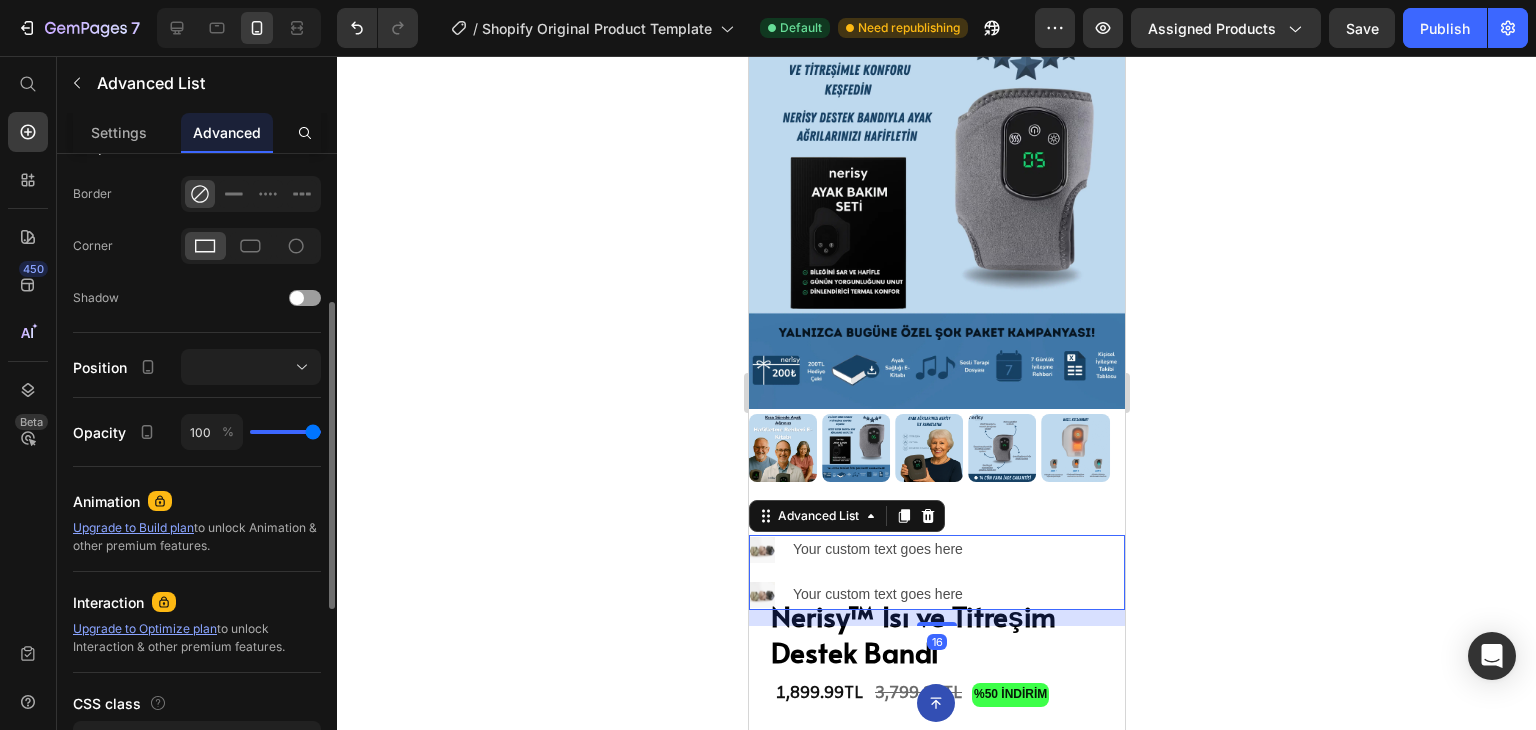 scroll, scrollTop: 670, scrollLeft: 0, axis: vertical 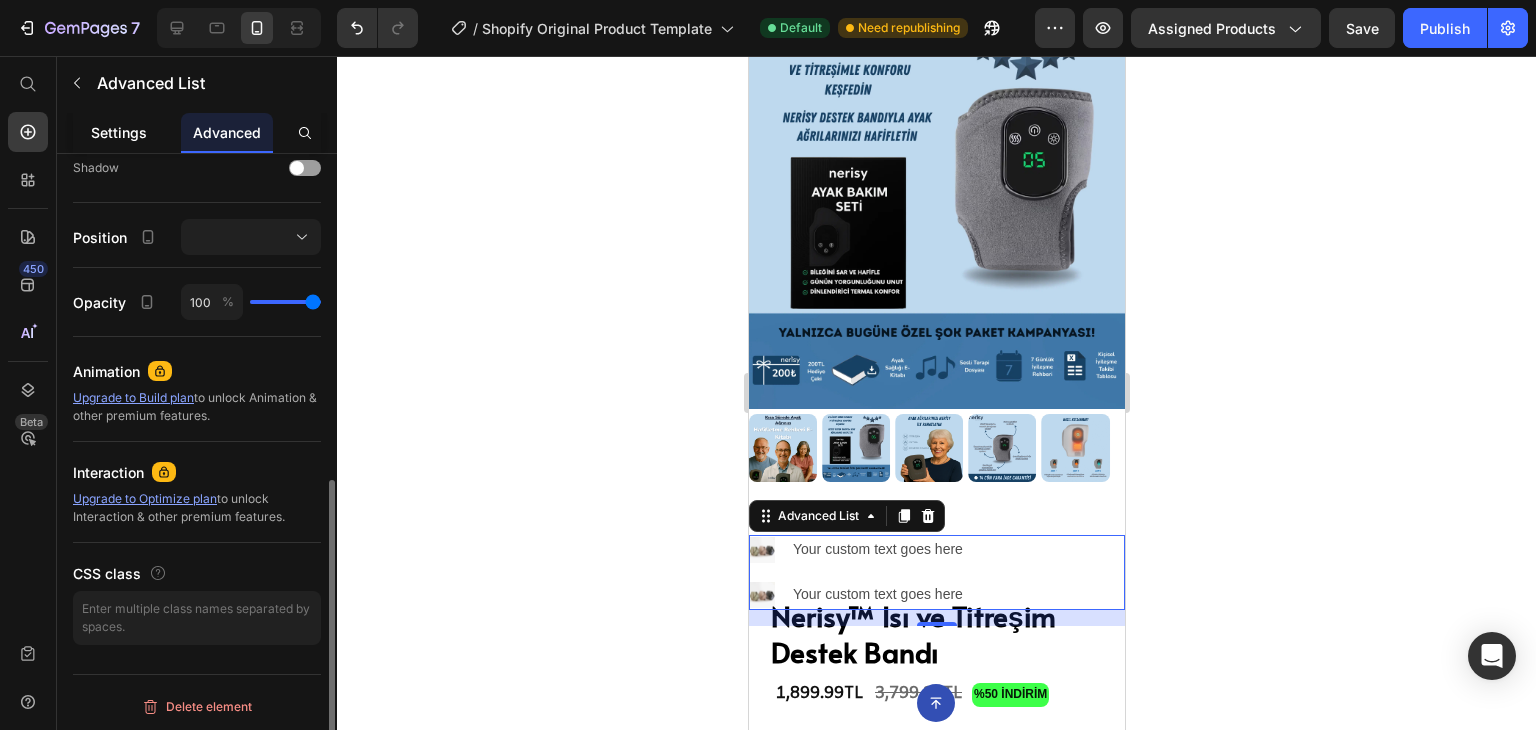 click on "Settings" 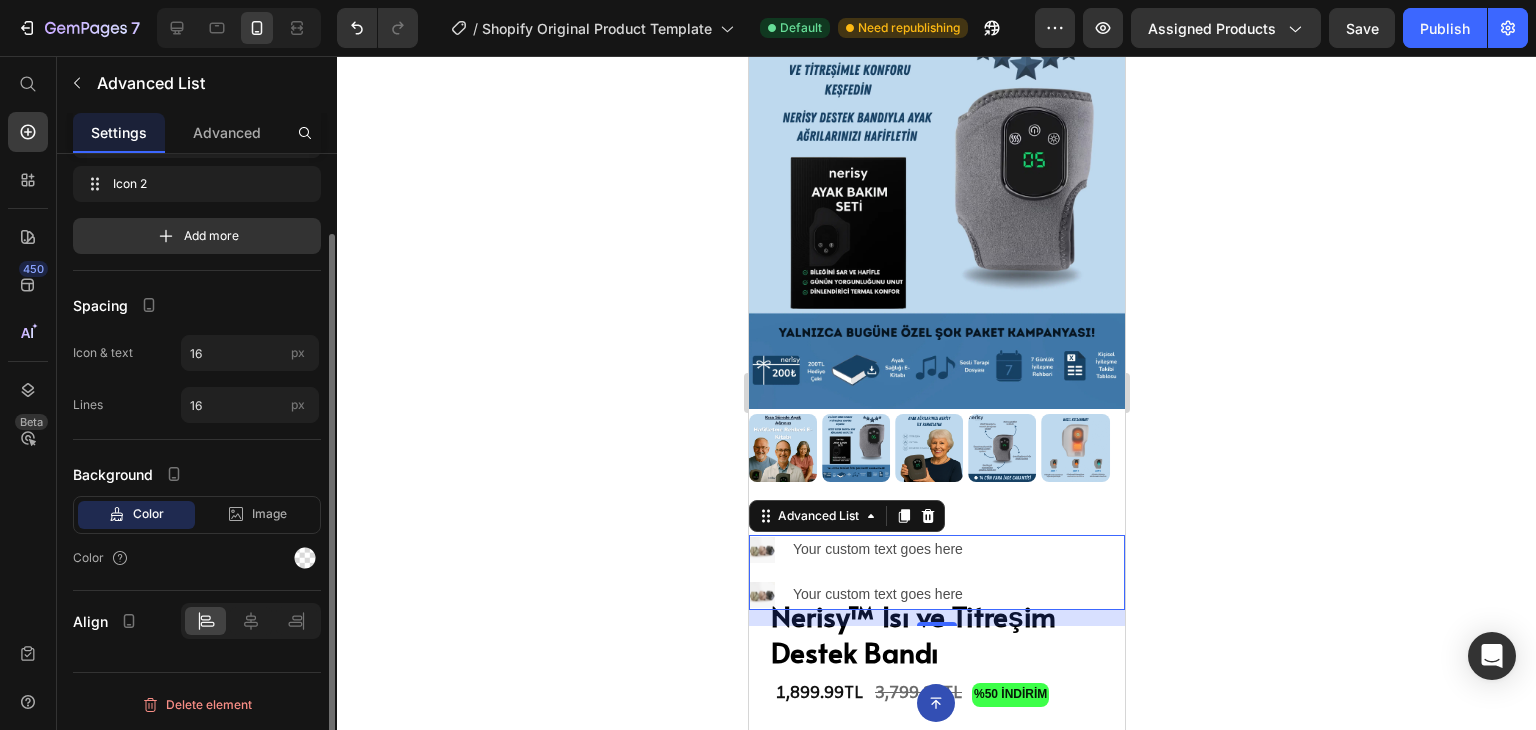 scroll, scrollTop: 0, scrollLeft: 0, axis: both 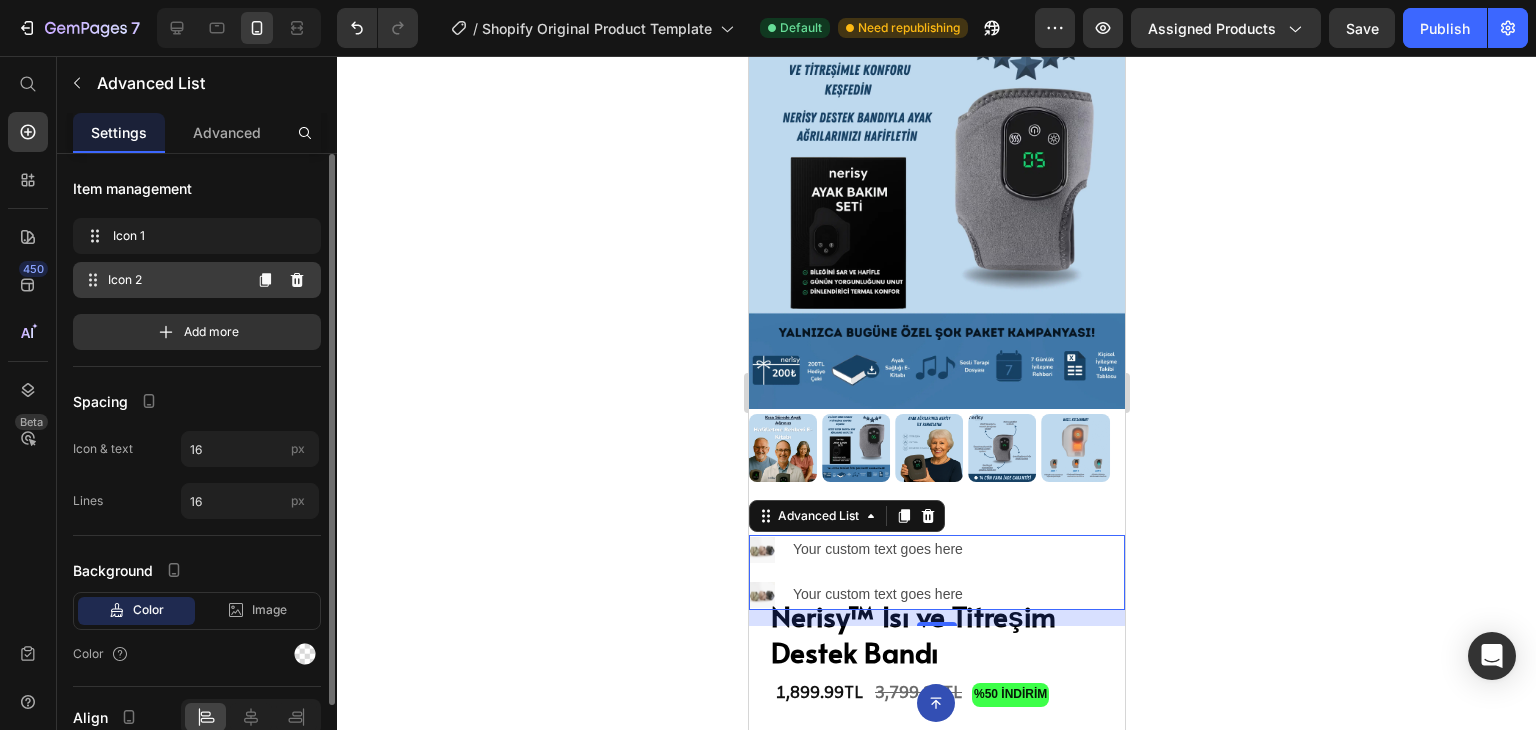 click 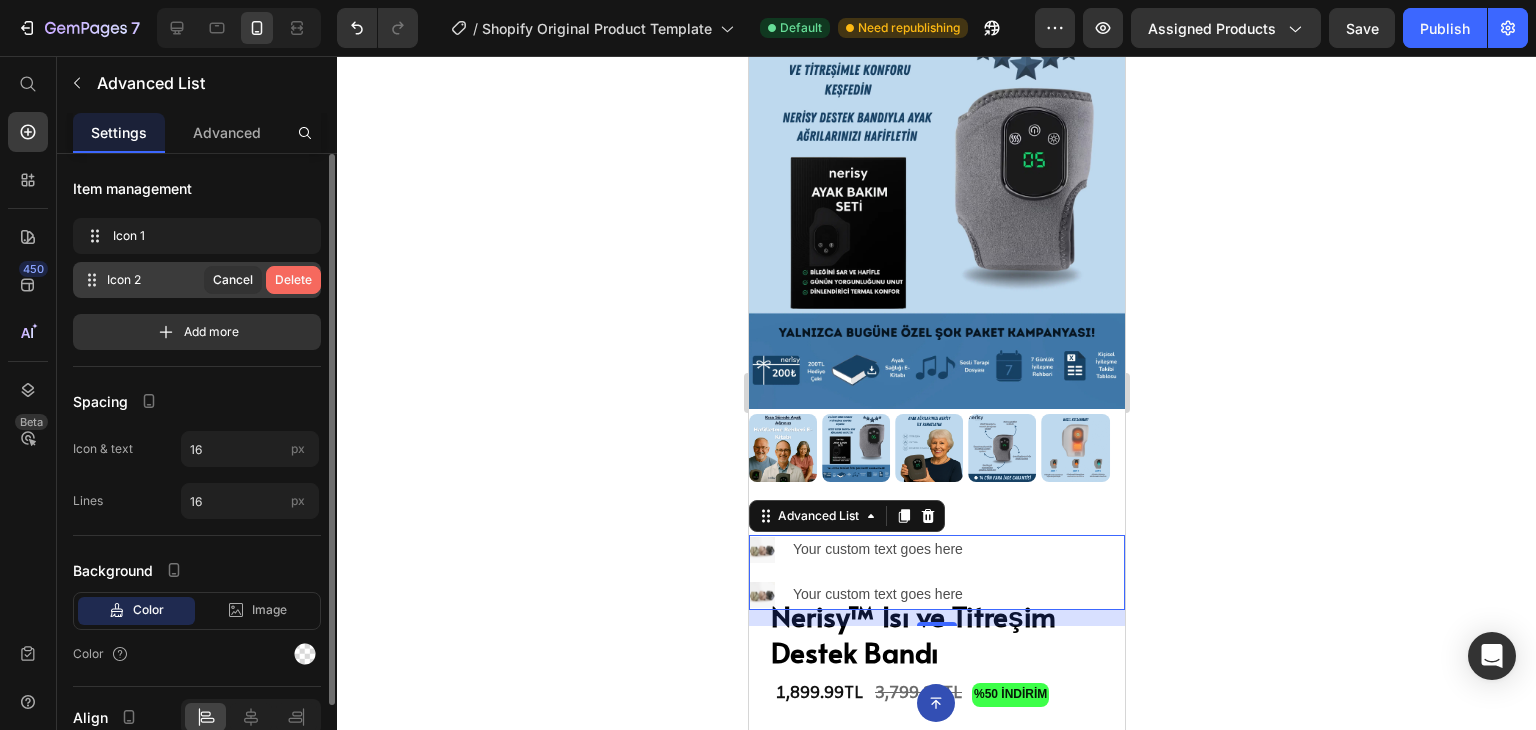 click on "Delete" at bounding box center [293, 280] 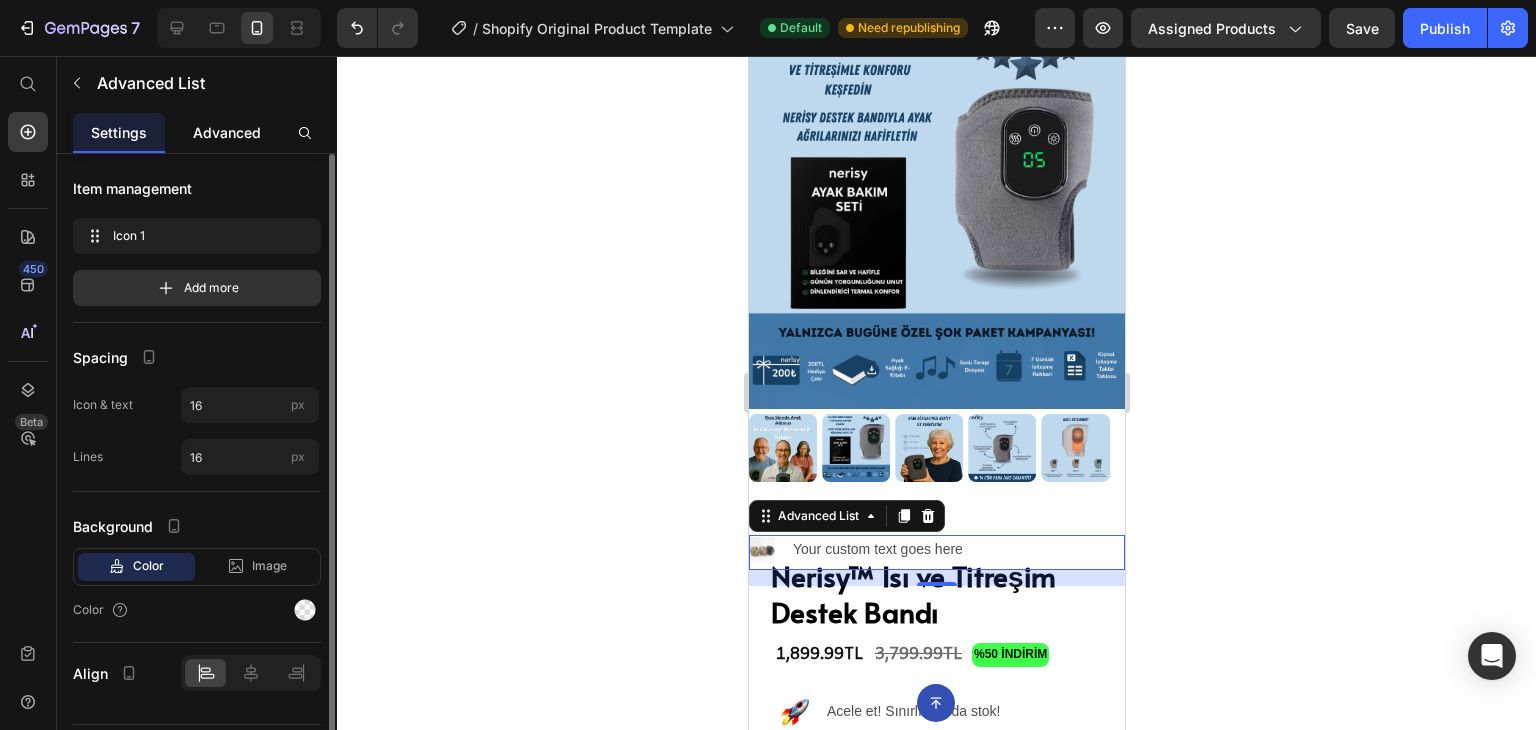 click on "Advanced" at bounding box center (227, 132) 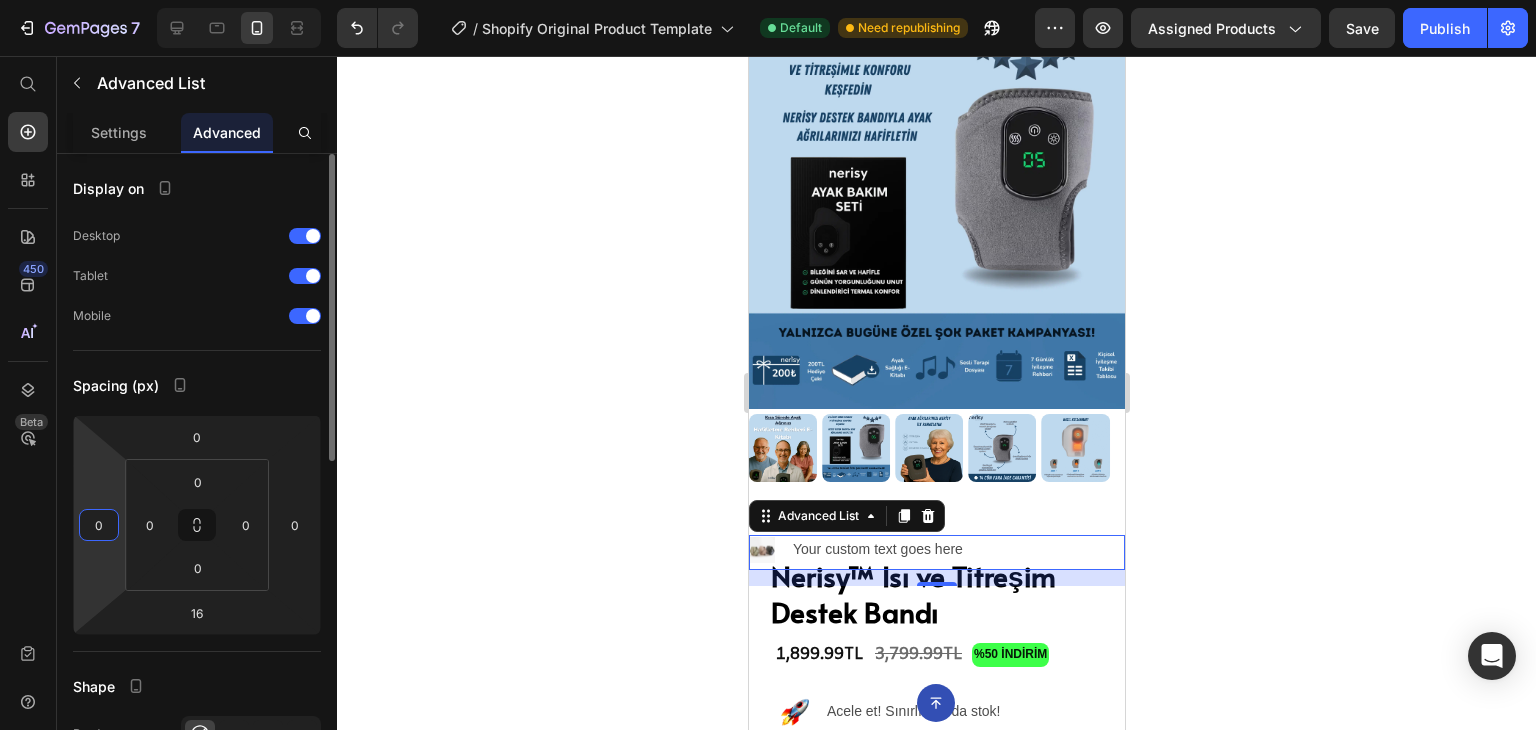 click on "0" at bounding box center [99, 525] 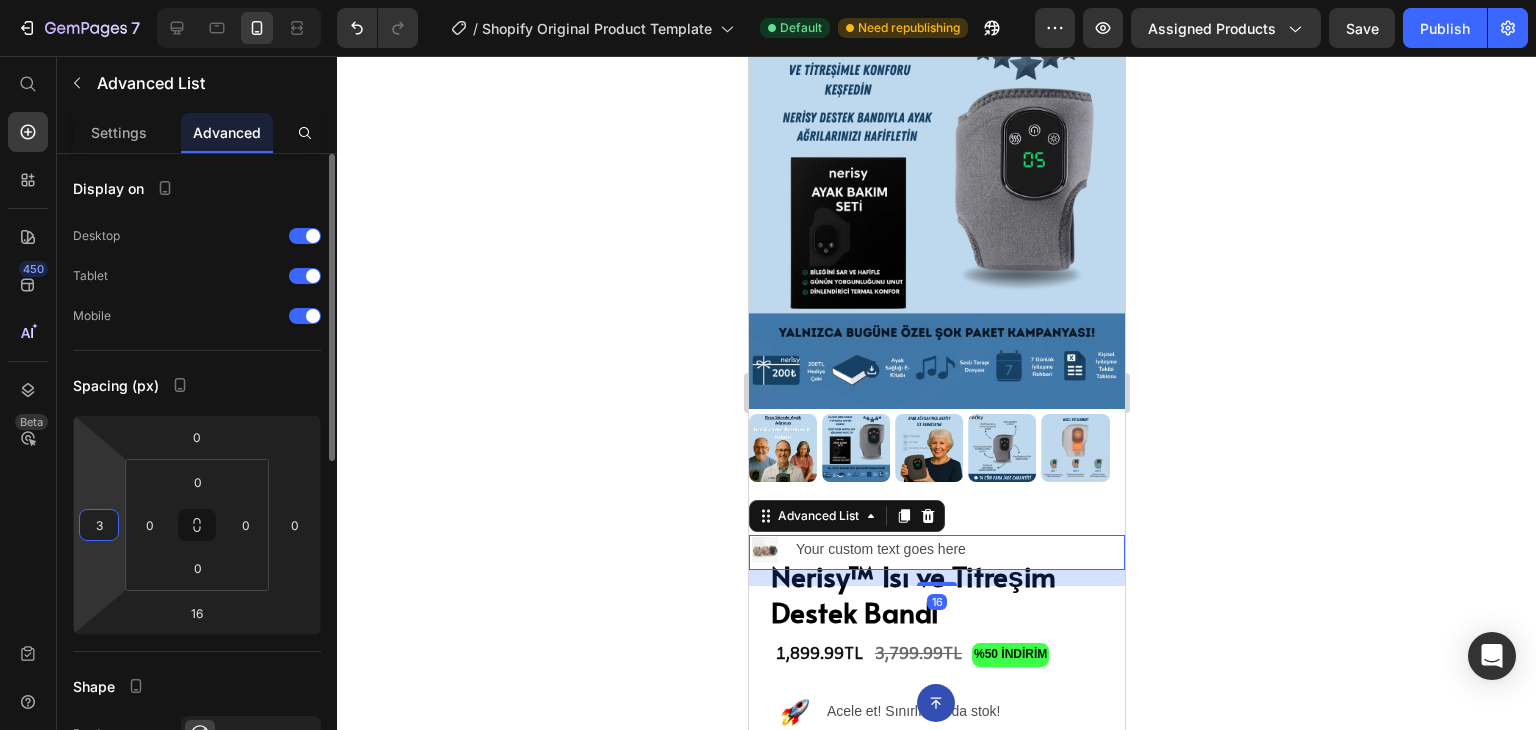 type on "32" 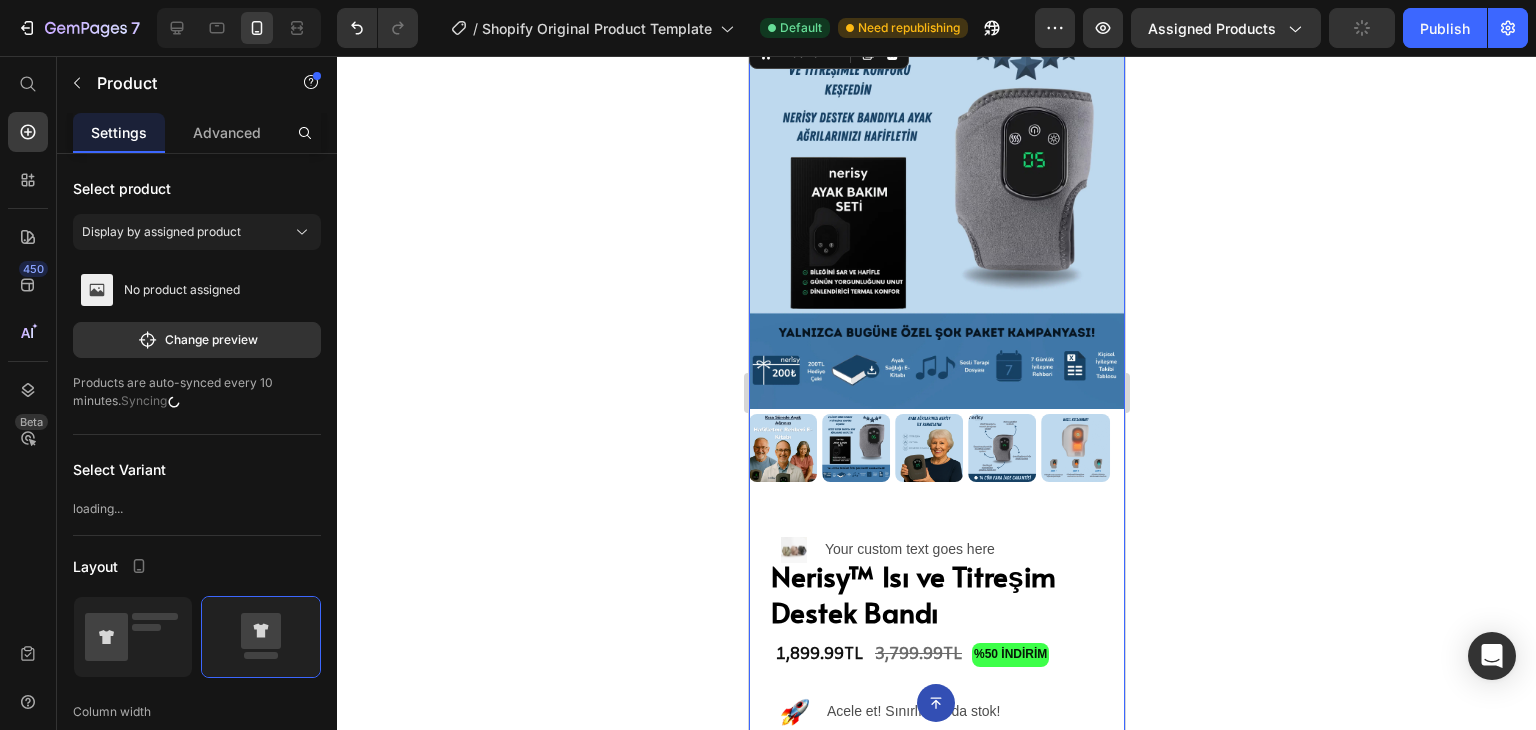 click on "Product Images" at bounding box center [936, 284] 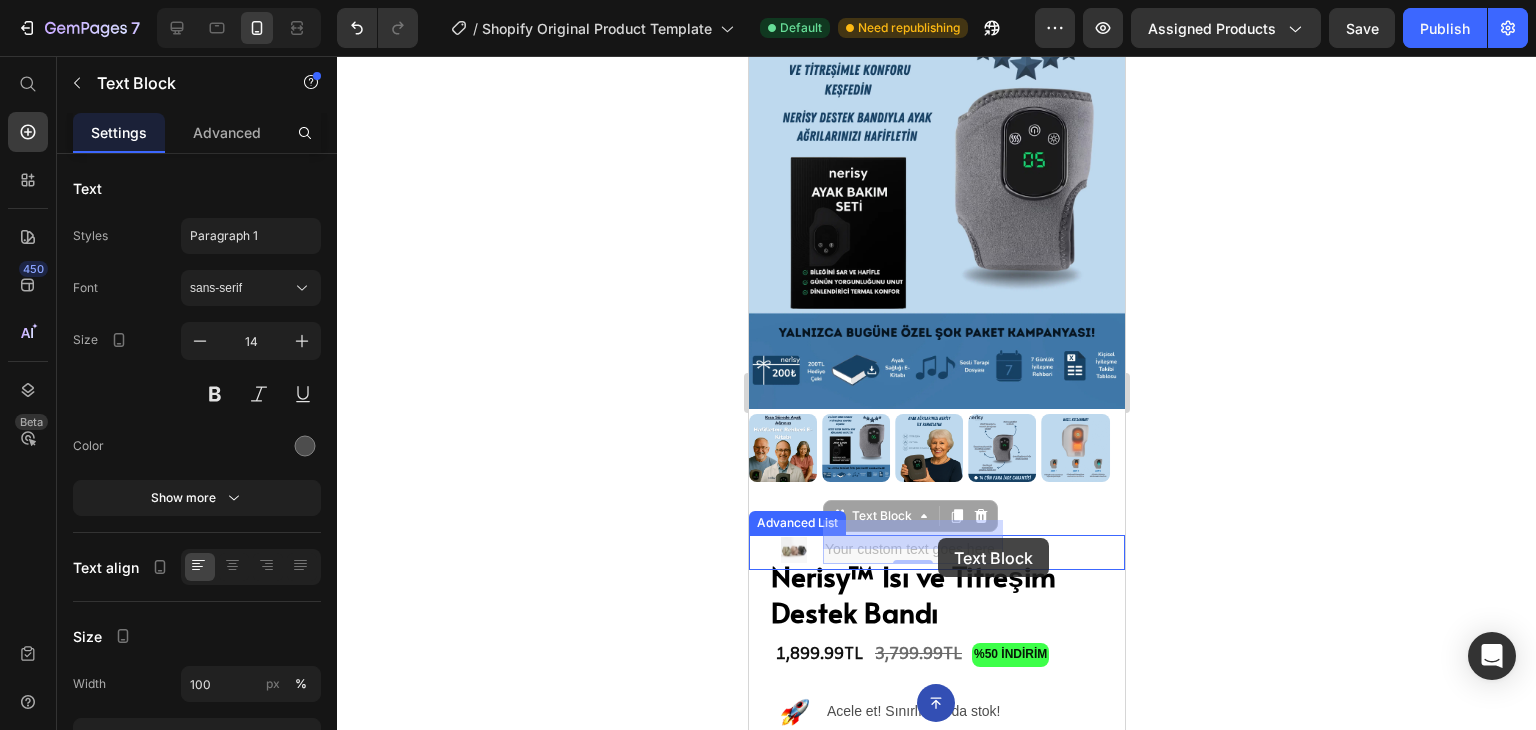 drag, startPoint x: 1001, startPoint y: 525, endPoint x: 937, endPoint y: 538, distance: 65.30697 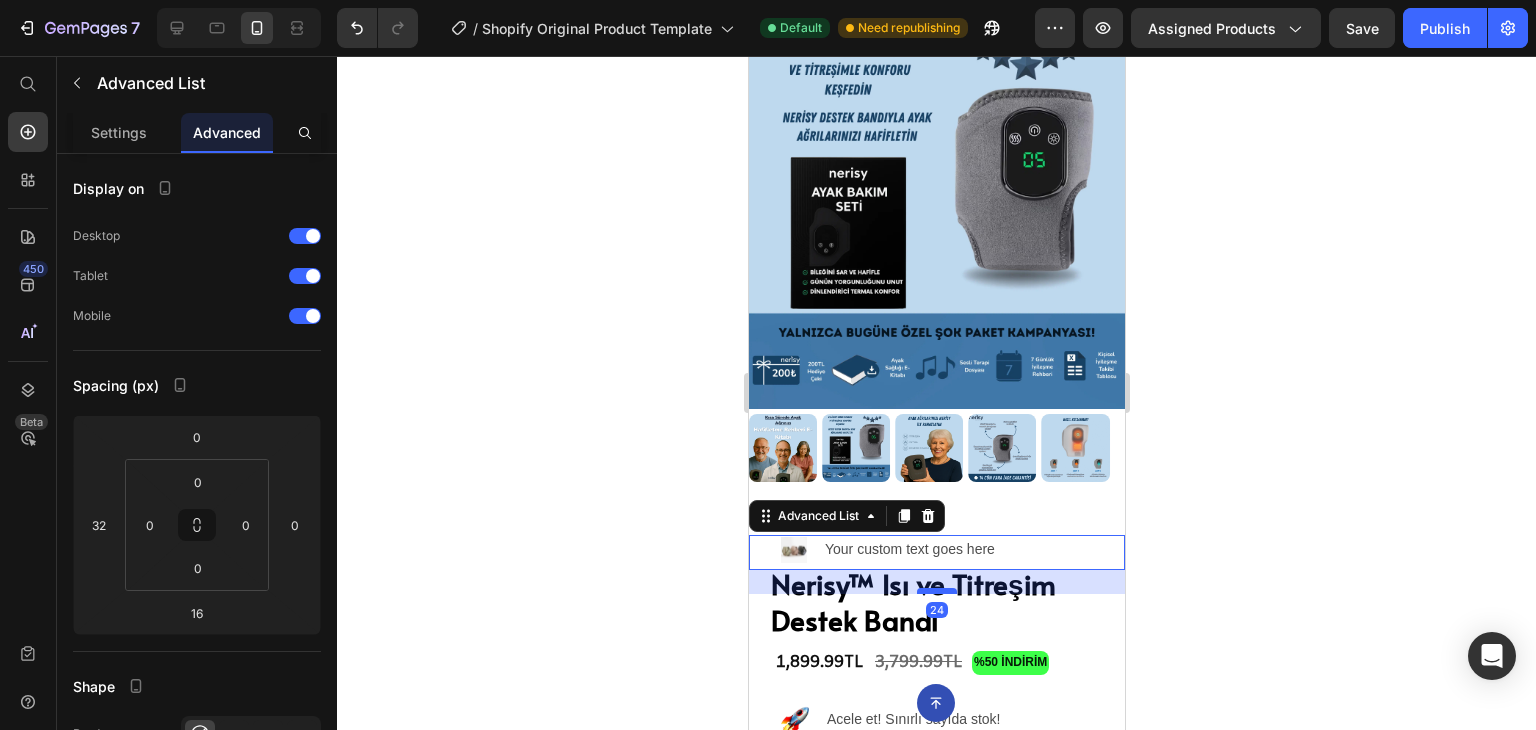 click at bounding box center (936, 591) 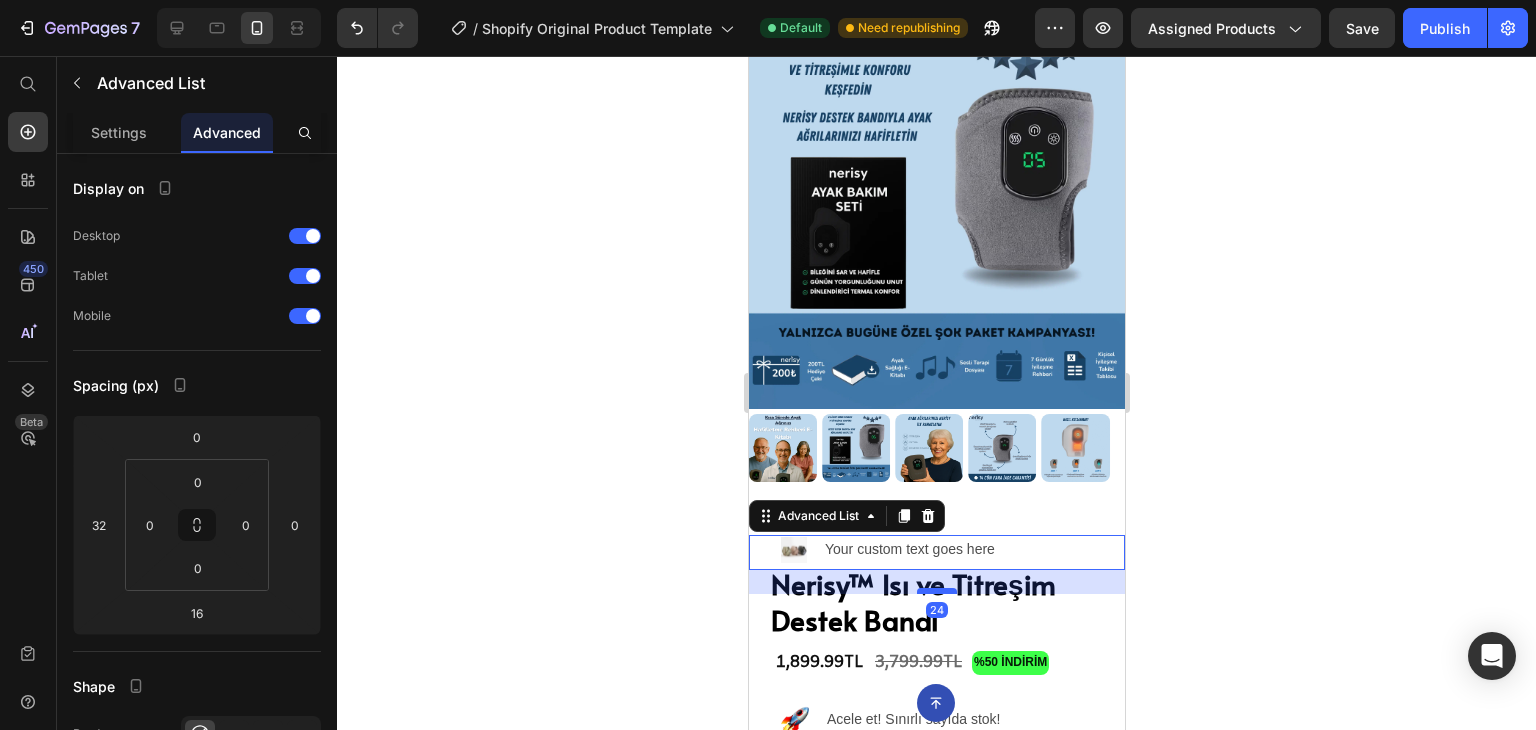 type on "25" 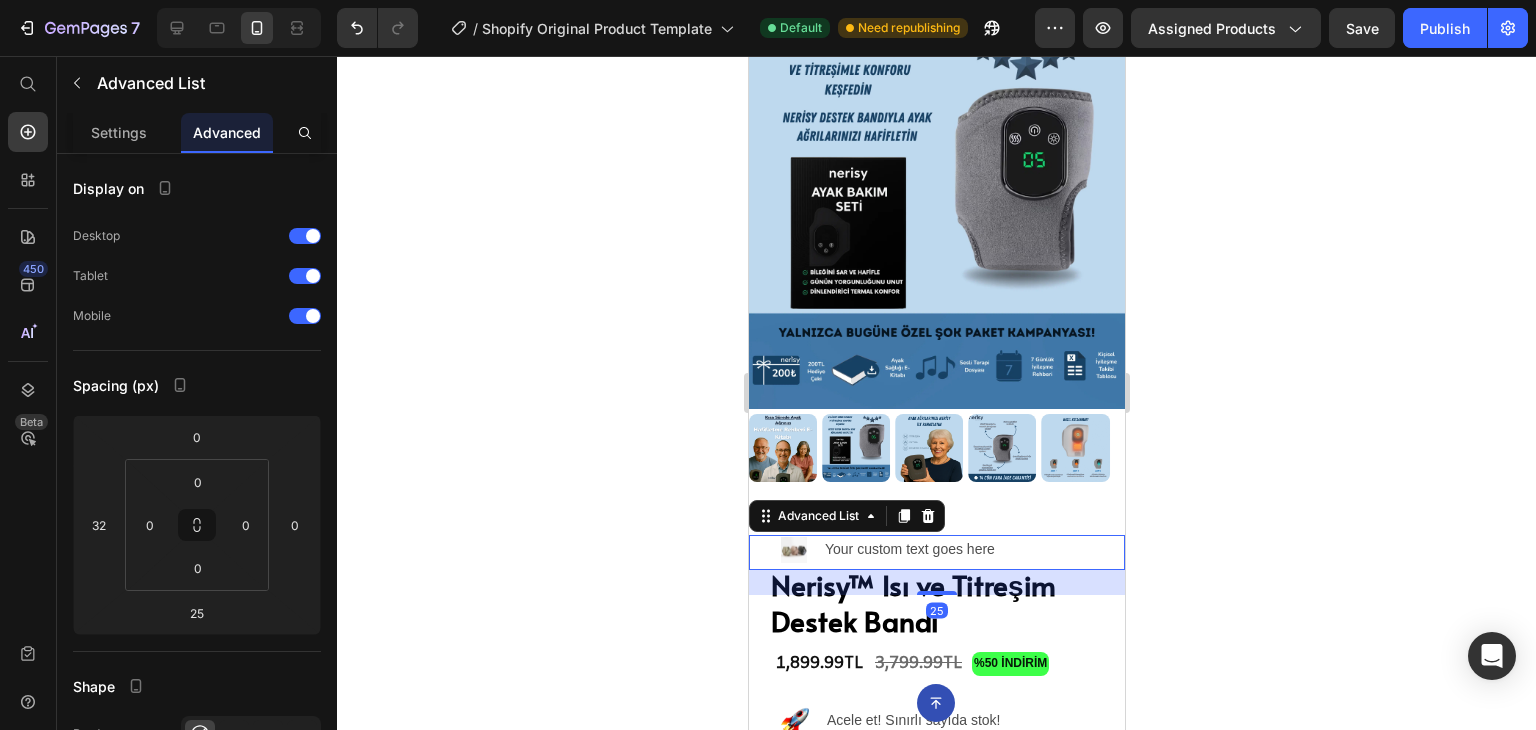 click 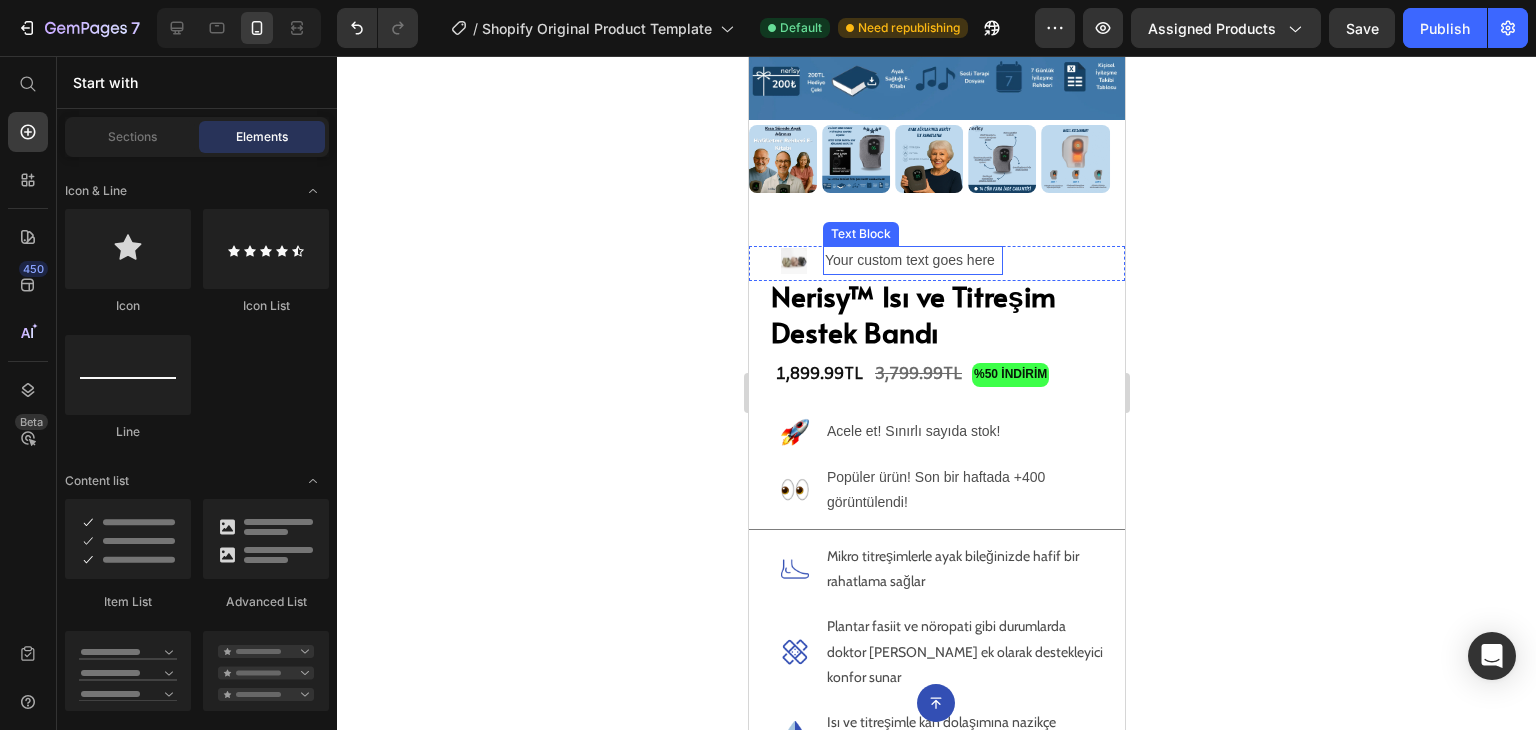 scroll, scrollTop: 355, scrollLeft: 0, axis: vertical 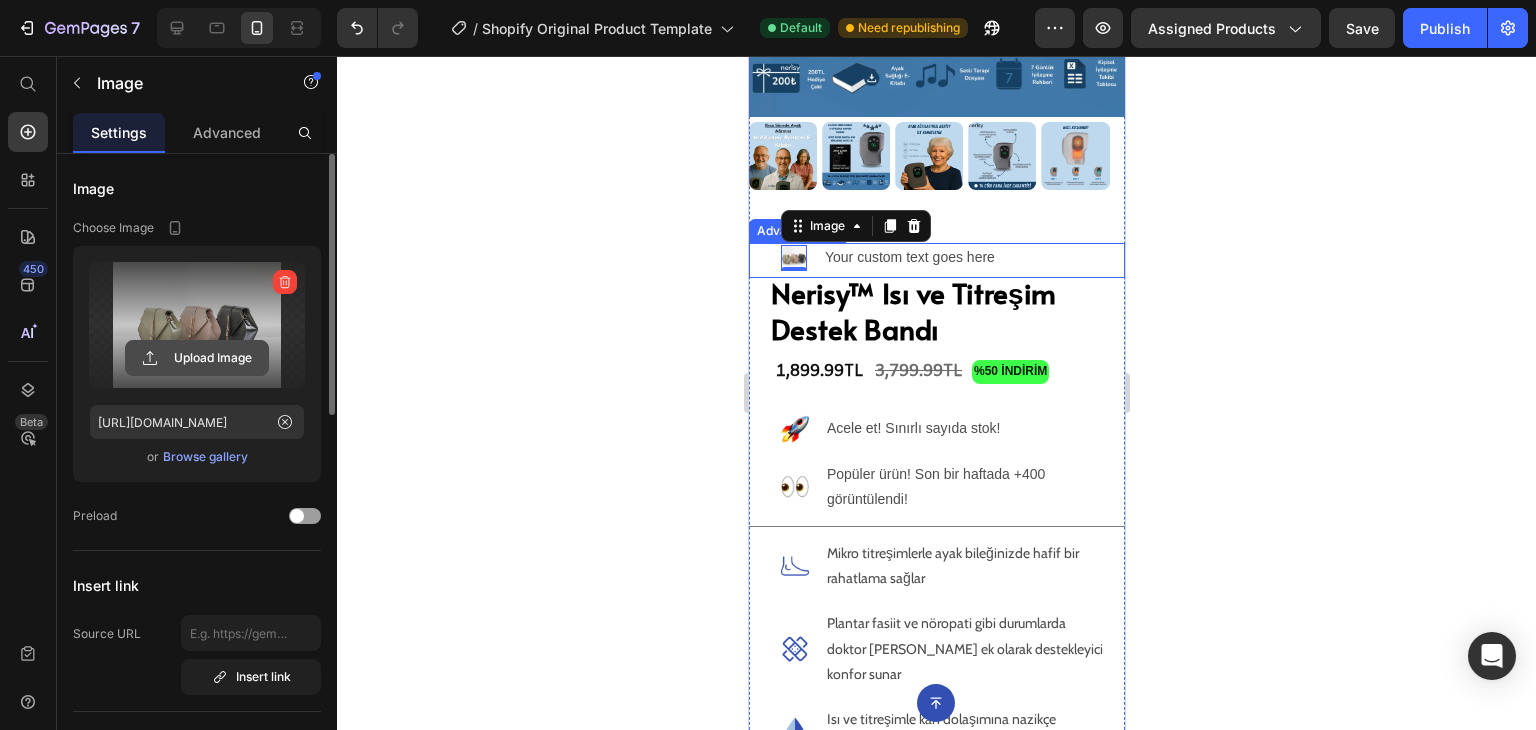 click 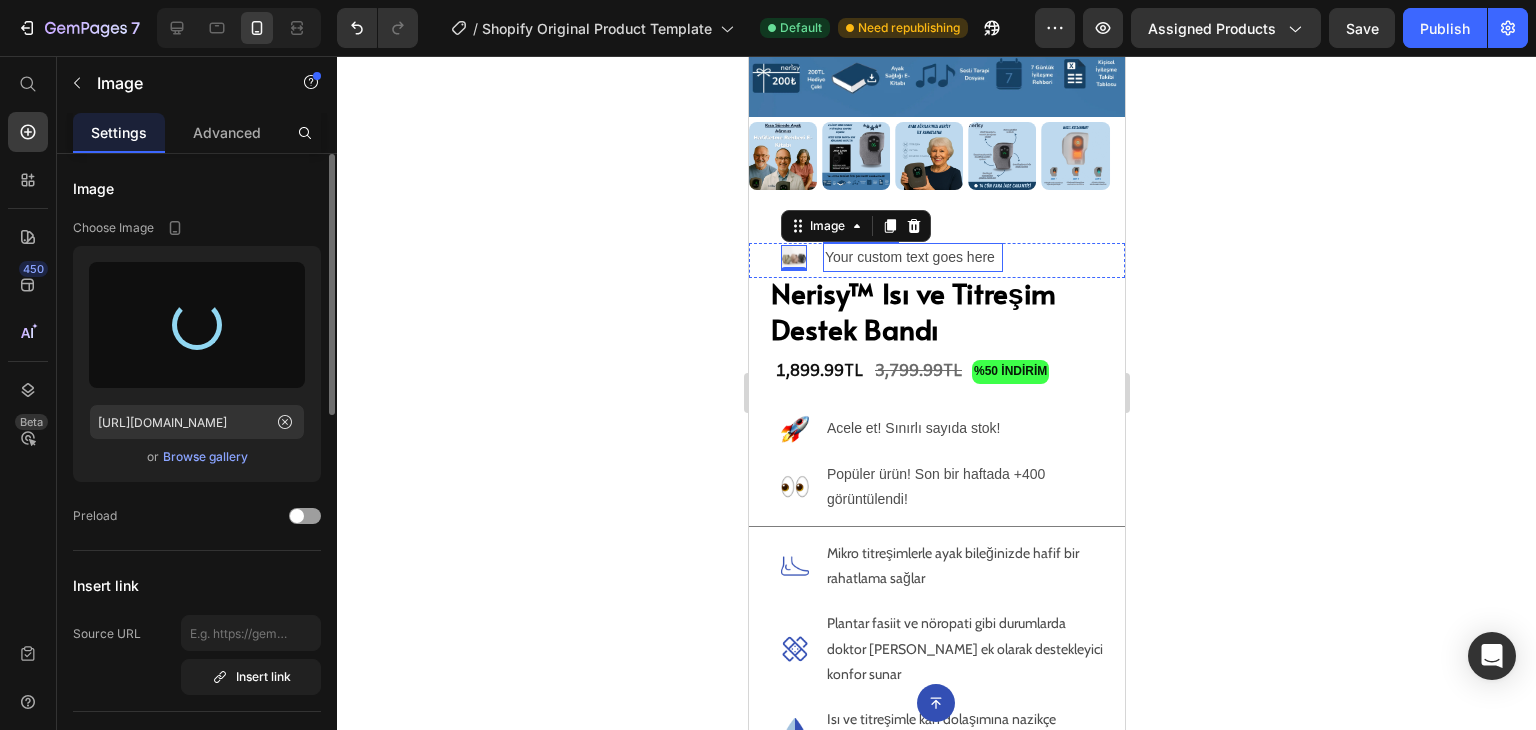 click on "Your custom text goes here" at bounding box center [912, 257] 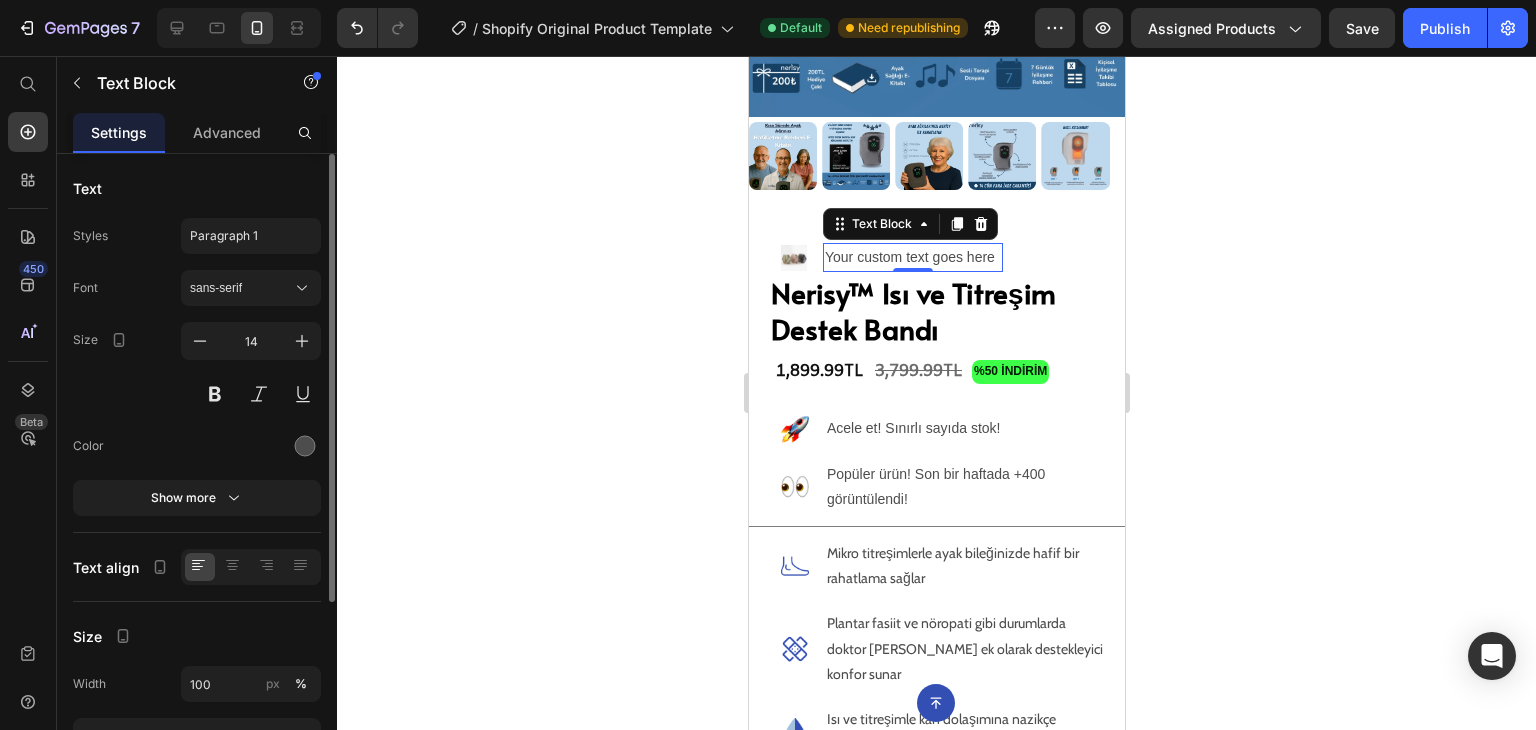 click on "Your custom text goes here" at bounding box center (912, 257) 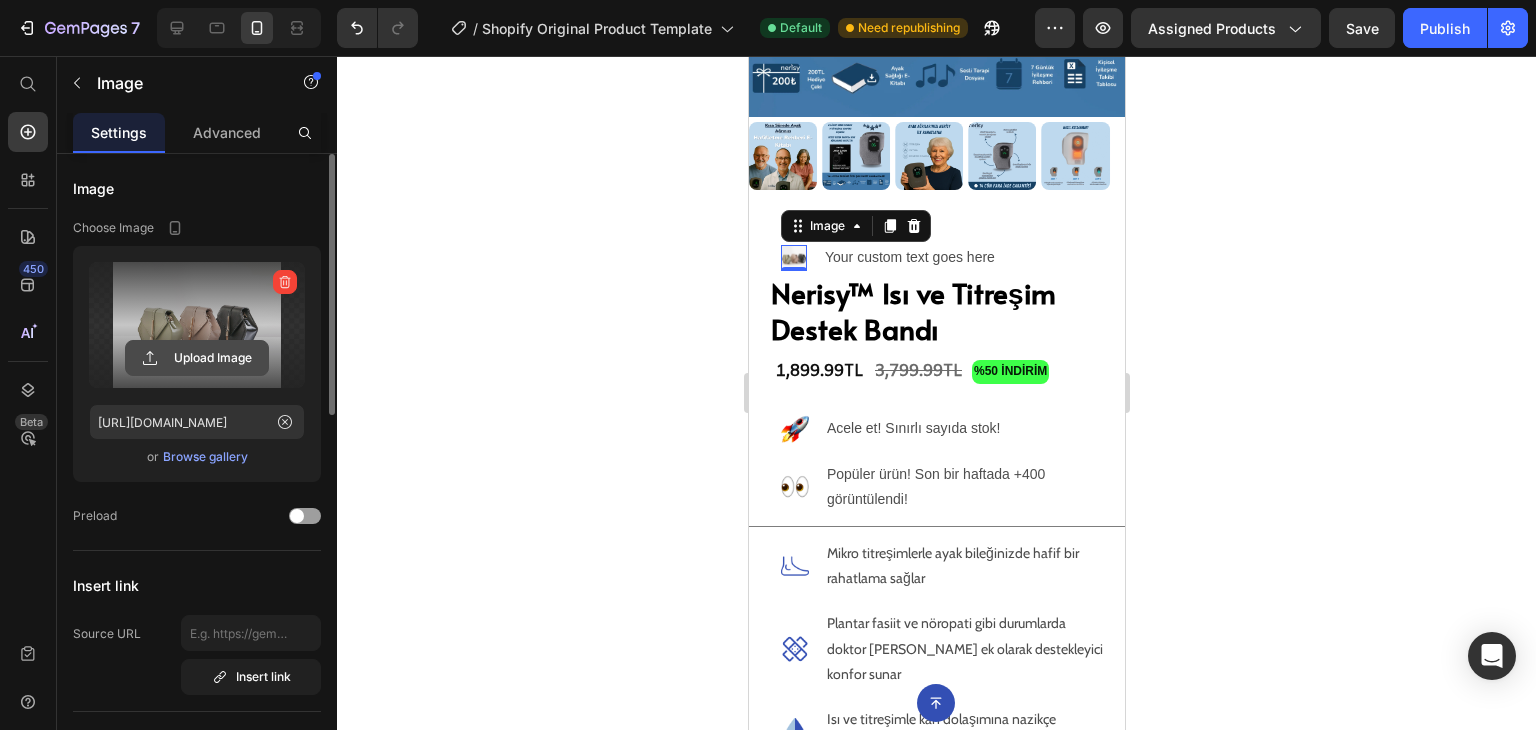 click 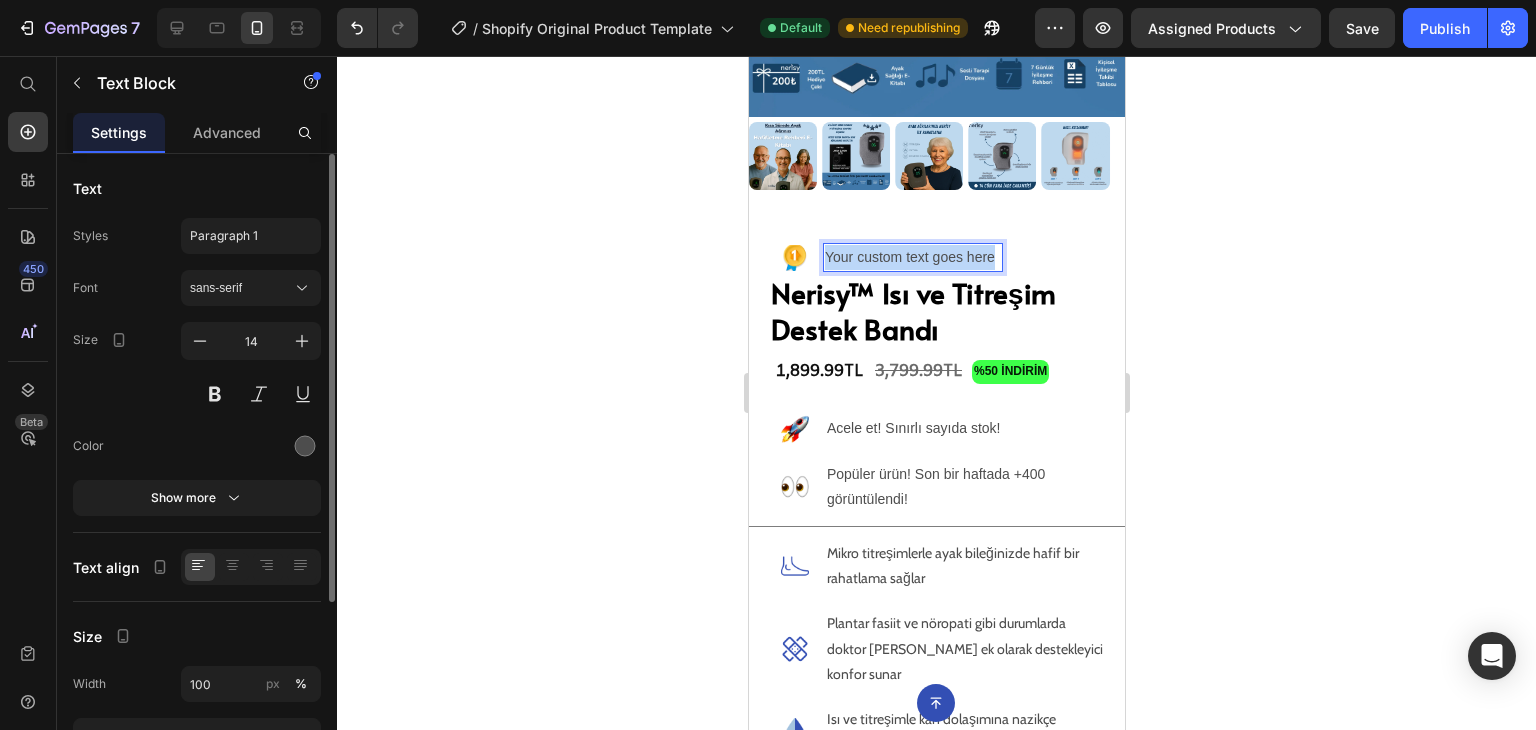 click on "Your custom text goes here" at bounding box center (912, 257) 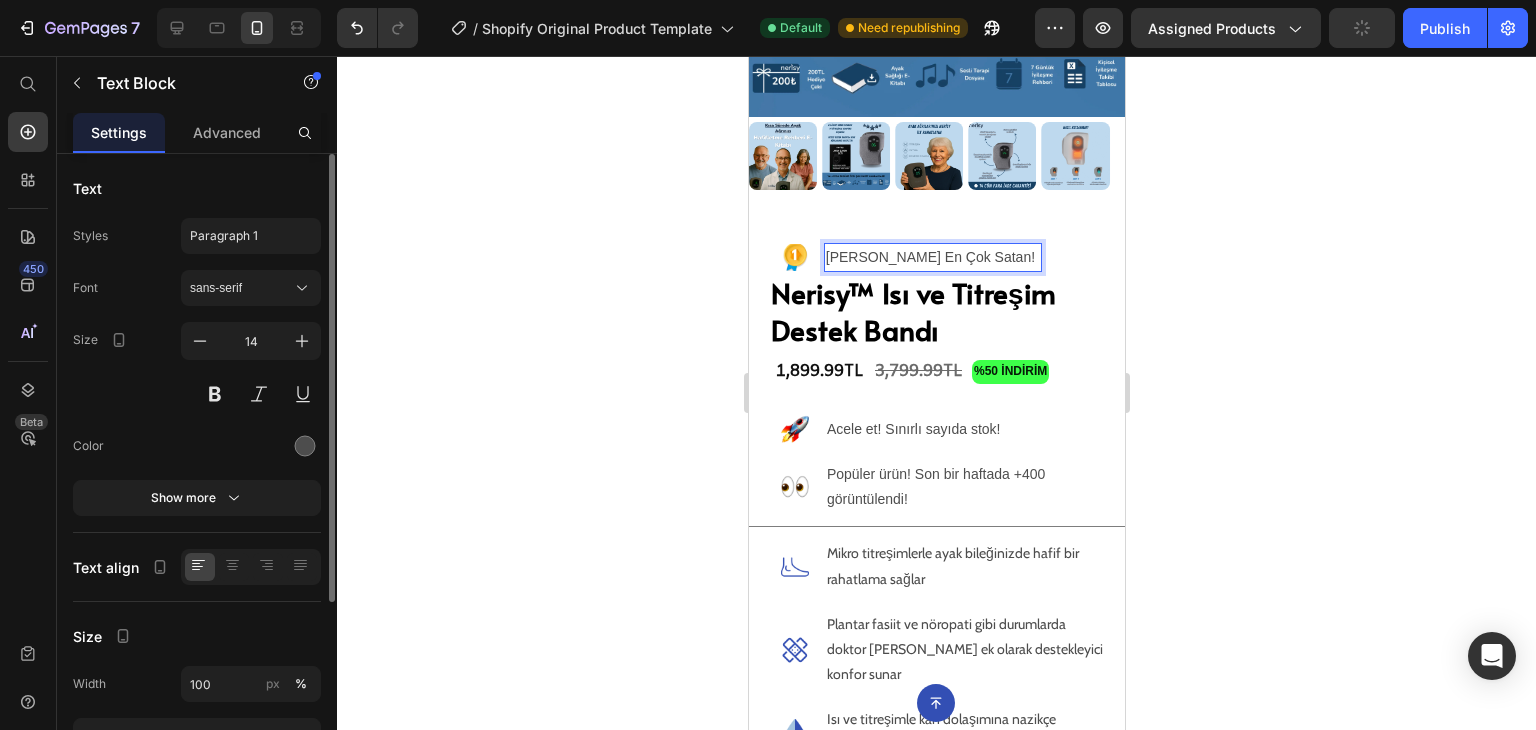 click 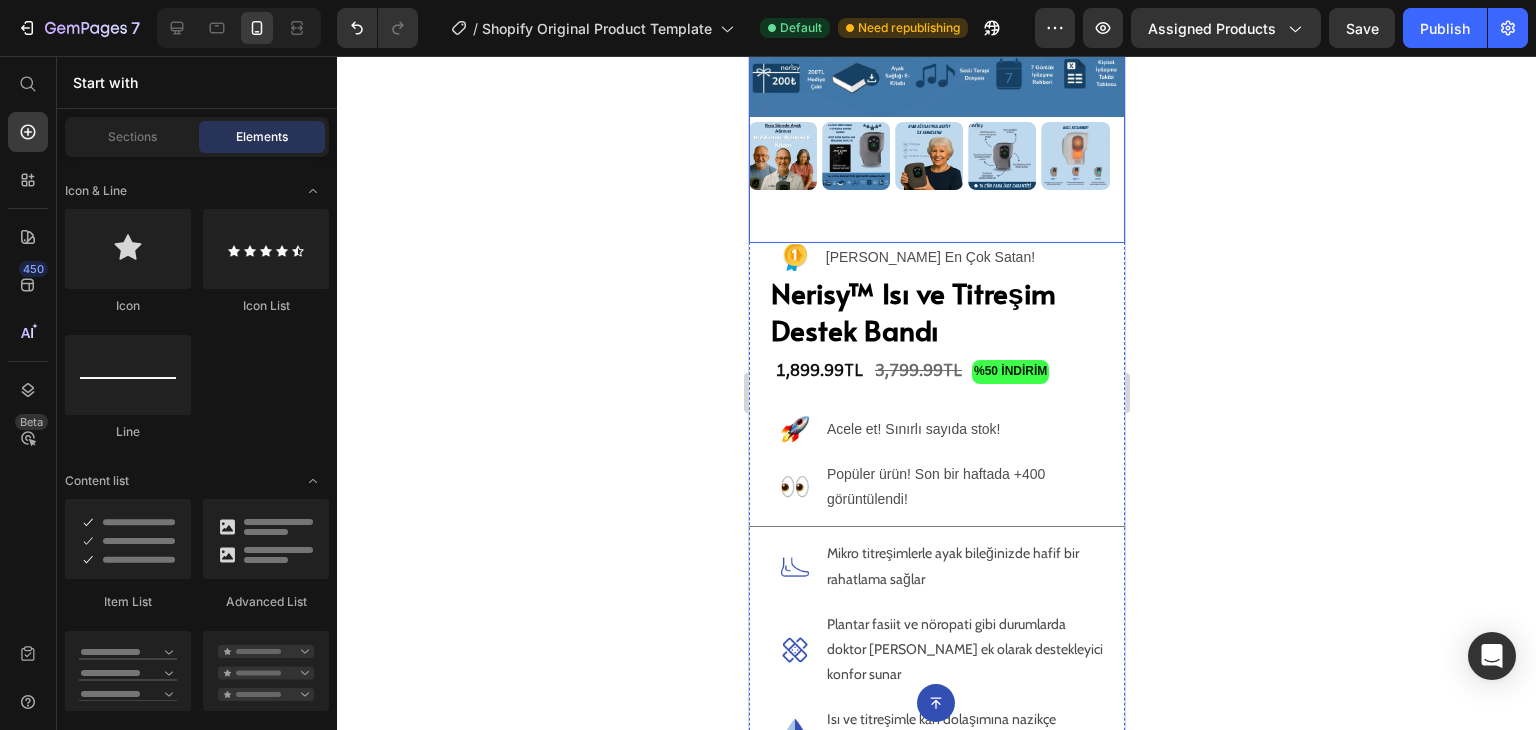click at bounding box center (928, 156) 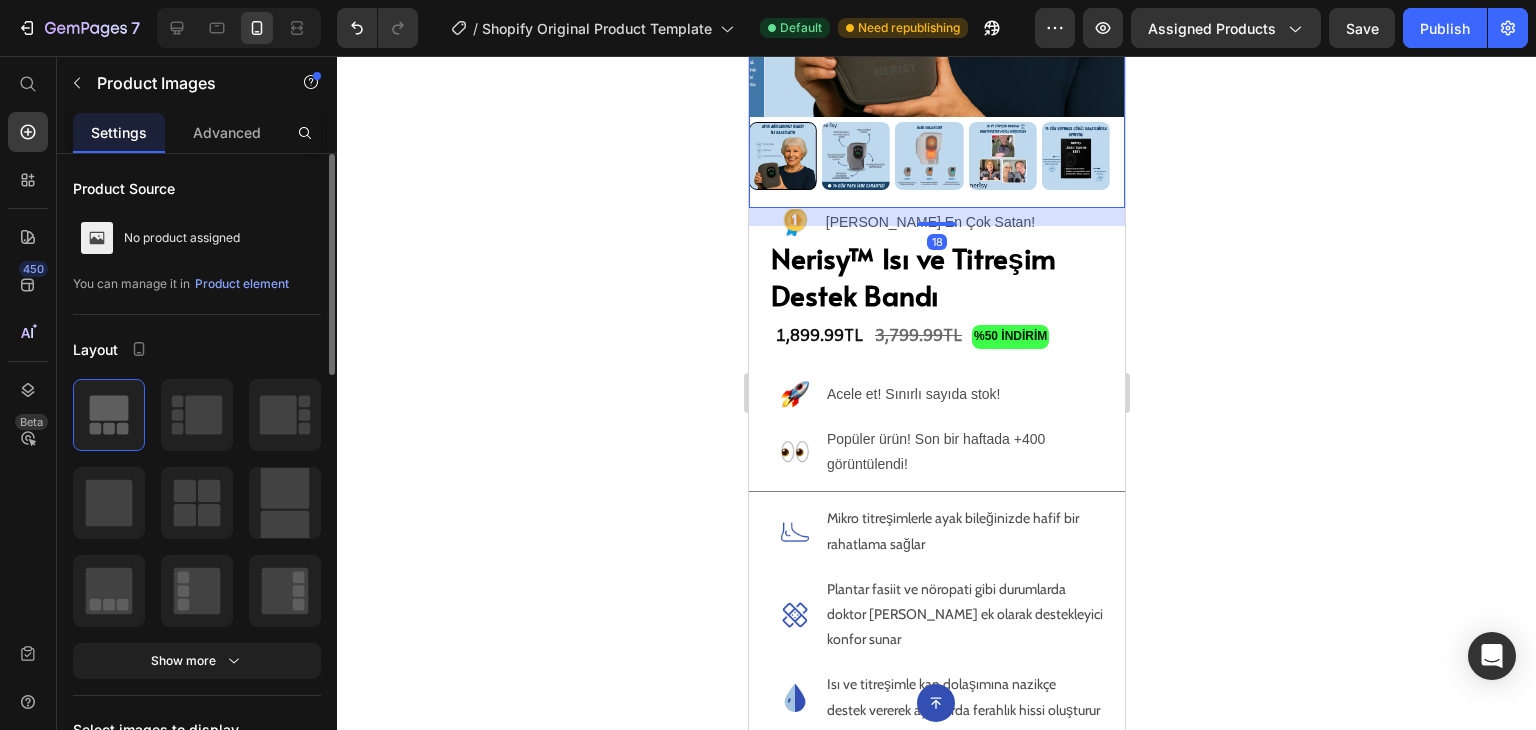 drag, startPoint x: 933, startPoint y: 280, endPoint x: 947, endPoint y: 245, distance: 37.696156 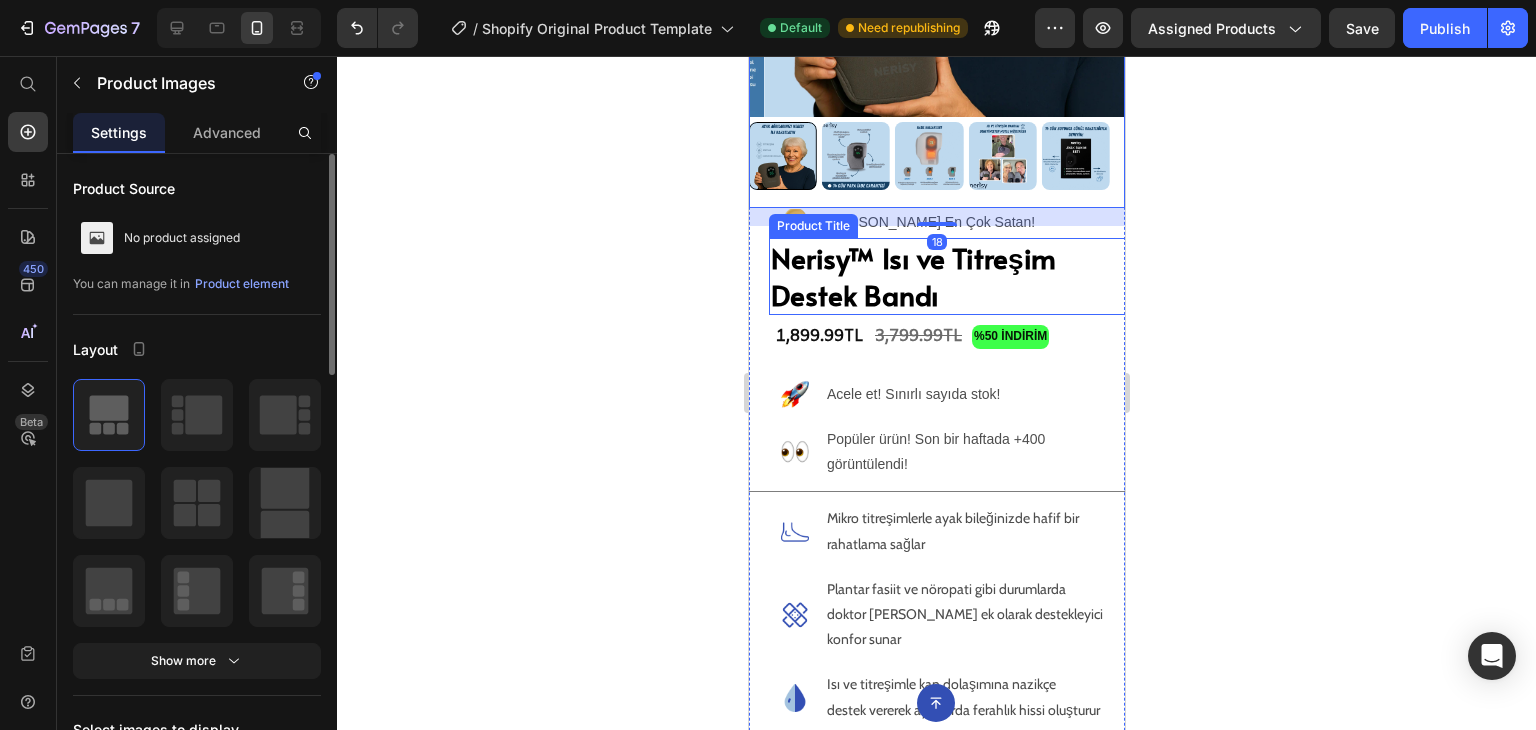 click 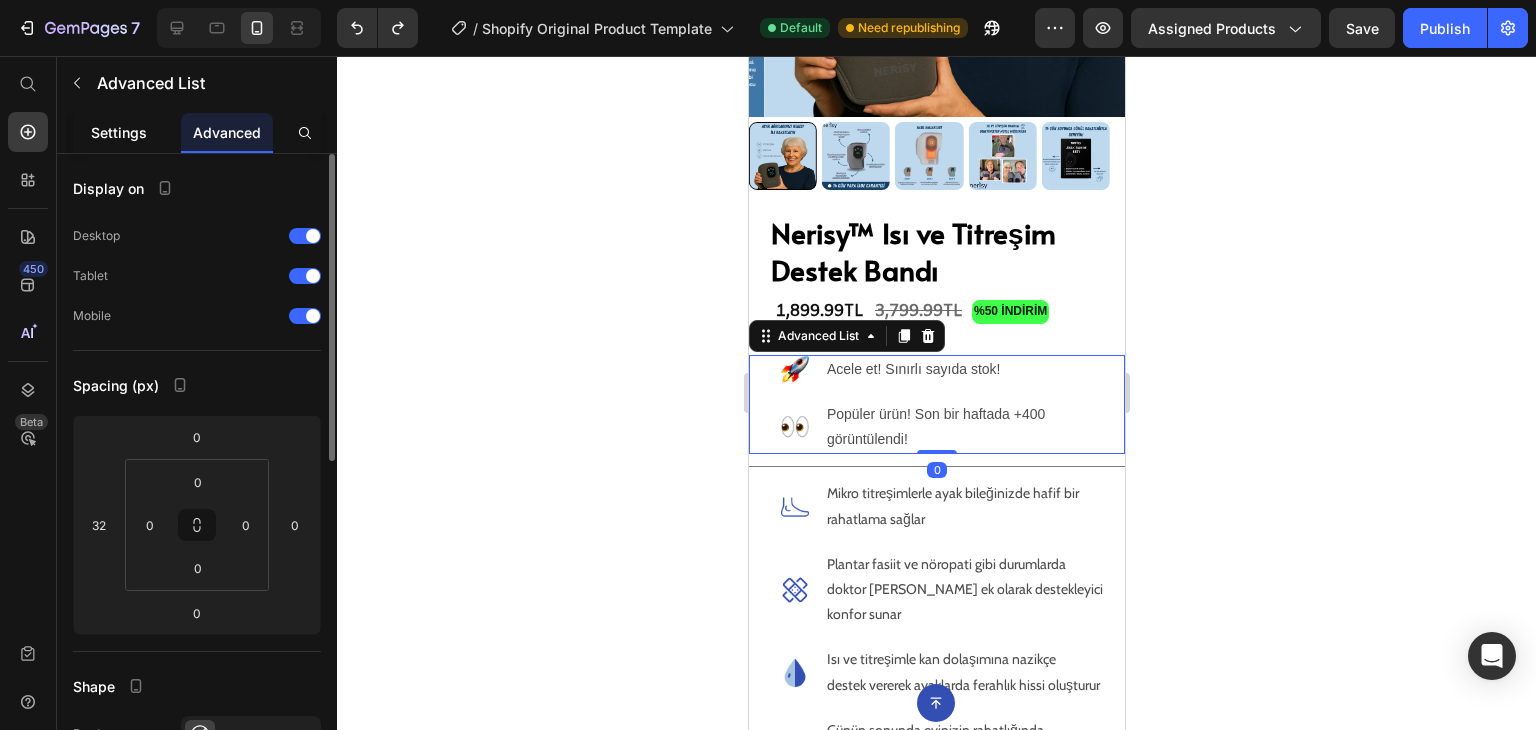 click on "Settings" at bounding box center [119, 132] 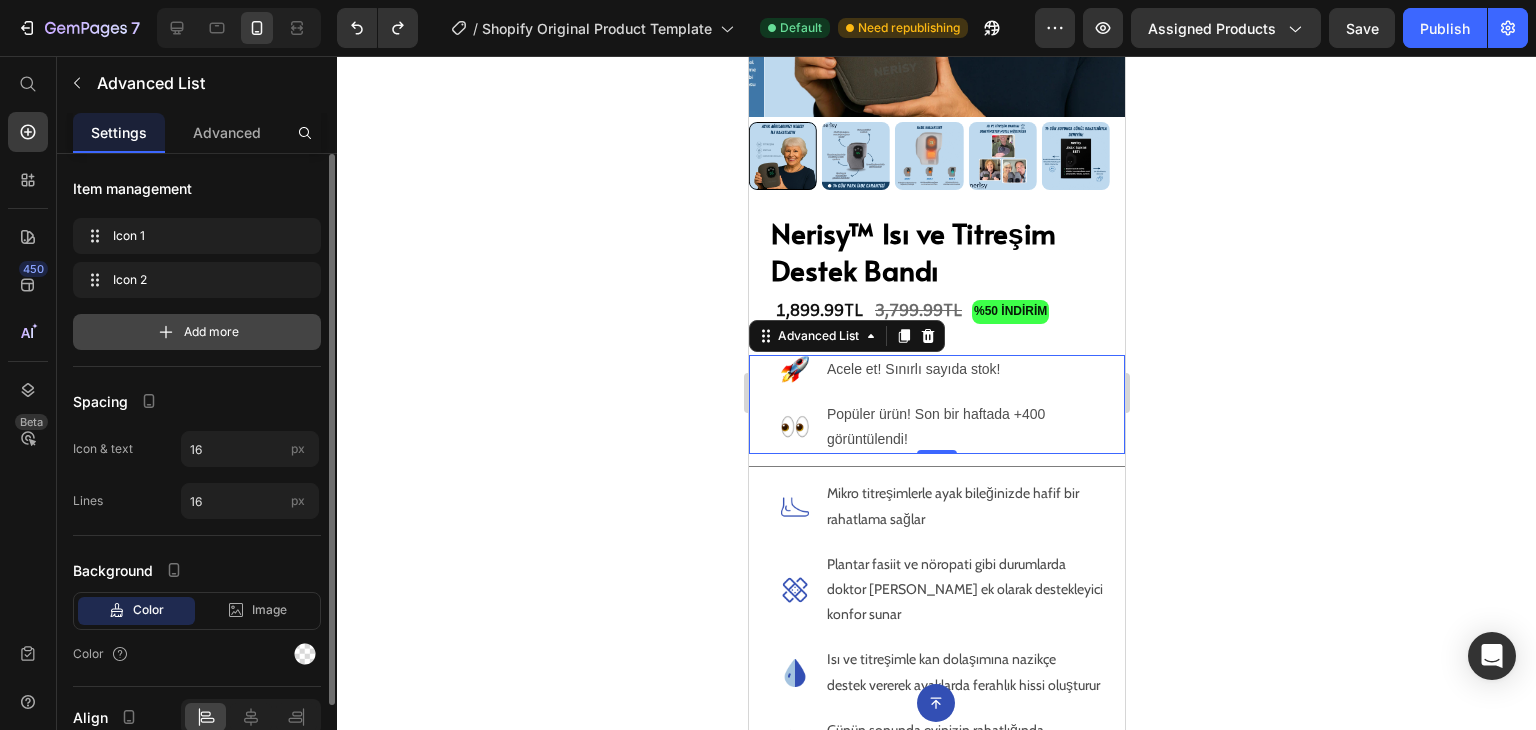 click on "Add more" at bounding box center [197, 332] 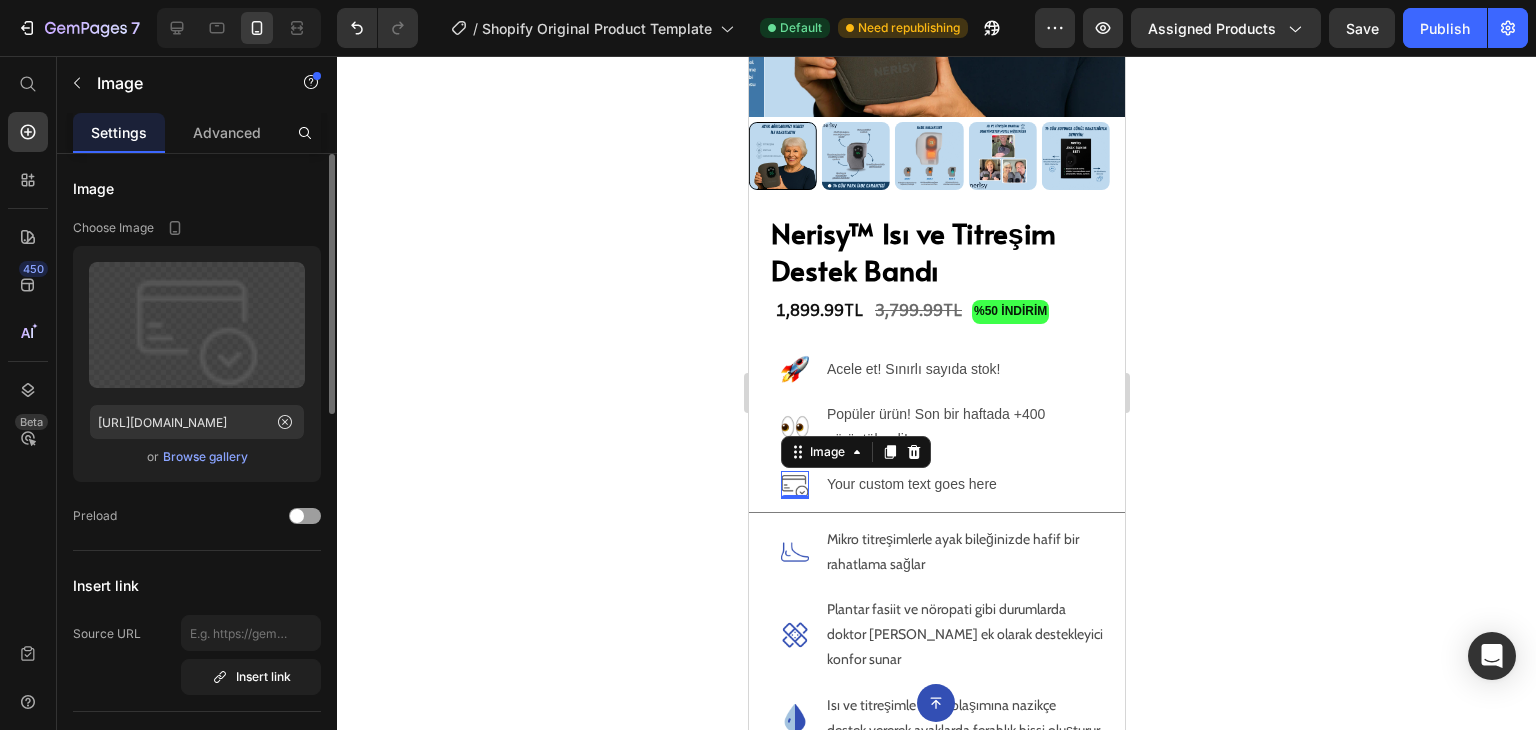 click on "Browse gallery" at bounding box center (205, 457) 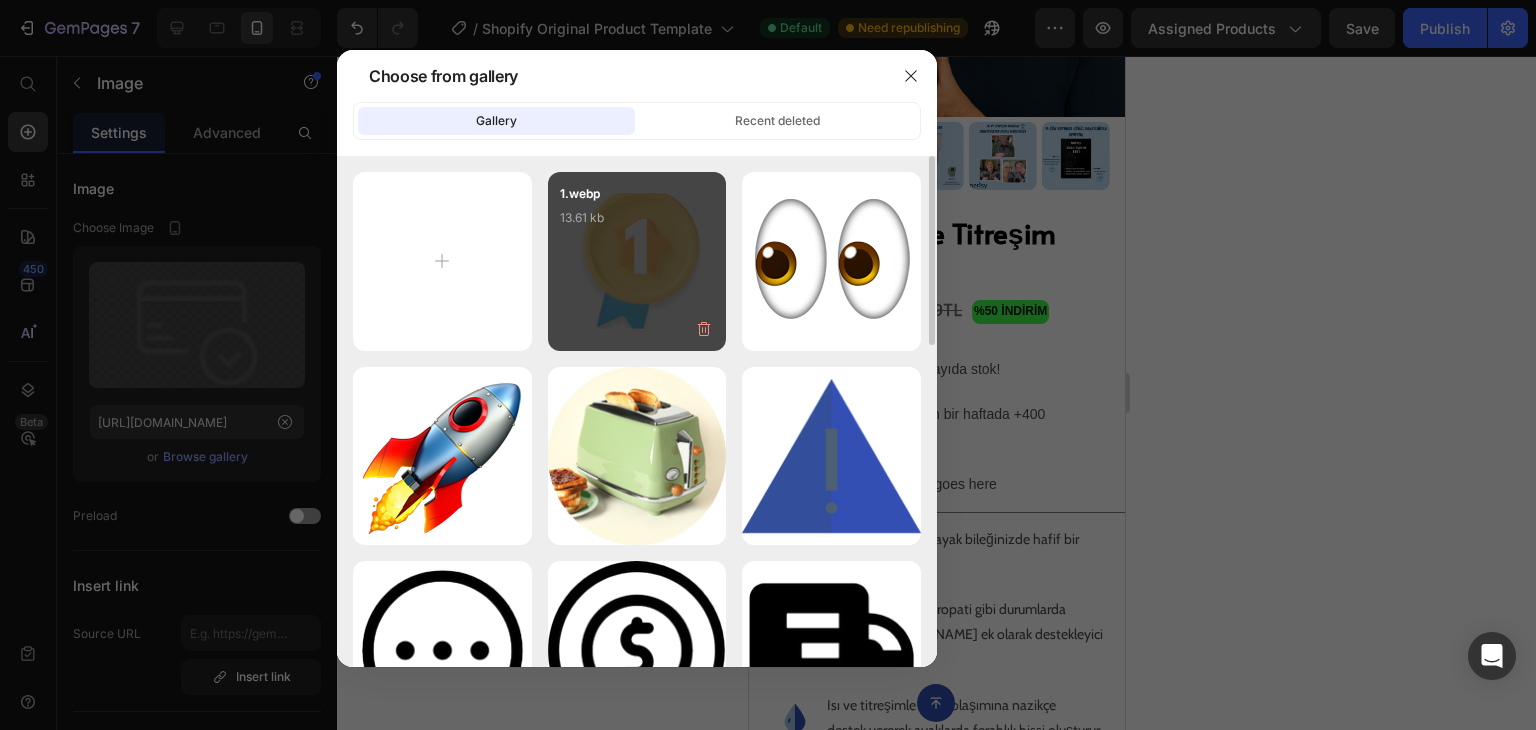 click on "1.webp 13.61 kb" at bounding box center [637, 224] 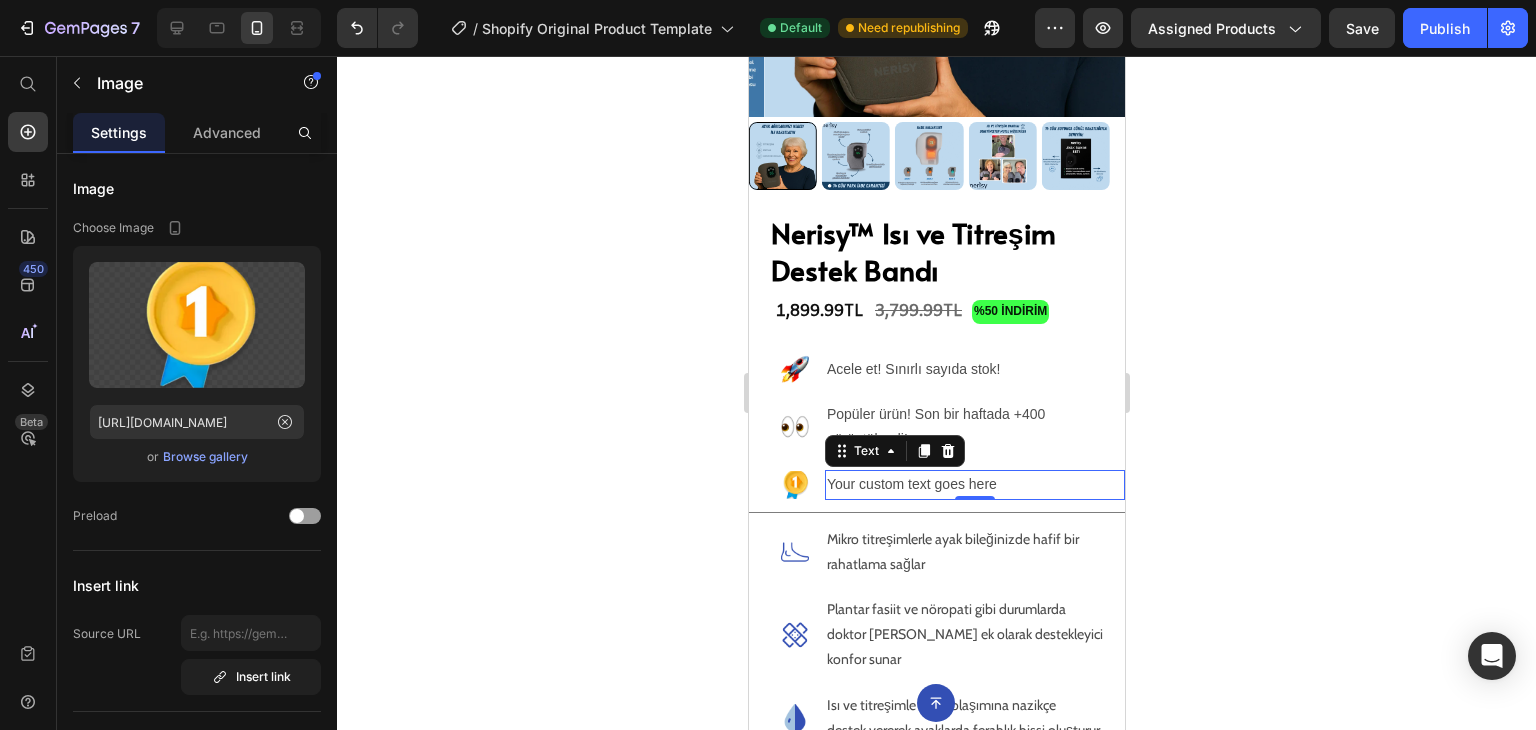 click on "Your custom text goes here" at bounding box center (974, 484) 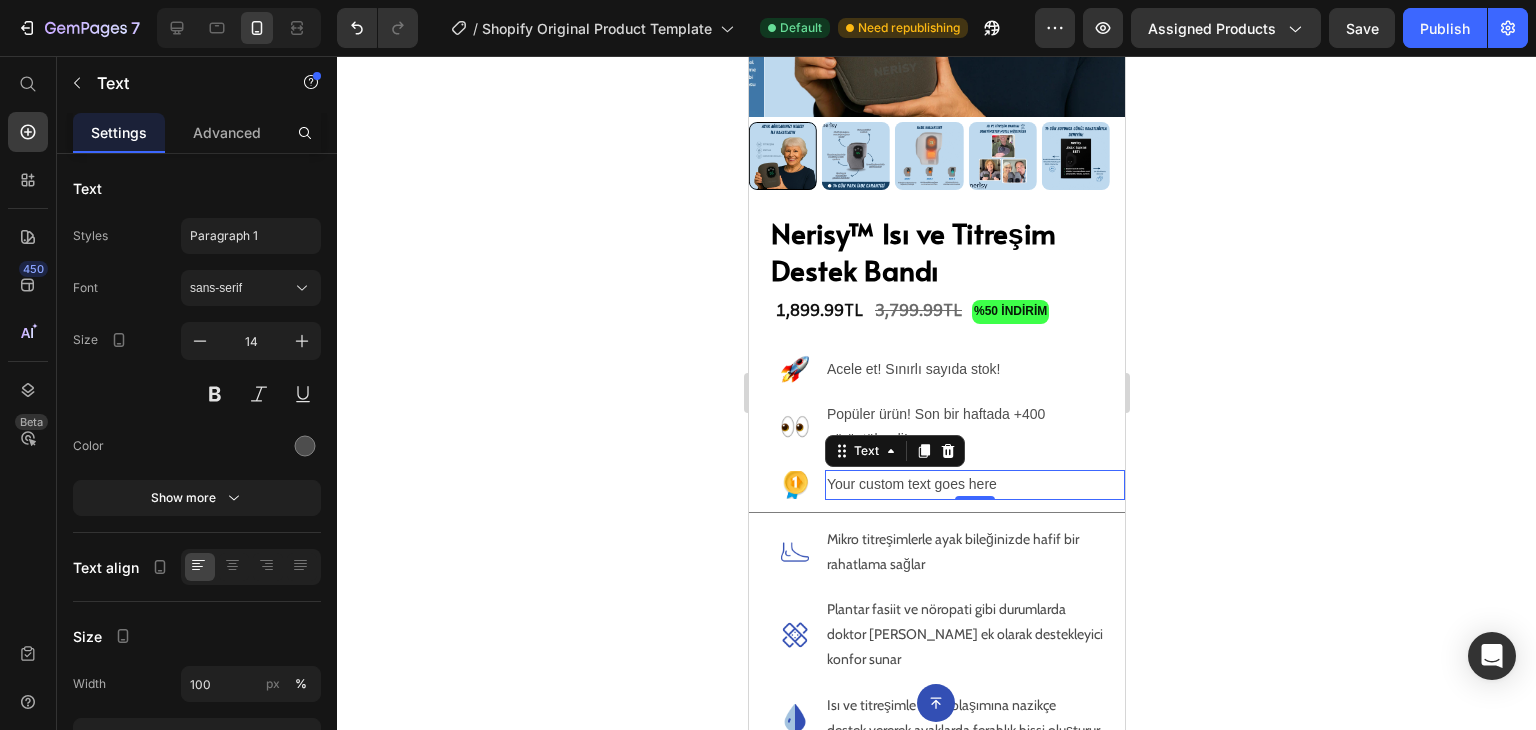 click on "Your custom text goes here" at bounding box center (974, 484) 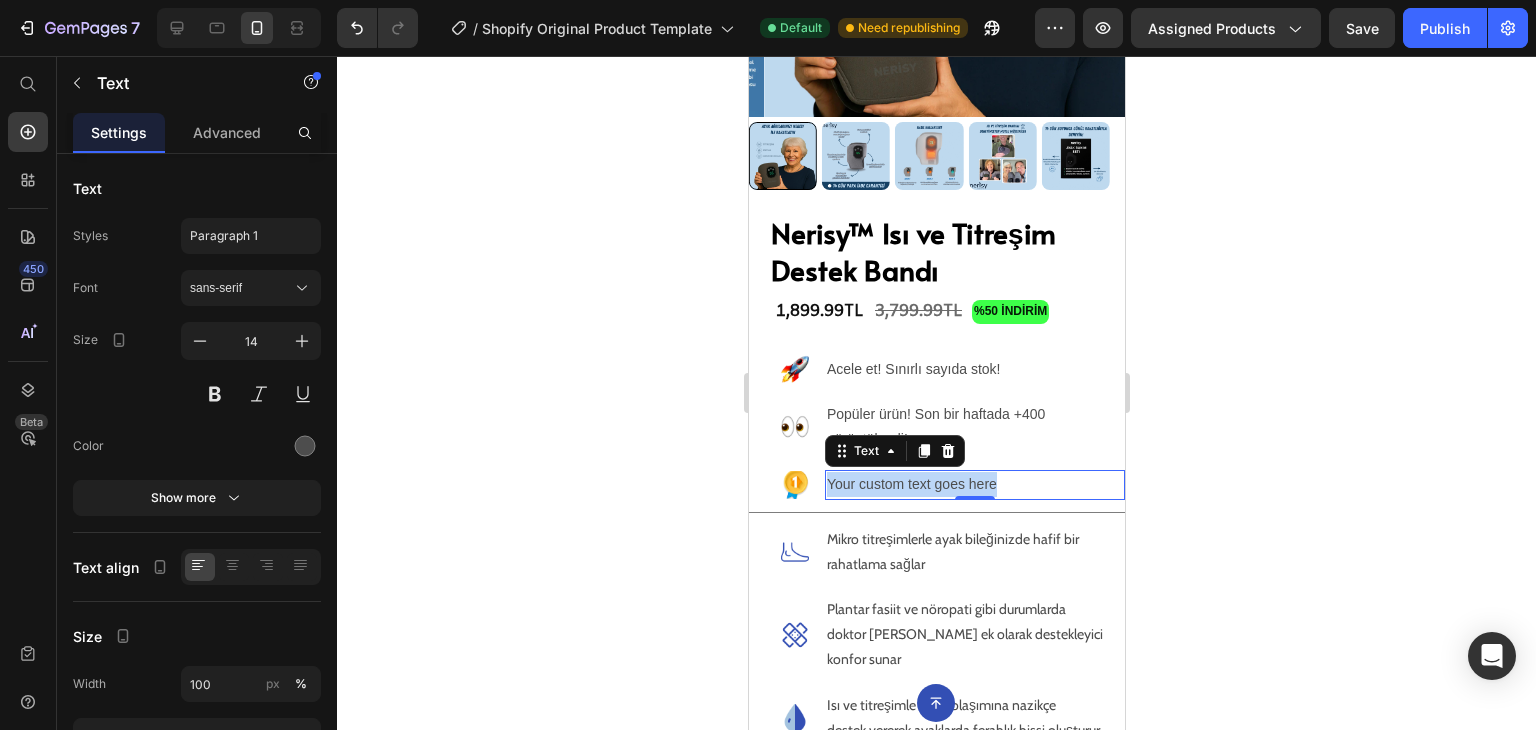 click on "Your custom text goes here" at bounding box center (974, 484) 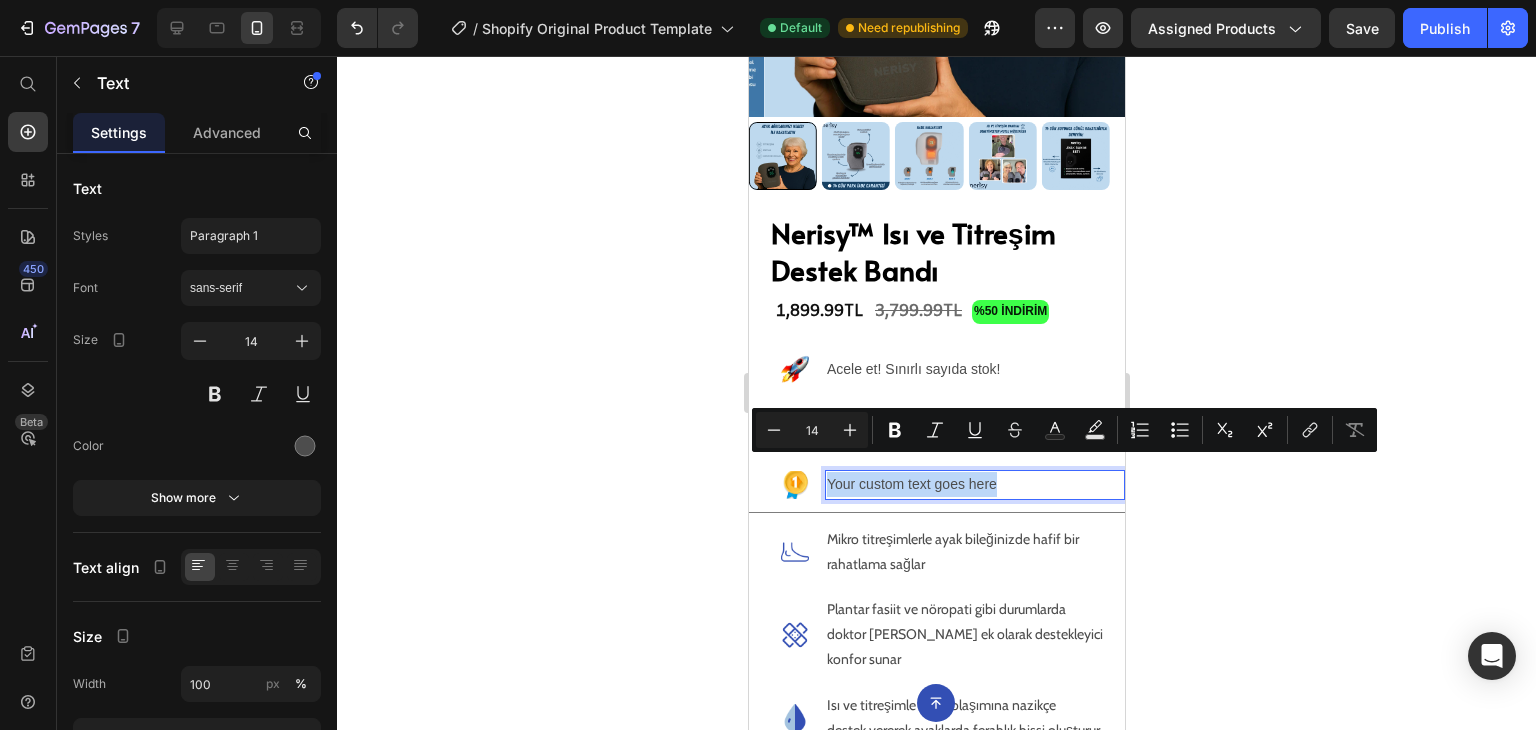click on "Your custom text goes here" at bounding box center (974, 484) 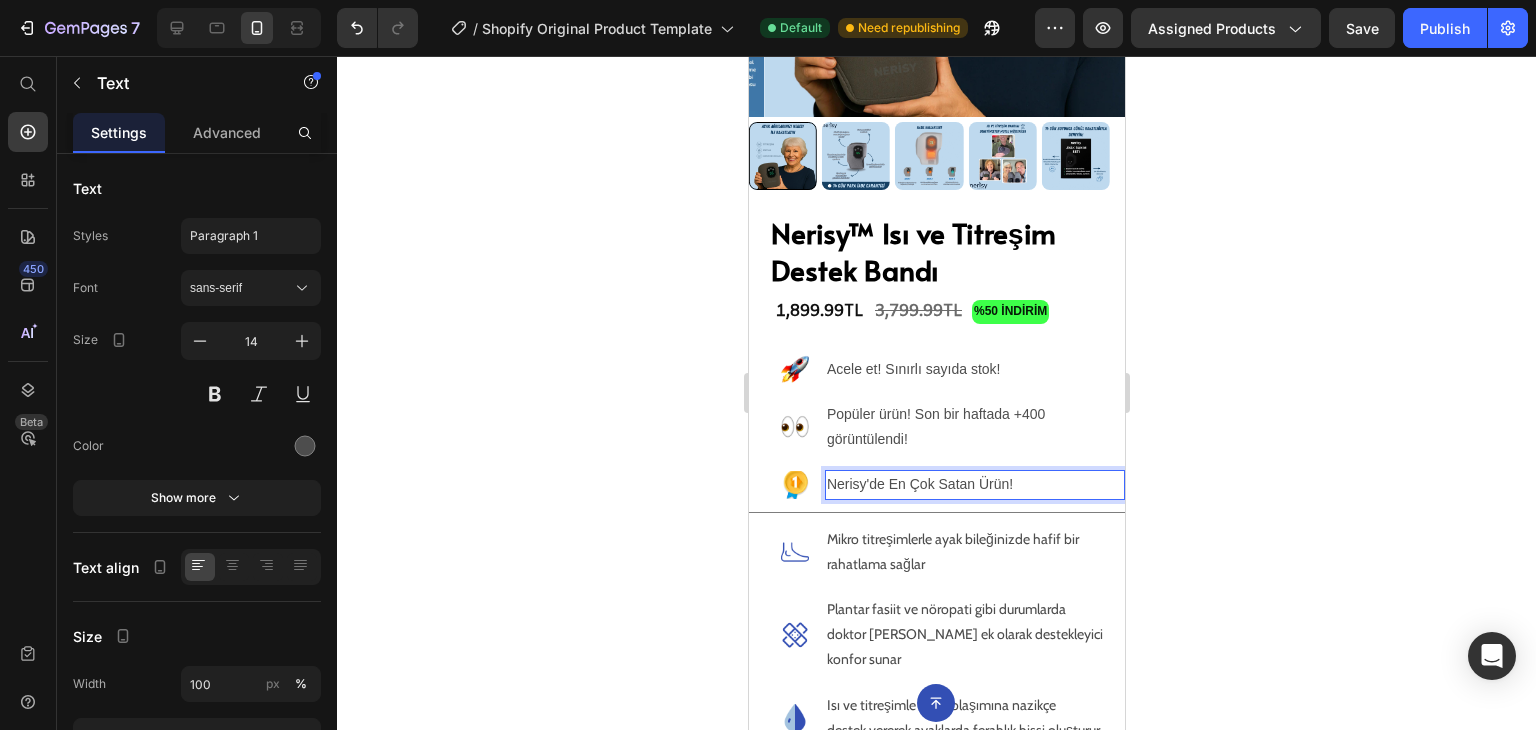 click 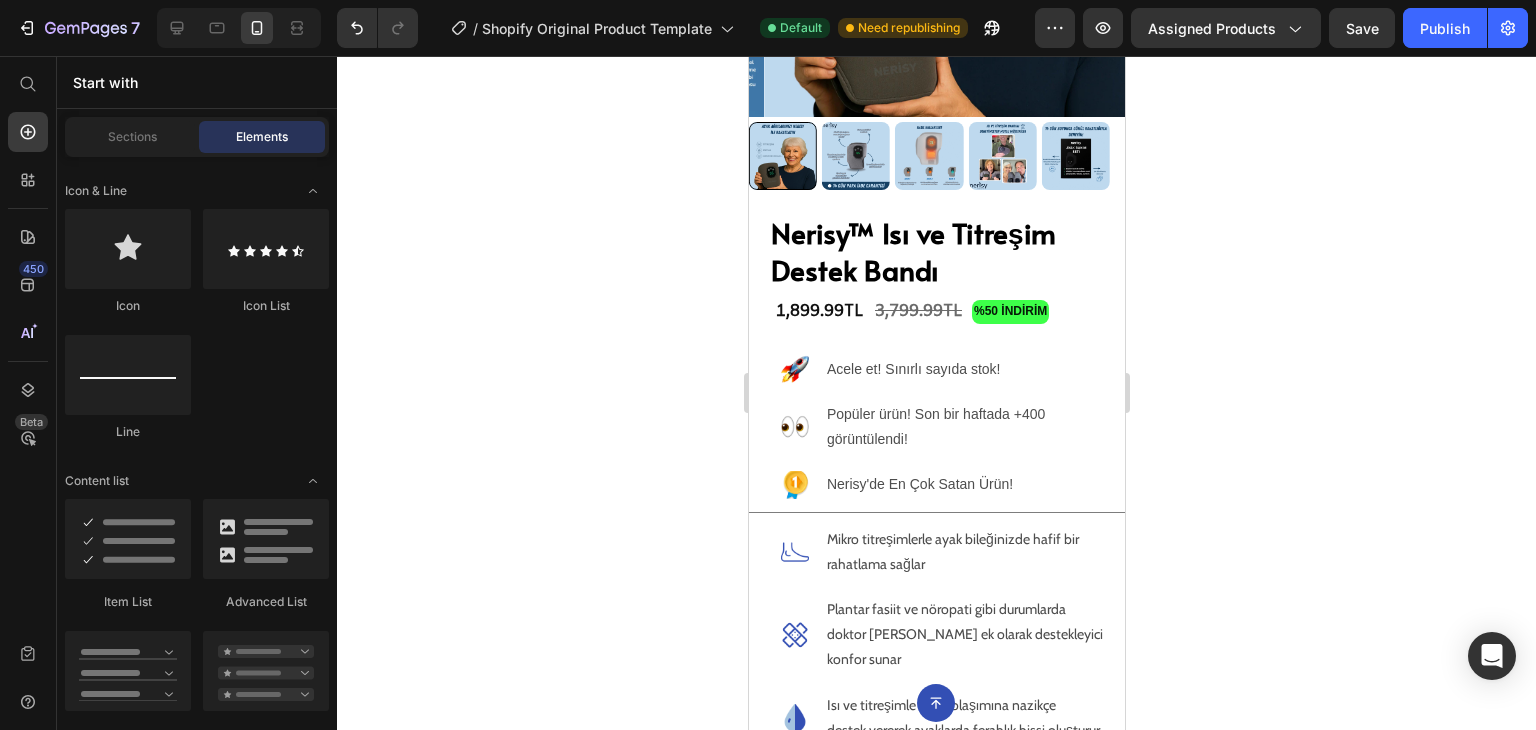 click 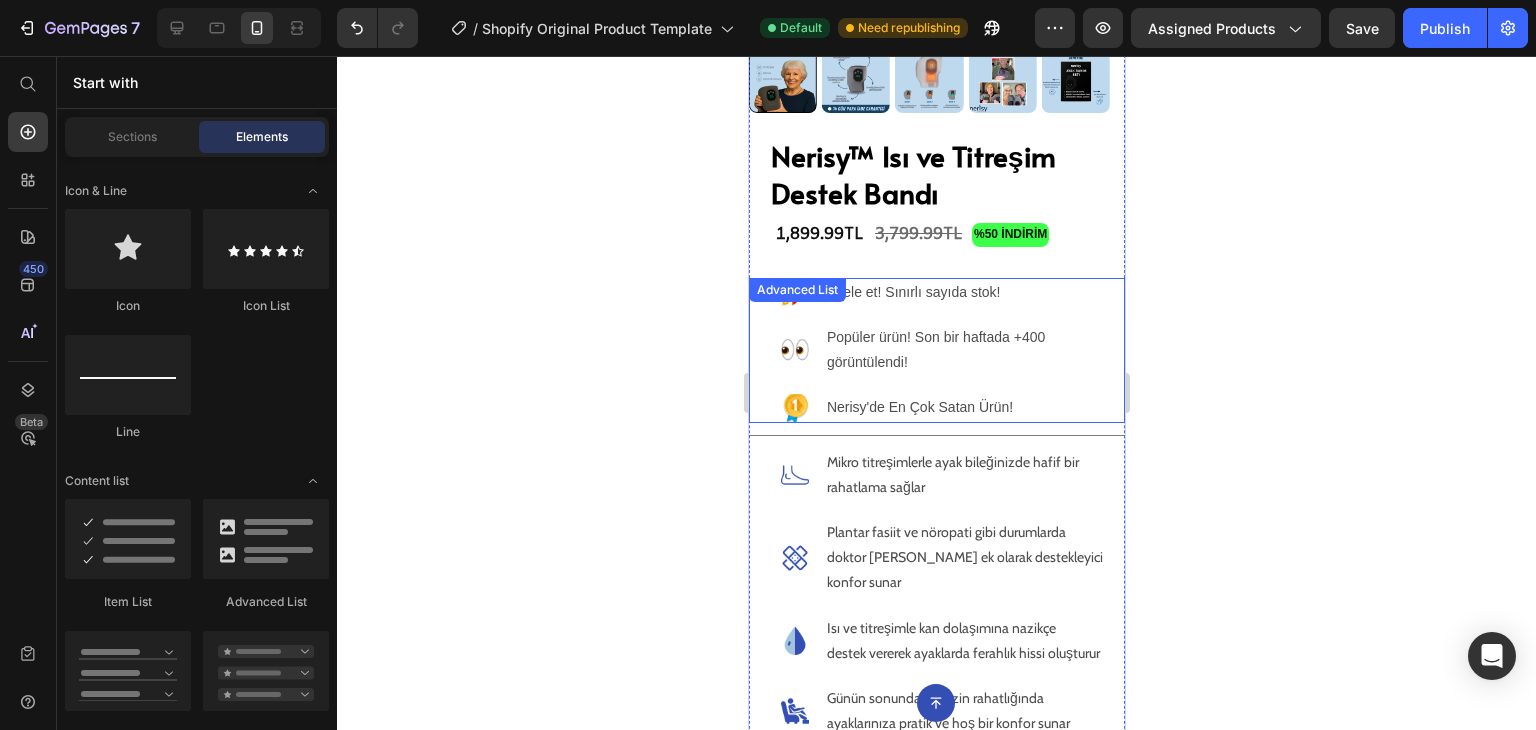 scroll, scrollTop: 432, scrollLeft: 0, axis: vertical 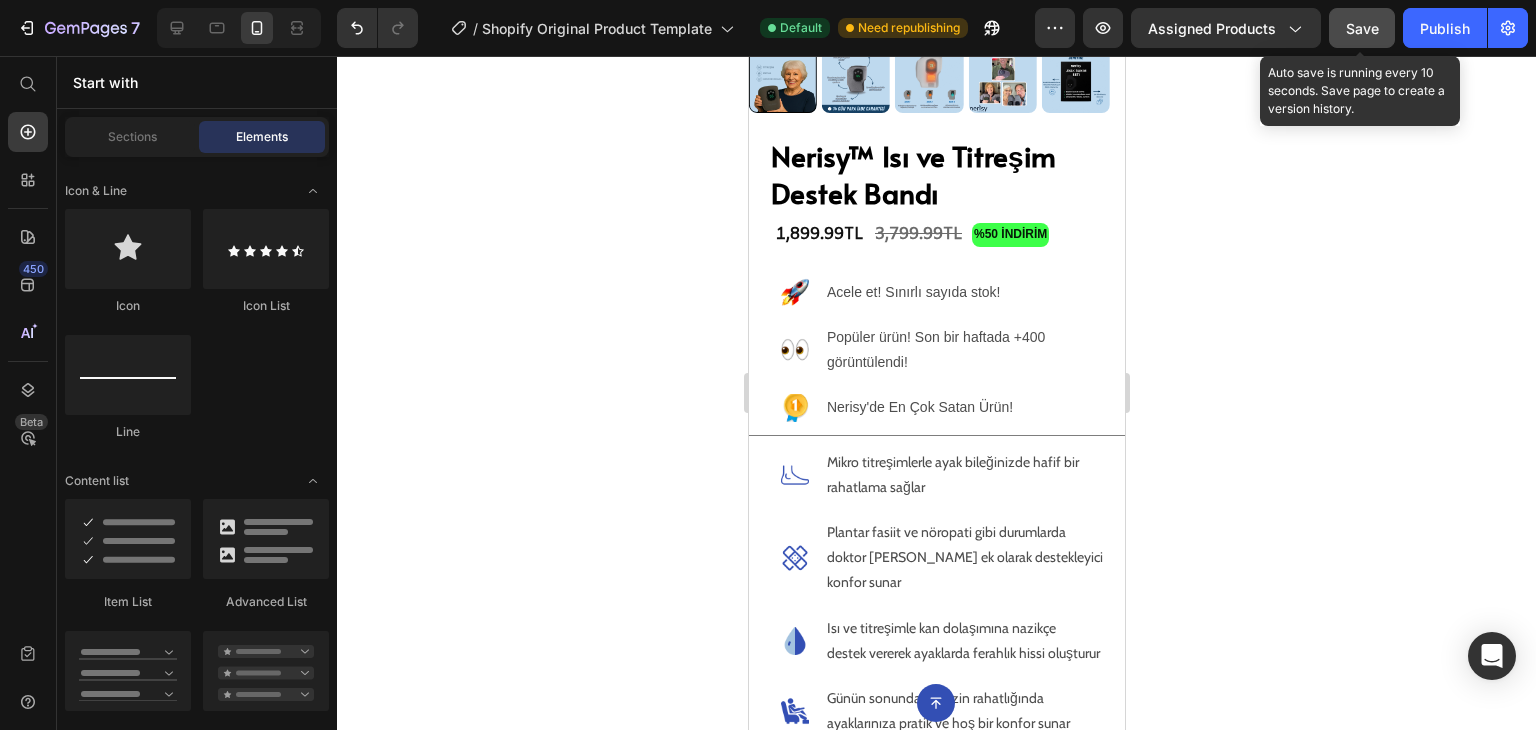 click on "Save" at bounding box center (1362, 28) 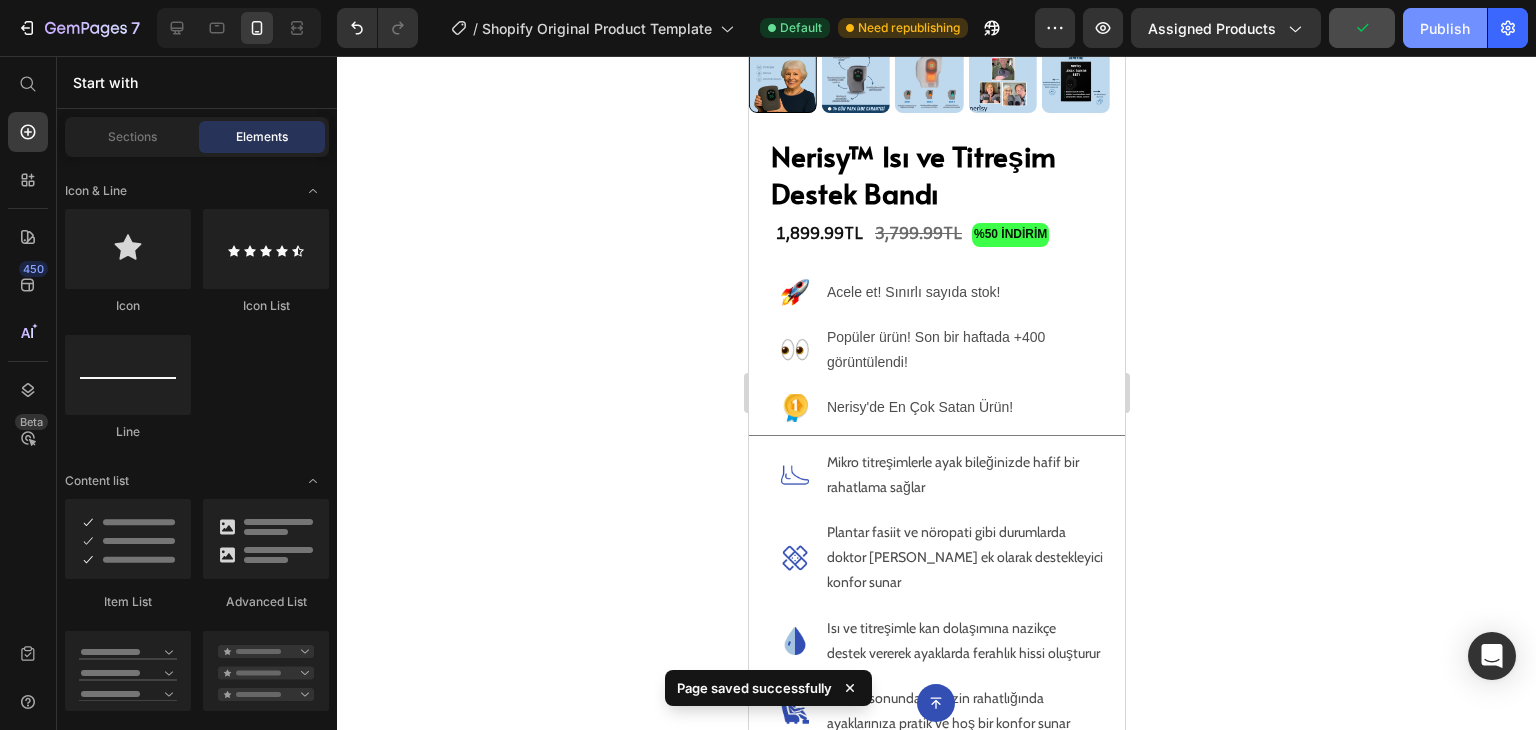 click on "Publish" 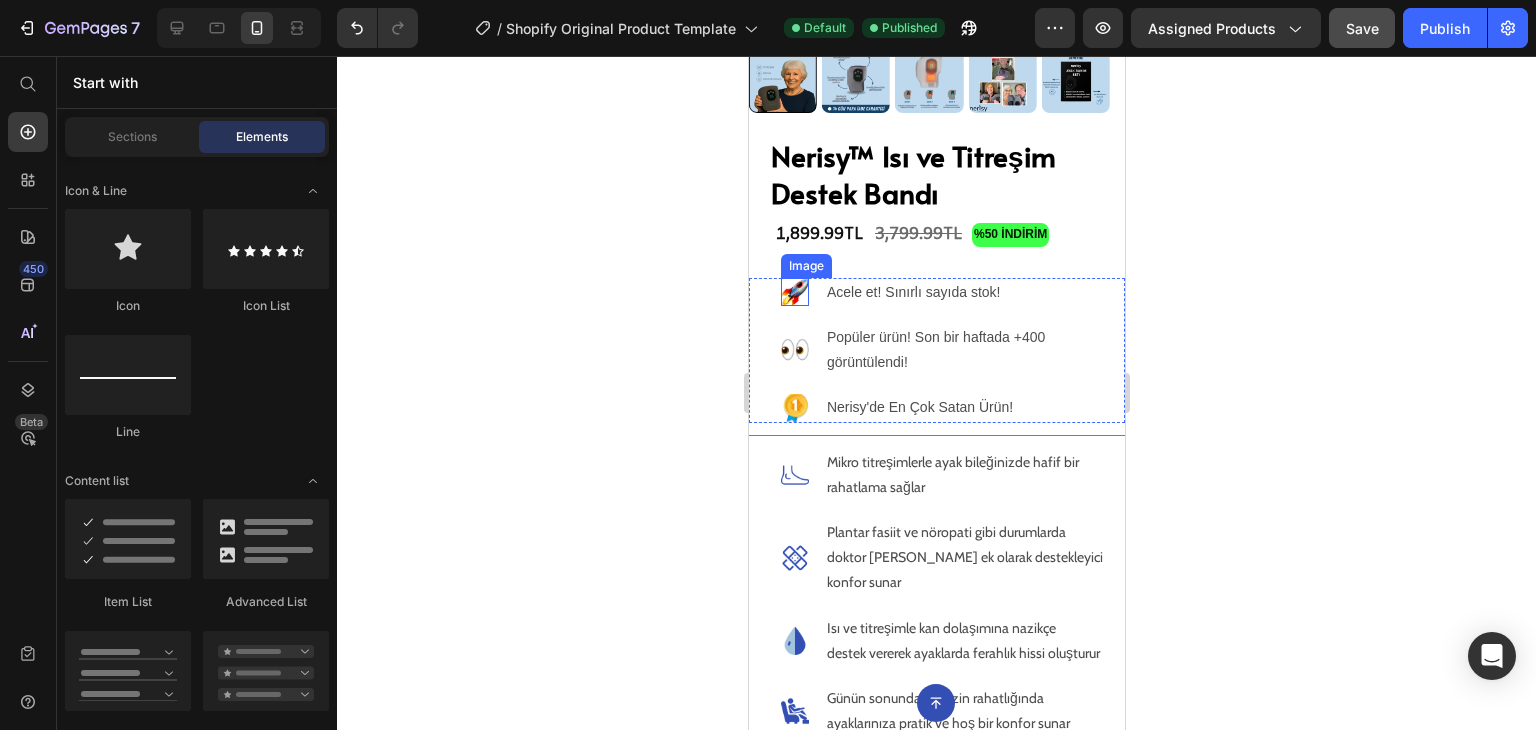 click at bounding box center (794, 292) 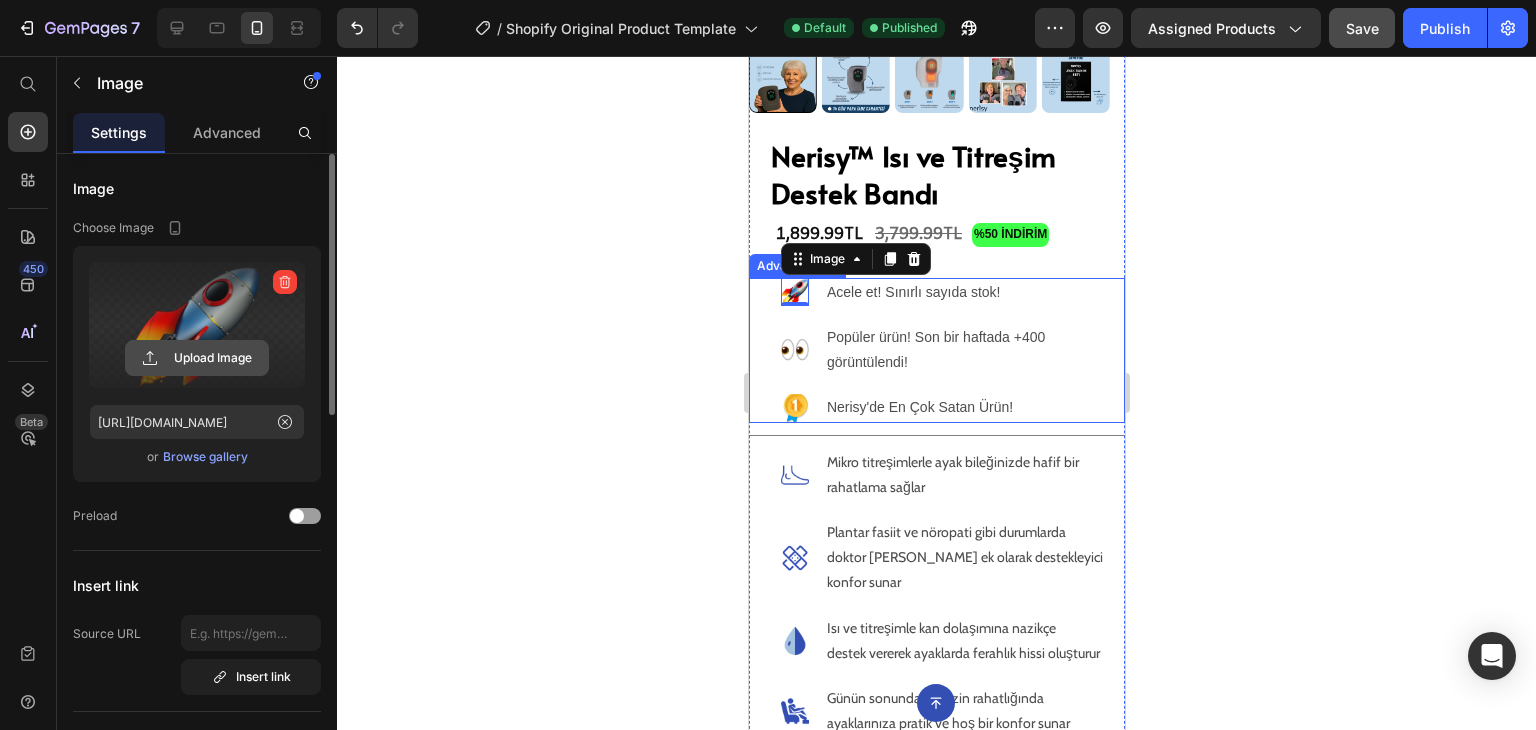 click 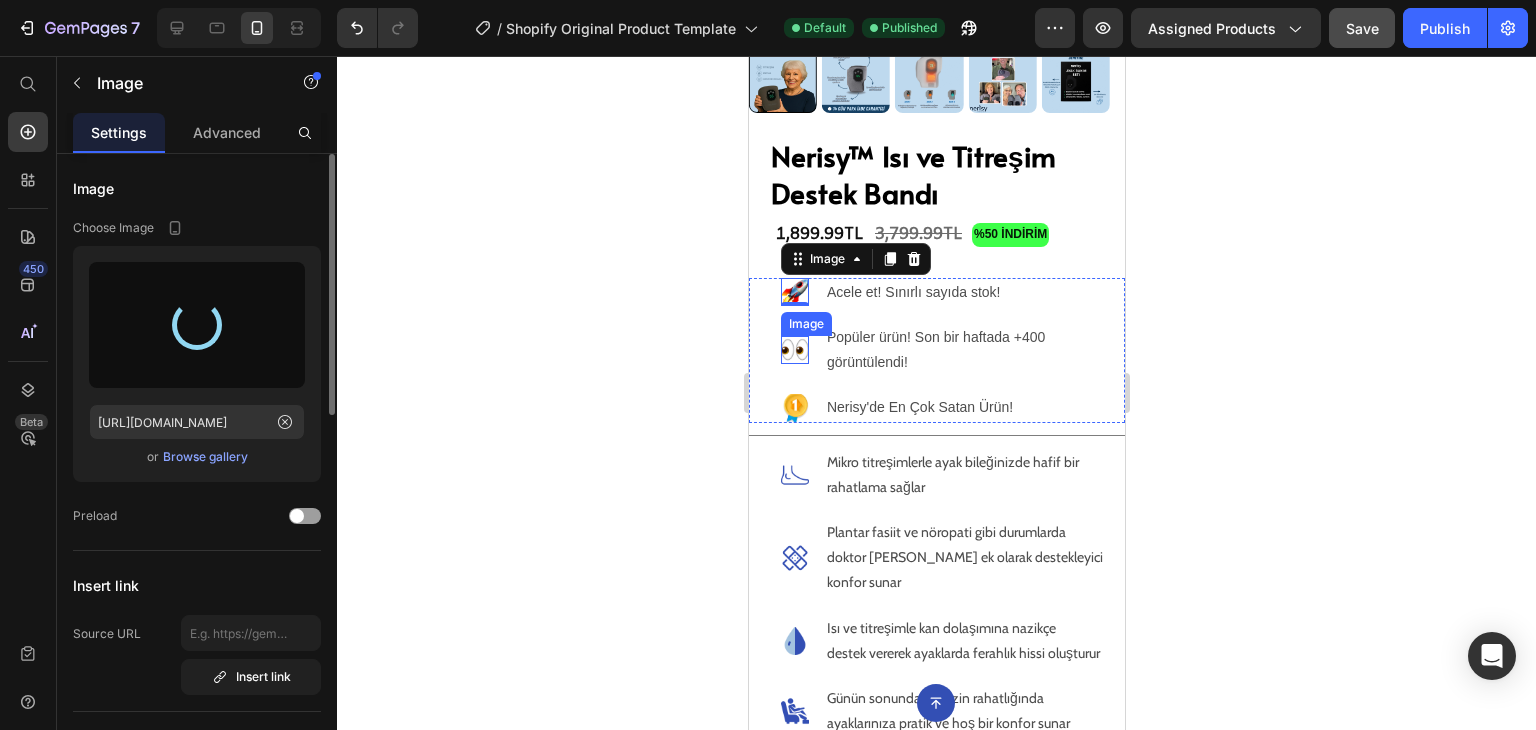 type on "[URL][DOMAIN_NAME]" 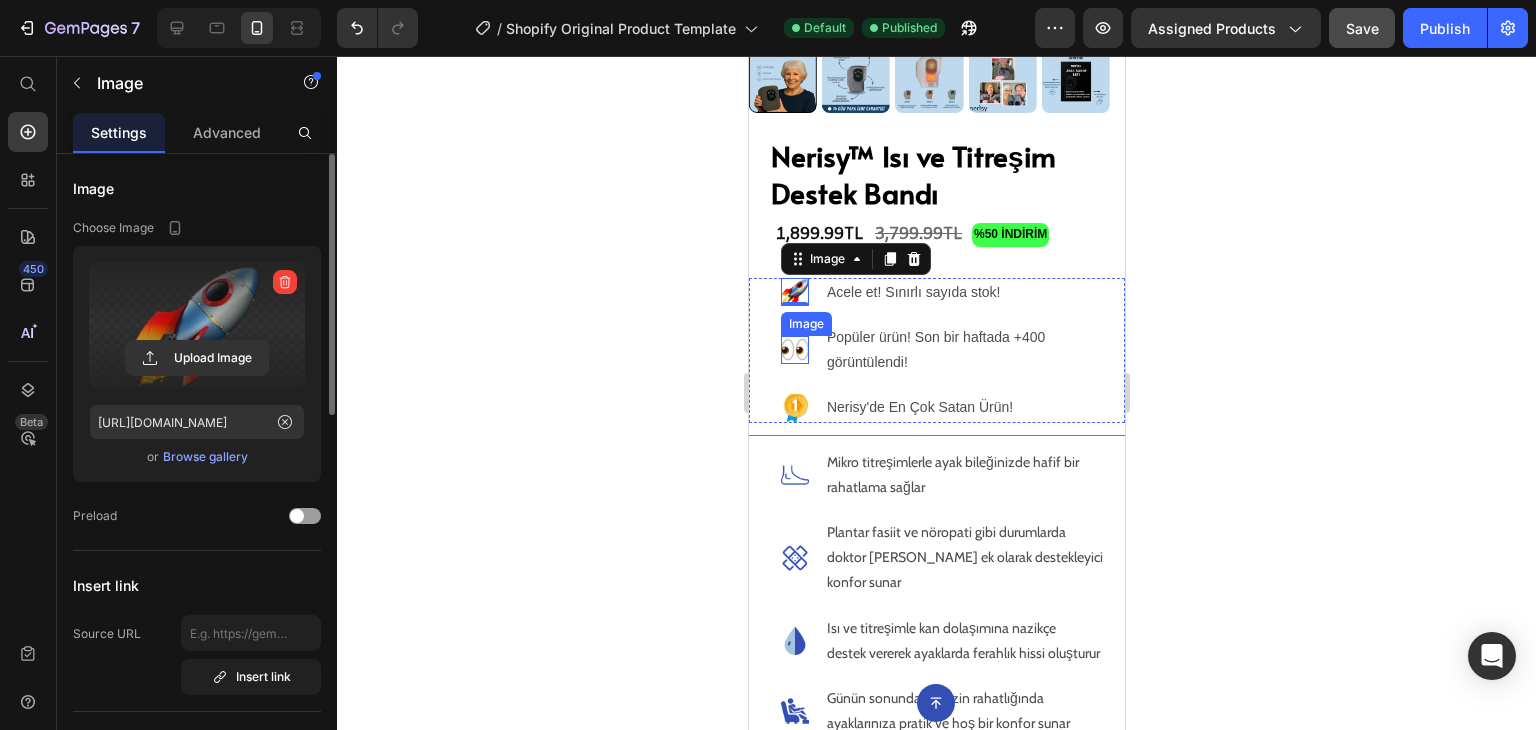click at bounding box center [794, 350] 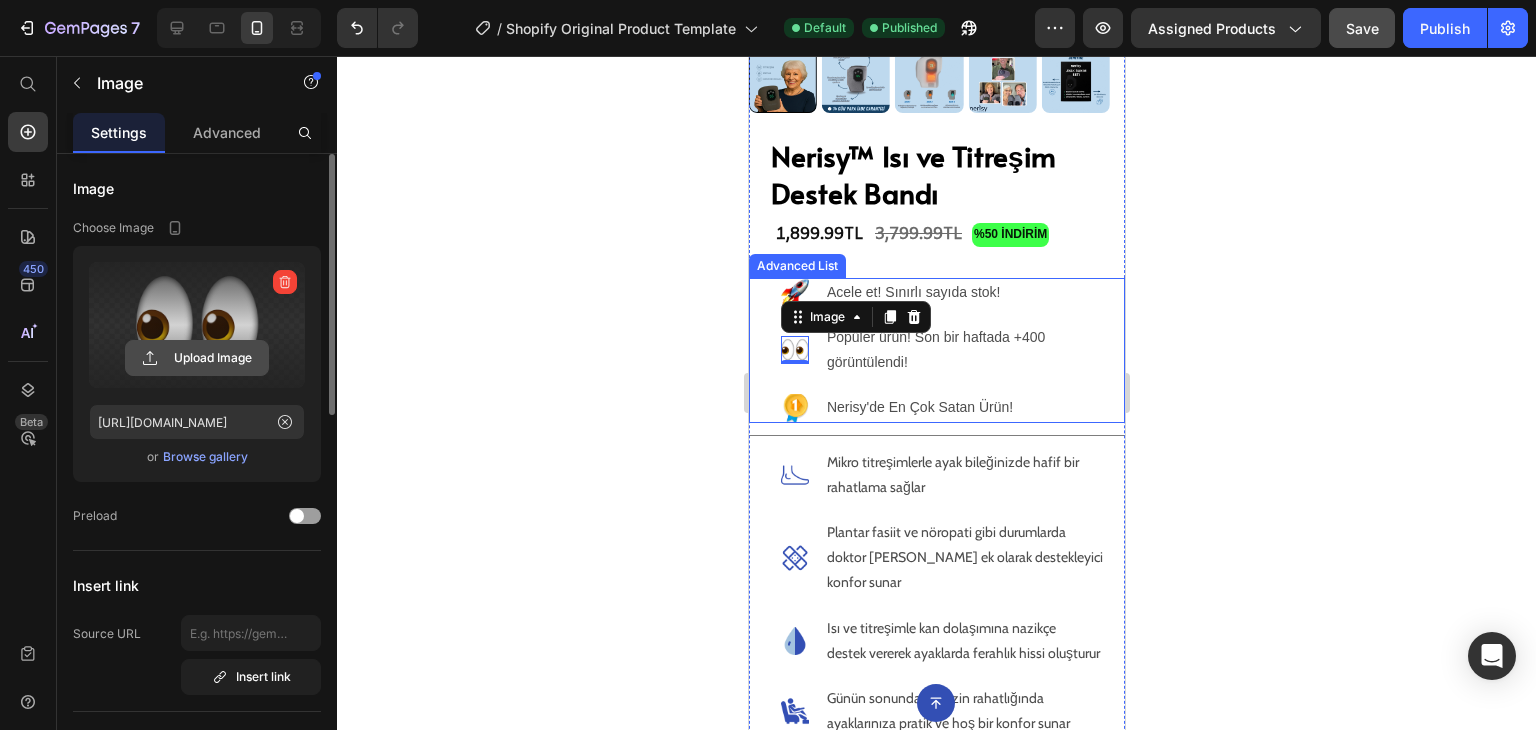 click 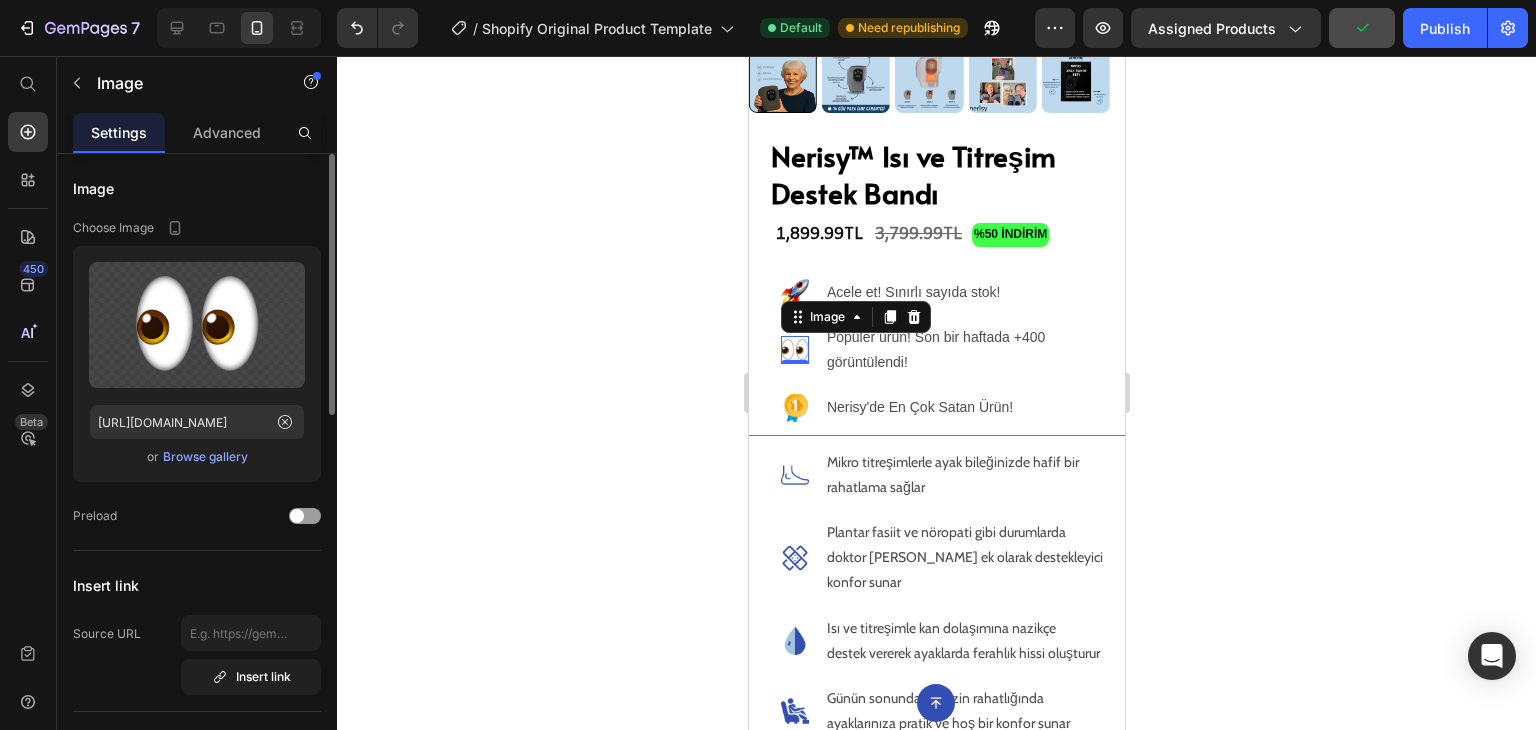click on "Browse gallery" at bounding box center (205, 457) 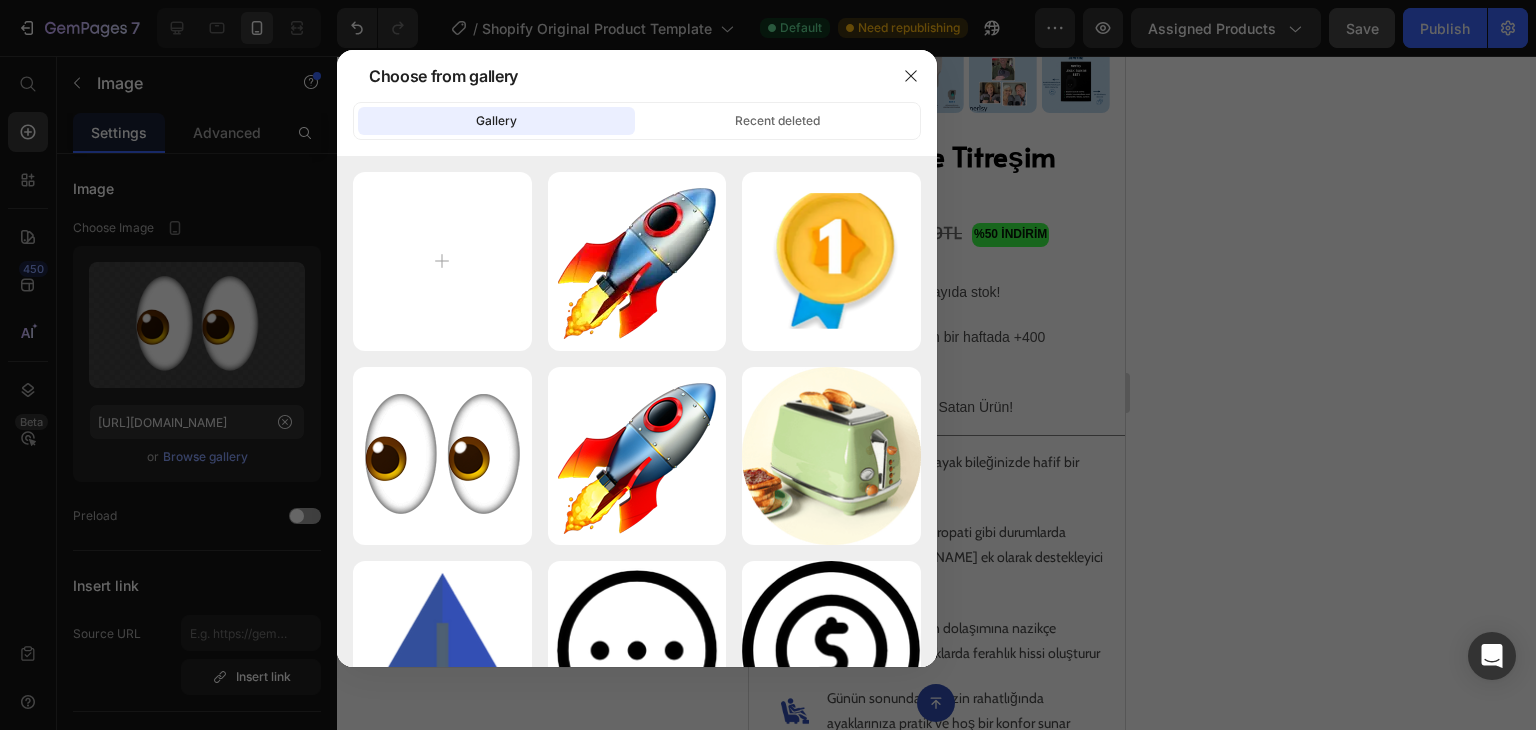 click at bounding box center (768, 365) 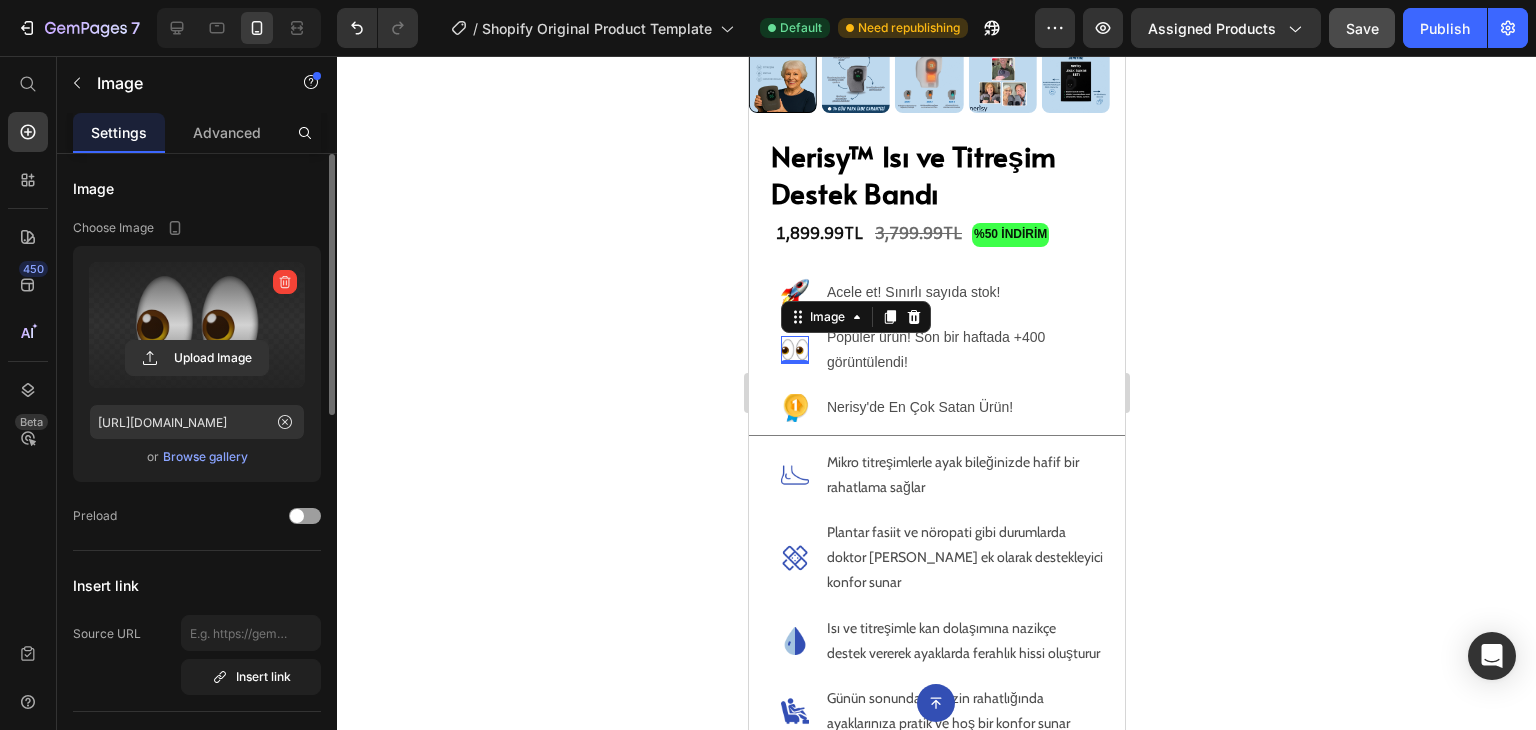 click at bounding box center [197, 325] 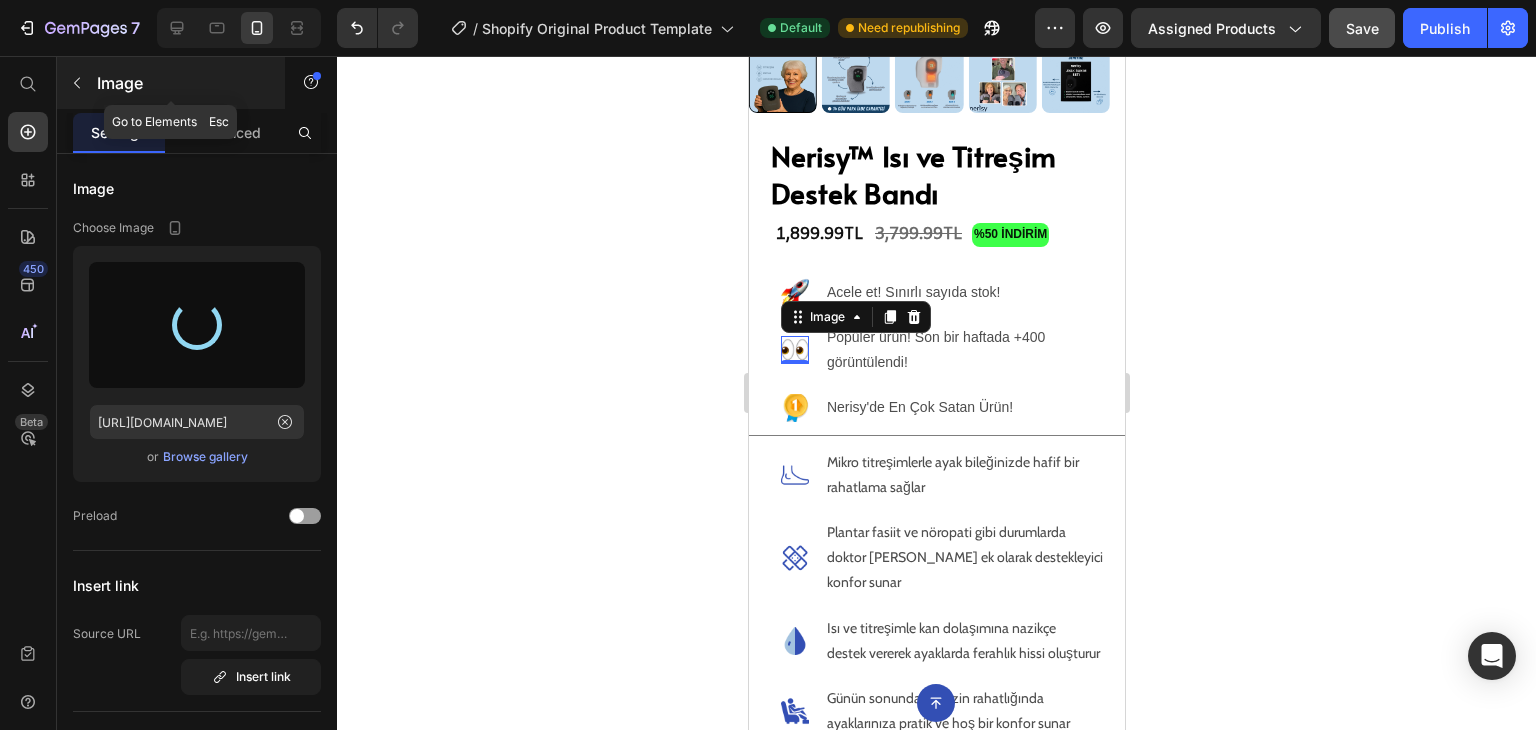 type on "[URL][DOMAIN_NAME]" 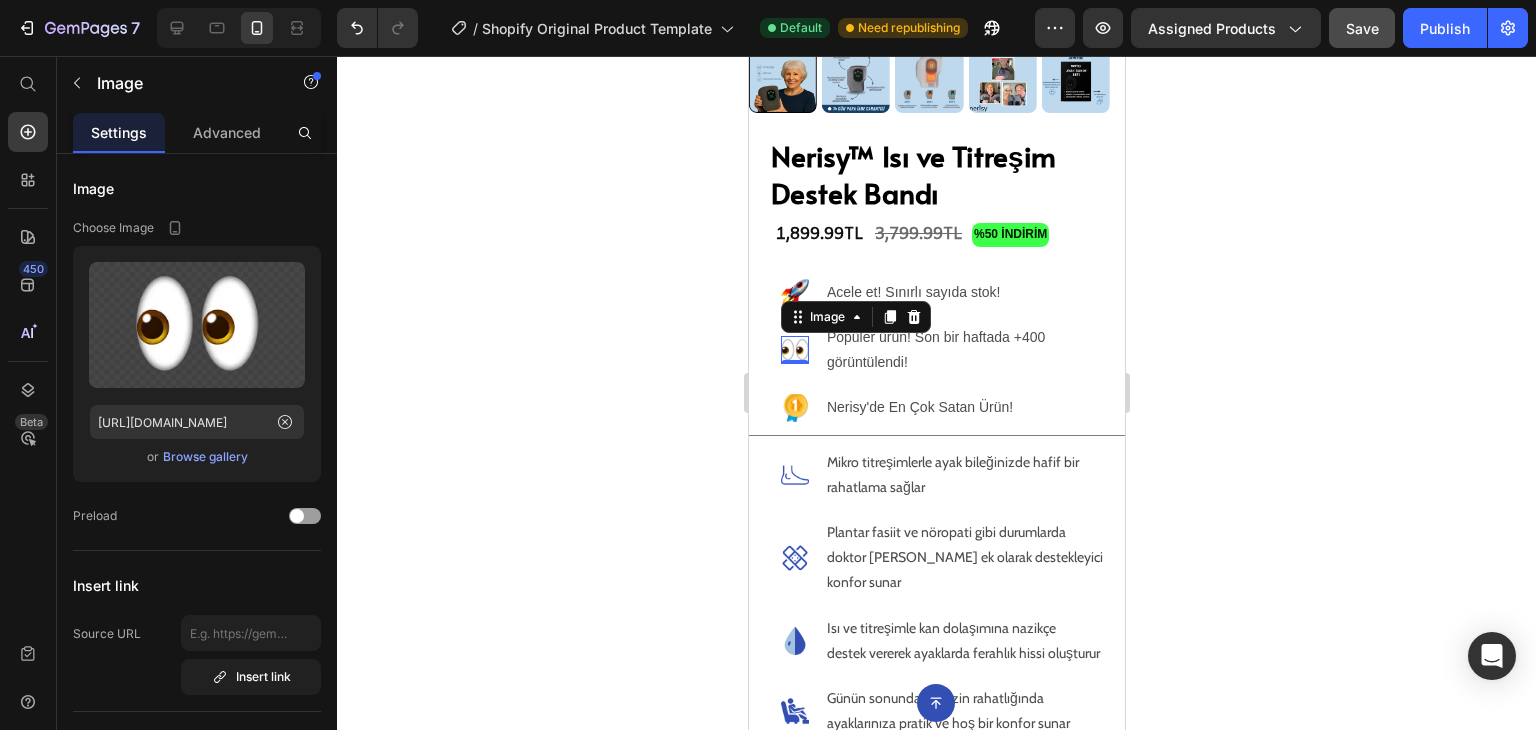 click 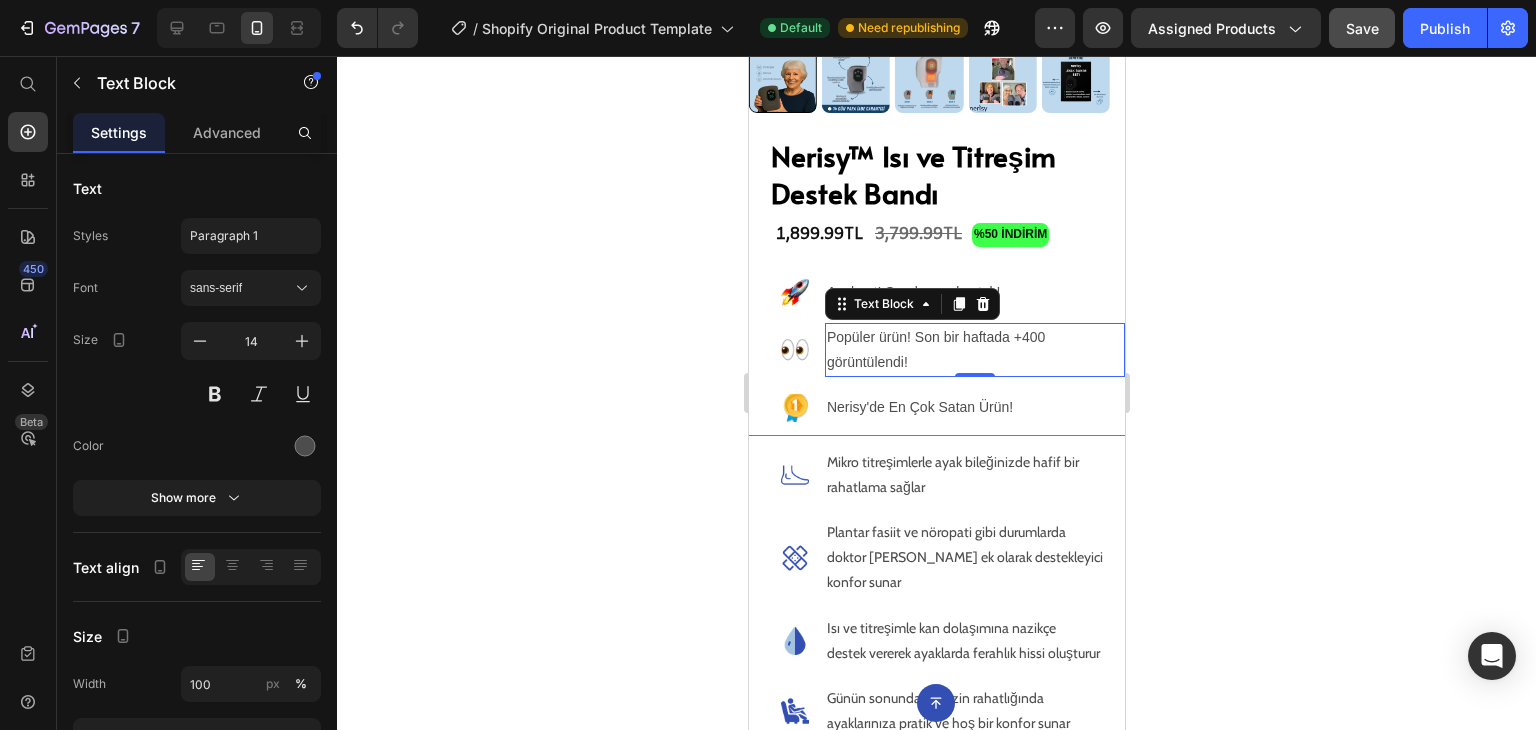 click on "Popüler ürün! Son bir haftada +400 görüntülendi!" at bounding box center [974, 350] 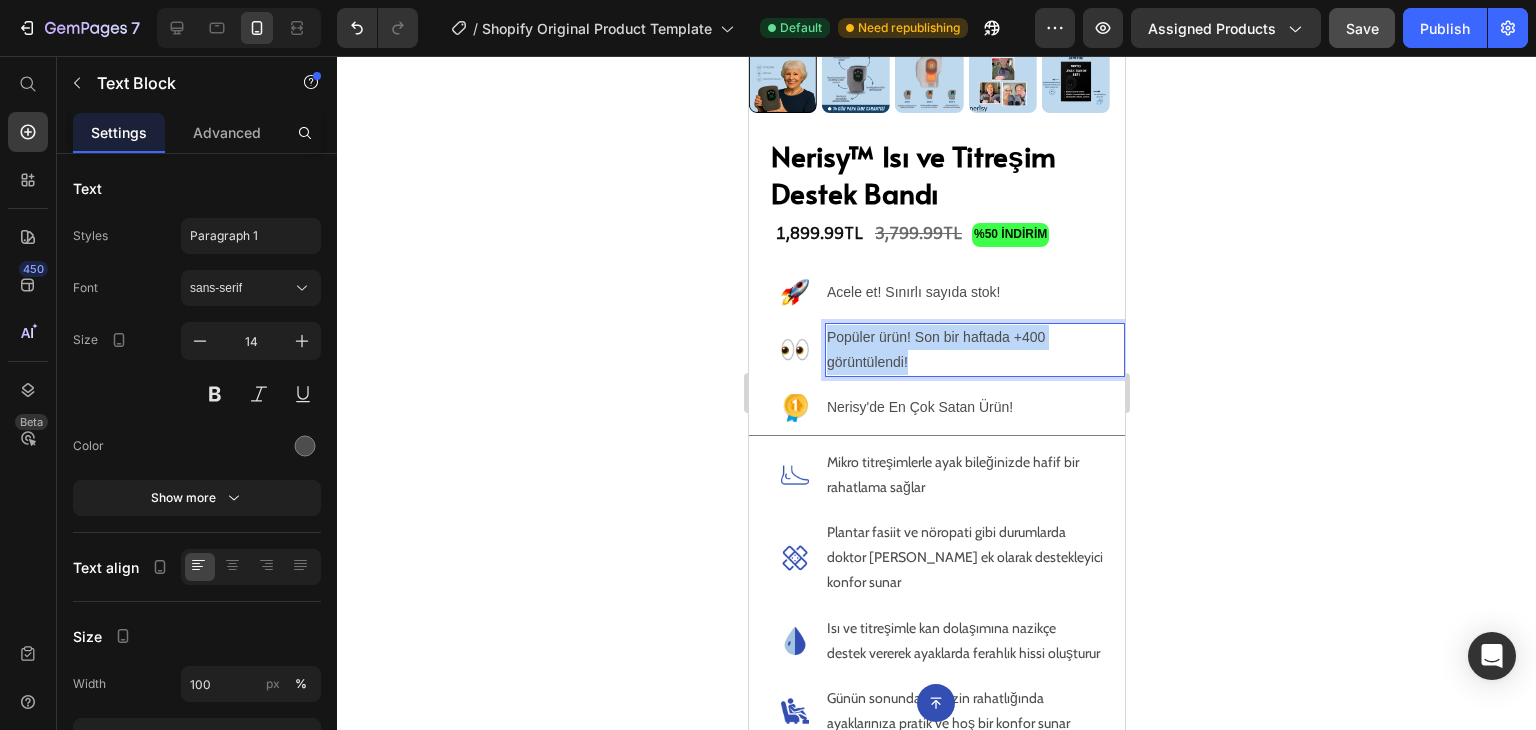 click on "Popüler ürün! Son bir haftada +400 görüntülendi!" at bounding box center (974, 350) 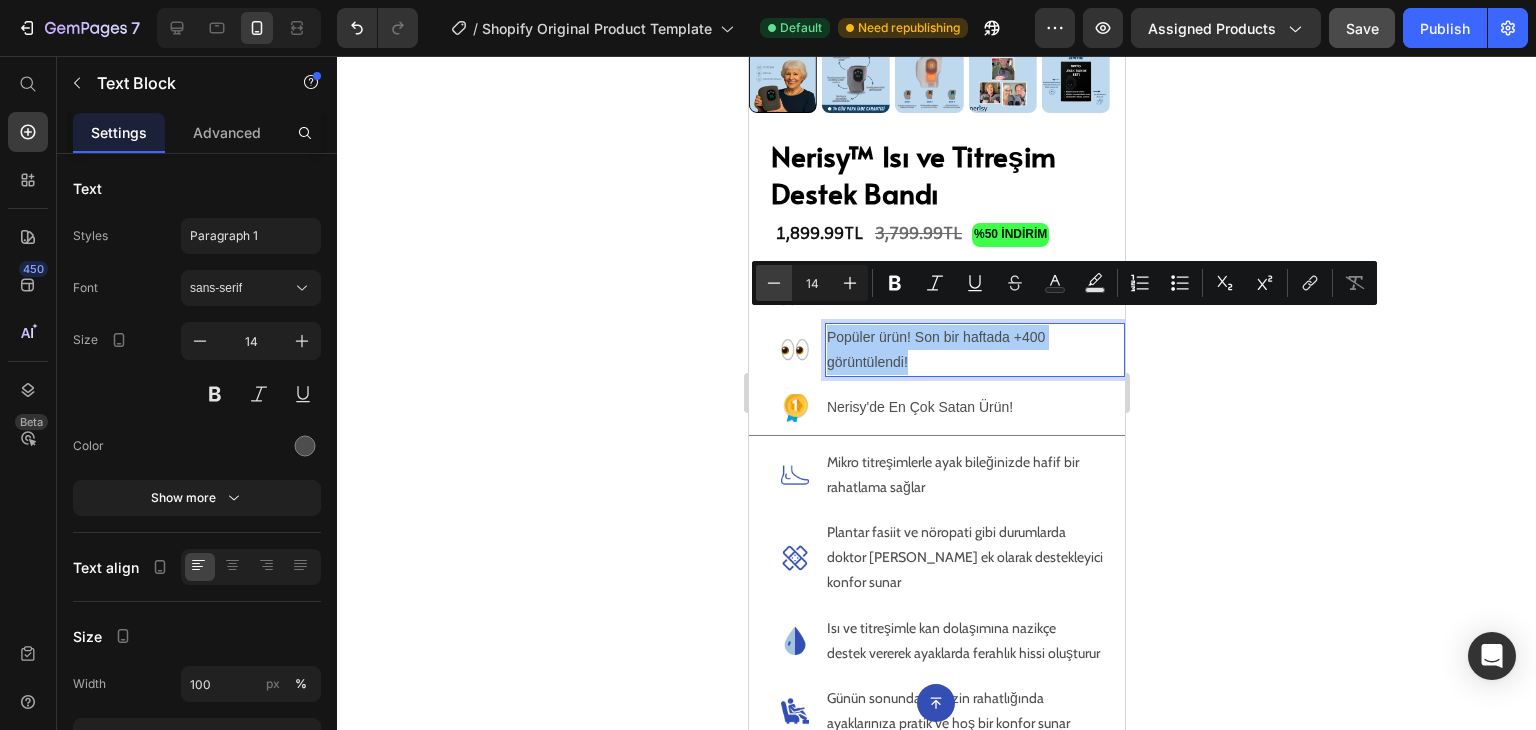 click 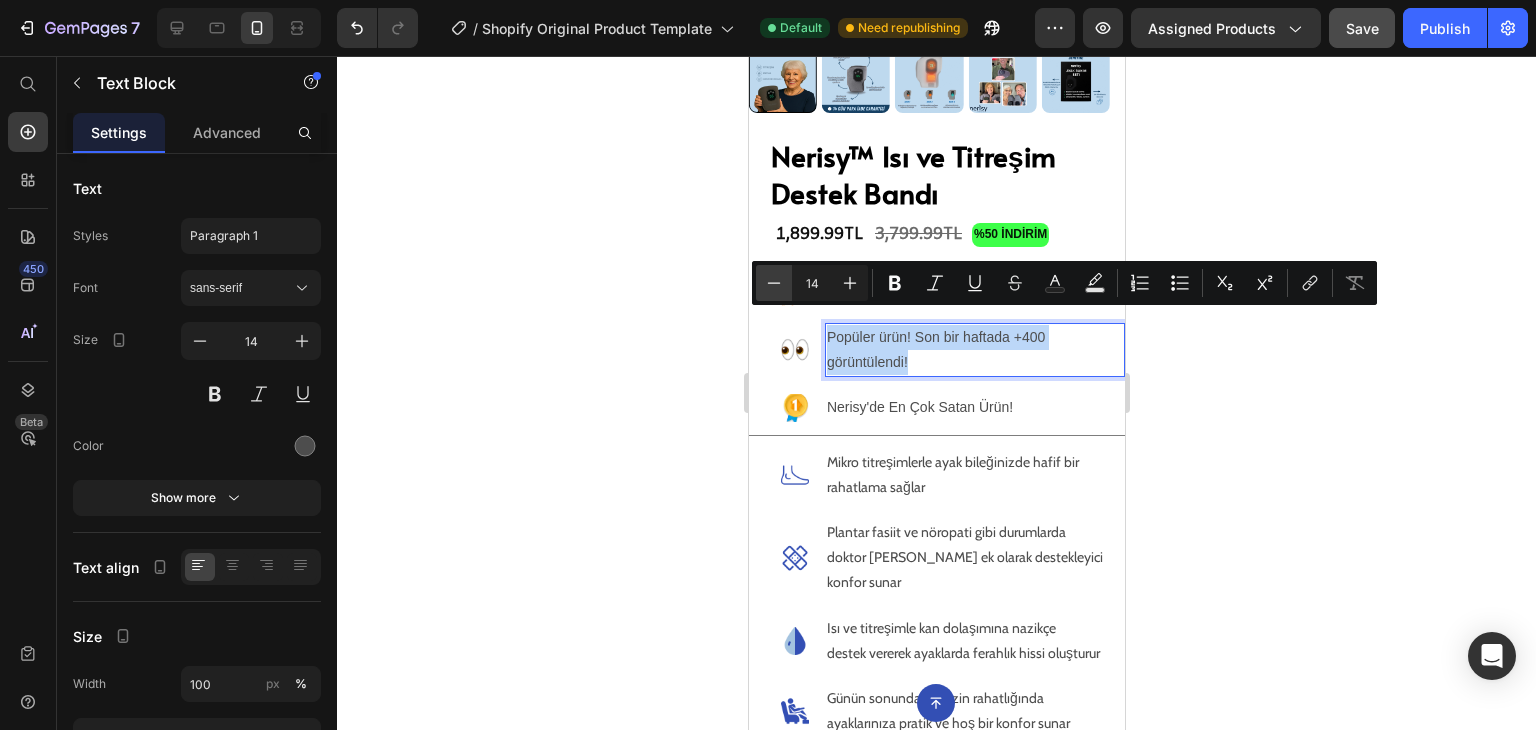 type on "13" 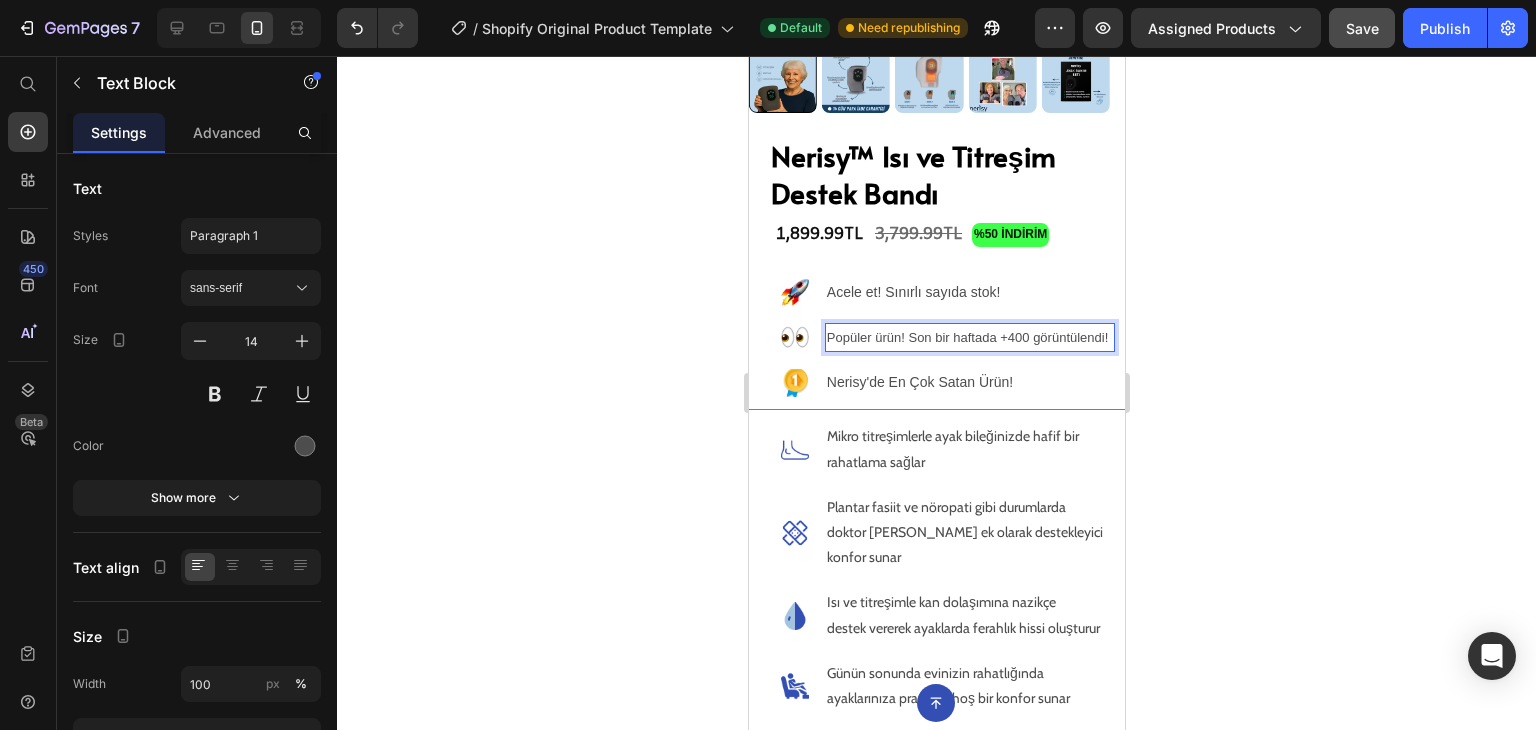 click 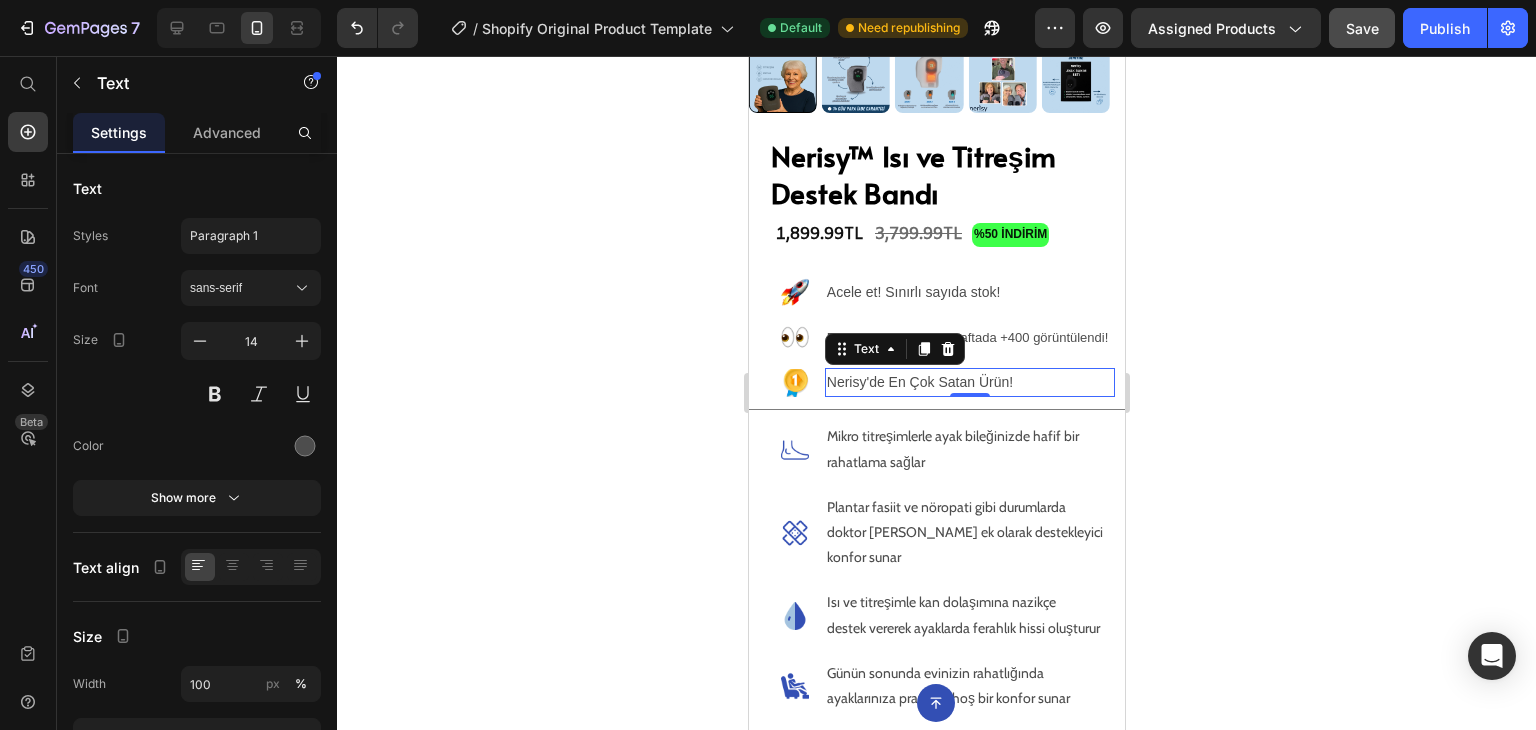click on "Nerisy'de En Çok Satan Ürün!" at bounding box center [969, 382] 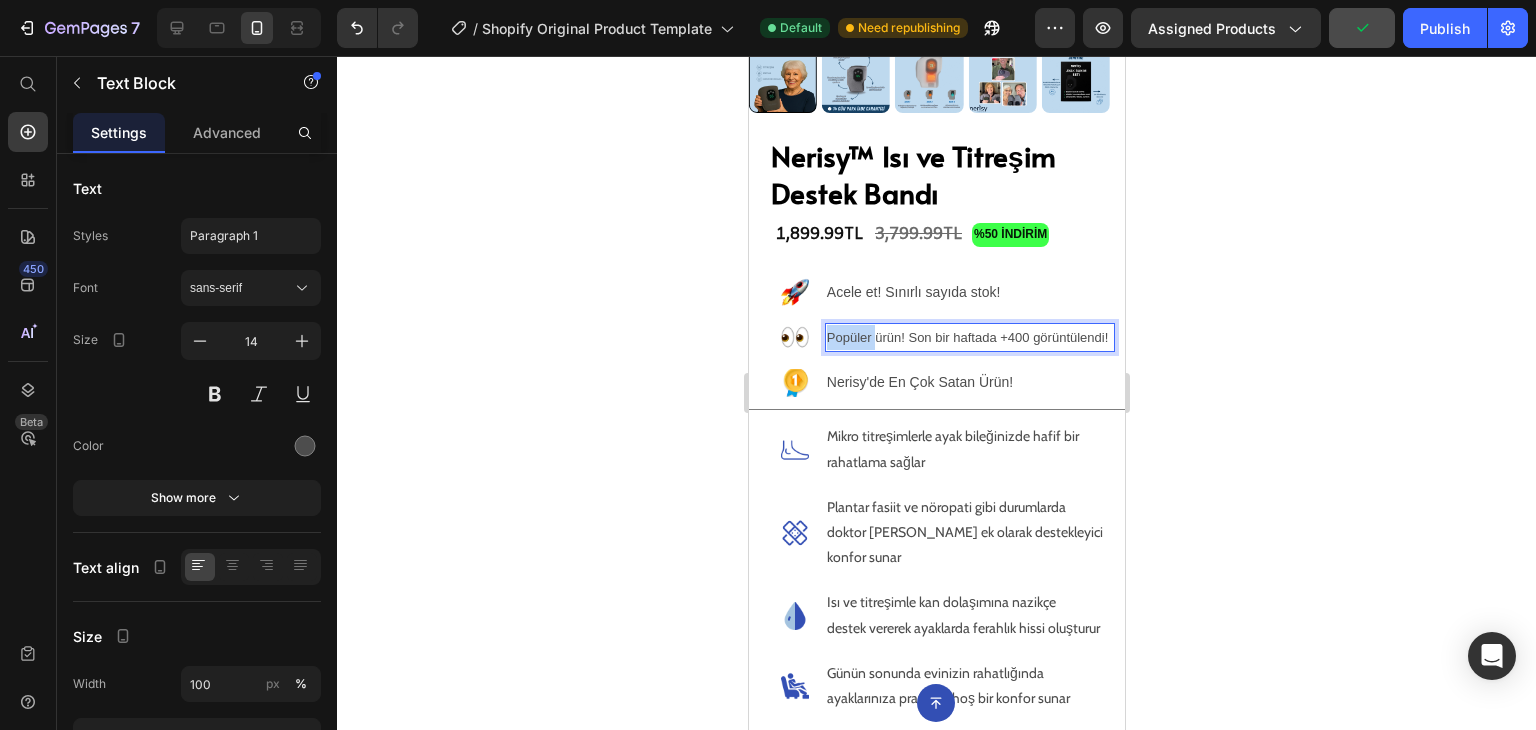 click on "Popüler ürün! Son bir haftada +400 görüntülendi!" at bounding box center [967, 337] 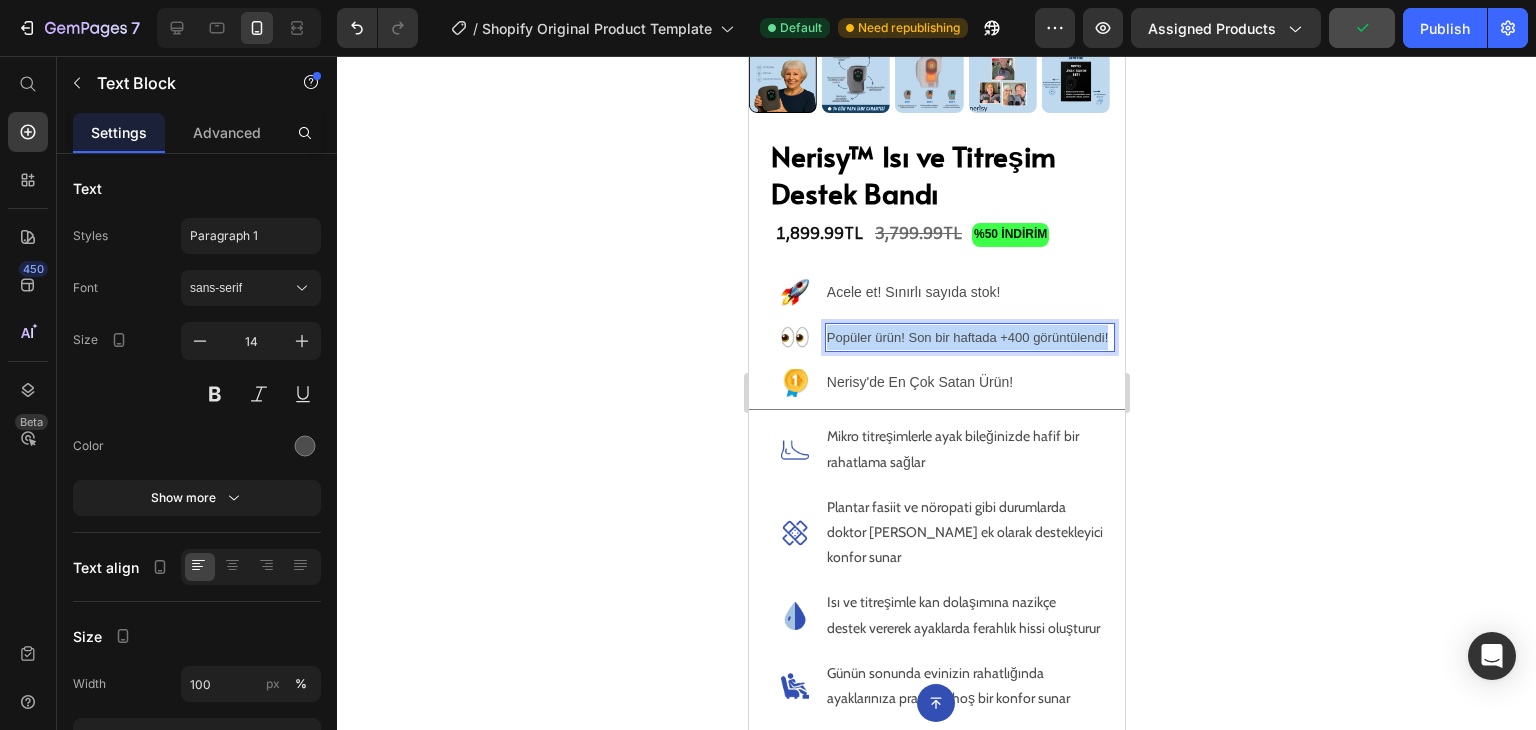 click on "Popüler ürün! Son bir haftada +400 görüntülendi!" at bounding box center [967, 337] 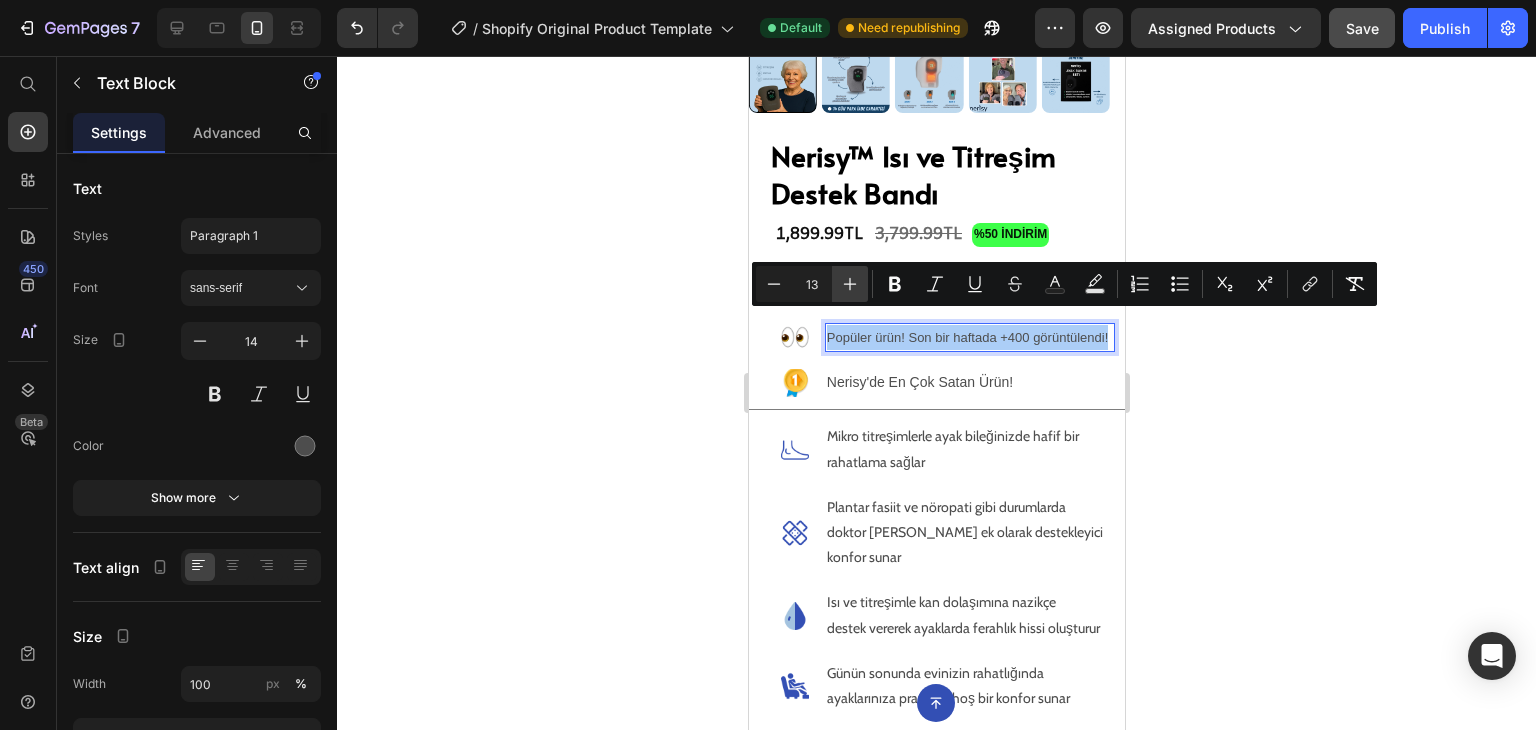 click on "Plus" at bounding box center (850, 284) 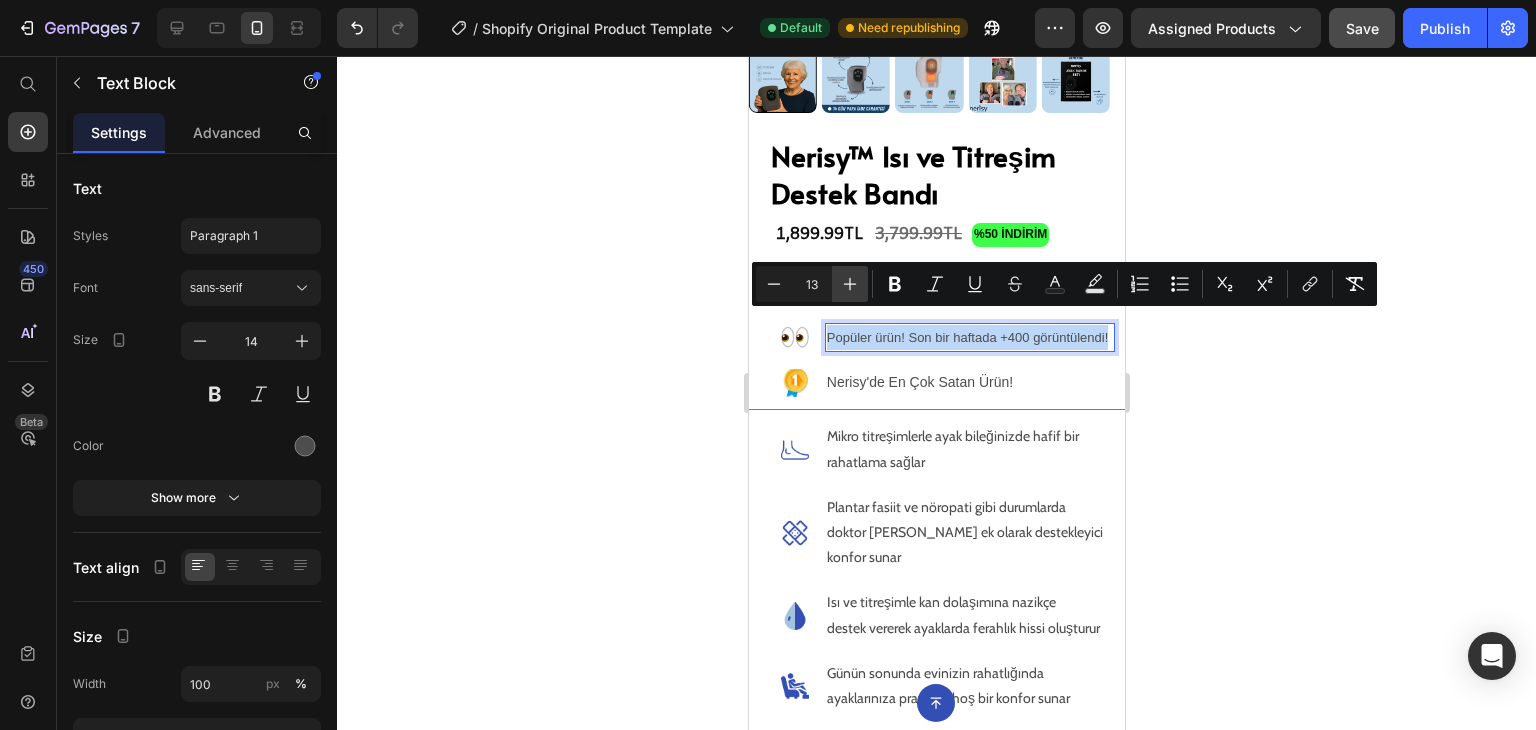 type on "14" 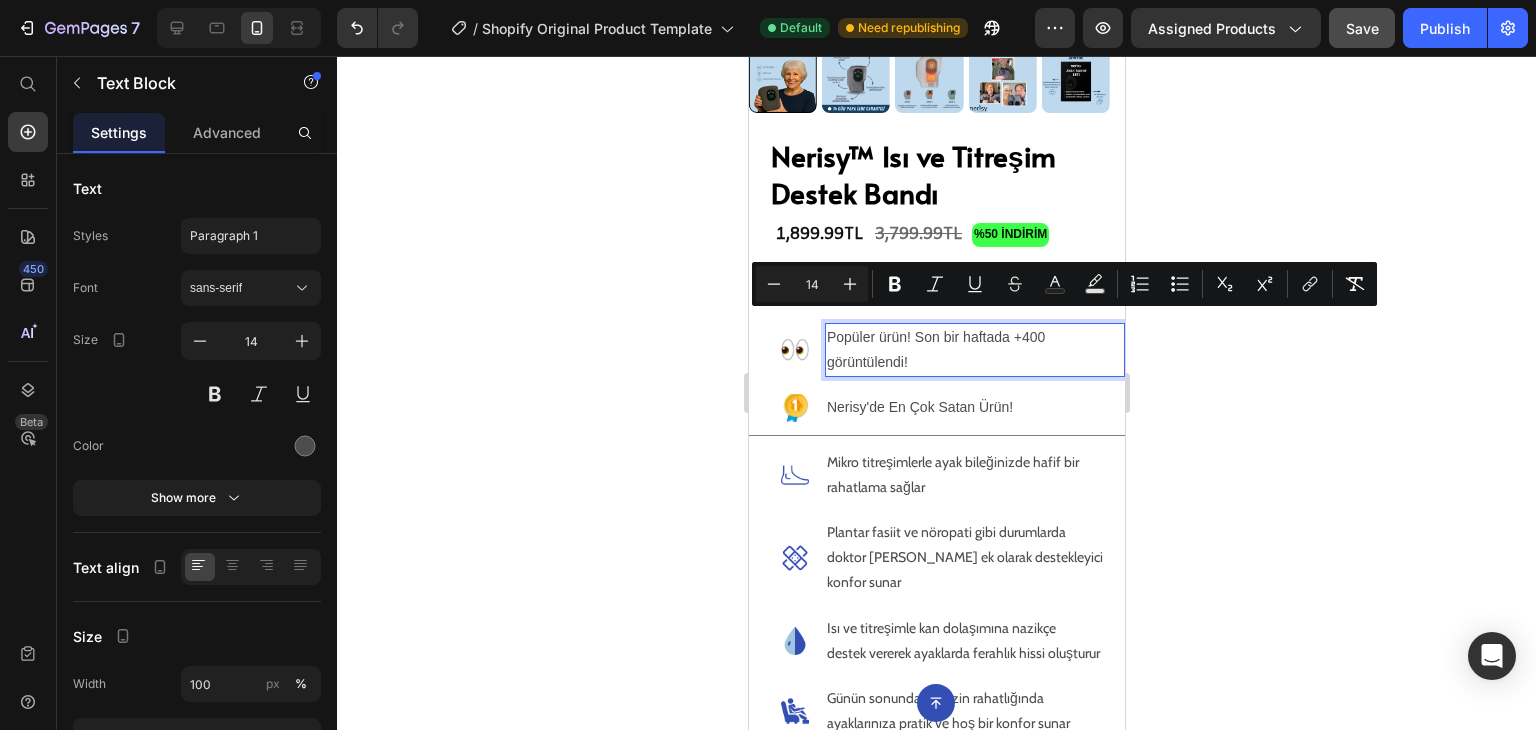 click 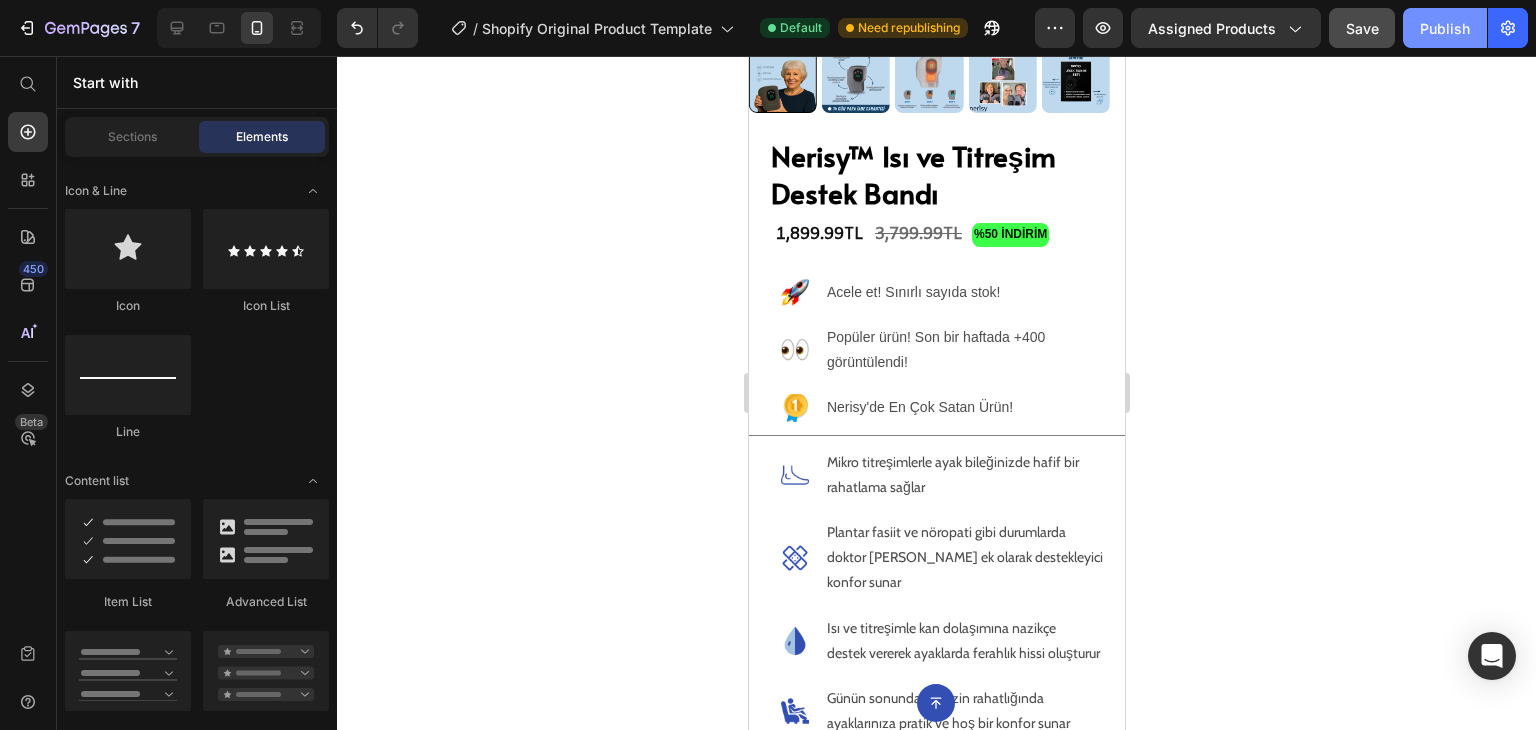 click on "Publish" 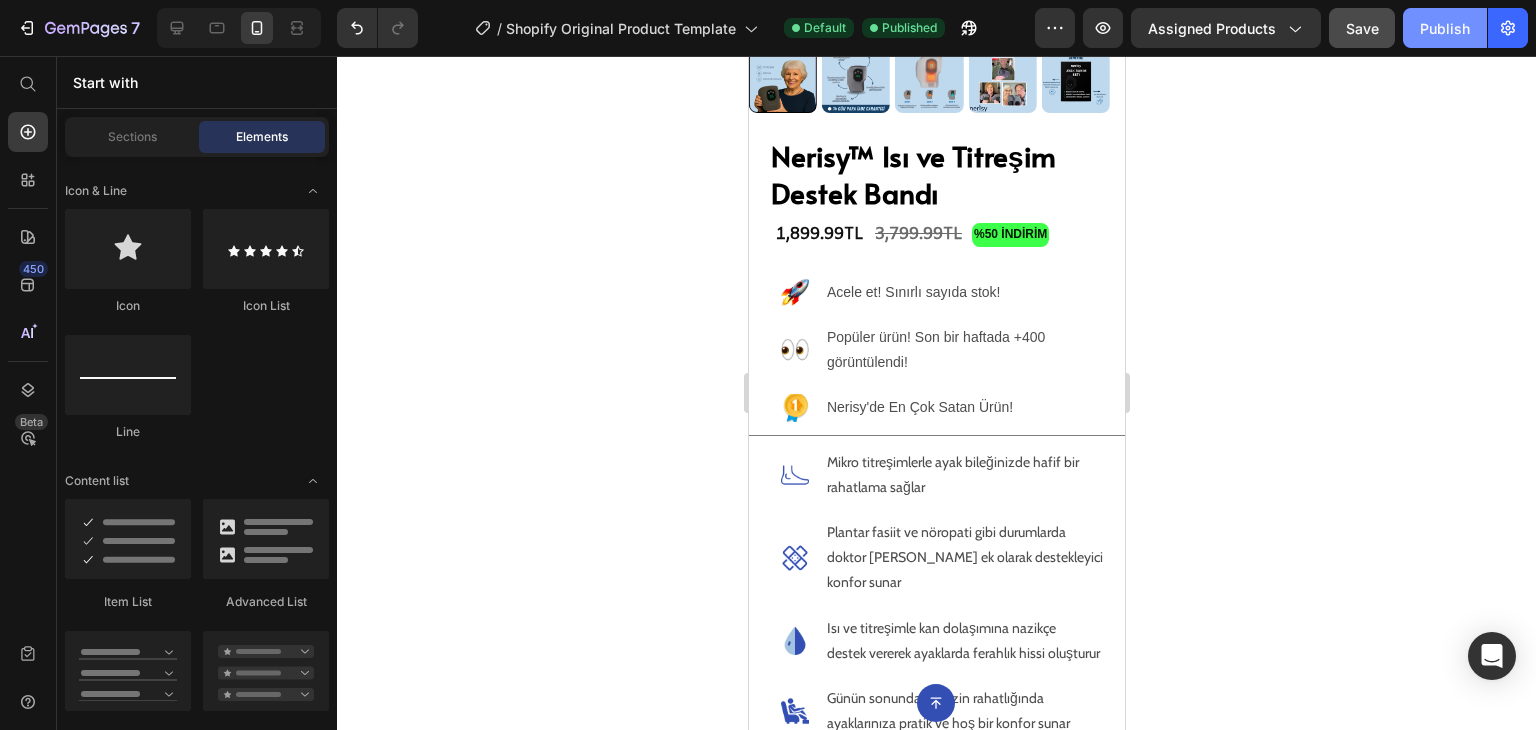 type 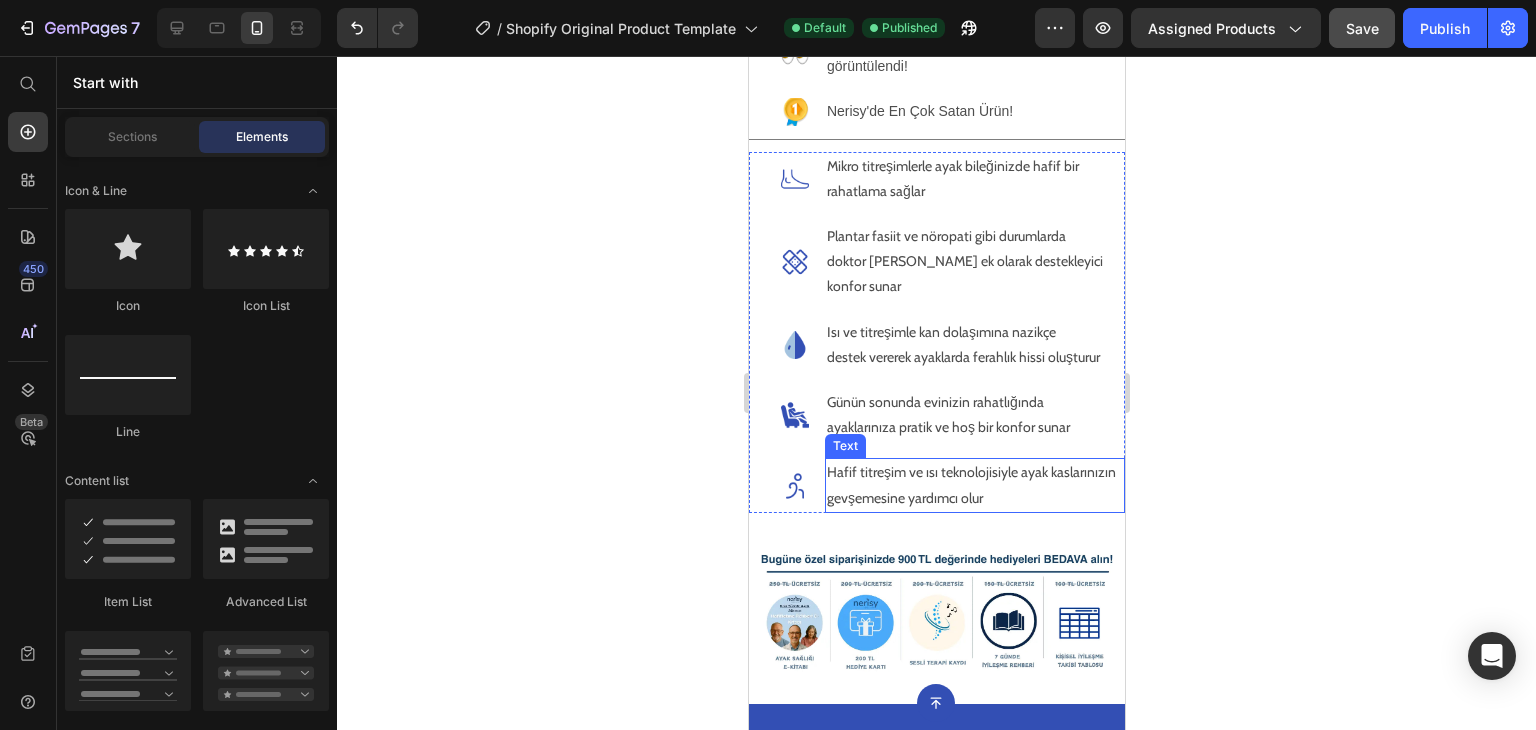 scroll, scrollTop: 748, scrollLeft: 0, axis: vertical 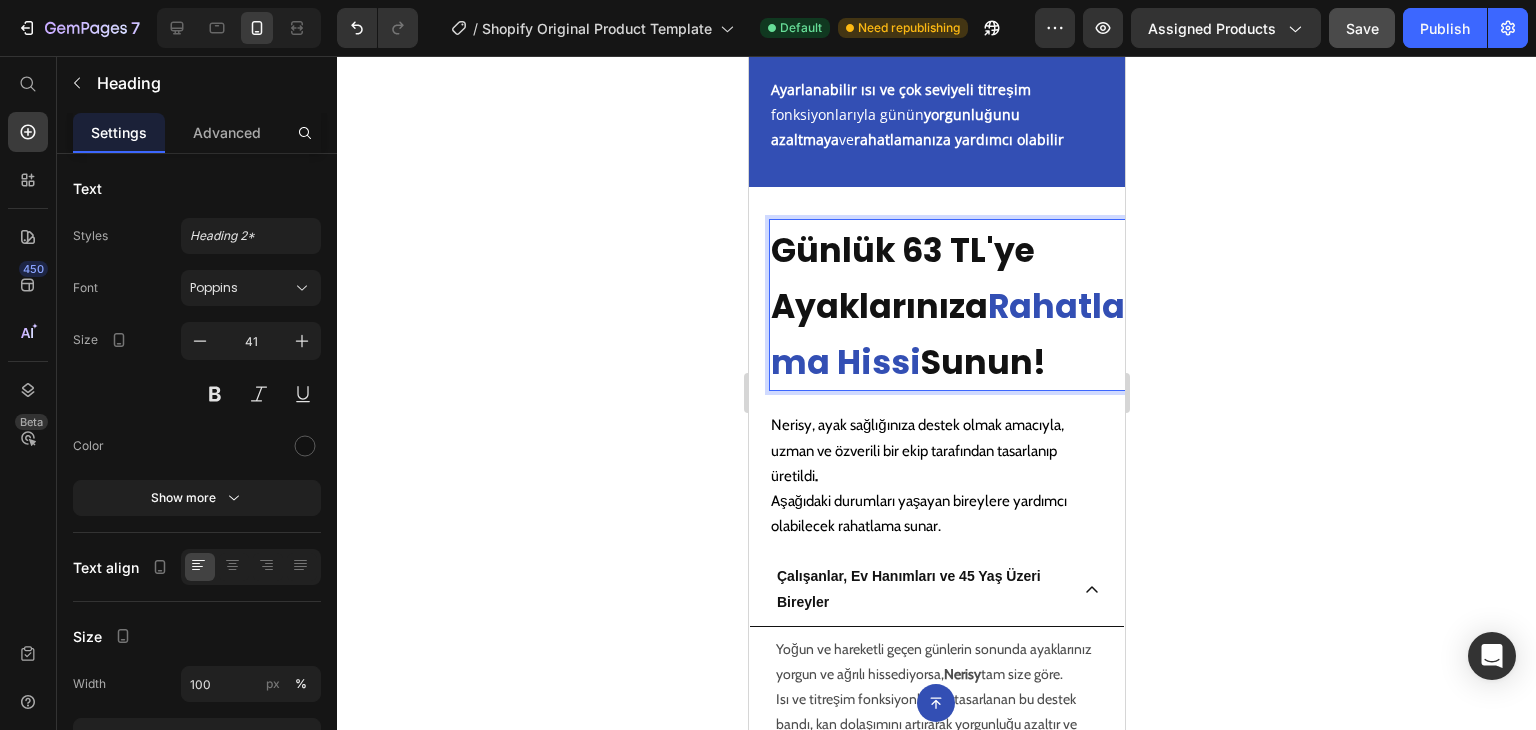click on "Günlük 63 TL'ye Ayaklarınıza  Rahatlama Hissi  Sunun!" at bounding box center (956, 305) 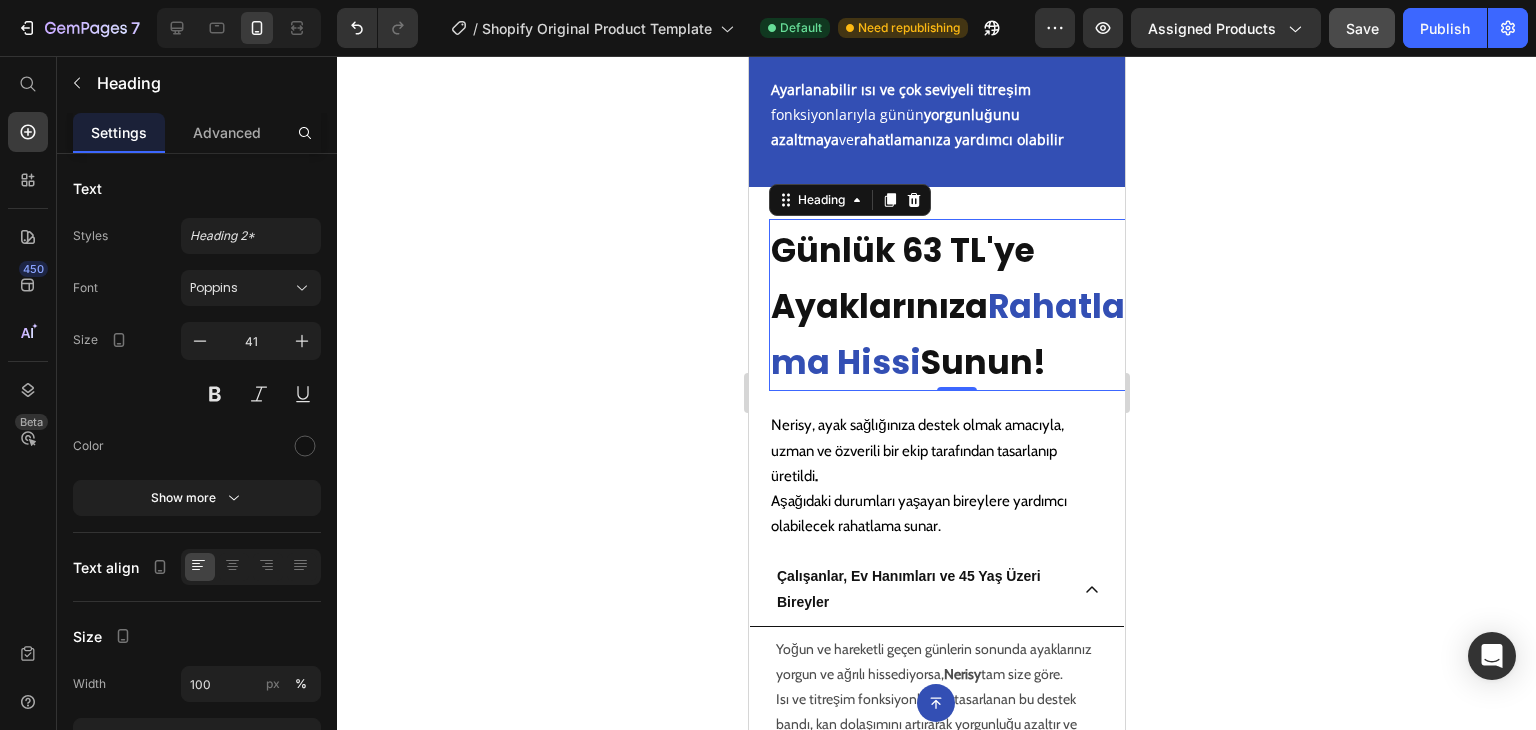 click 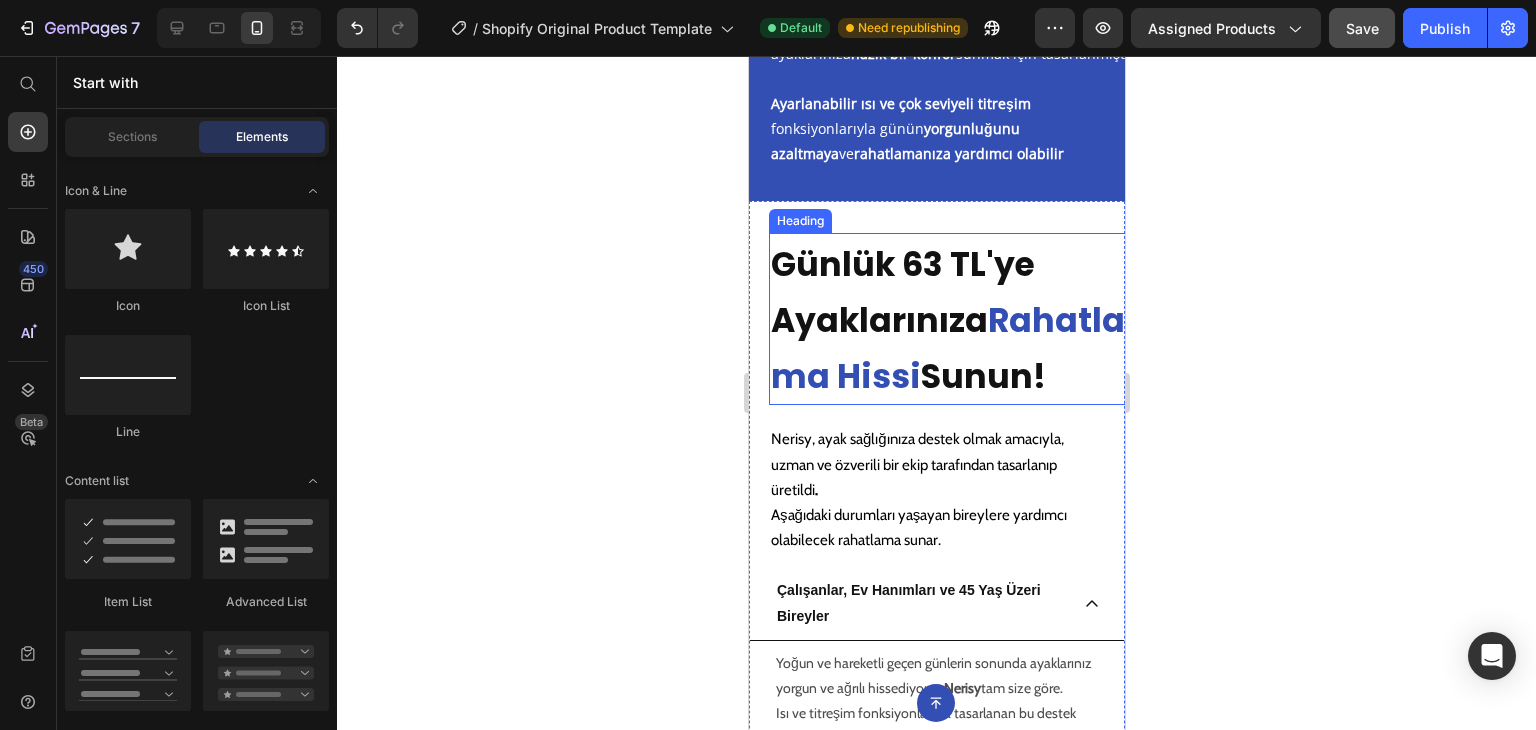 scroll, scrollTop: 2651, scrollLeft: 0, axis: vertical 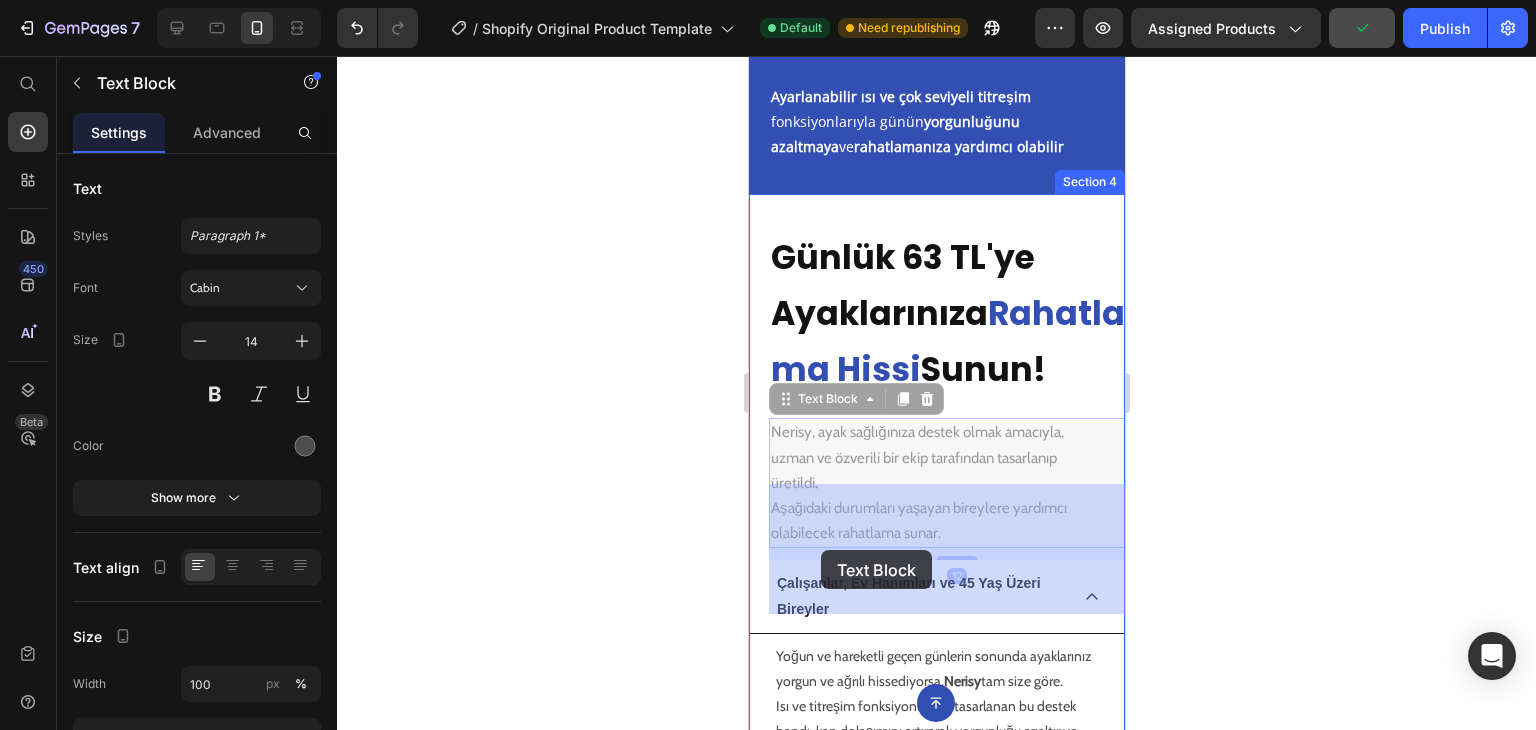 drag, startPoint x: 770, startPoint y: 569, endPoint x: 820, endPoint y: 553, distance: 52.49762 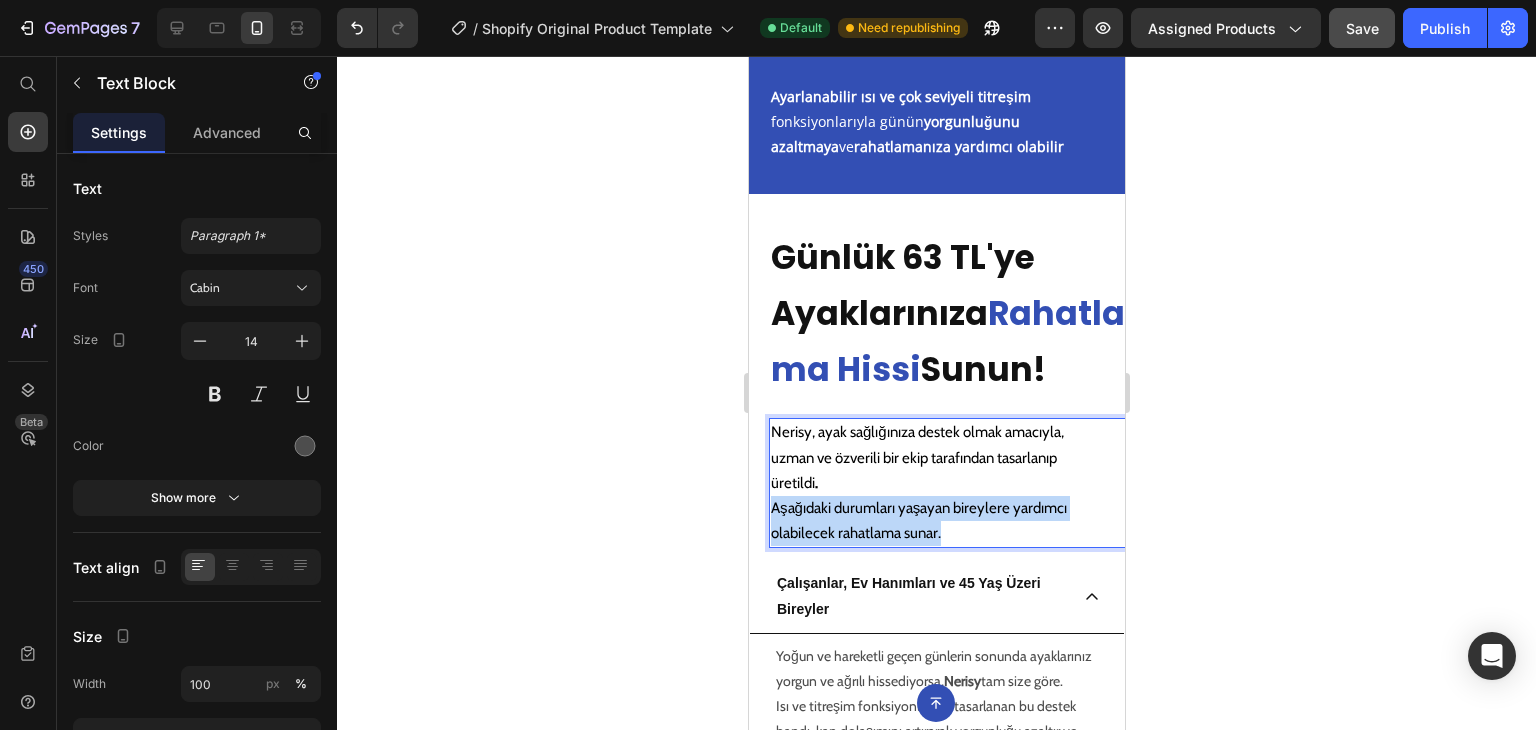 drag, startPoint x: 969, startPoint y: 600, endPoint x: 769, endPoint y: 572, distance: 201.95049 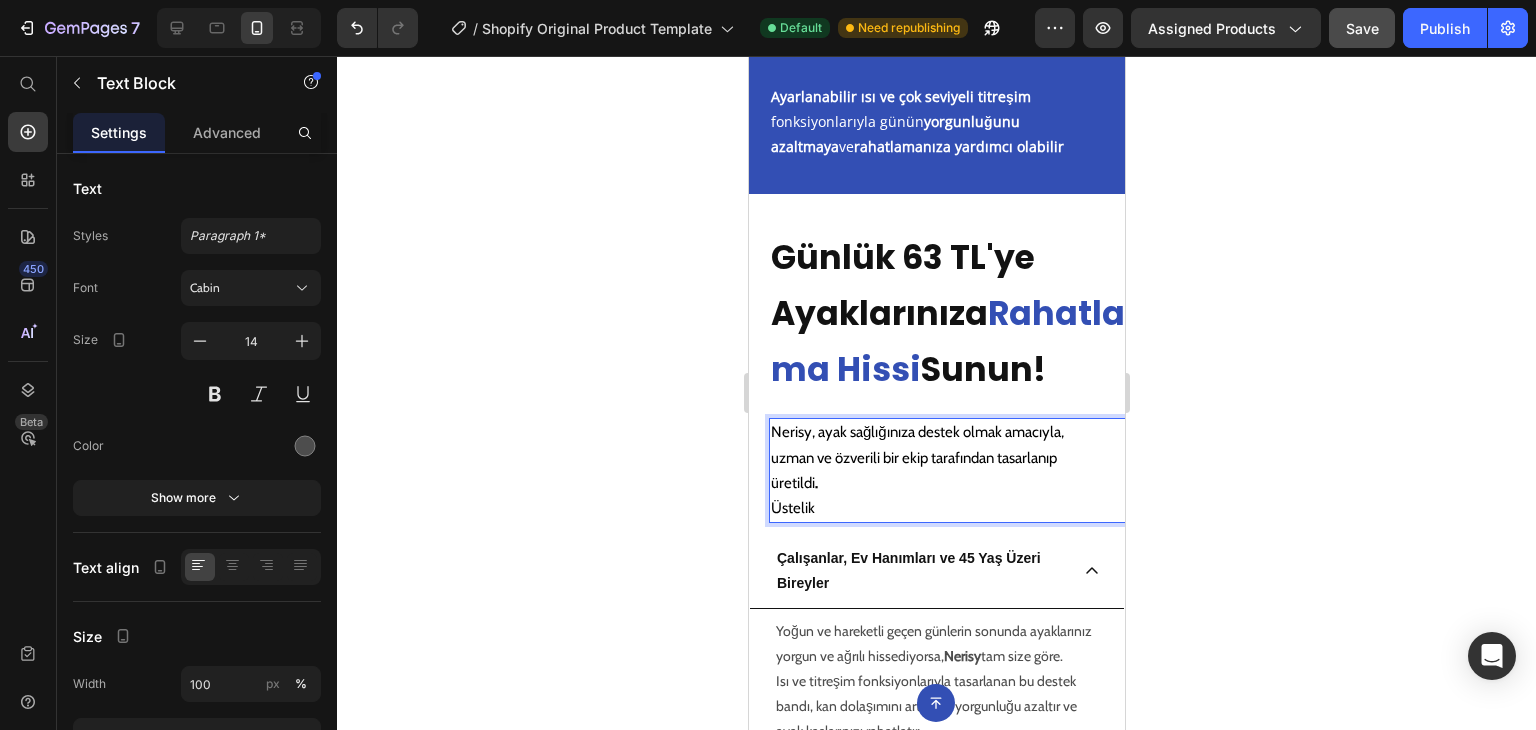 click on "Üstelik" at bounding box center (792, 508) 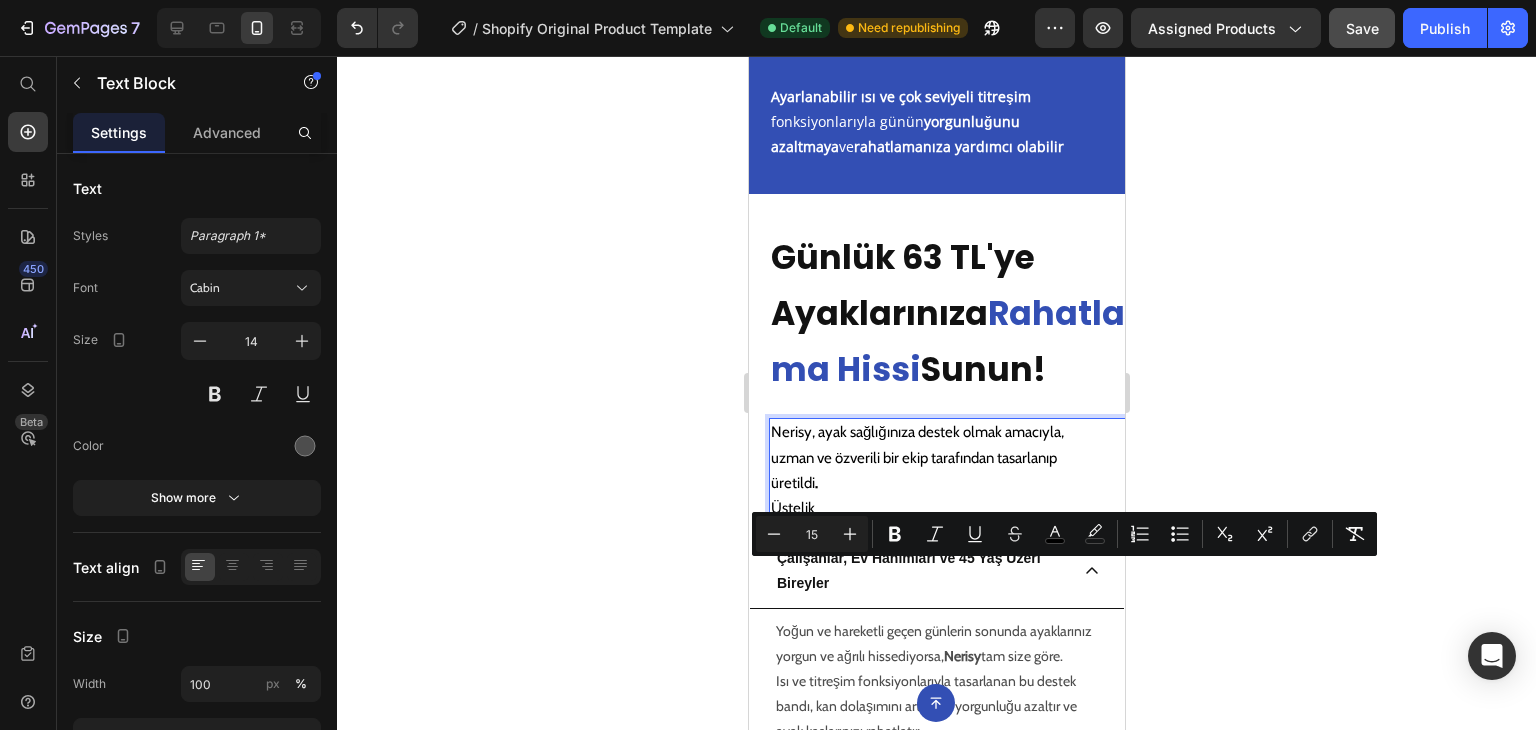 click on "Üstelik" at bounding box center [792, 508] 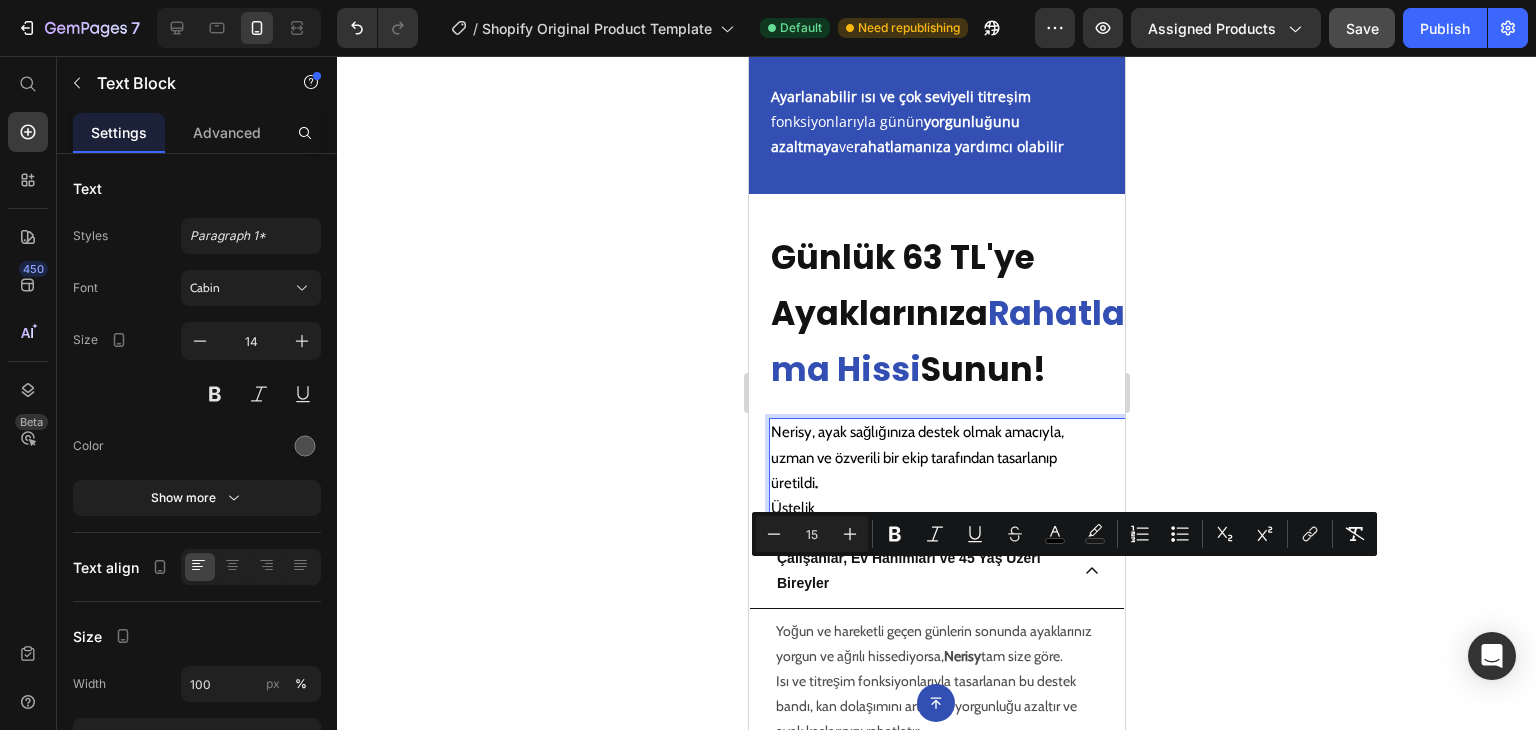 click on "Üstelik" at bounding box center (956, 508) 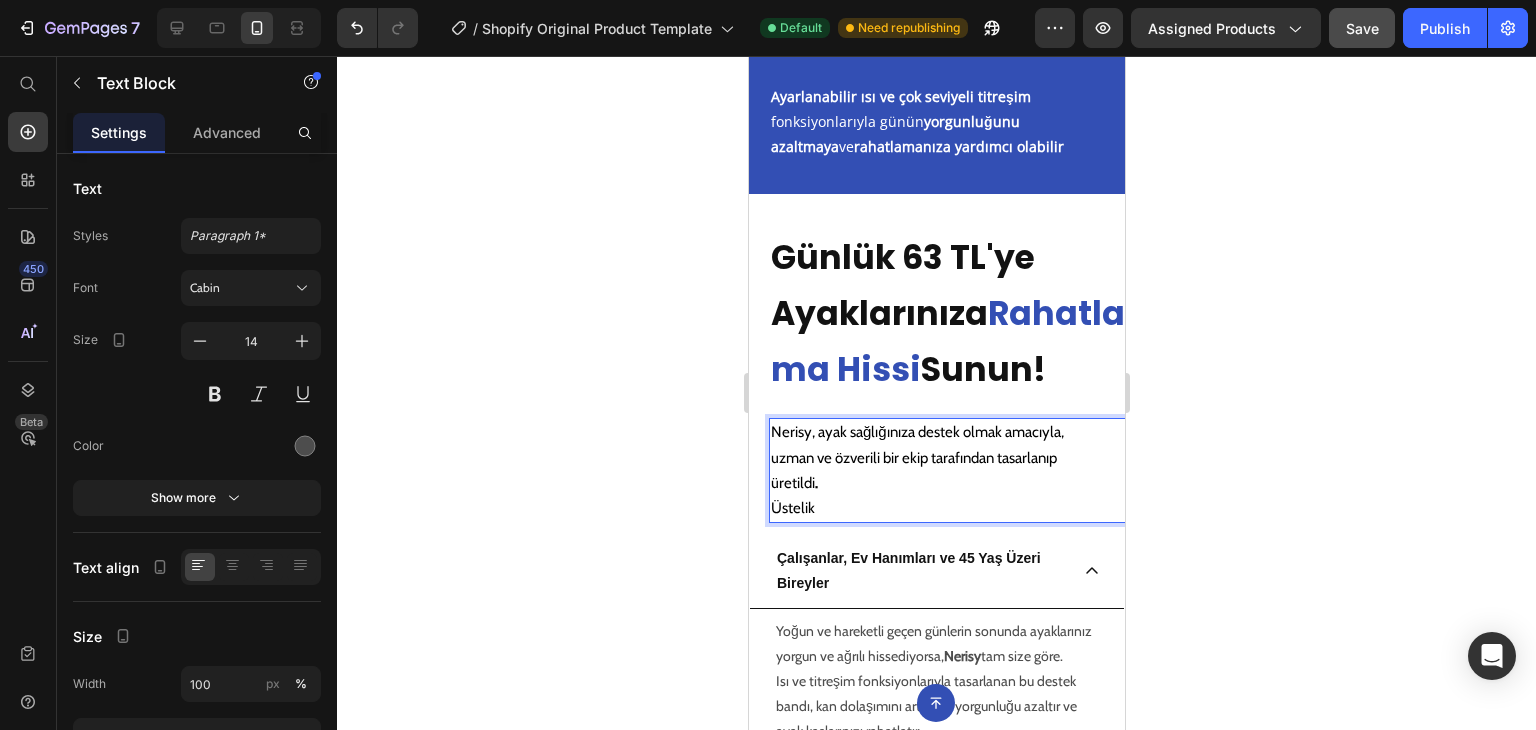 click on "Üstelik" at bounding box center [956, 508] 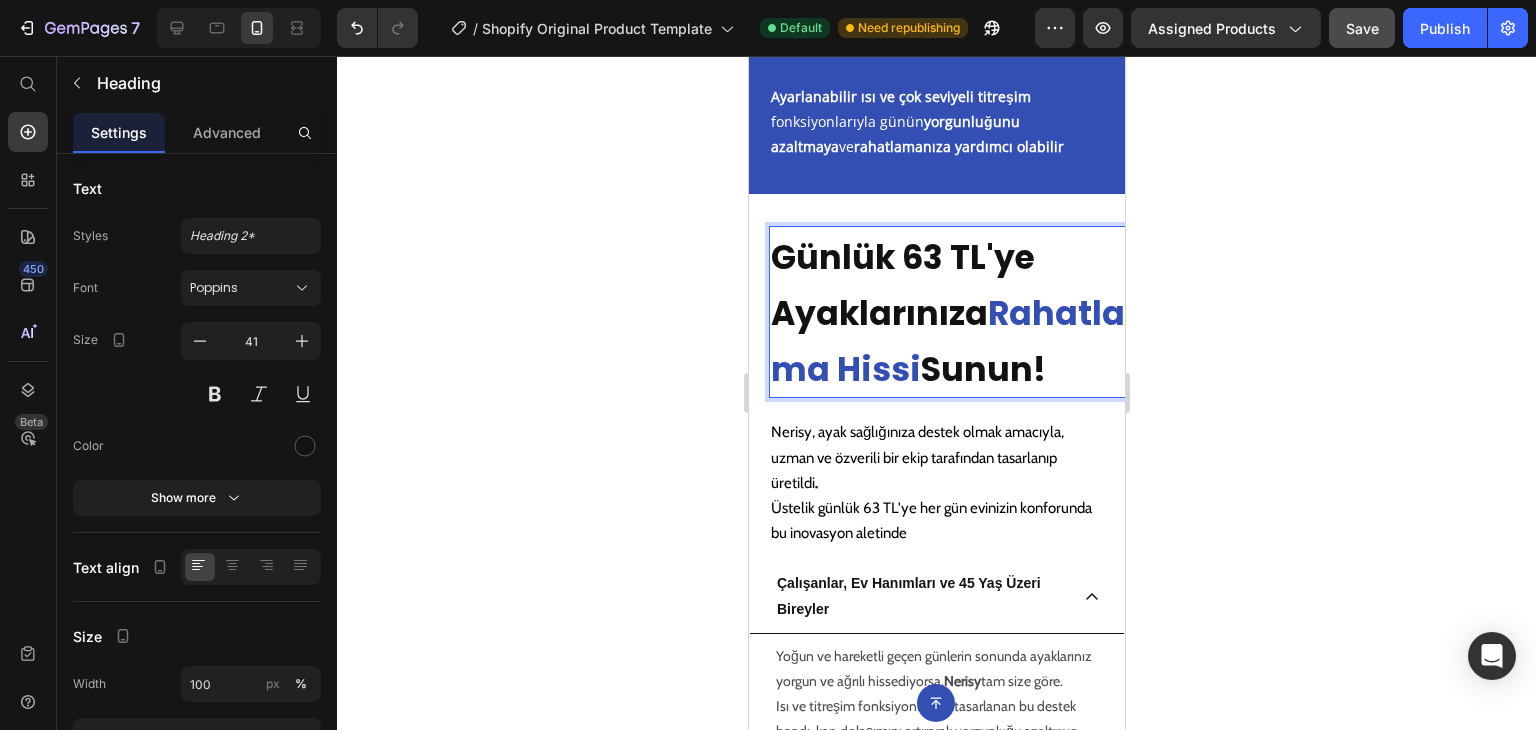 click on "Günlük 63 TL'ye Ayaklarınıza" at bounding box center (902, 285) 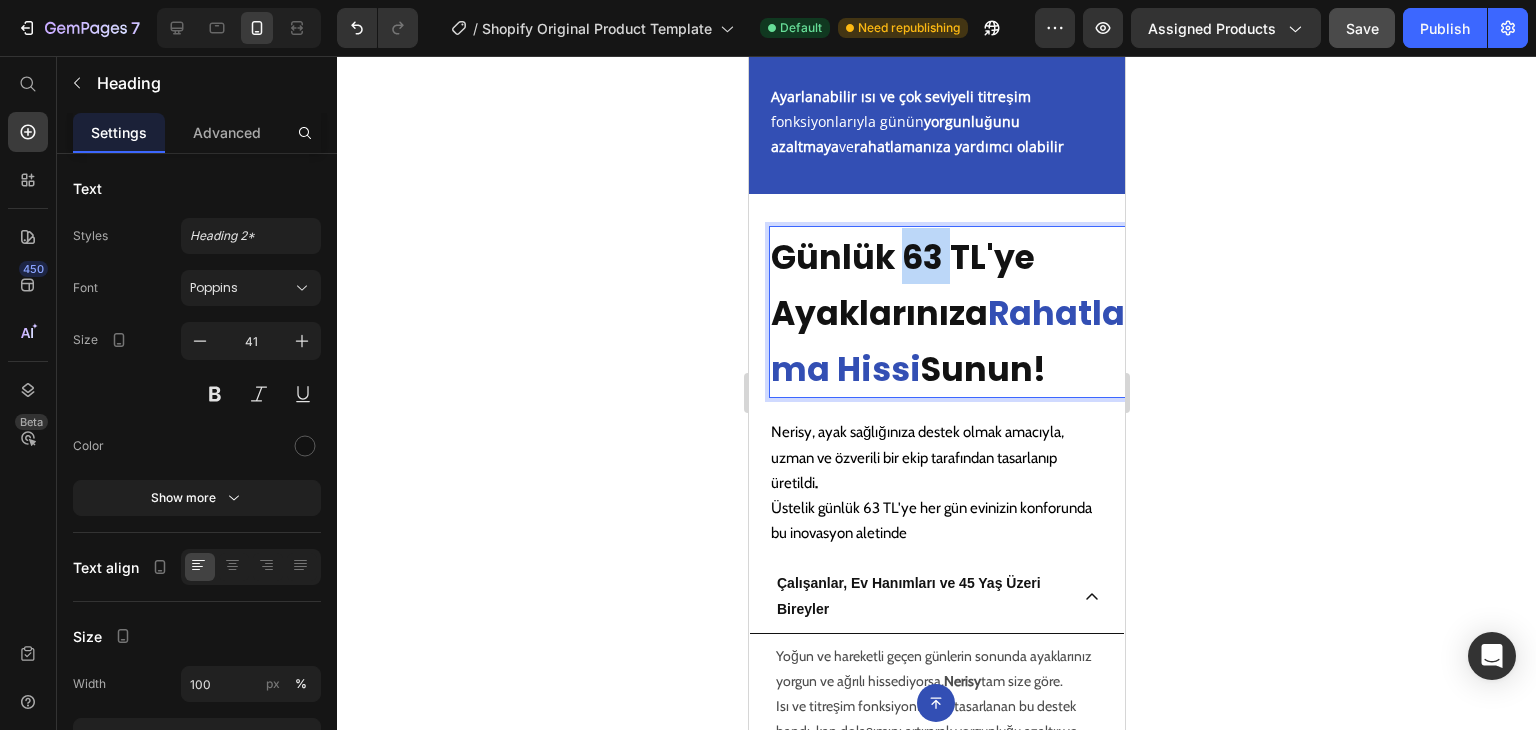 click on "Günlük 63 TL'ye Ayaklarınıza" at bounding box center (902, 285) 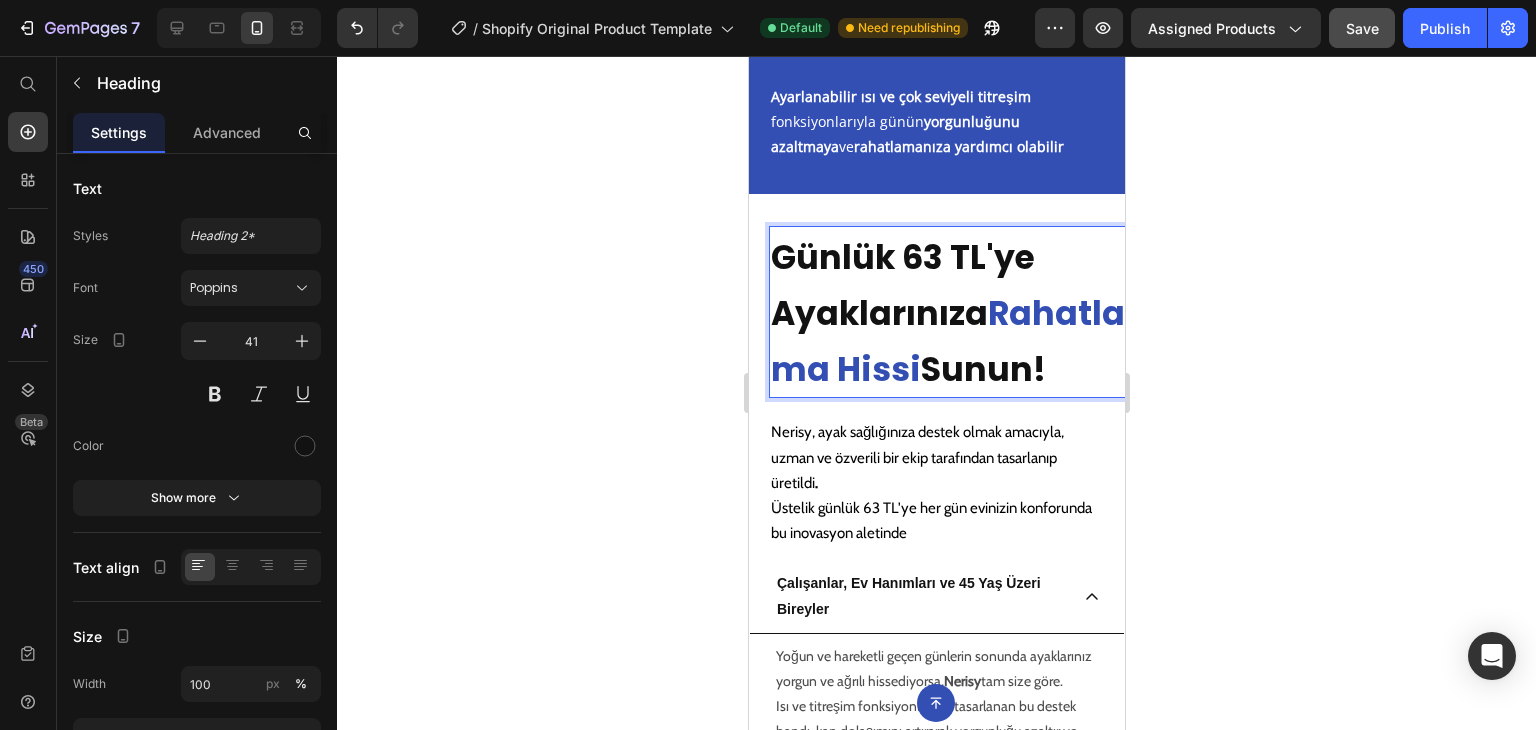 click on "Günlük 63 TL'ye Ayaklarınıza" at bounding box center (902, 285) 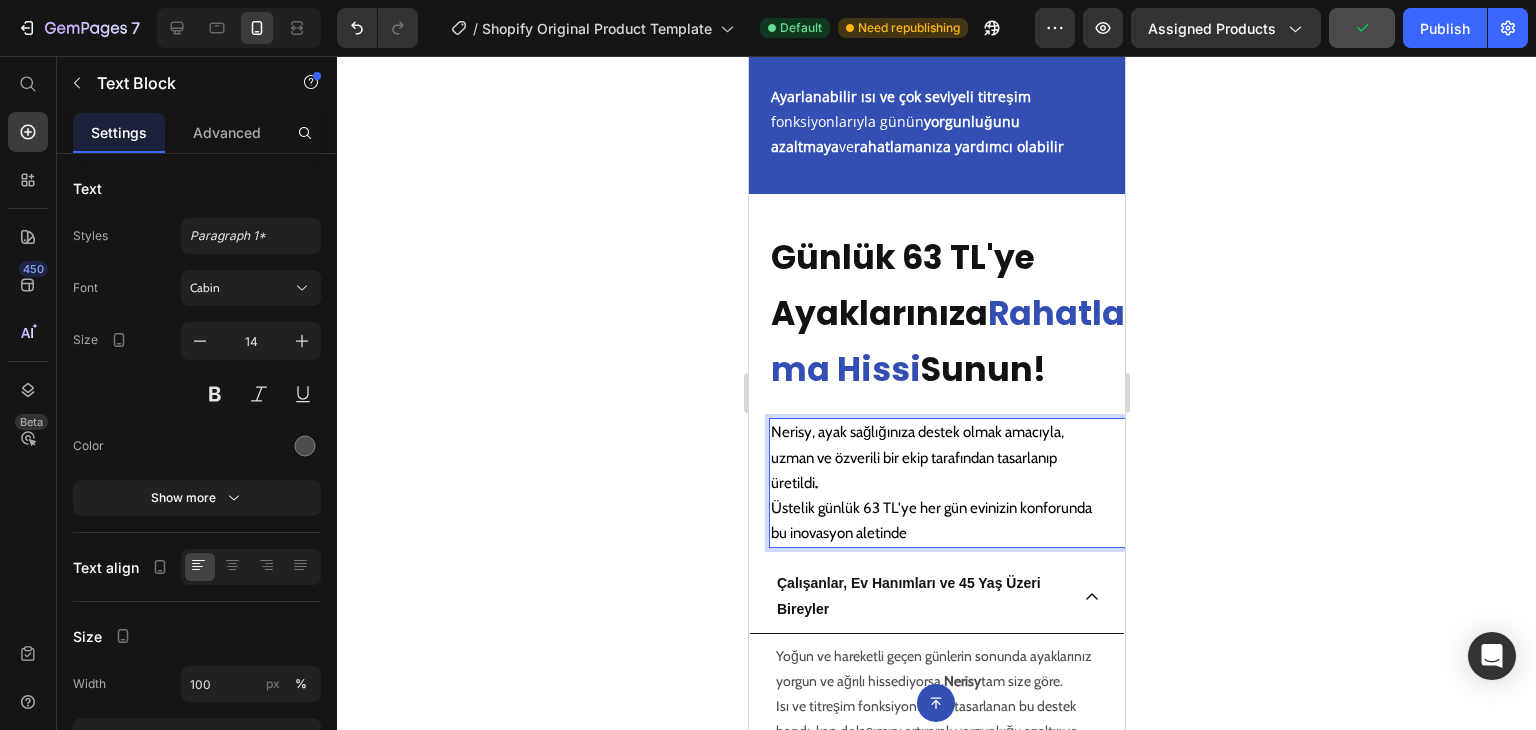 click on "Üstelik günlük 63 TL'ye her gün evinizin konforunda" at bounding box center [930, 508] 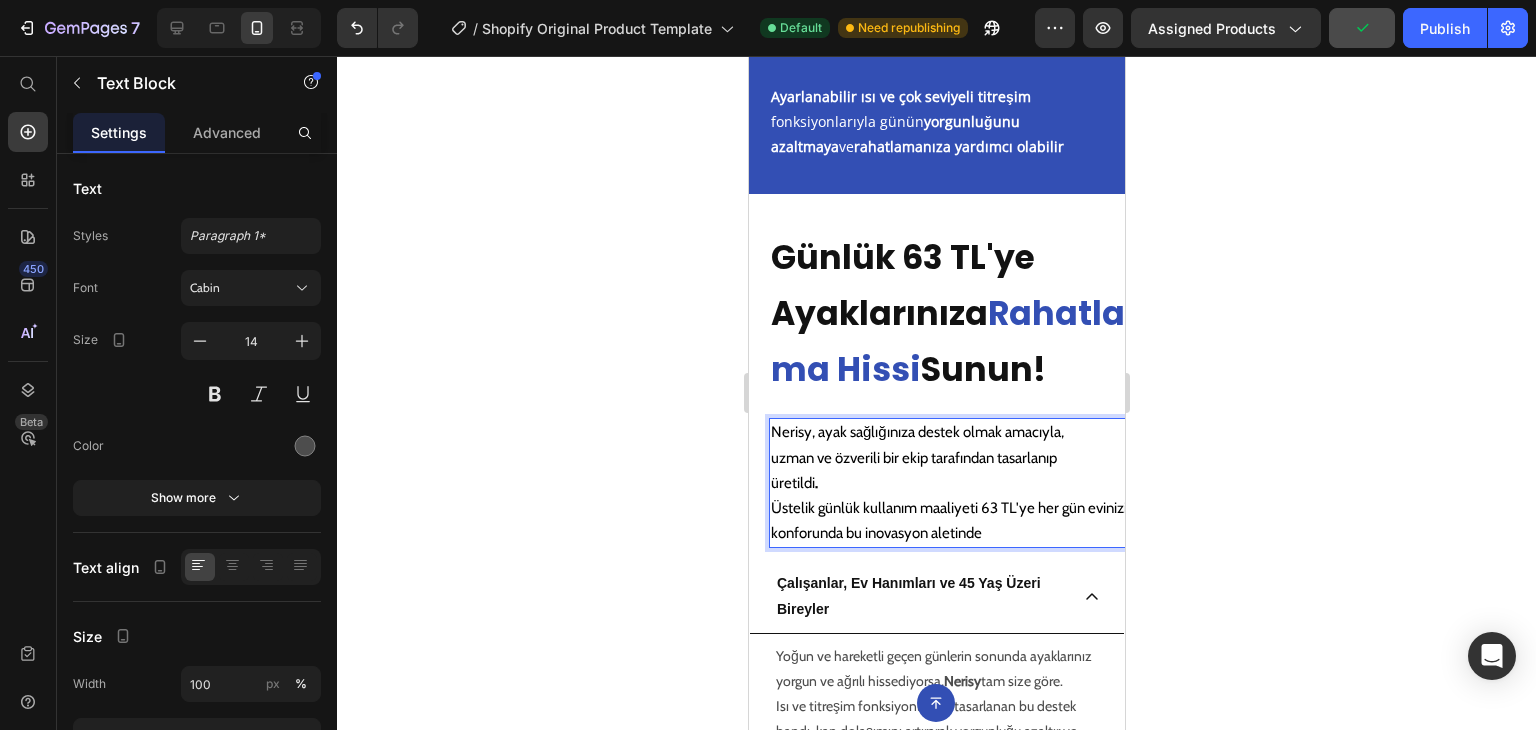 click on "Üstelik günlük kullanım maaliyeti 63 TL'ye her gün evinizin konforunda bu inovasyon aletinde" at bounding box center (956, 521) 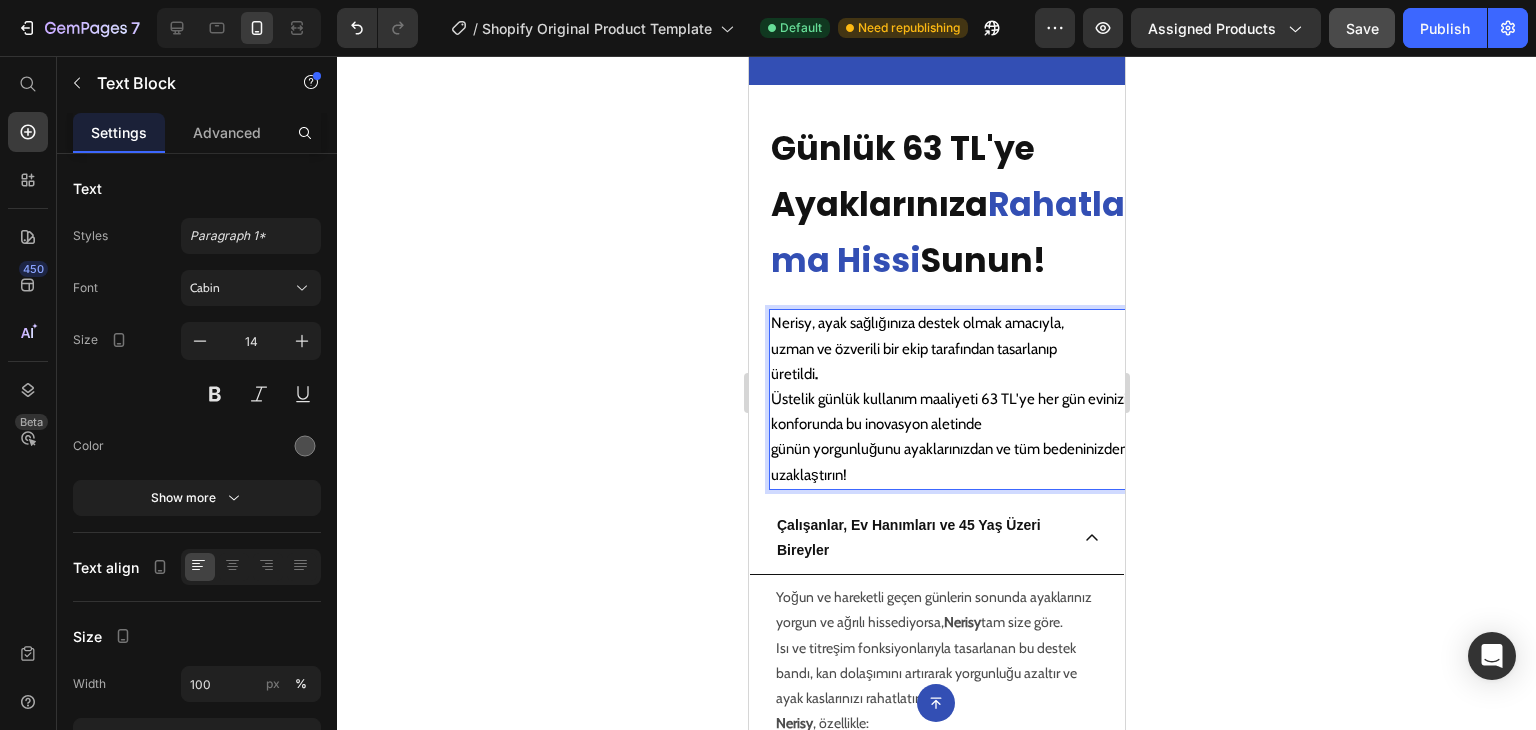 scroll, scrollTop: 2762, scrollLeft: 0, axis: vertical 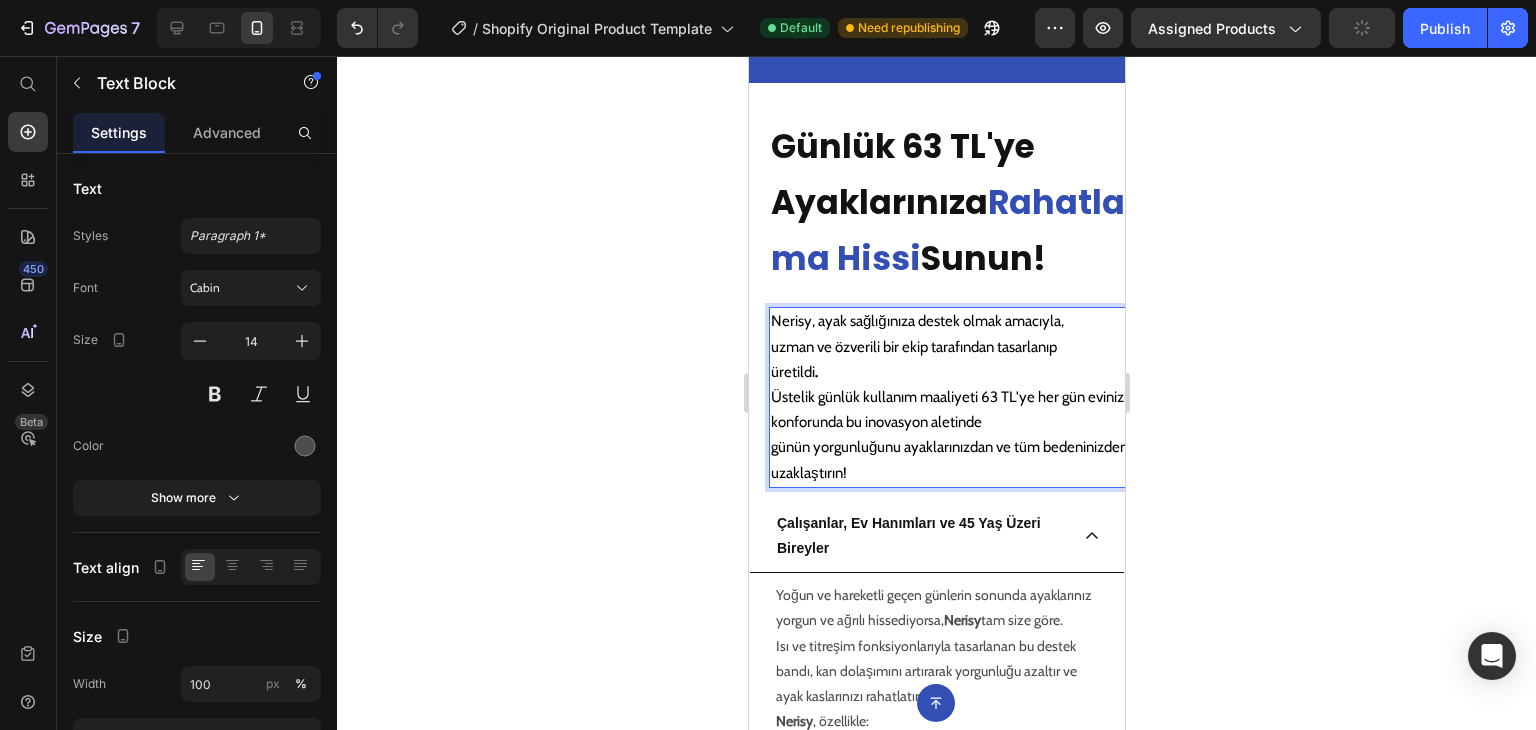 click on "üretildi ." at bounding box center [956, 372] 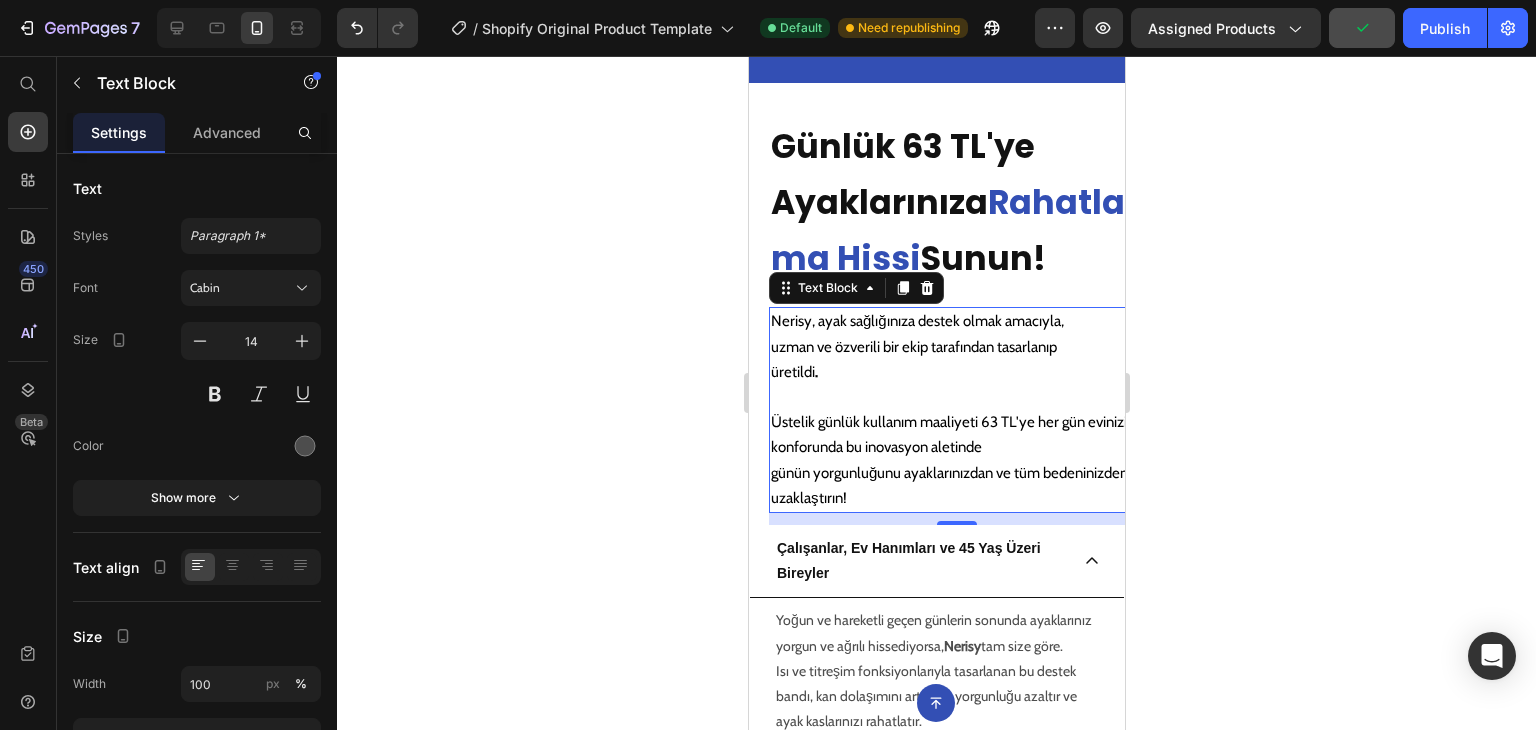 click 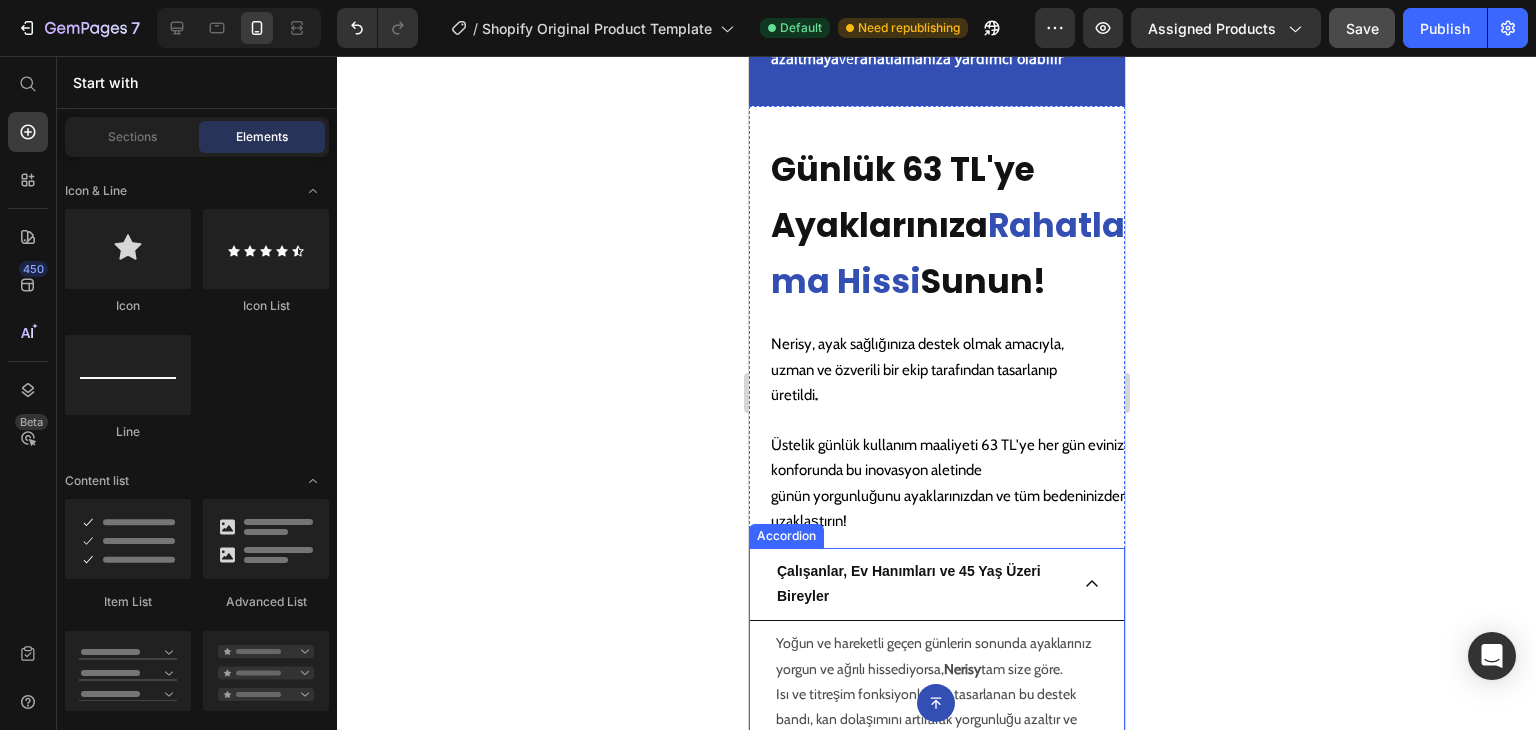 scroll, scrollTop: 2729, scrollLeft: 0, axis: vertical 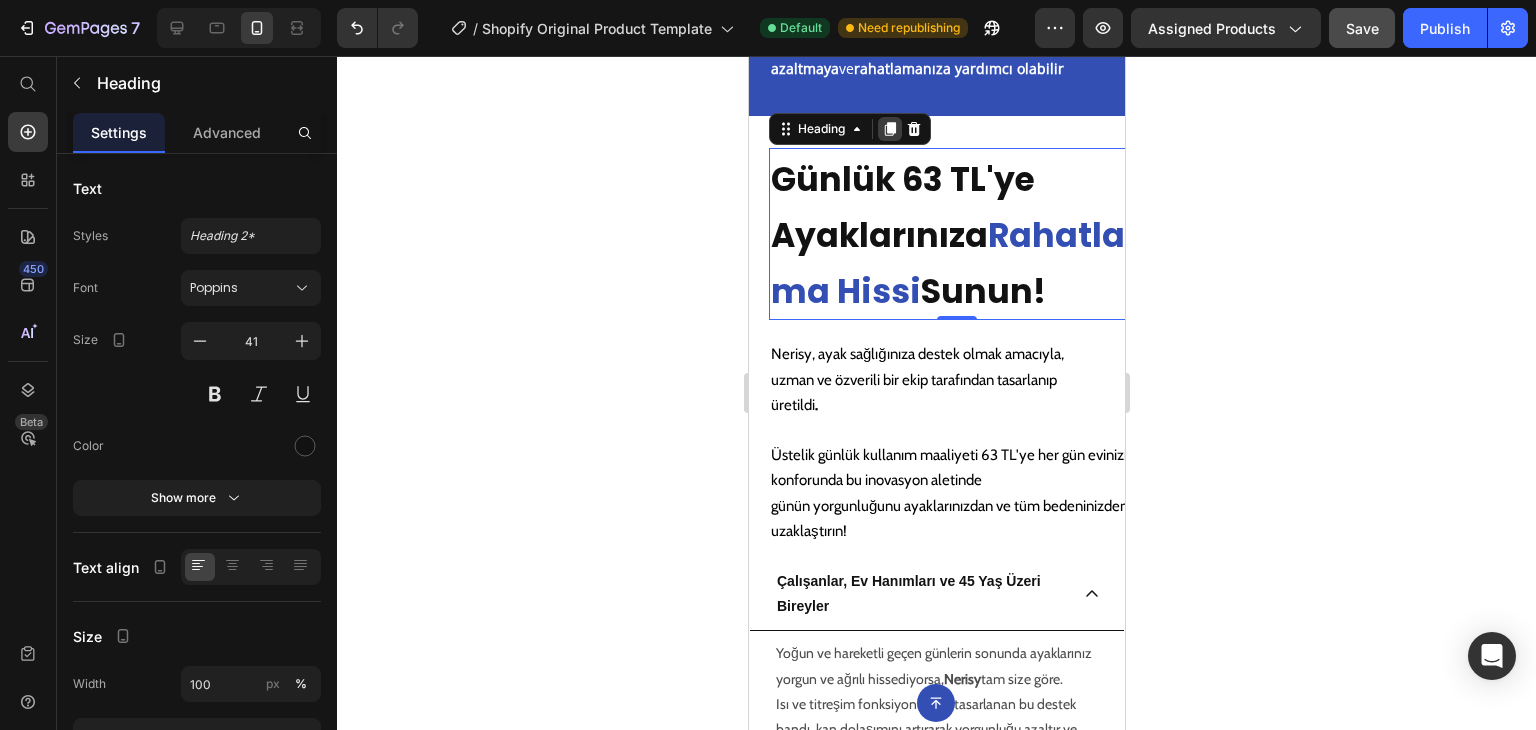 click 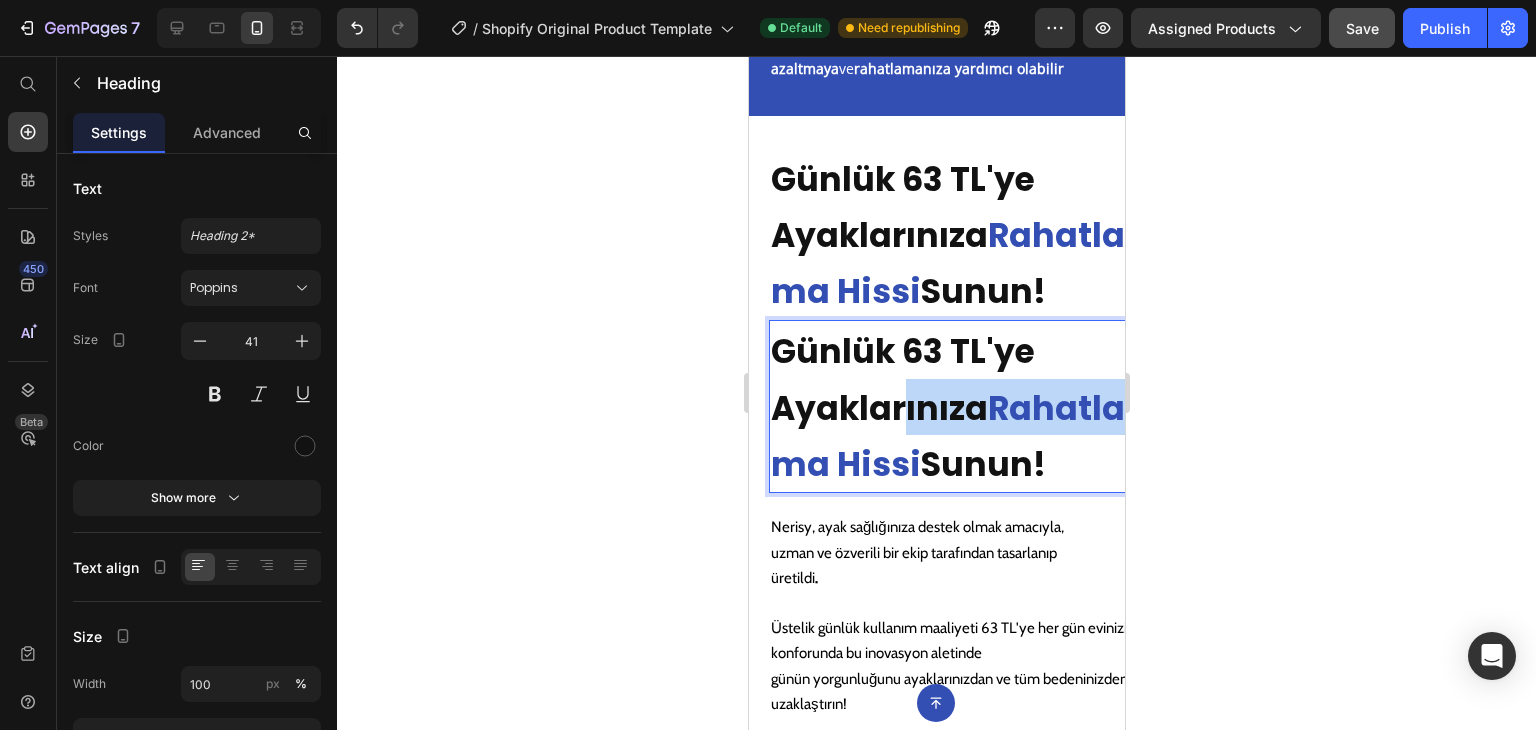 drag, startPoint x: 903, startPoint y: 449, endPoint x: 897, endPoint y: 515, distance: 66.27216 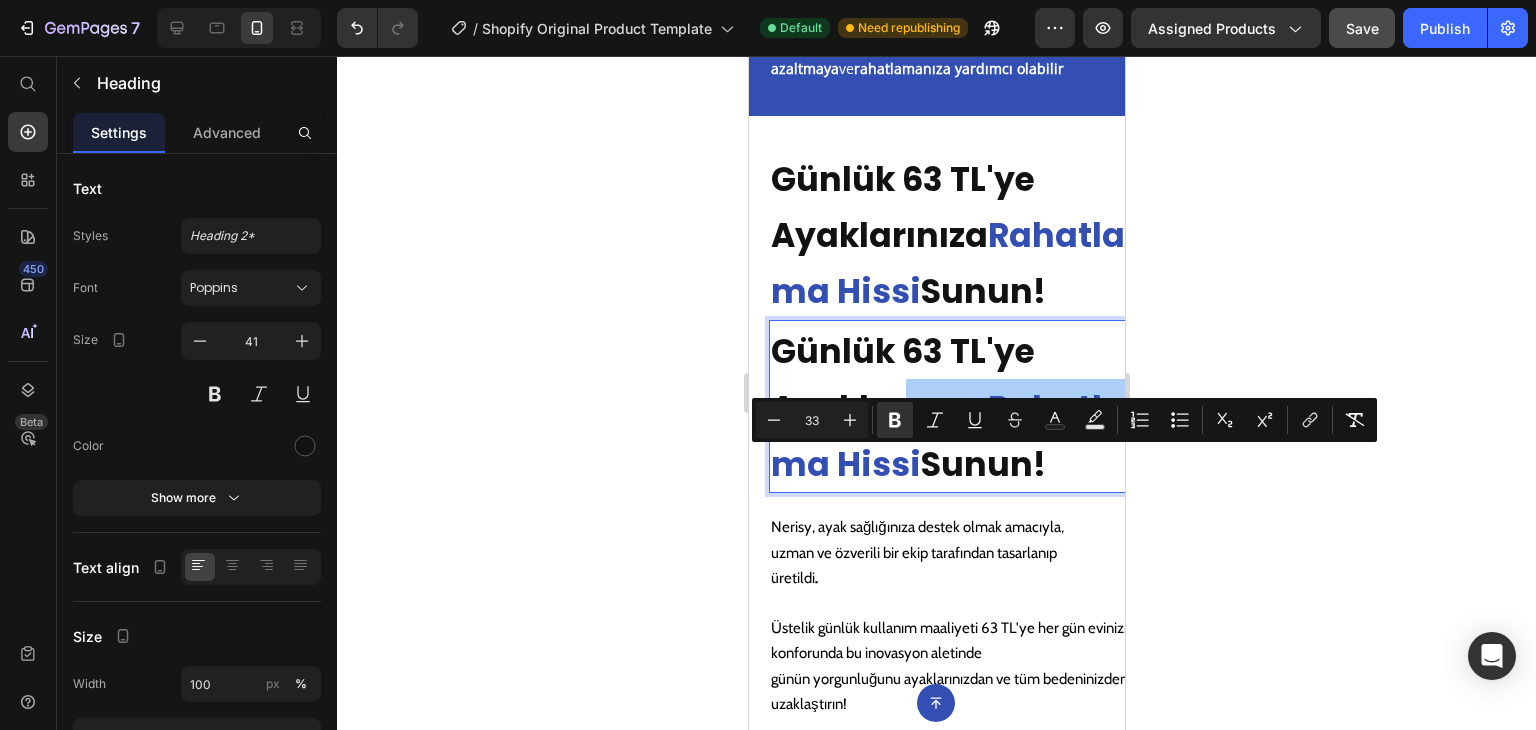 click 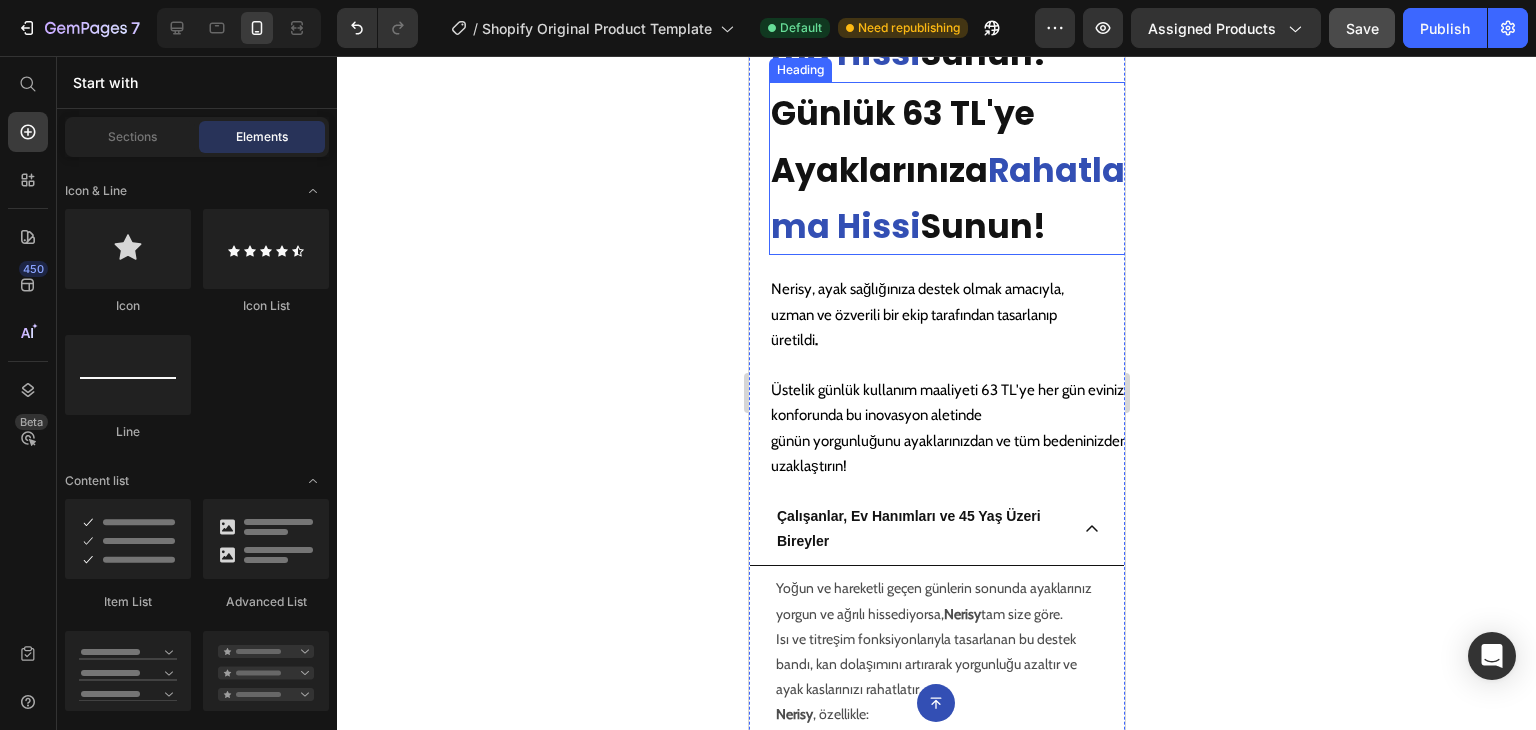scroll, scrollTop: 2972, scrollLeft: 0, axis: vertical 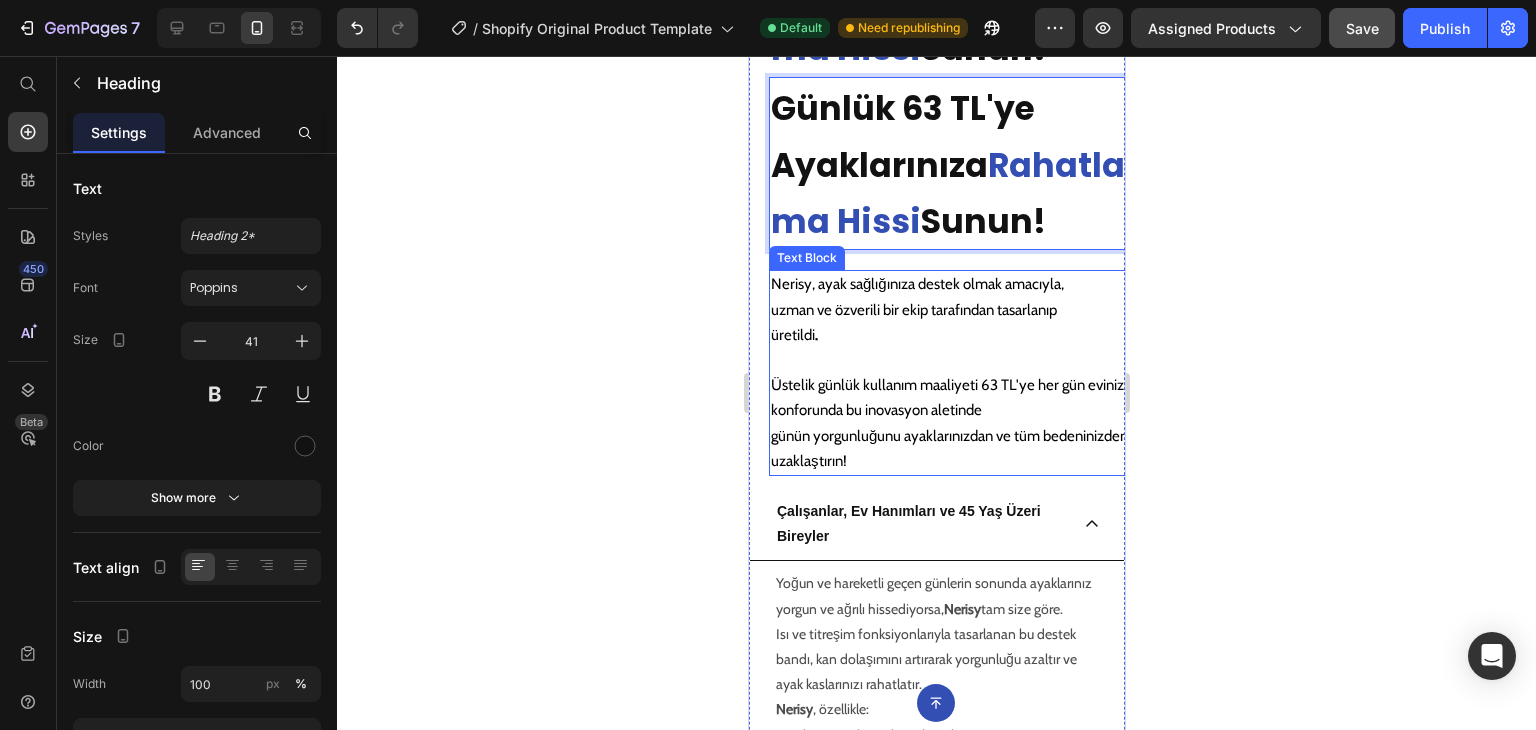 drag, startPoint x: 901, startPoint y: 338, endPoint x: 886, endPoint y: 416, distance: 79.429214 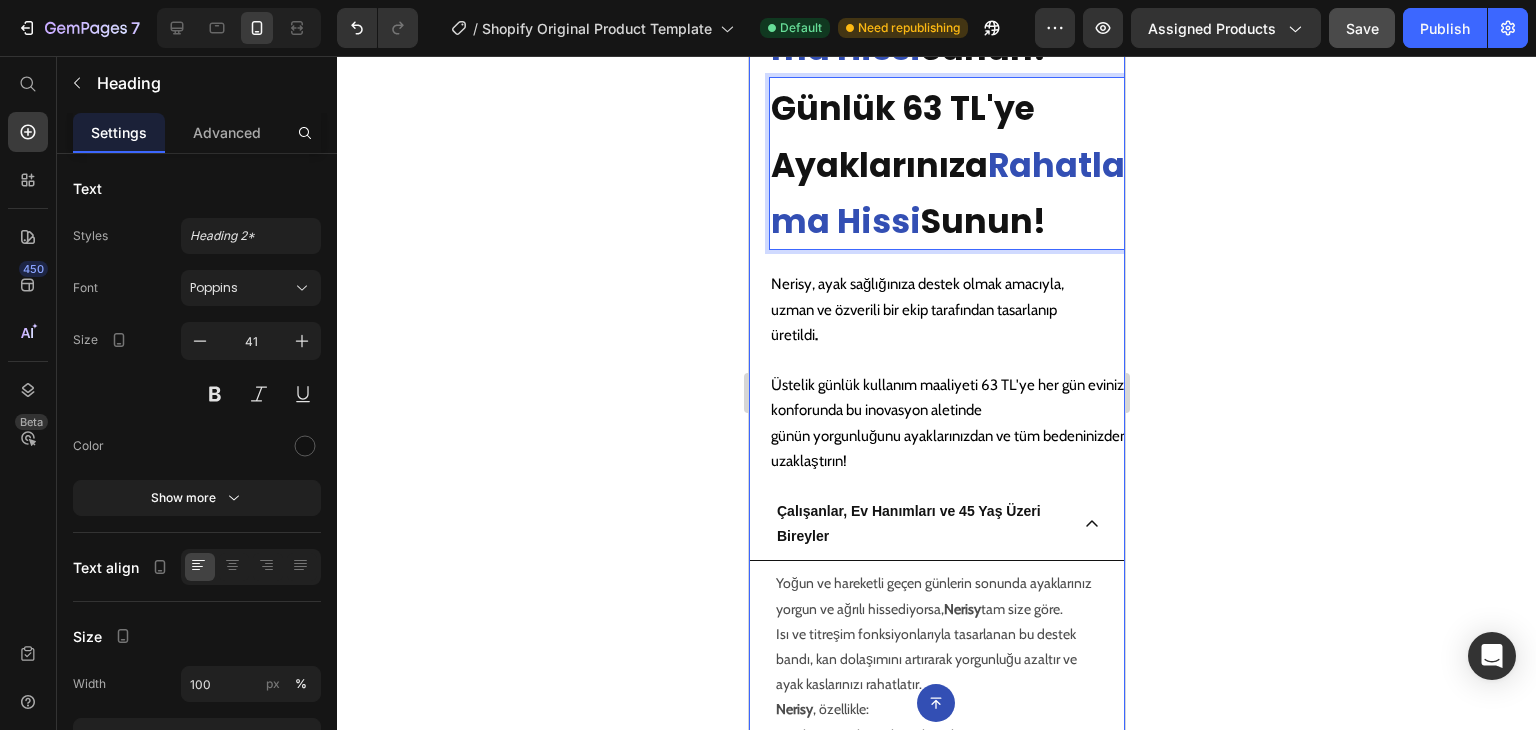 click 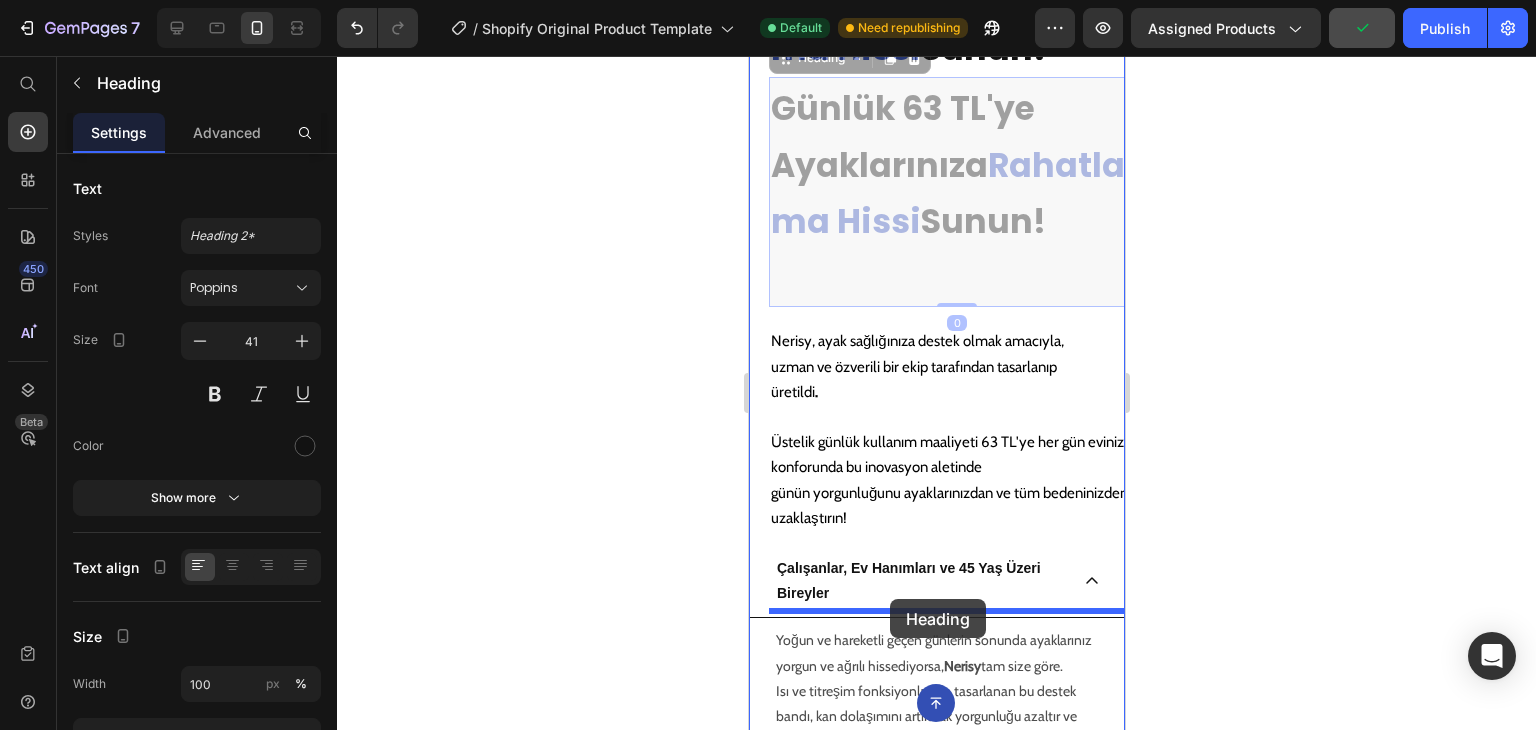 drag, startPoint x: 978, startPoint y: 264, endPoint x: 889, endPoint y: 599, distance: 346.62082 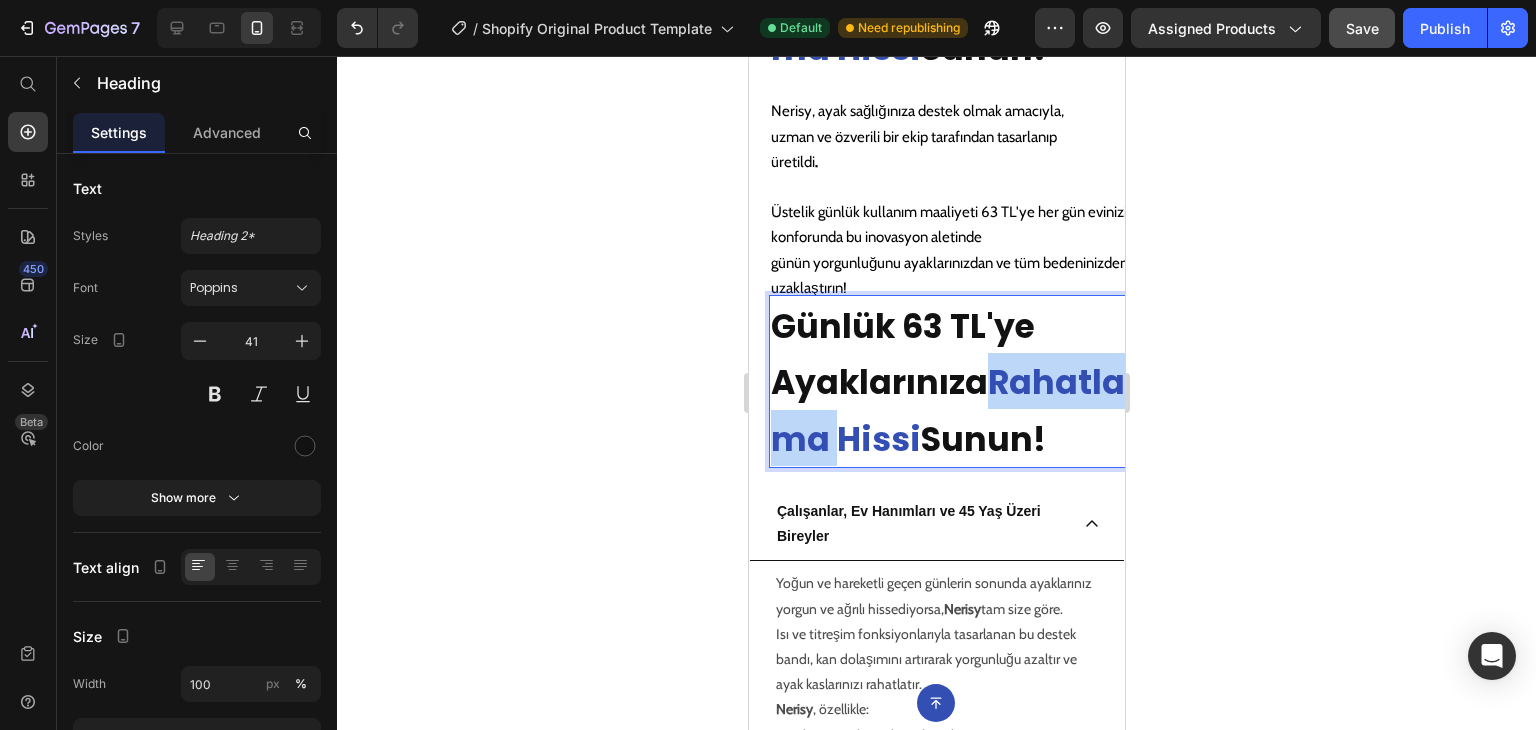 click on "Rahatlama Hissi" at bounding box center (947, 410) 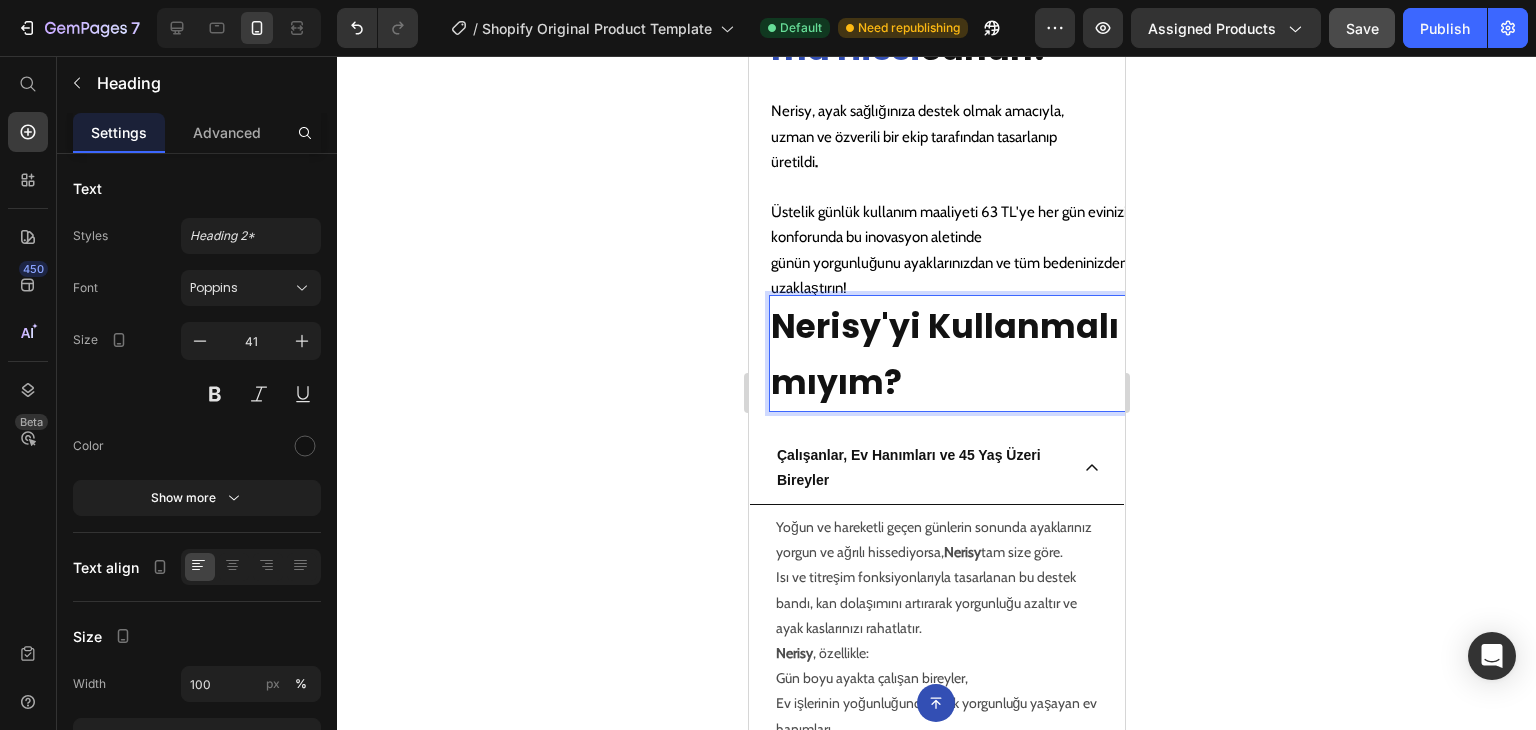 click on "Nerisy'yi Kullanmalı mıyım?" at bounding box center (944, 354) 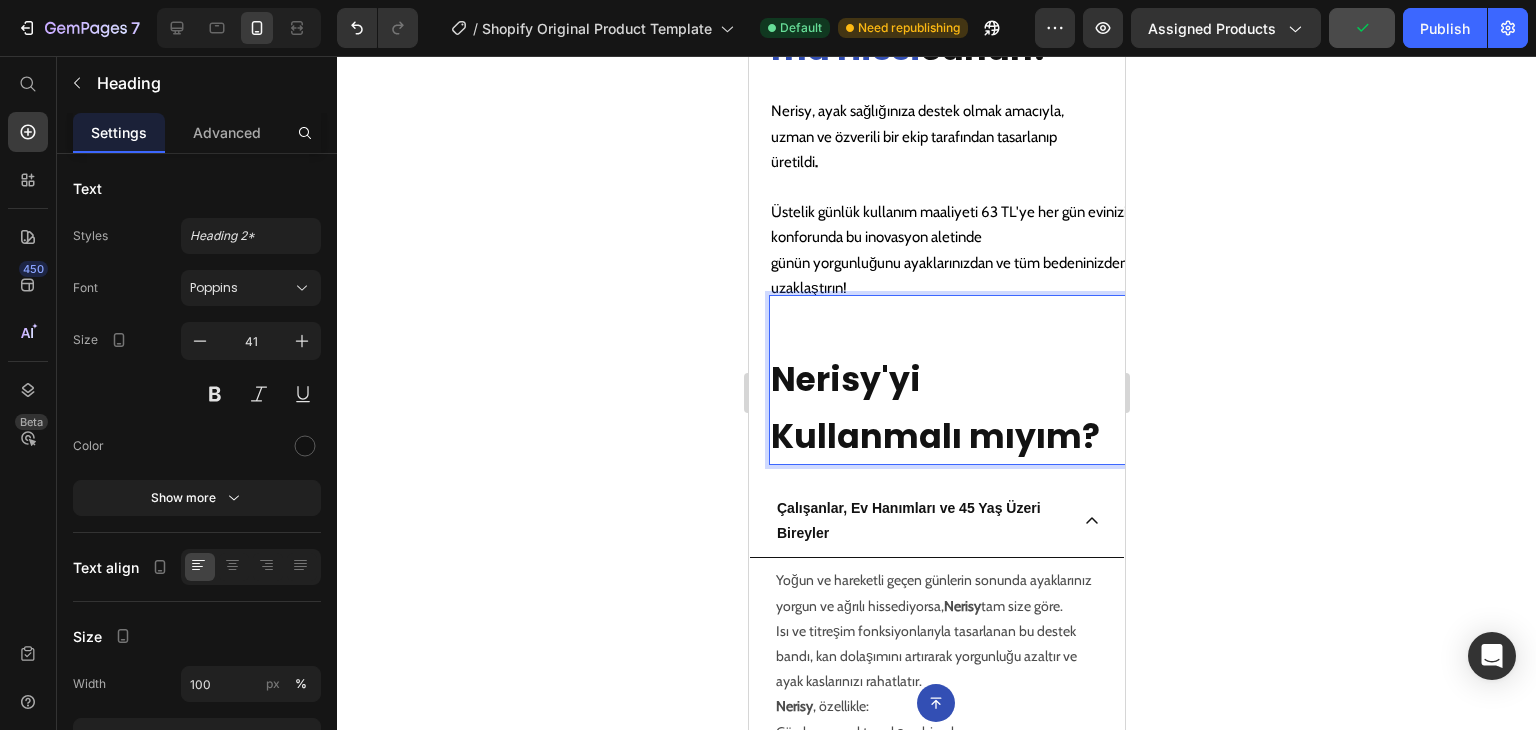 click 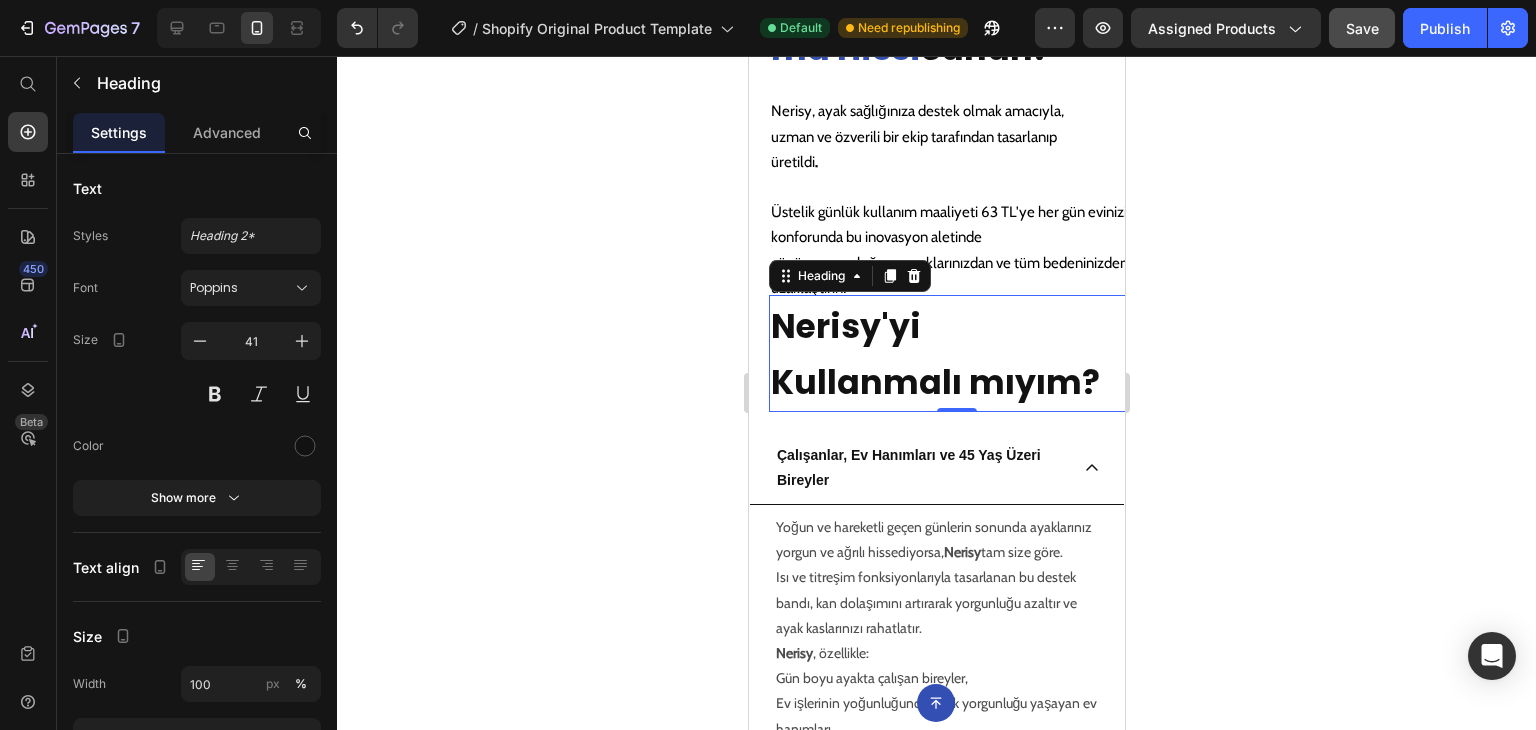 click 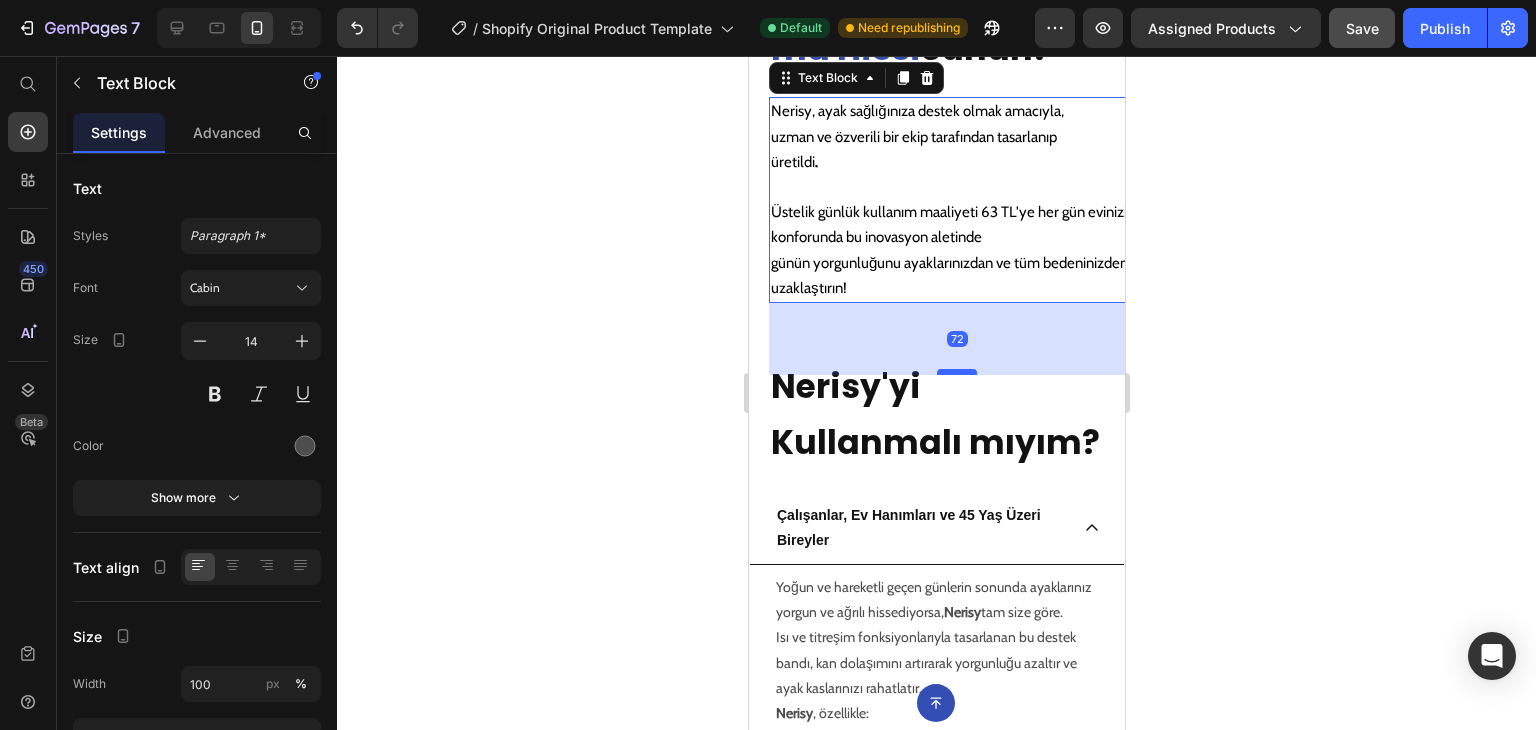 drag, startPoint x: 960, startPoint y: 379, endPoint x: 966, endPoint y: 439, distance: 60.299255 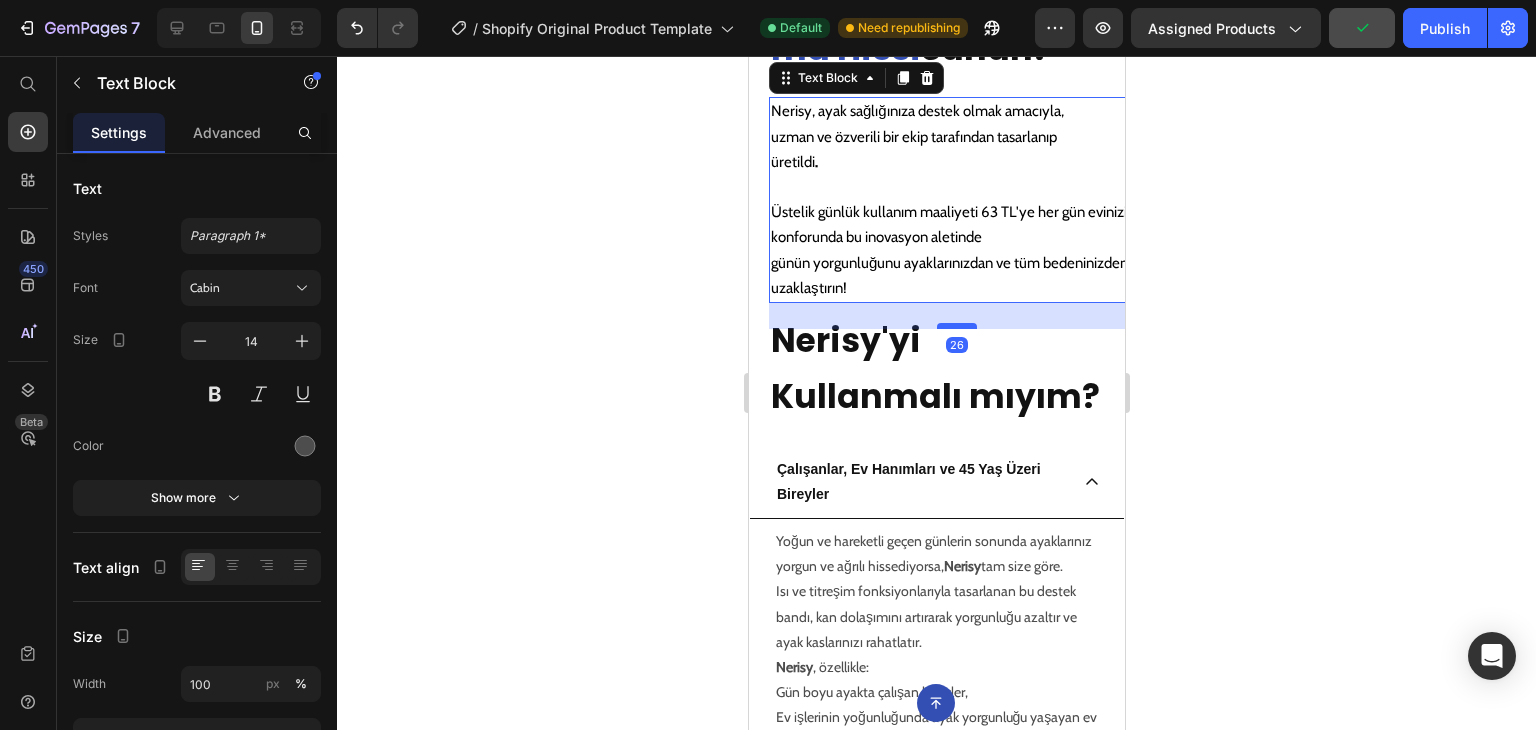 drag, startPoint x: 957, startPoint y: 439, endPoint x: 949, endPoint y: 393, distance: 46.69047 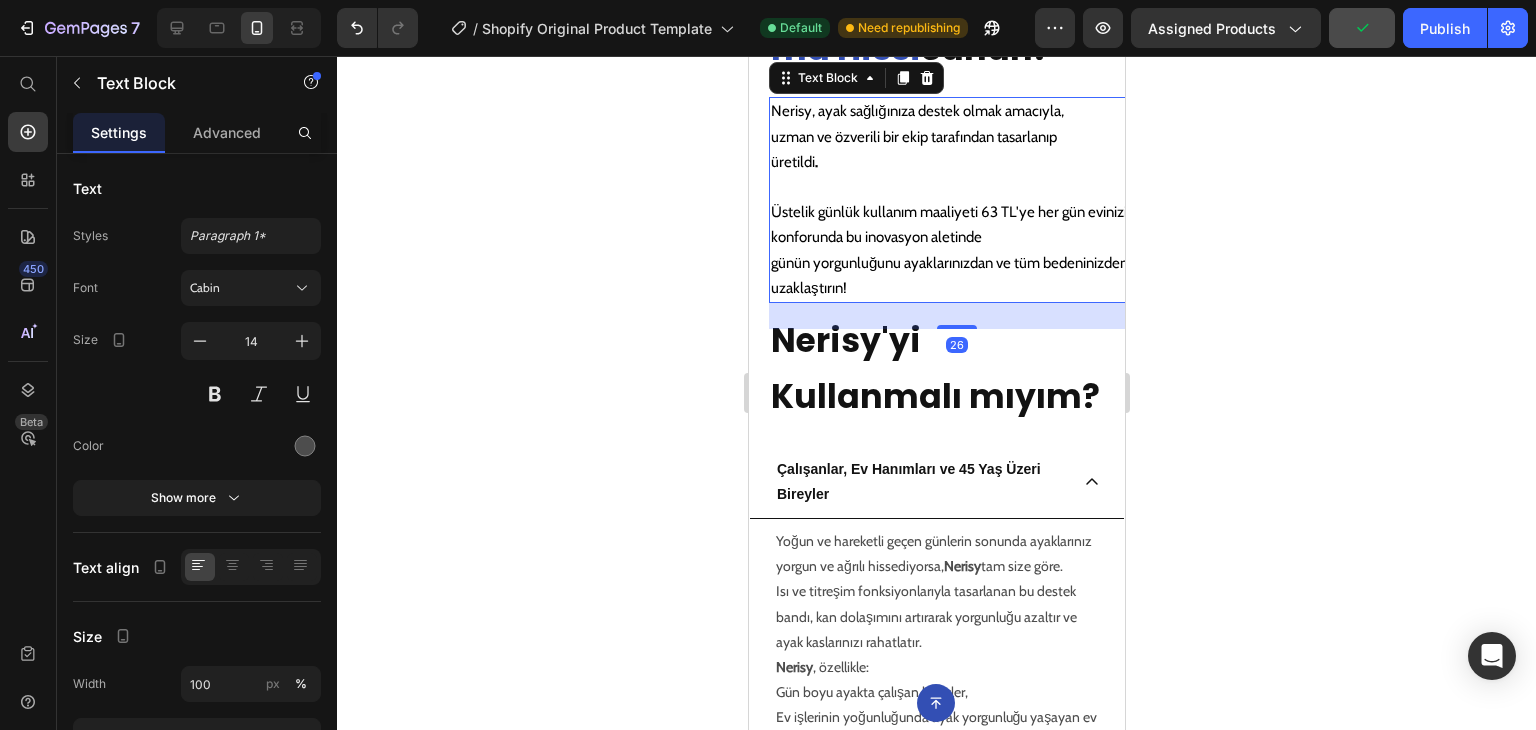 click 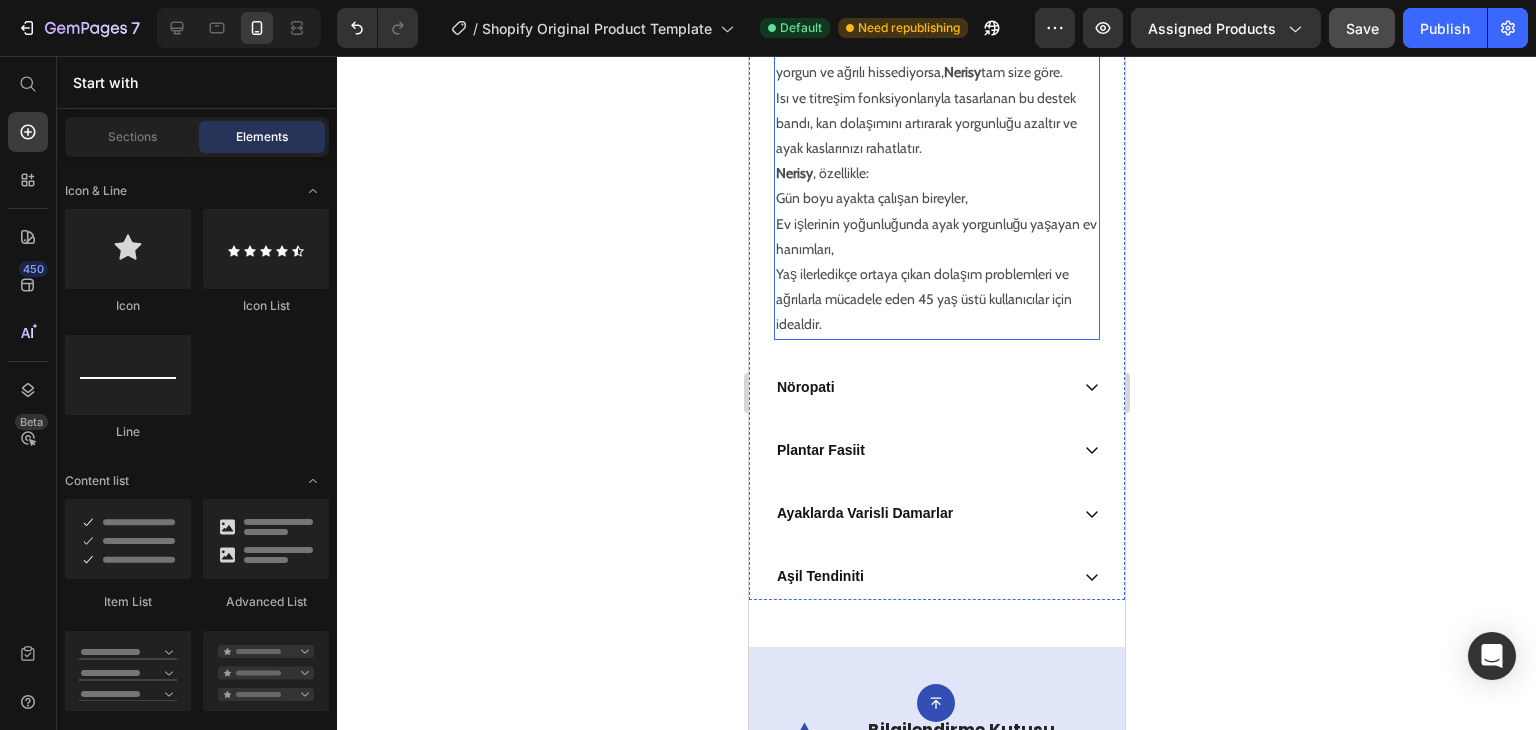 scroll, scrollTop: 3476, scrollLeft: 0, axis: vertical 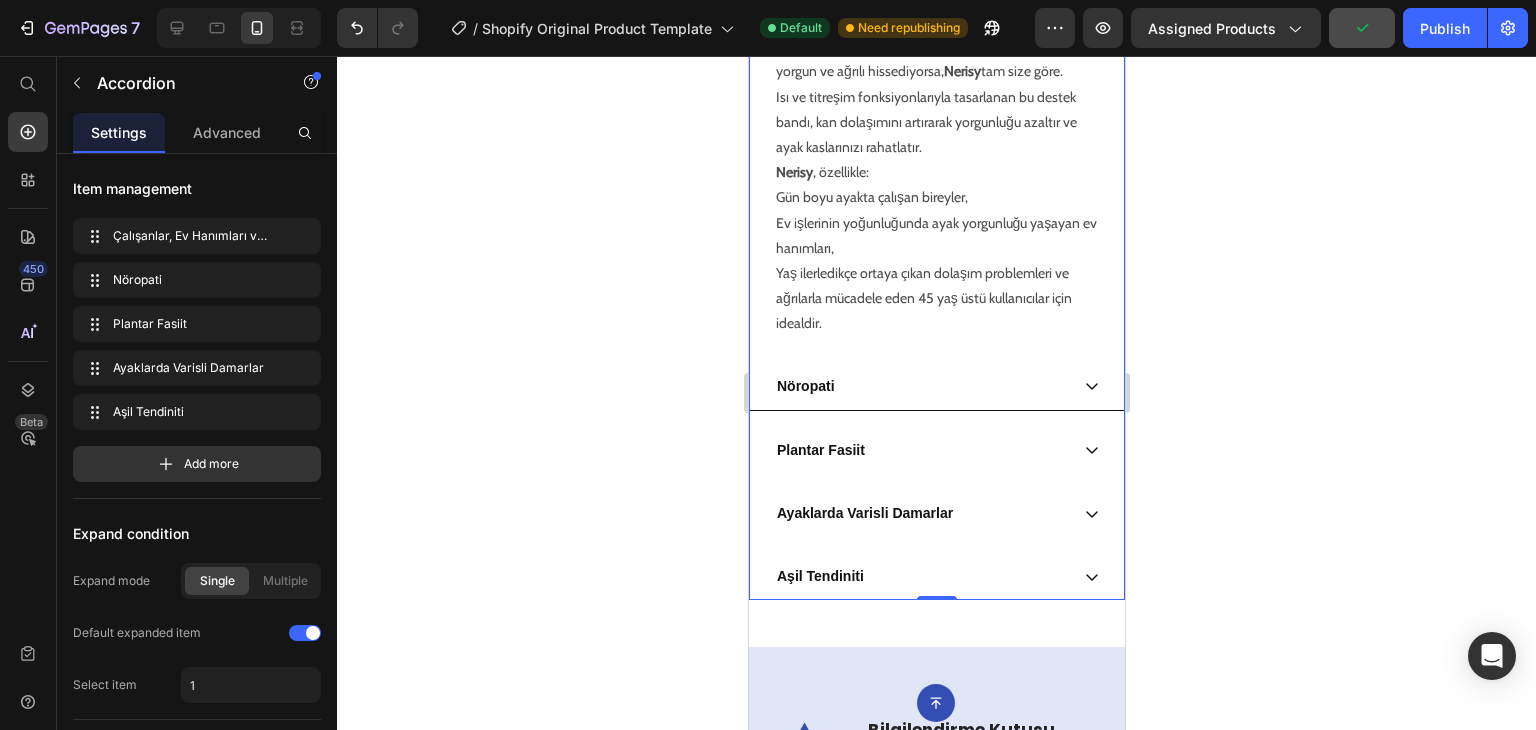click 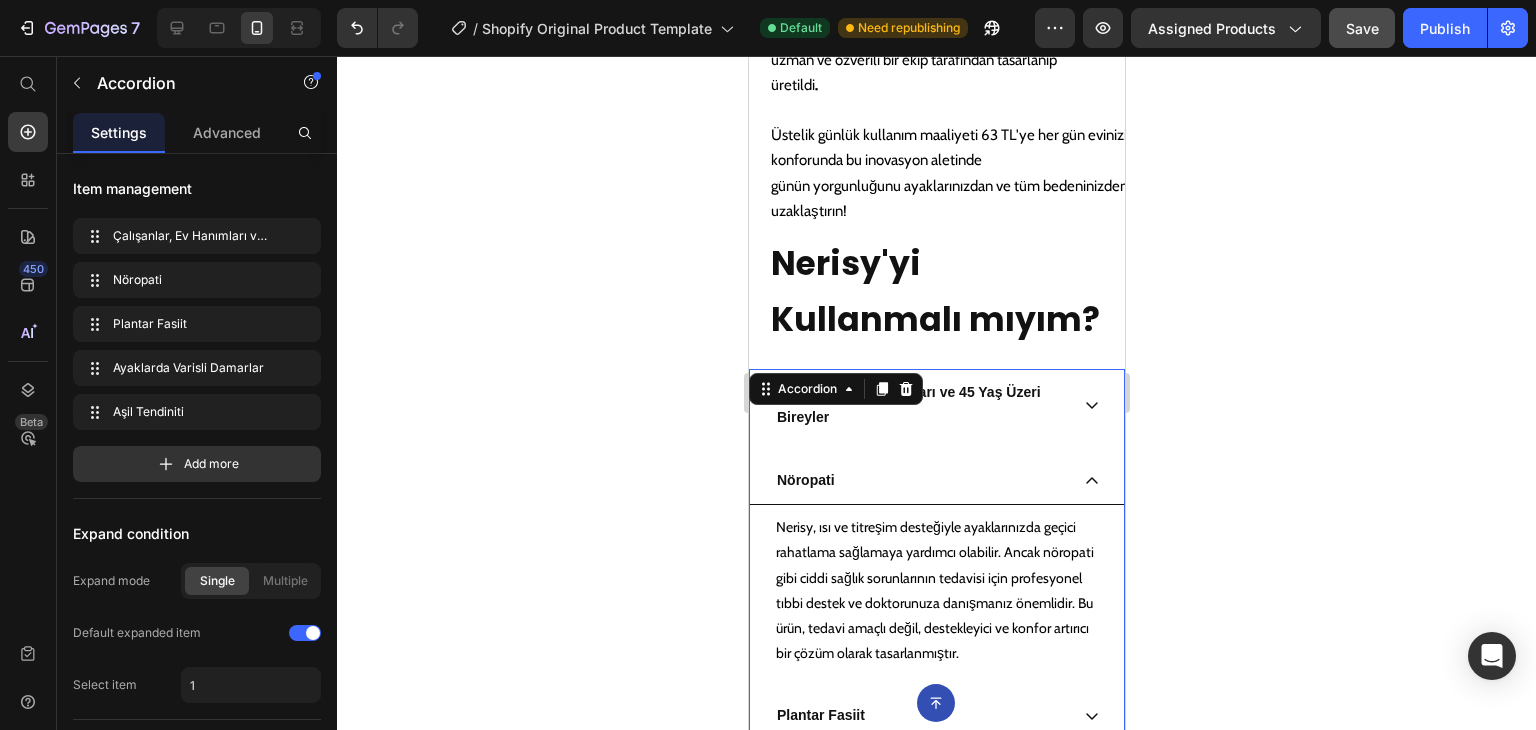 scroll, scrollTop: 3048, scrollLeft: 0, axis: vertical 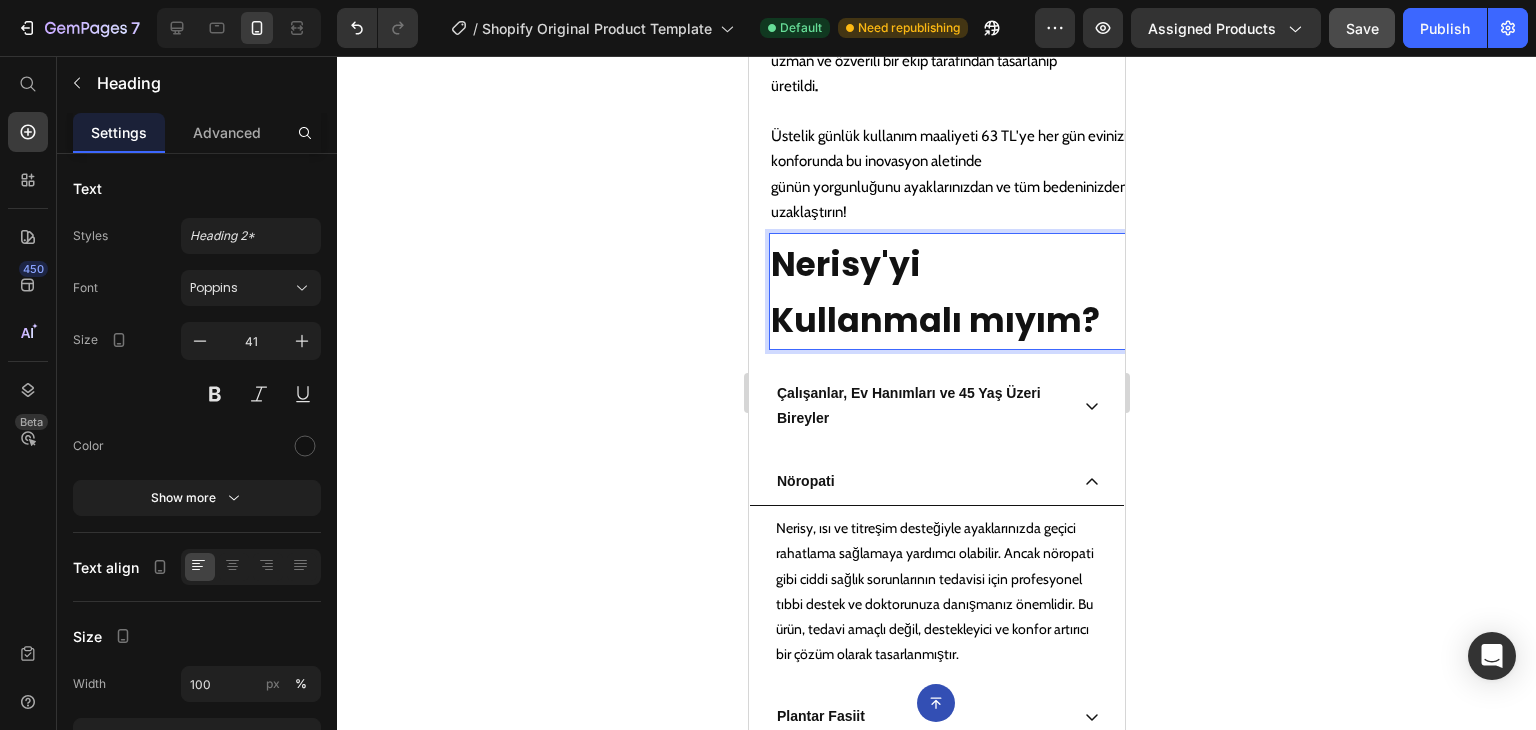 click on "Kullanmalı mıyım?" at bounding box center [934, 320] 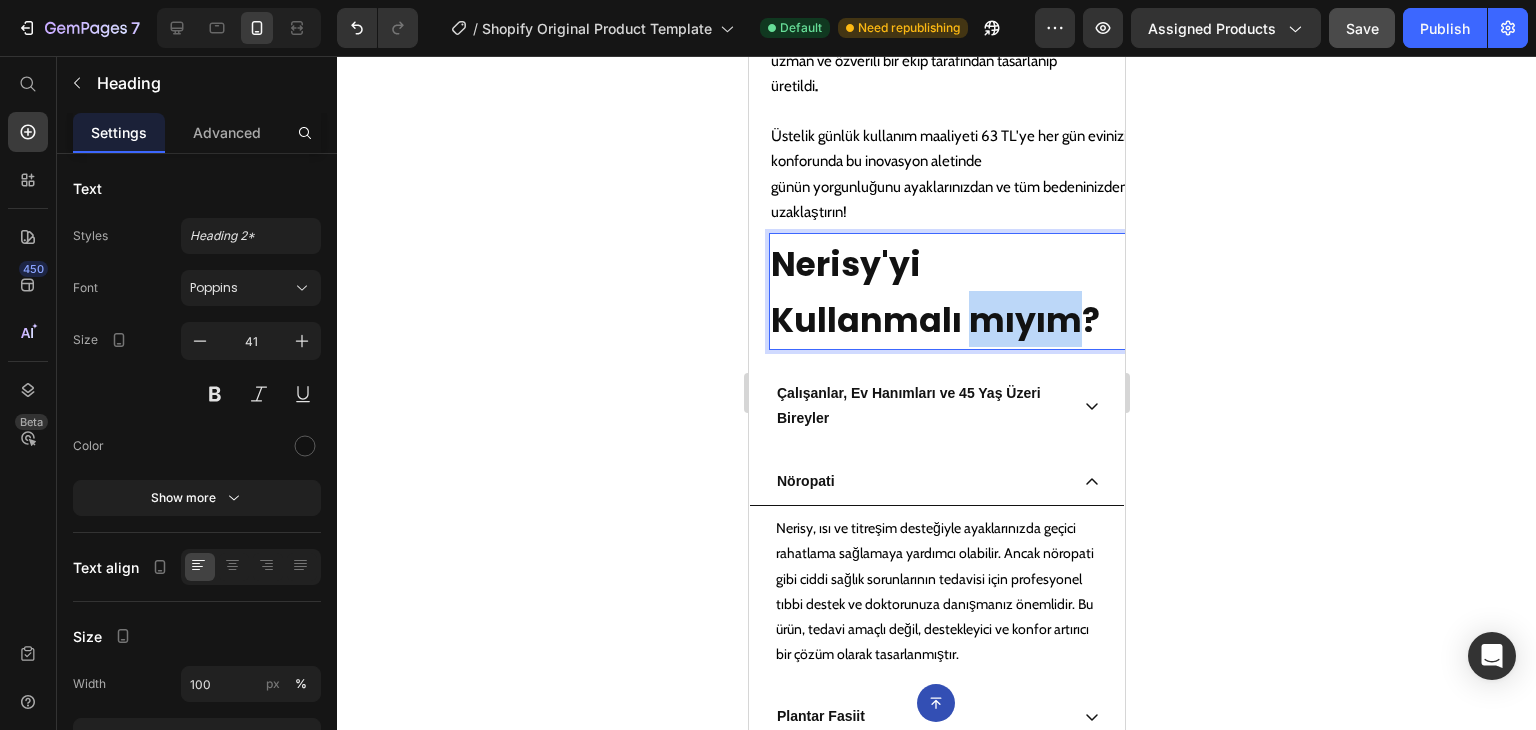 click on "Kullanmalı mıyım?" at bounding box center (934, 320) 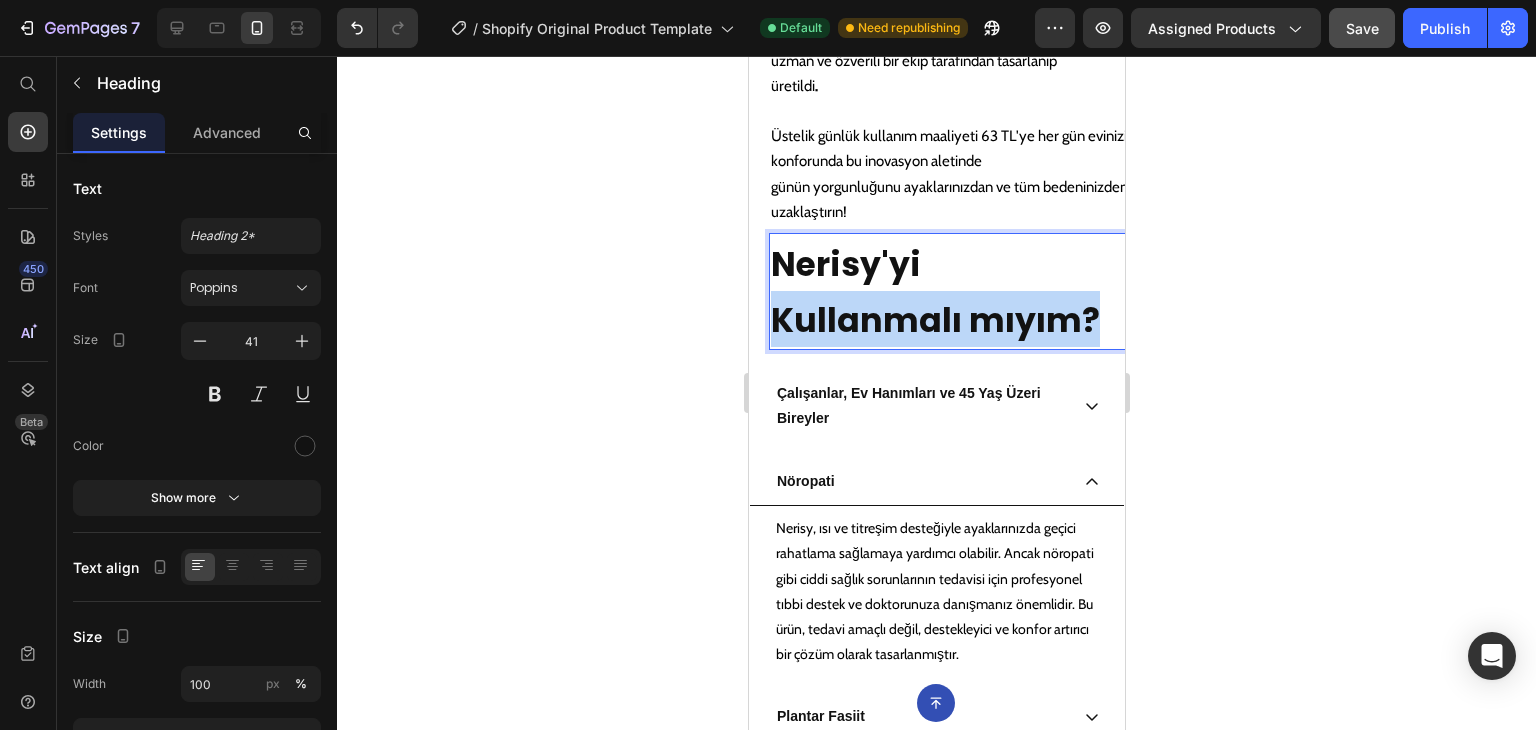 click on "Kullanmalı mıyım?" at bounding box center [934, 320] 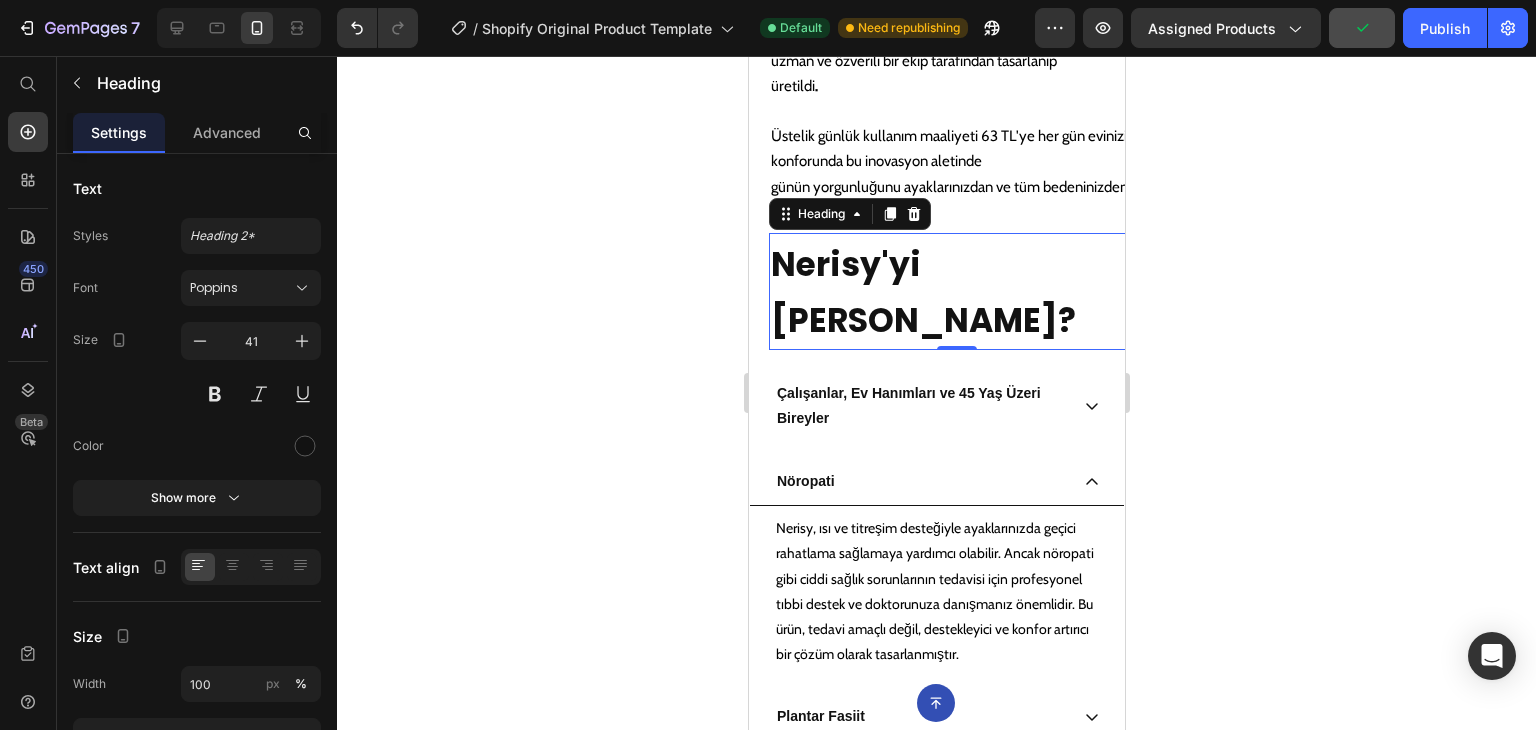 click 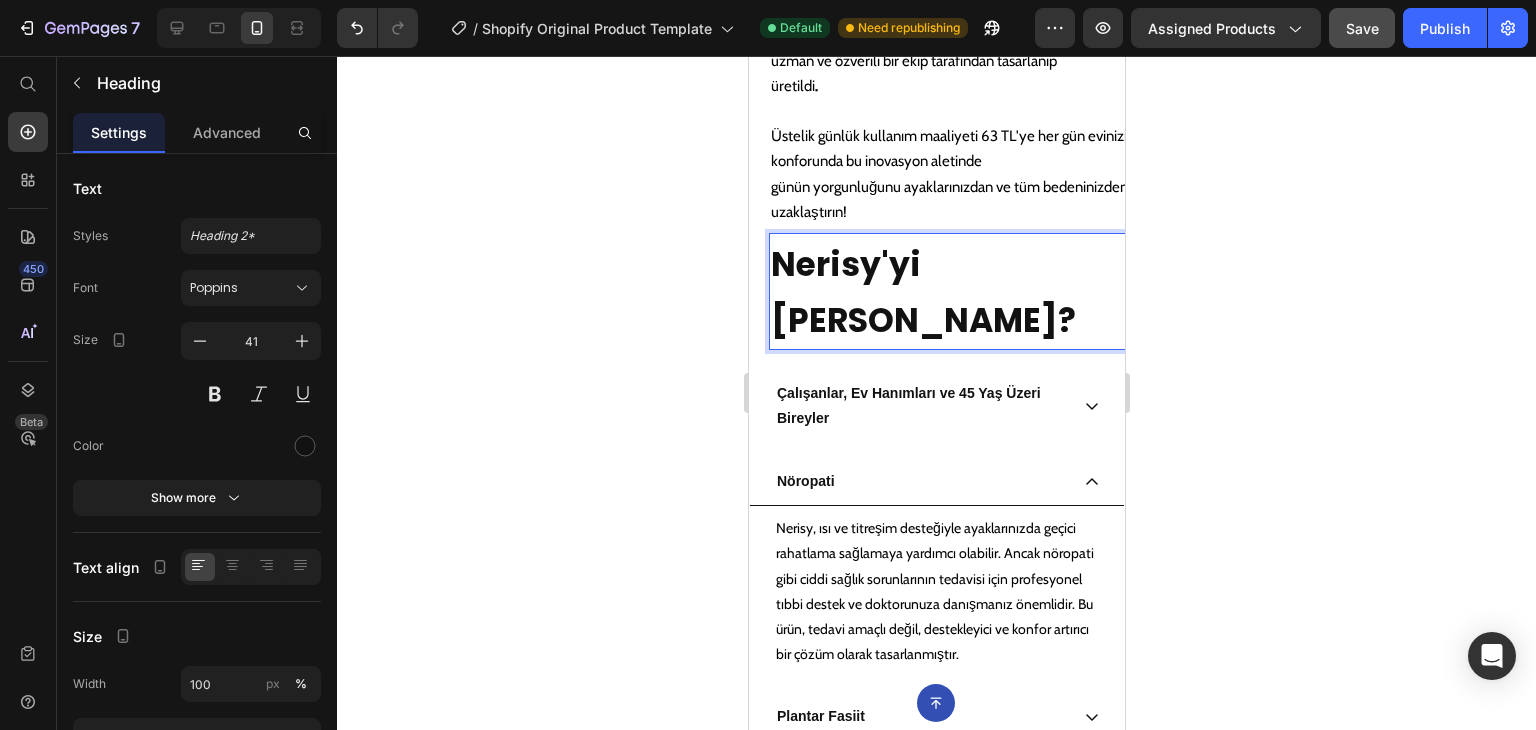 click on "[PERSON_NAME]?" at bounding box center (922, 320) 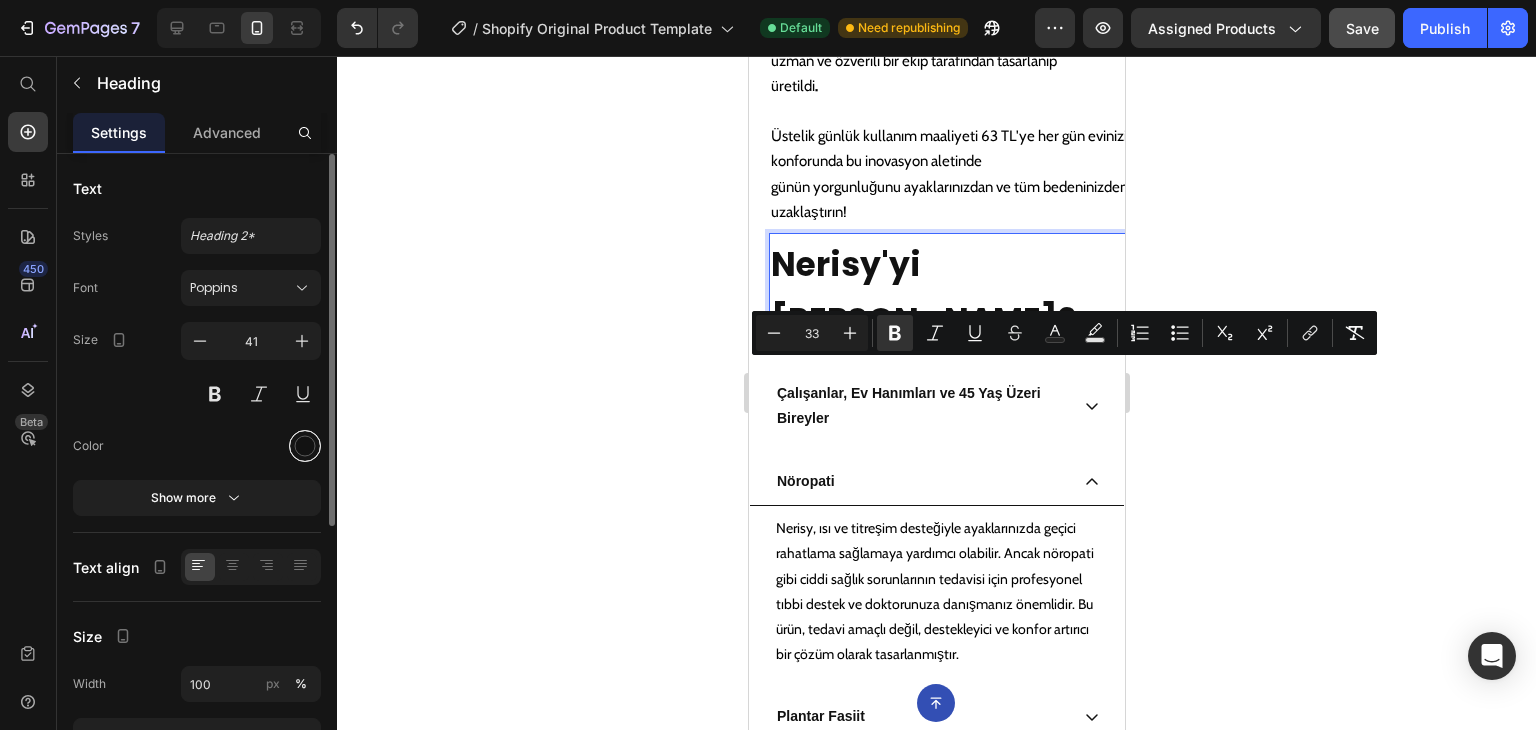 click at bounding box center [305, 446] 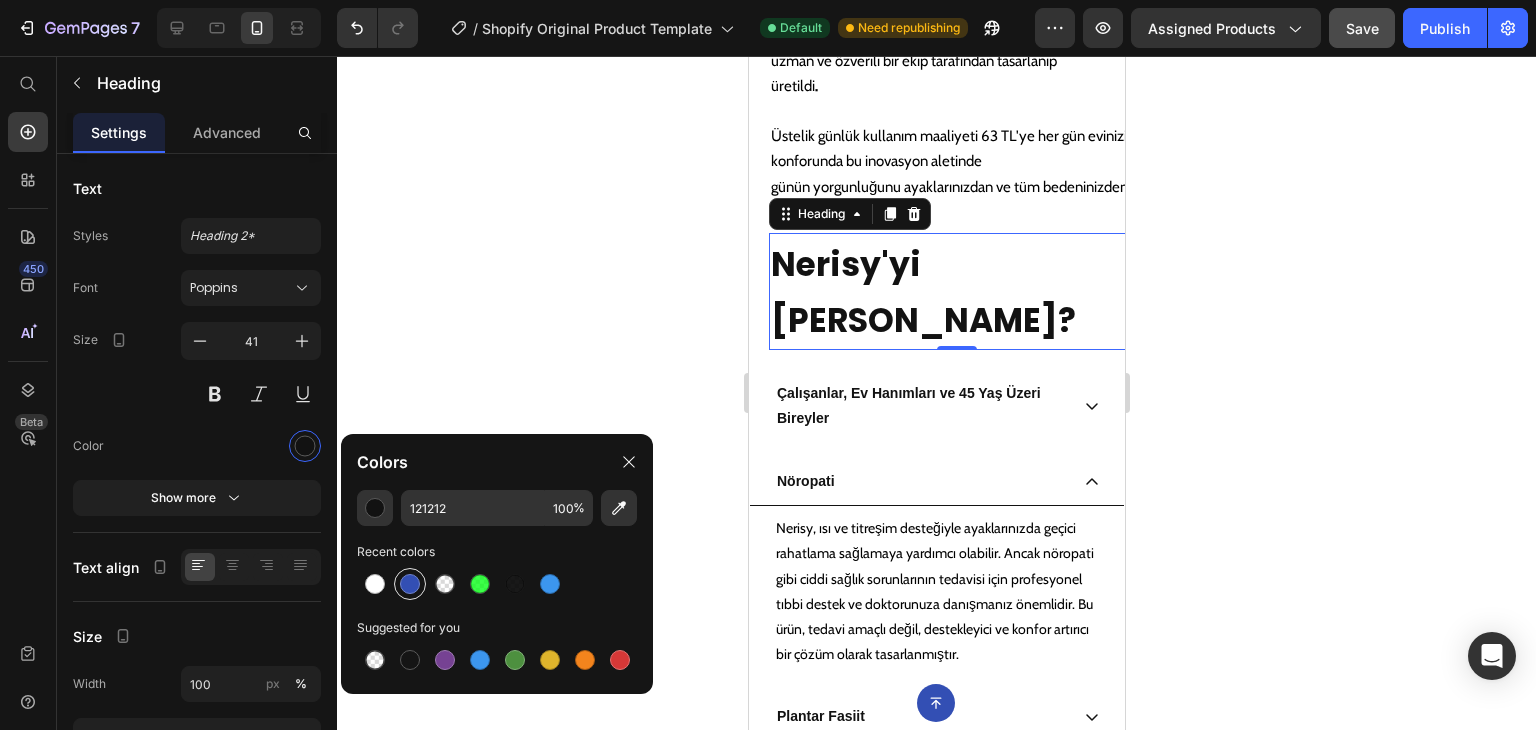 click at bounding box center (410, 584) 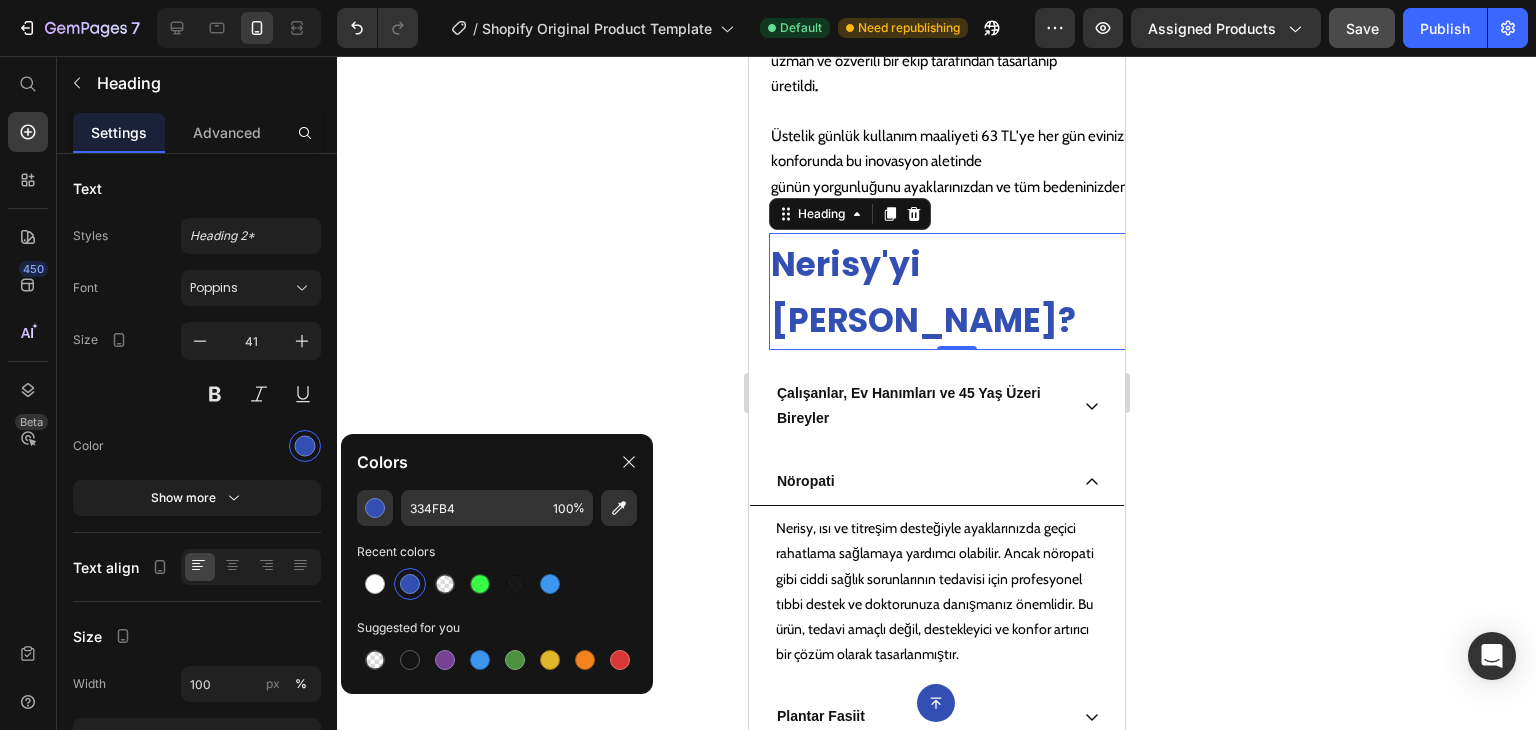 click 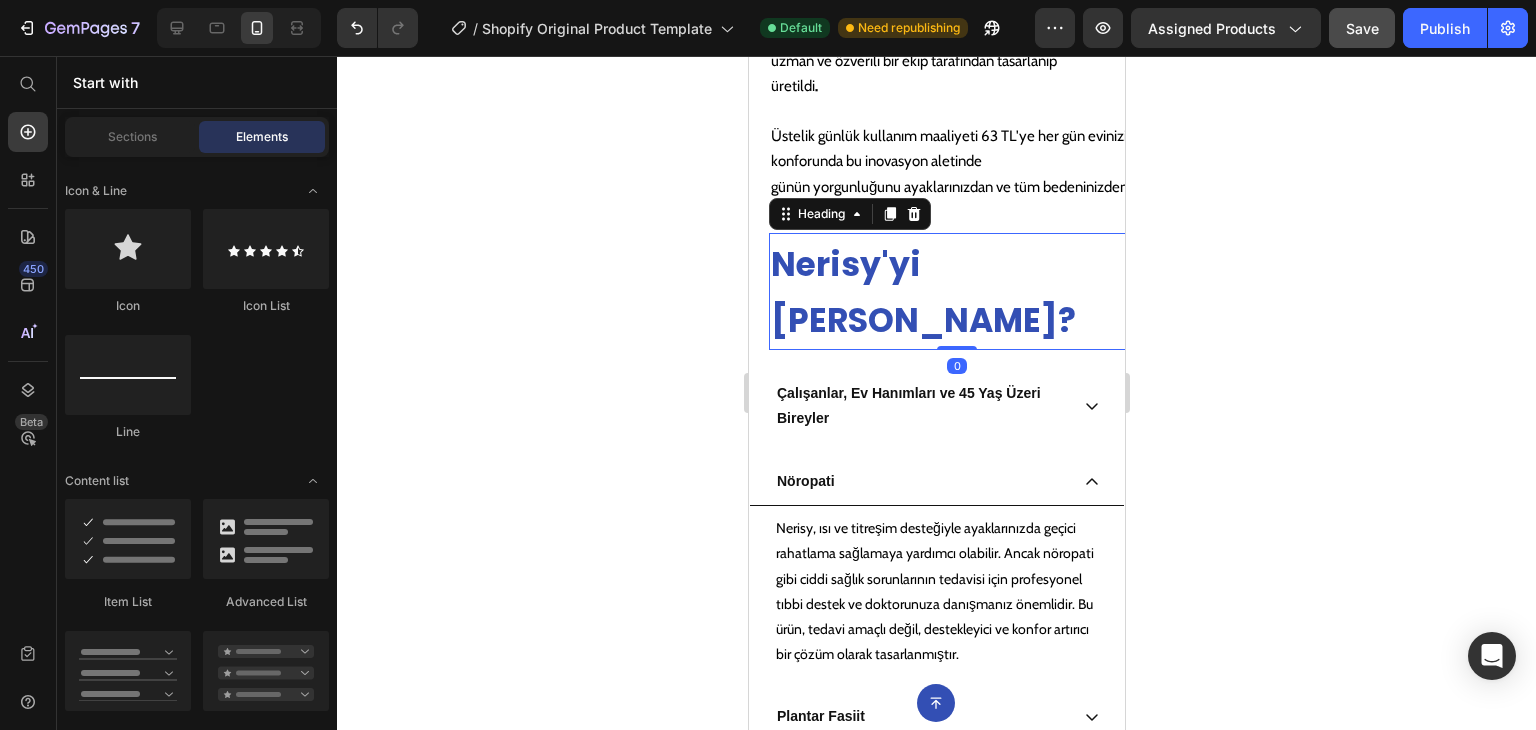 click on "Nerisy'yi" at bounding box center [845, 264] 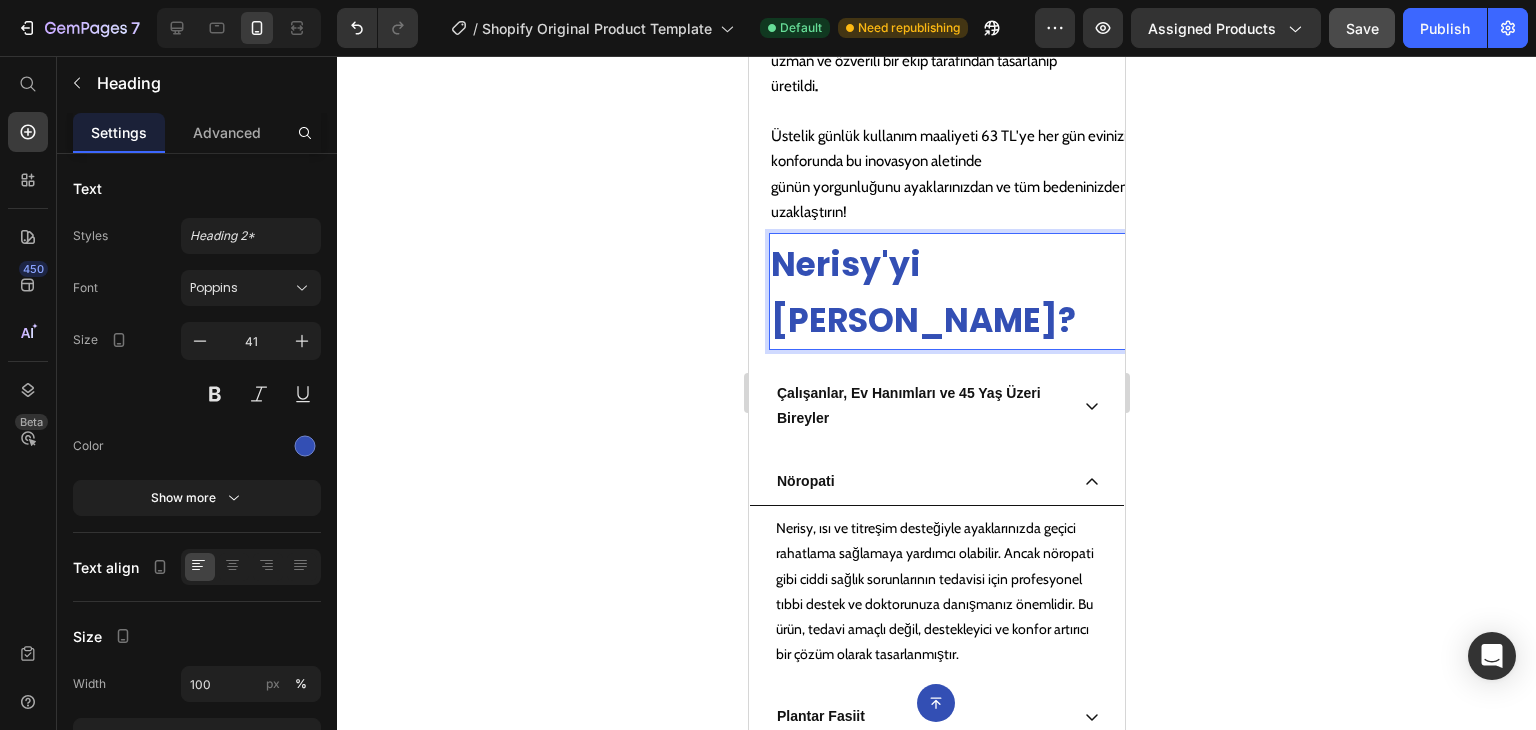 click on "Nerisy'yi" at bounding box center (845, 264) 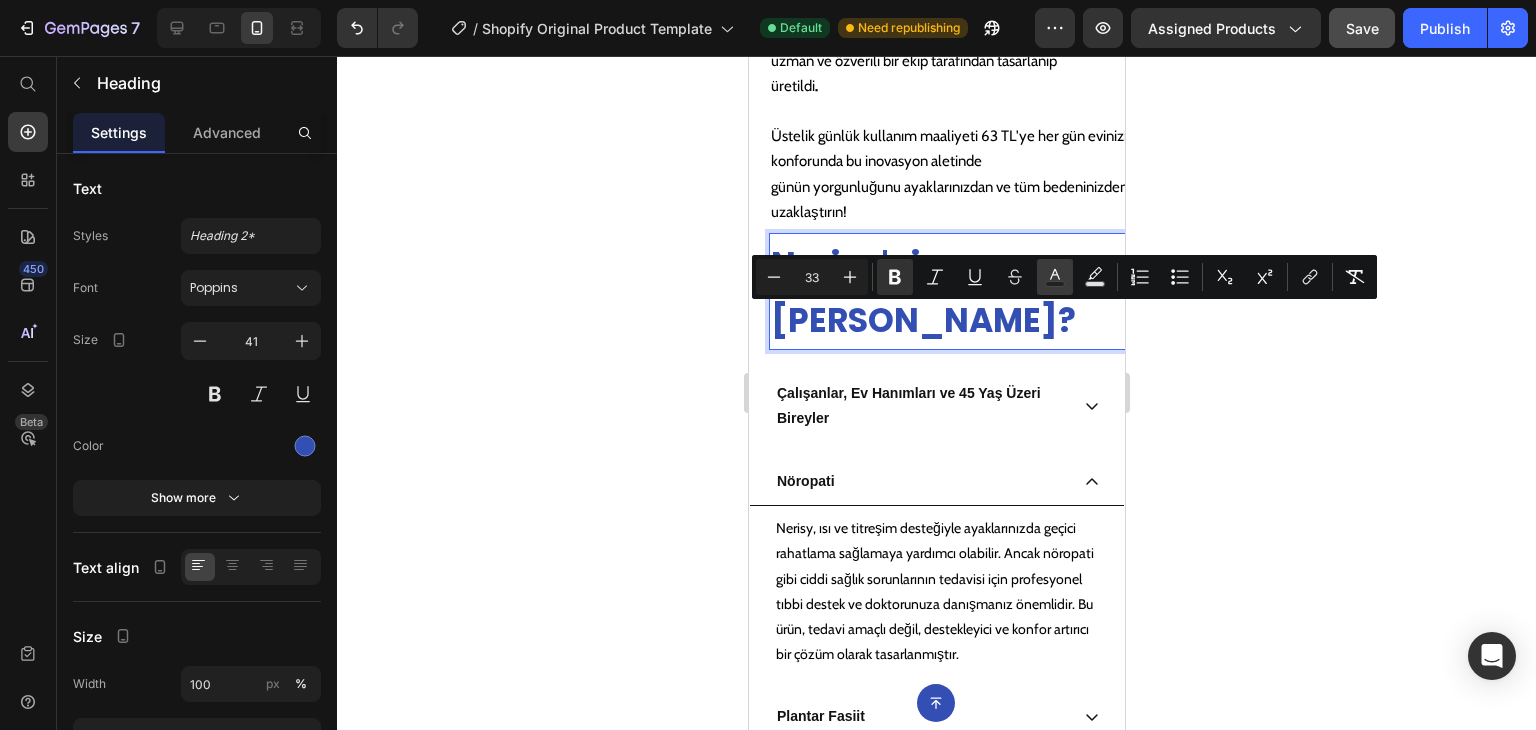 click 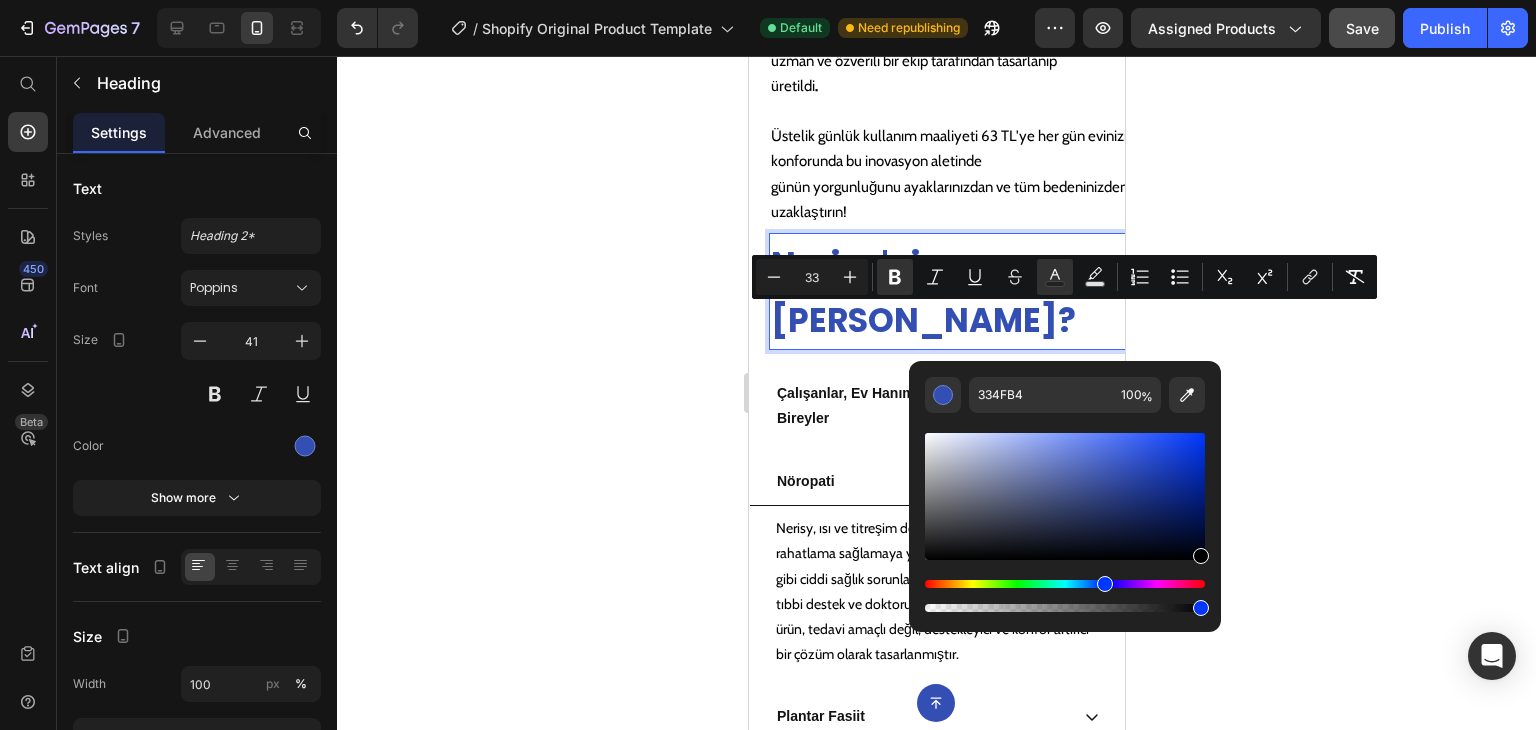 drag, startPoint x: 1088, startPoint y: 505, endPoint x: 1227, endPoint y: 572, distance: 154.30489 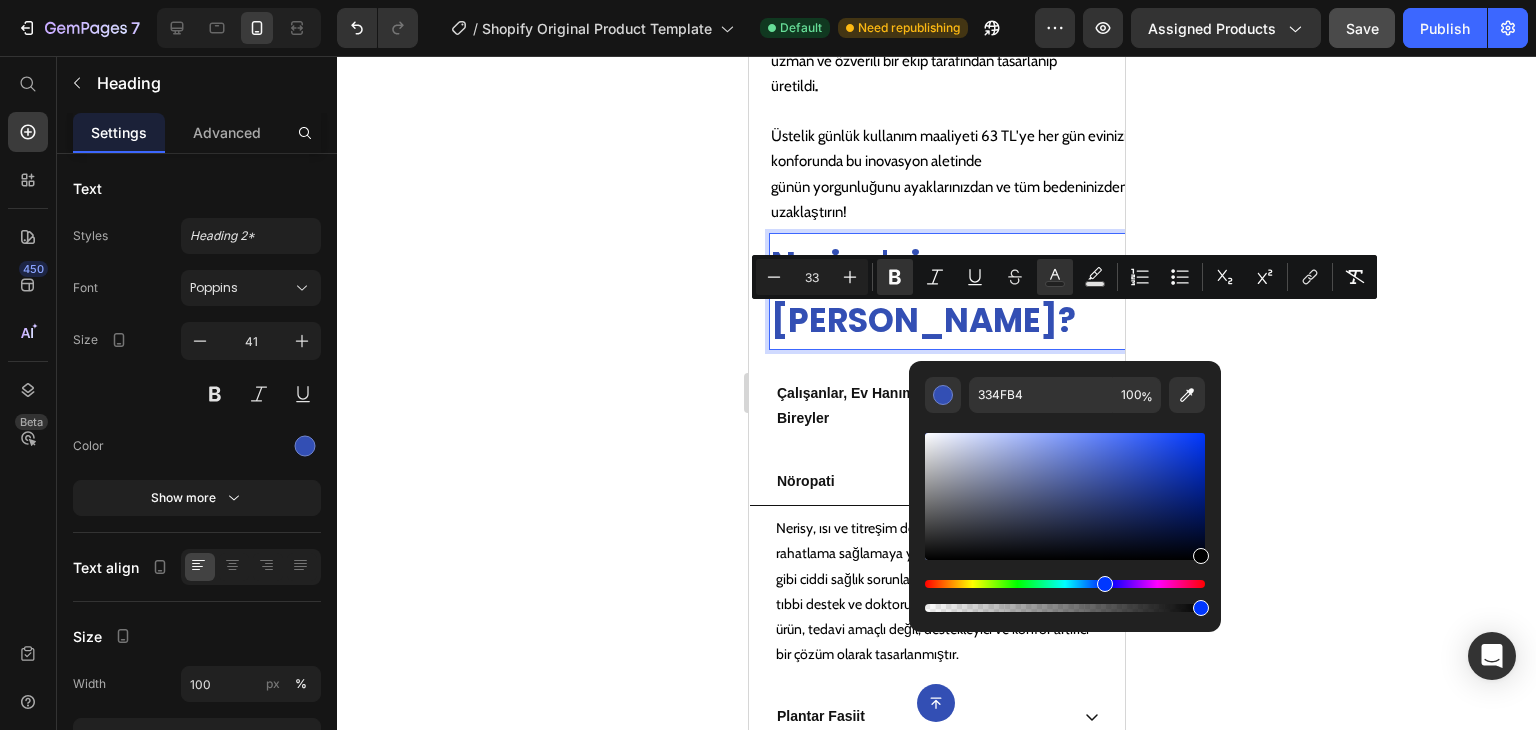 type on "000000" 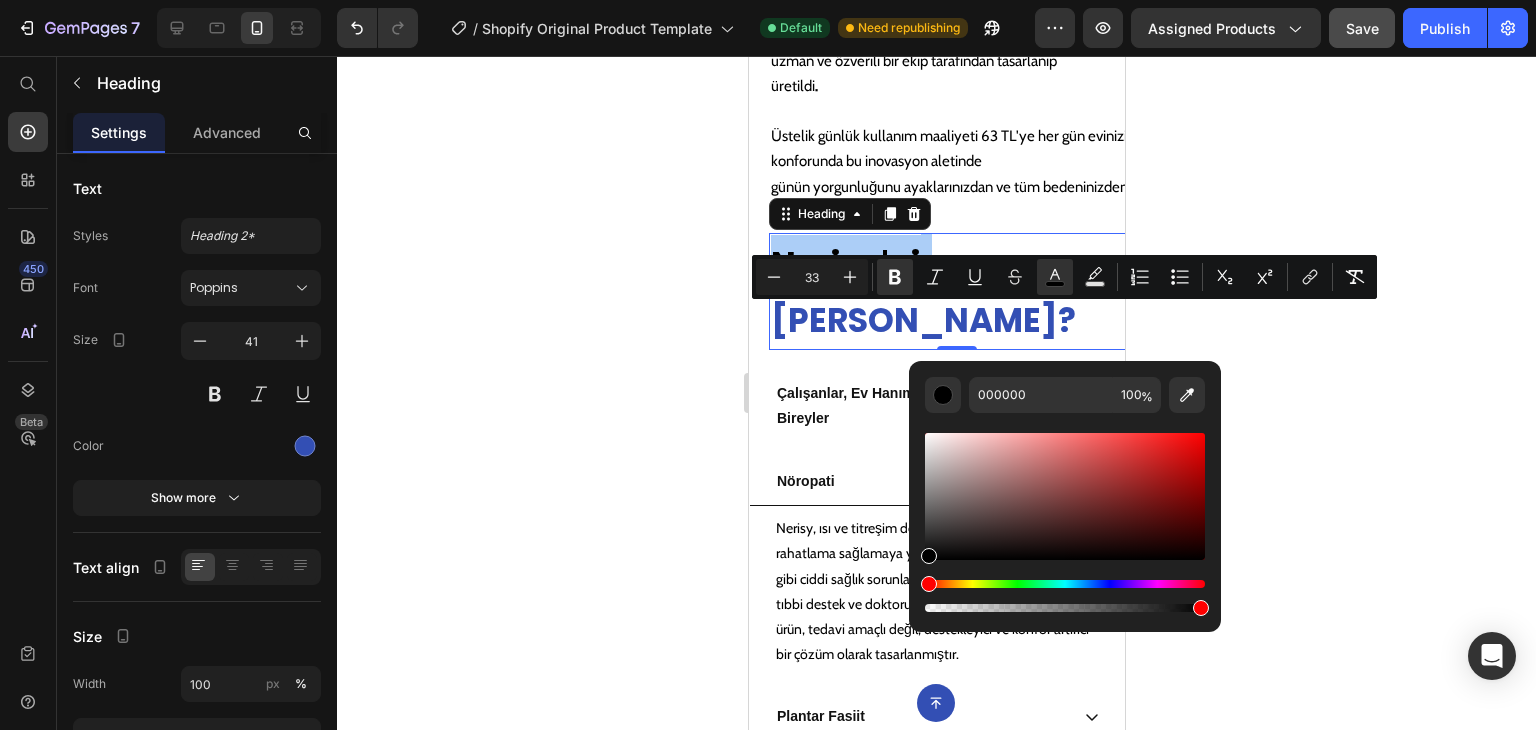 click 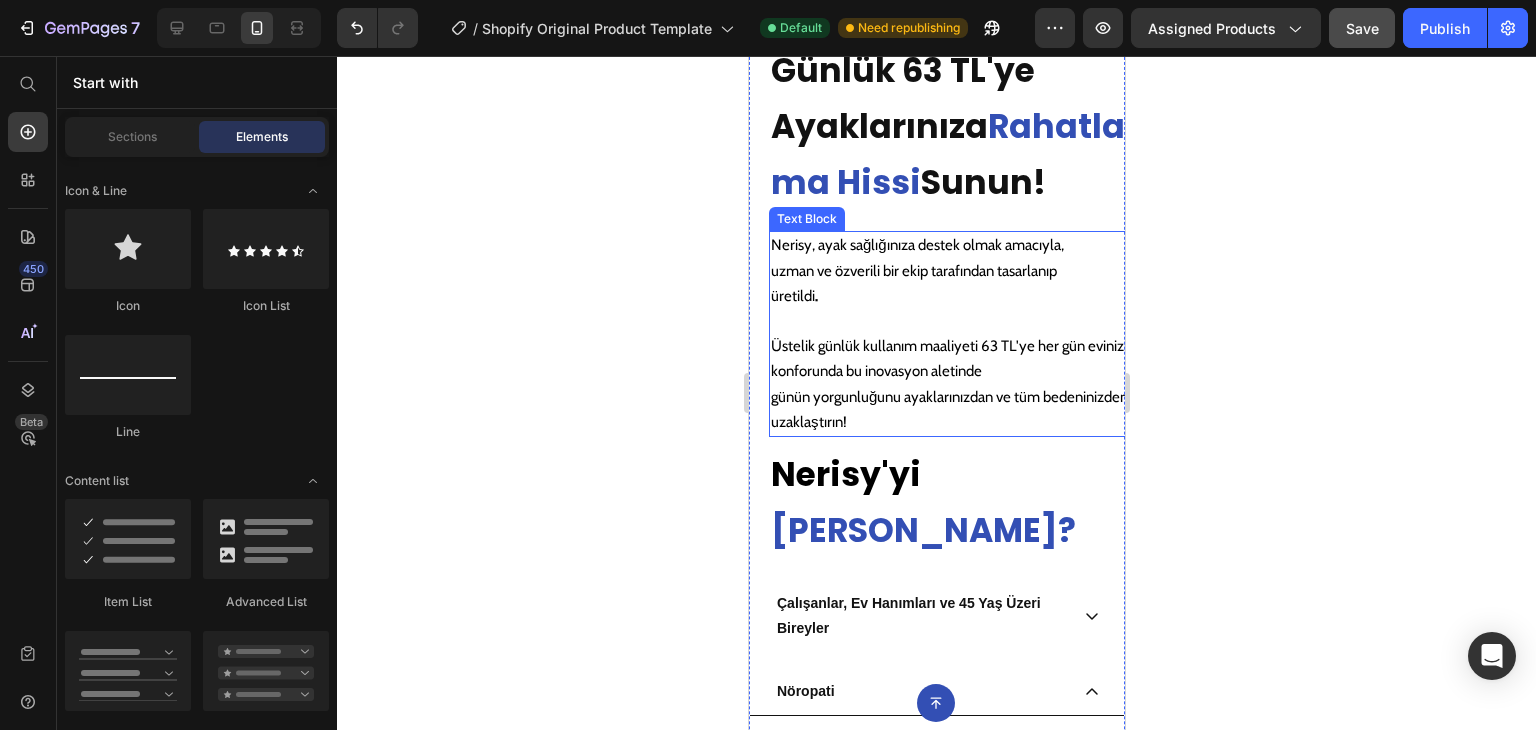 scroll, scrollTop: 2887, scrollLeft: 0, axis: vertical 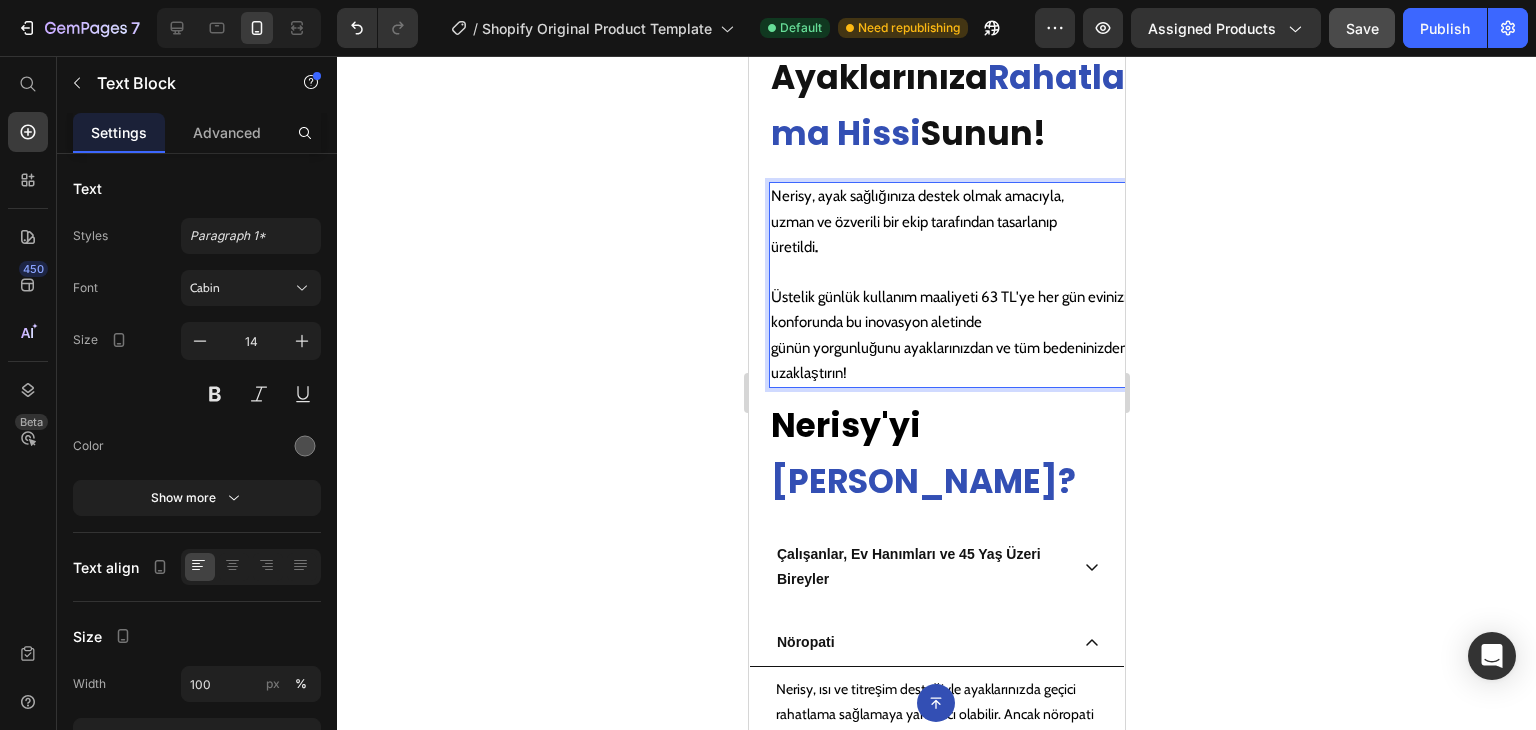 click on "günün yorgunluğunu ayaklarınızdan ve tüm bedeninizden uzaklaştırın!" at bounding box center (956, 361) 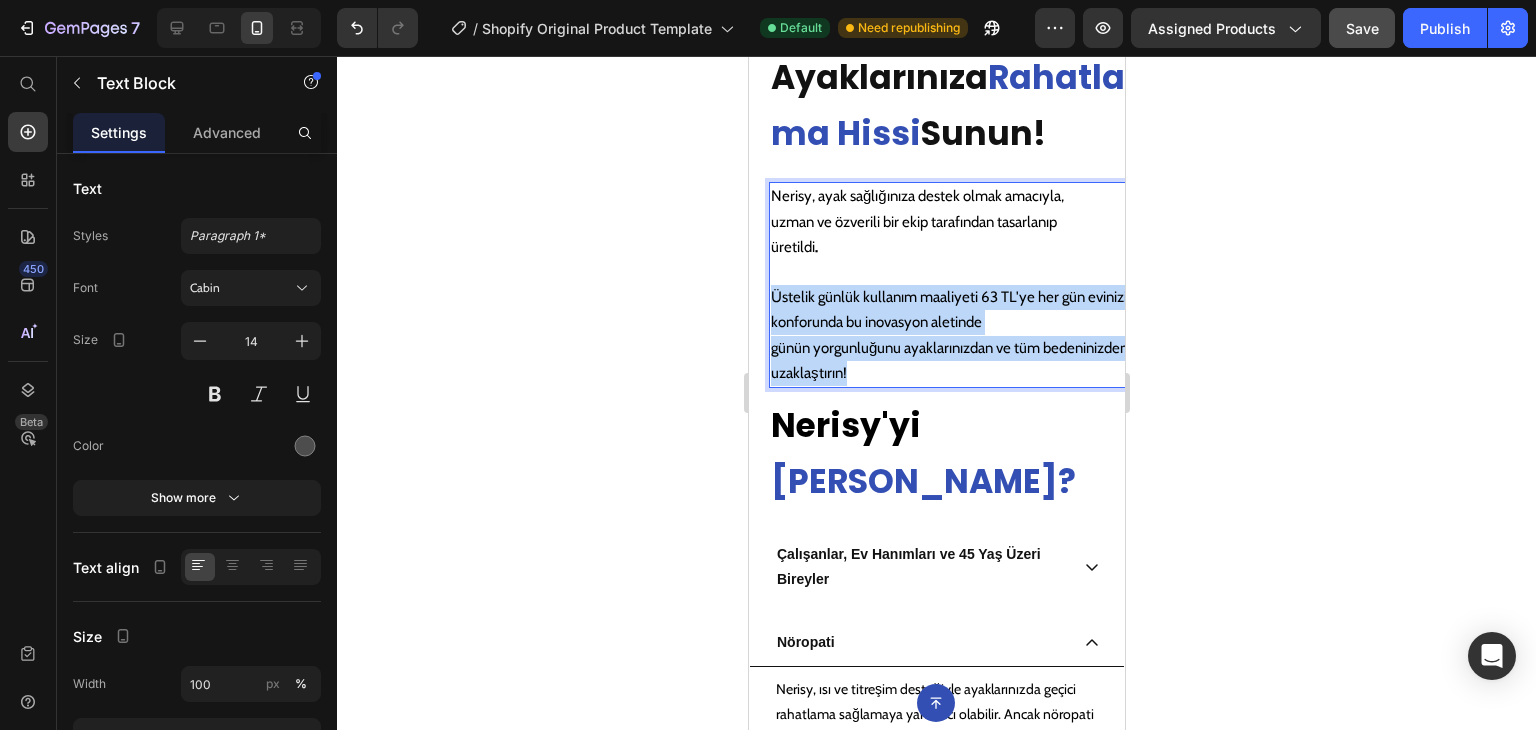 drag, startPoint x: 946, startPoint y: 434, endPoint x: 767, endPoint y: 359, distance: 194.0773 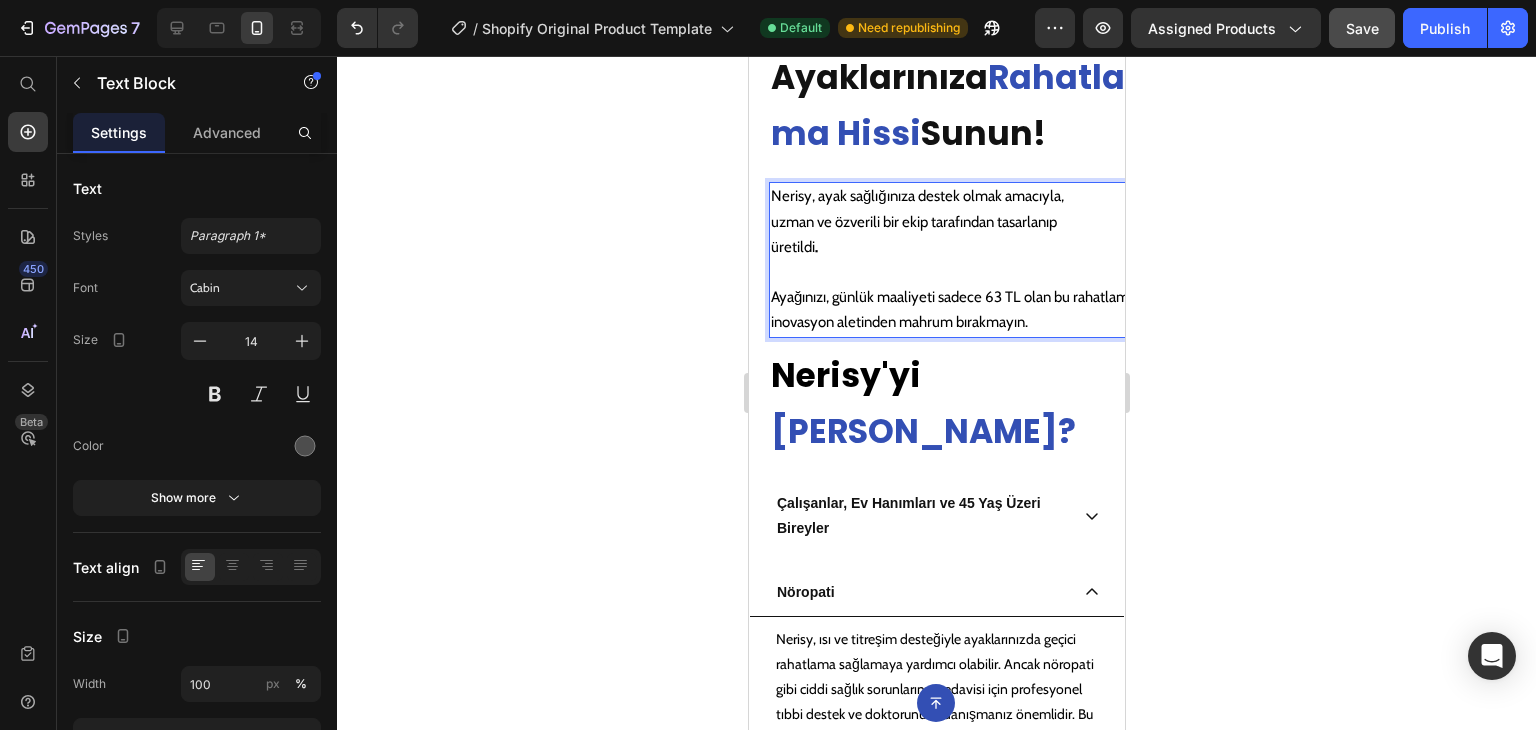 click on "Ayağınızı, günlük maaliyeti sadece 63 TL olan bu rahatlama inovasyon aletinden mahrum bırakmayın." at bounding box center [952, 309] 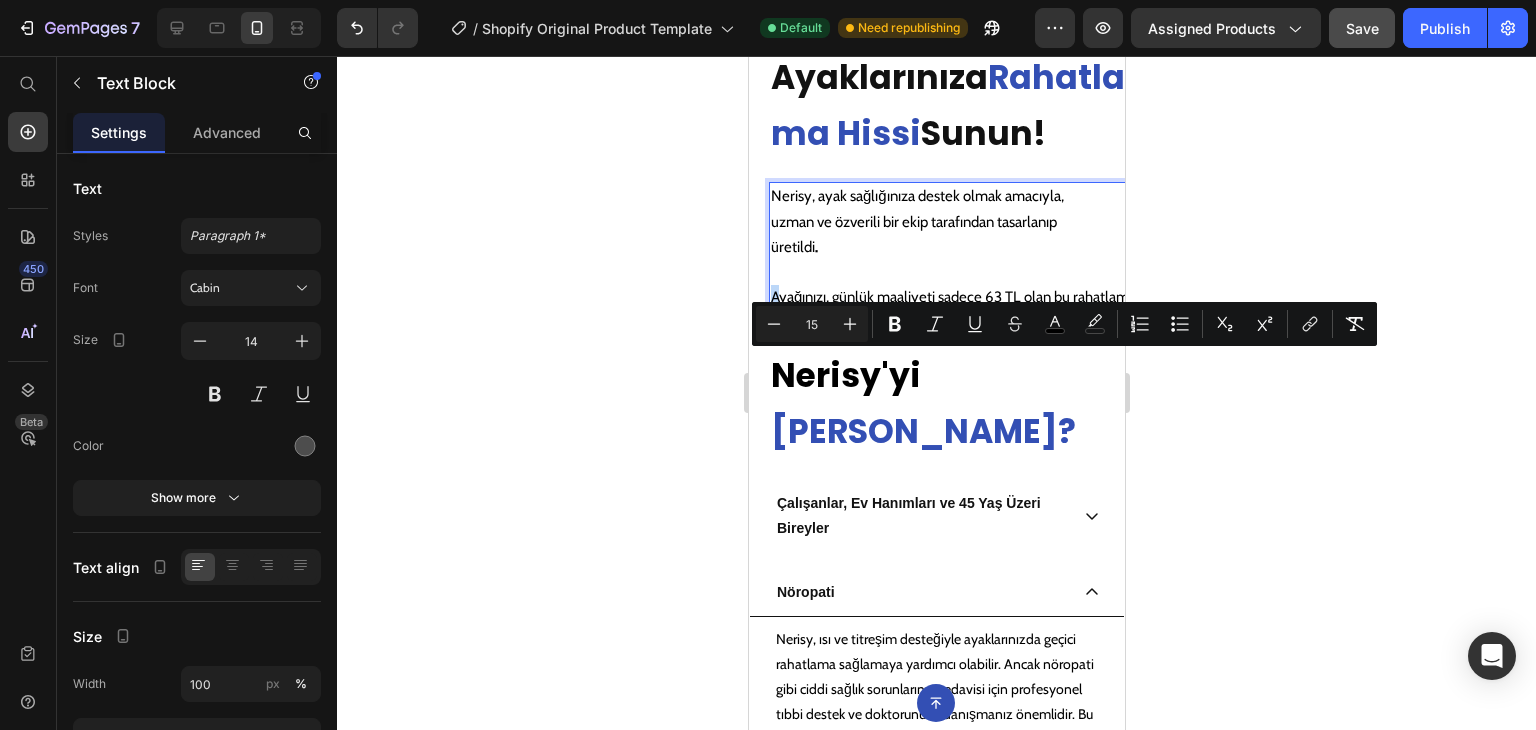 click on "Ayağınızı, günlük maaliyeti sadece 63 TL olan bu rahatlama inovasyon aletinden mahrum bırakmayın." at bounding box center [952, 309] 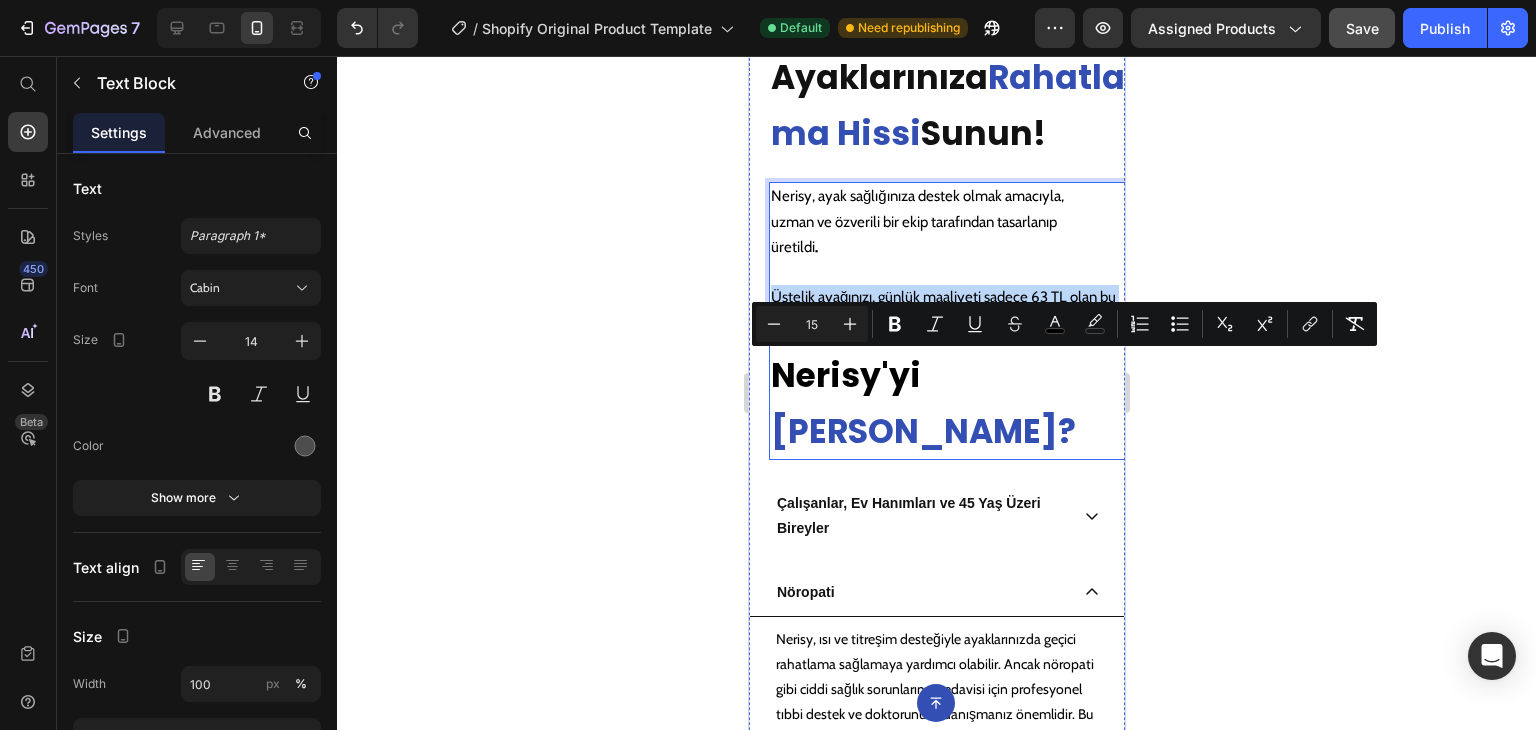 drag, startPoint x: 771, startPoint y: 364, endPoint x: 1094, endPoint y: 418, distance: 327.48282 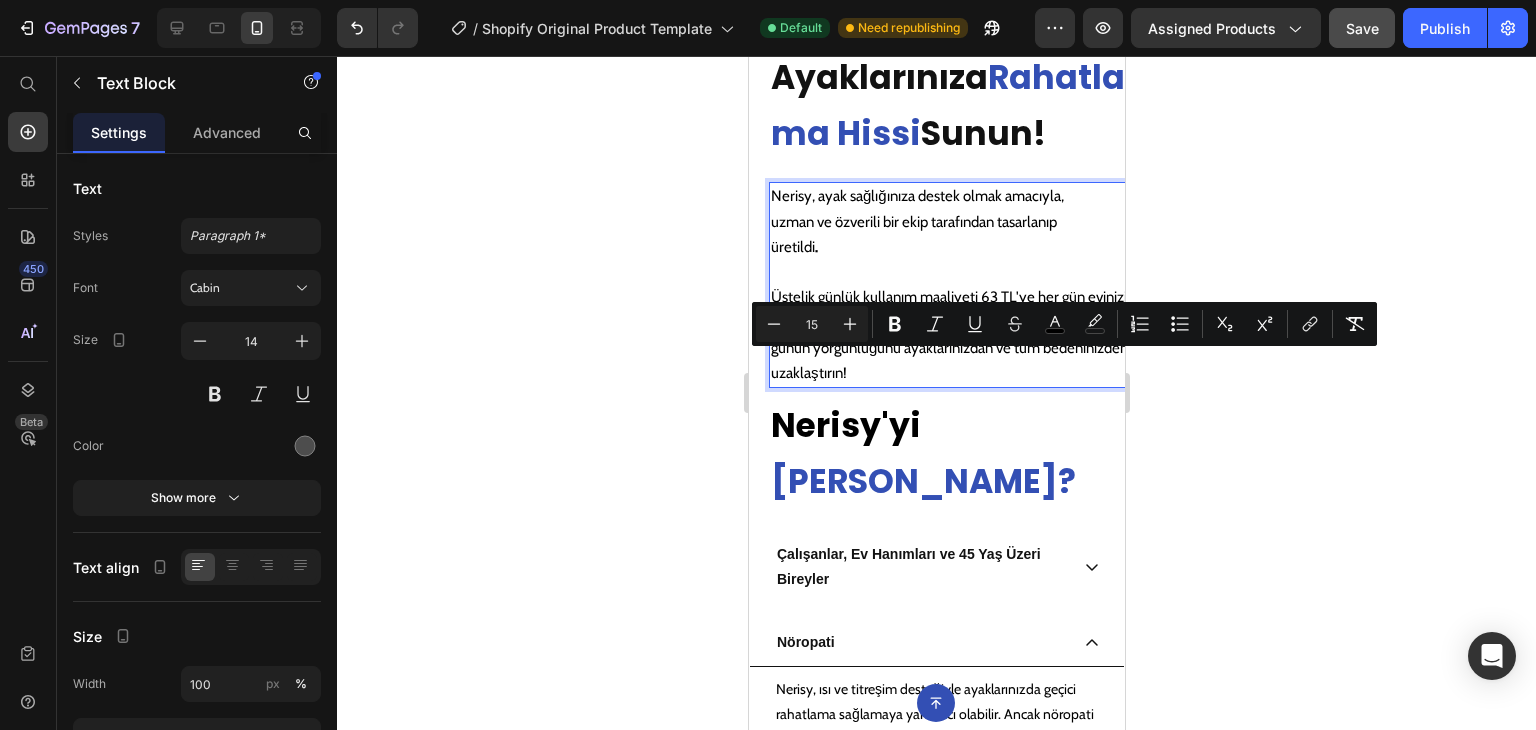 click on "günün yorgunluğunu ayaklarınızdan ve tüm bedeninizden uzaklaştırın!" at bounding box center [956, 361] 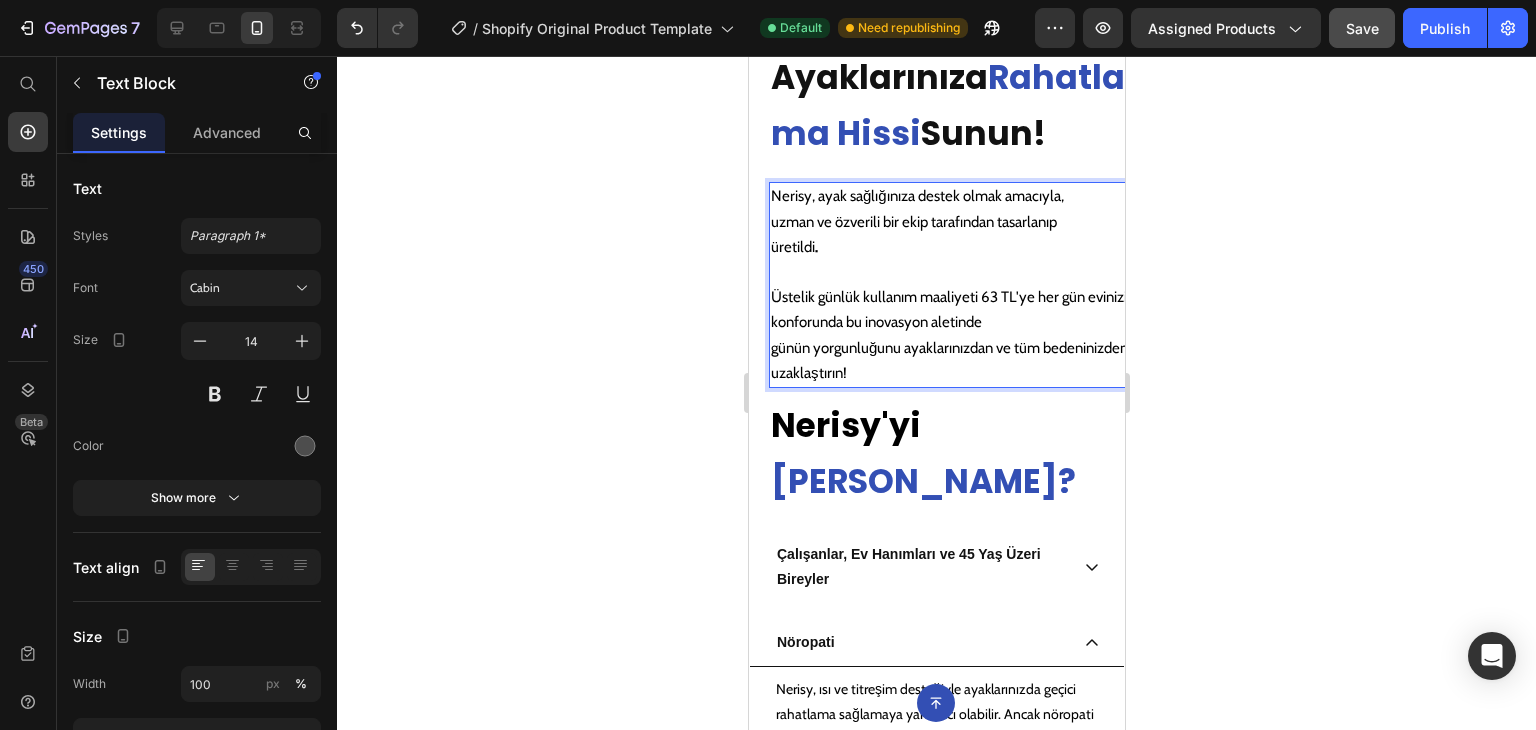 click on "günün yorgunluğunu ayaklarınızdan ve tüm bedeninizden uzaklaştırın!" at bounding box center (956, 361) 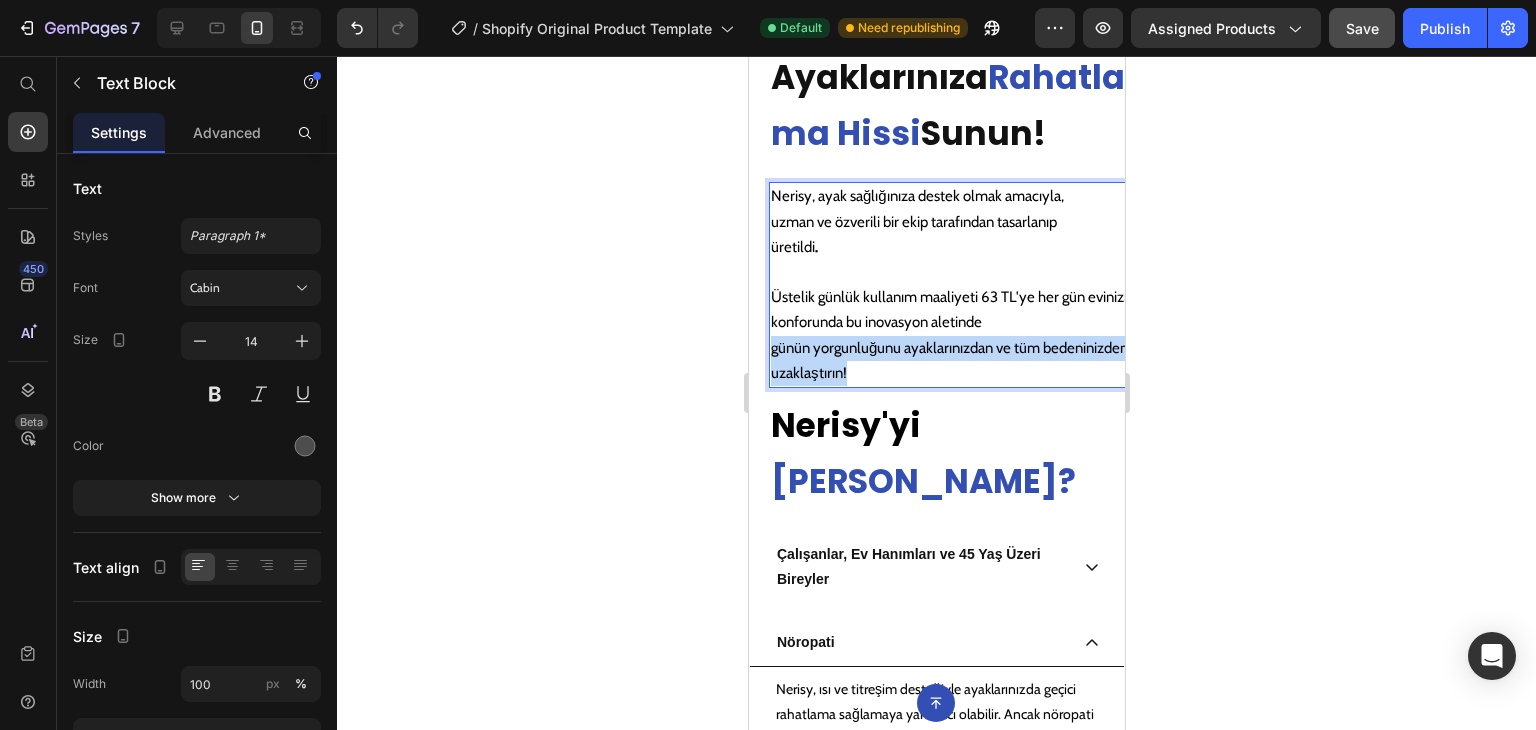 click on "günün yorgunluğunu ayaklarınızdan ve tüm bedeninizden uzaklaştırın!" at bounding box center (956, 361) 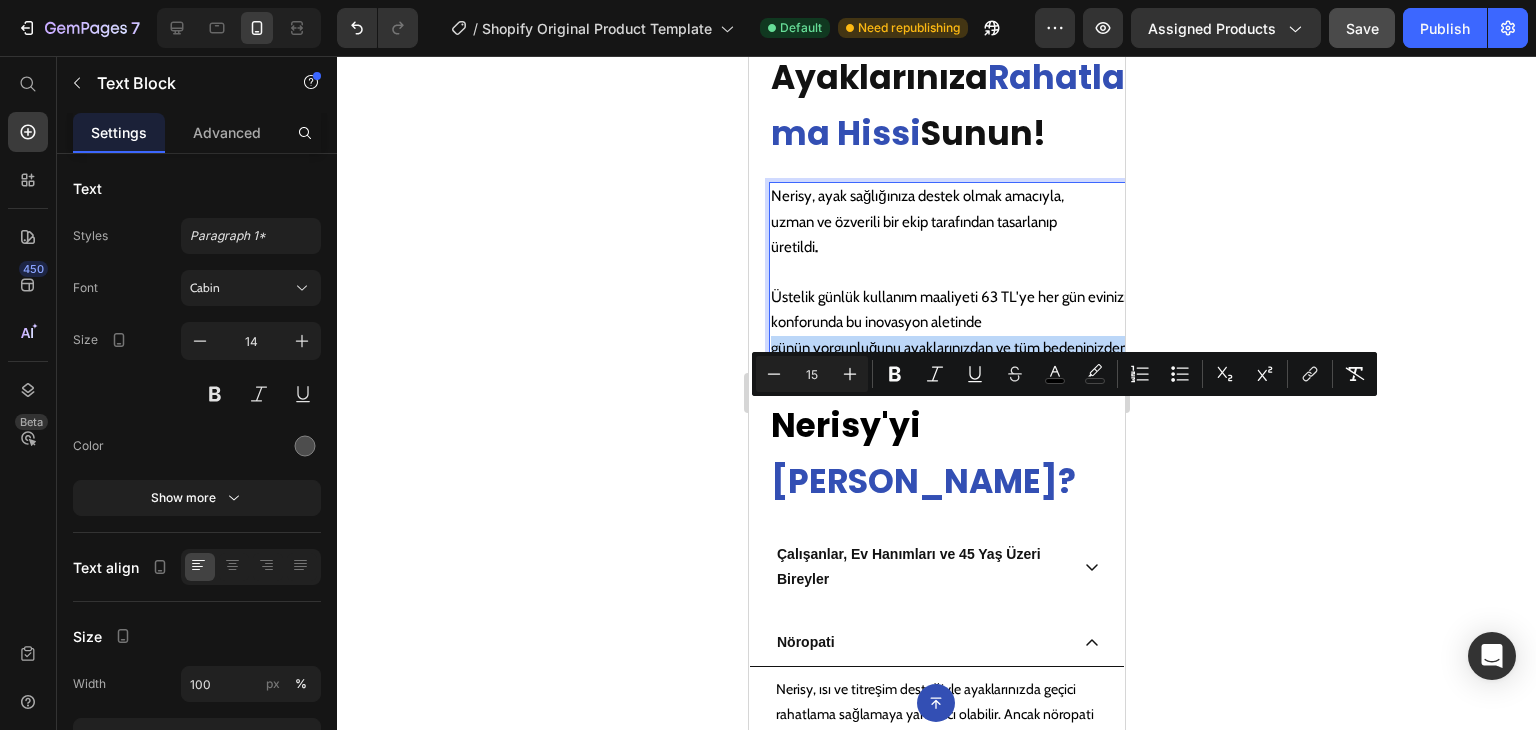 click on "günün yorgunluğunu ayaklarınızdan ve tüm bedeninizden uzaklaştırın!" at bounding box center [956, 361] 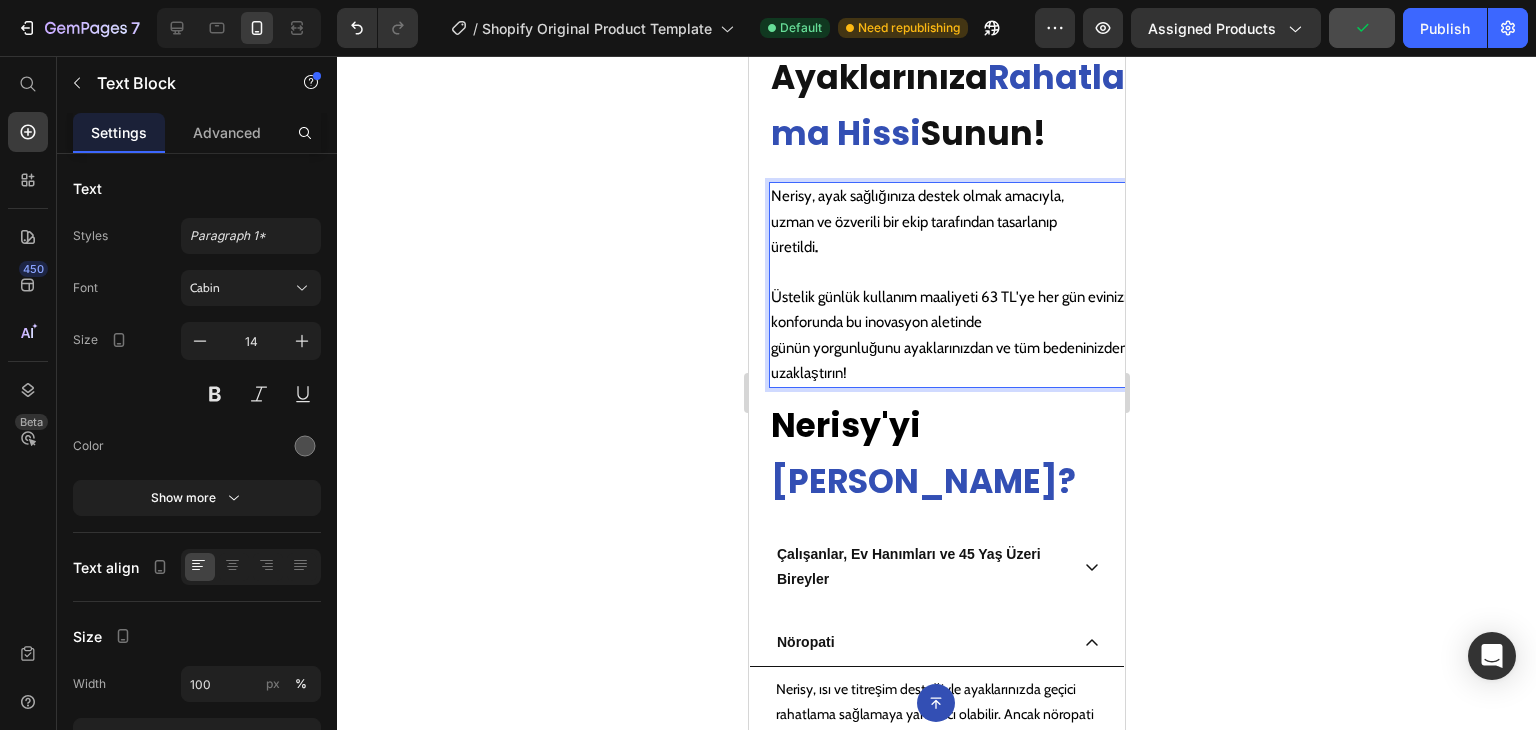 click on "günün yorgunluğunu ayaklarınızdan ve tüm bedeninizden uzaklaştırın!" at bounding box center [956, 361] 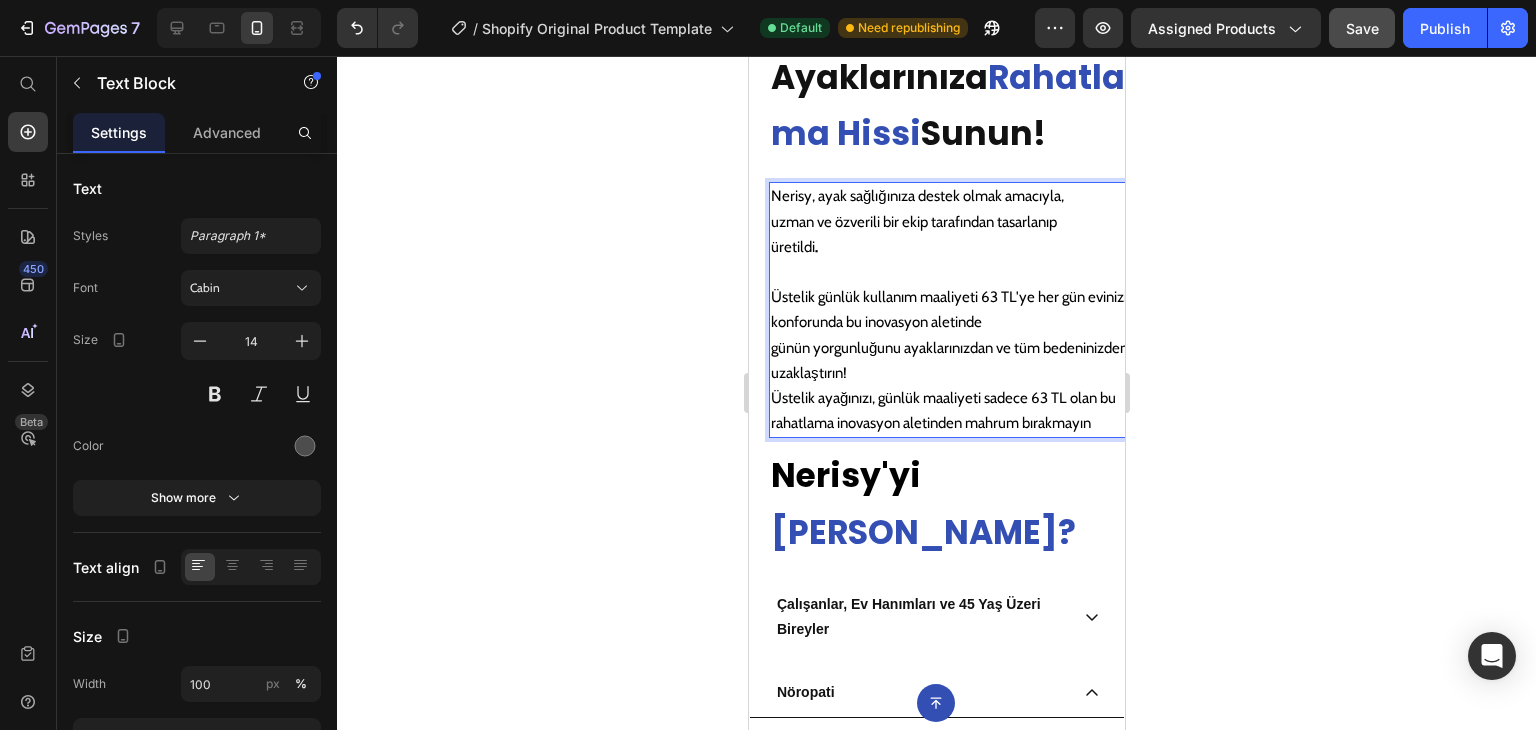 click on "günün yorgunluğunu ayaklarınızdan ve tüm bedeninizden uzaklaştırın!" at bounding box center (956, 361) 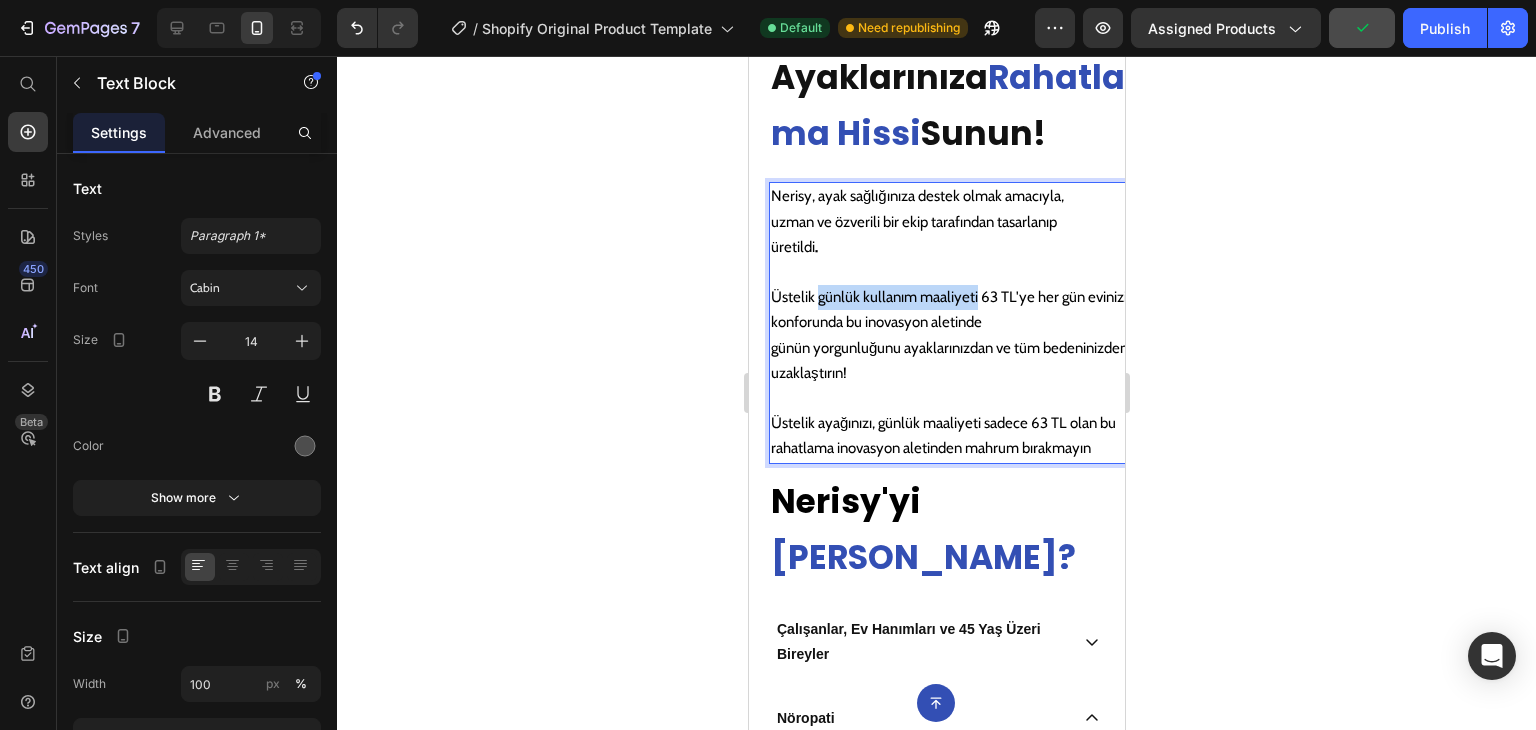 drag, startPoint x: 817, startPoint y: 367, endPoint x: 974, endPoint y: 363, distance: 157.05095 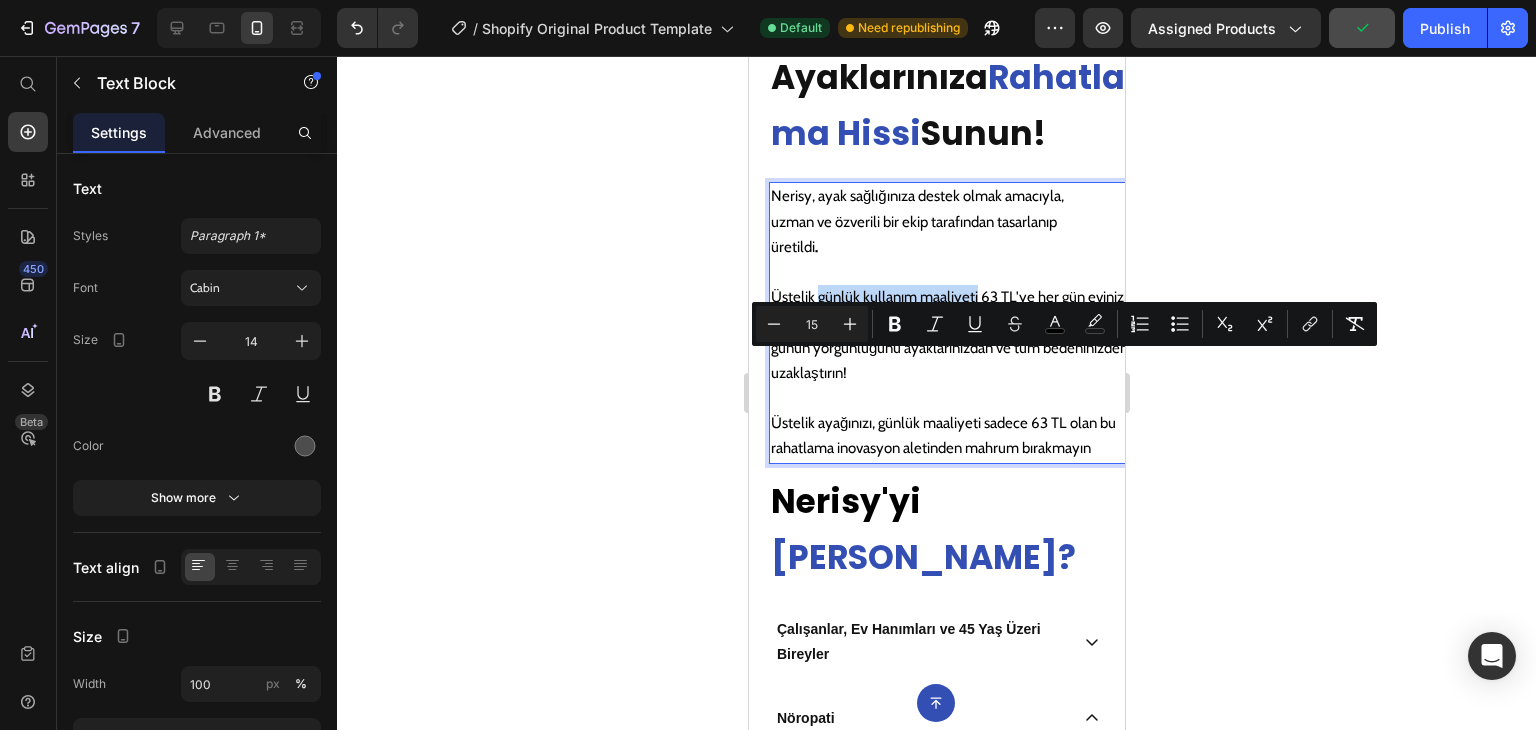 copy on "günlük kullanım maaliyeti" 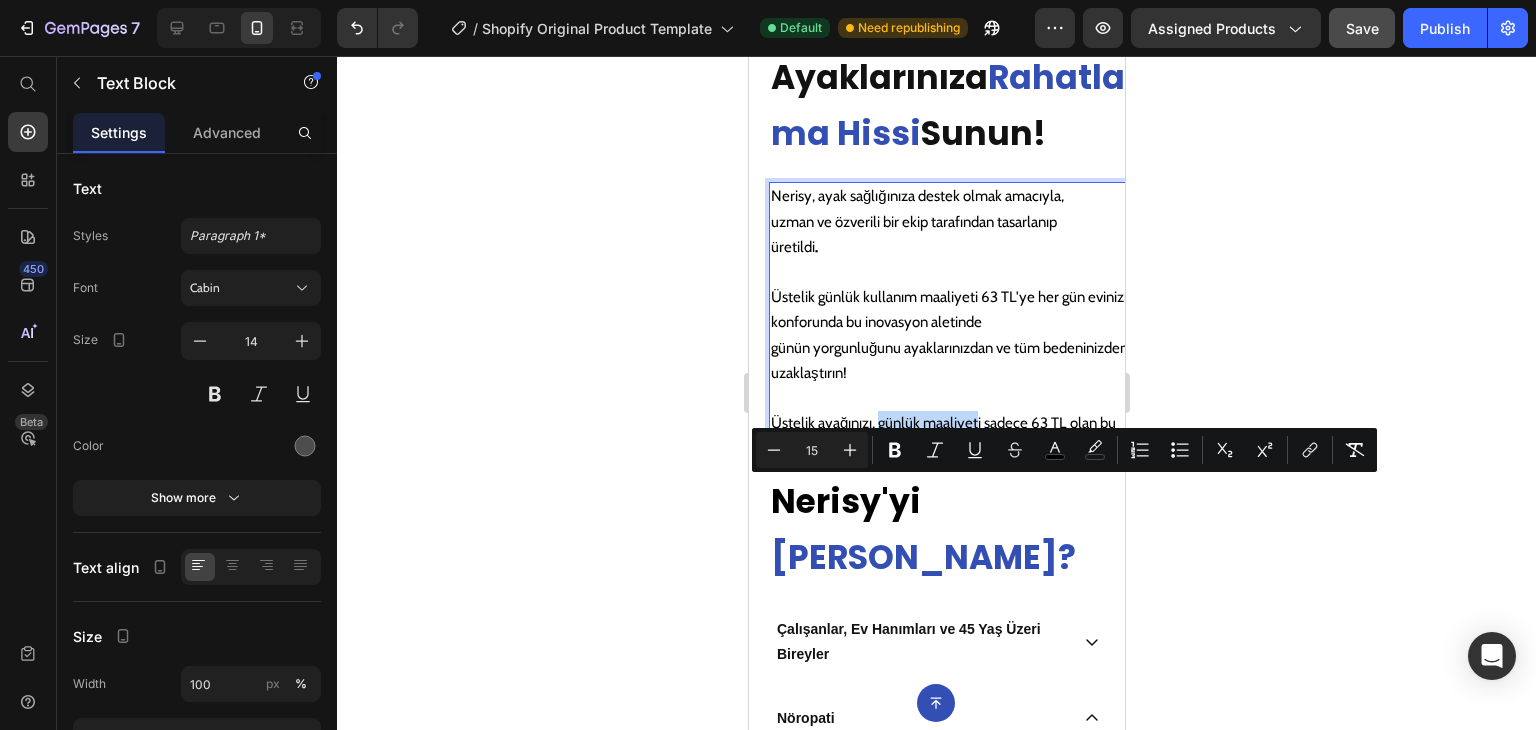 drag, startPoint x: 879, startPoint y: 490, endPoint x: 976, endPoint y: 498, distance: 97.32934 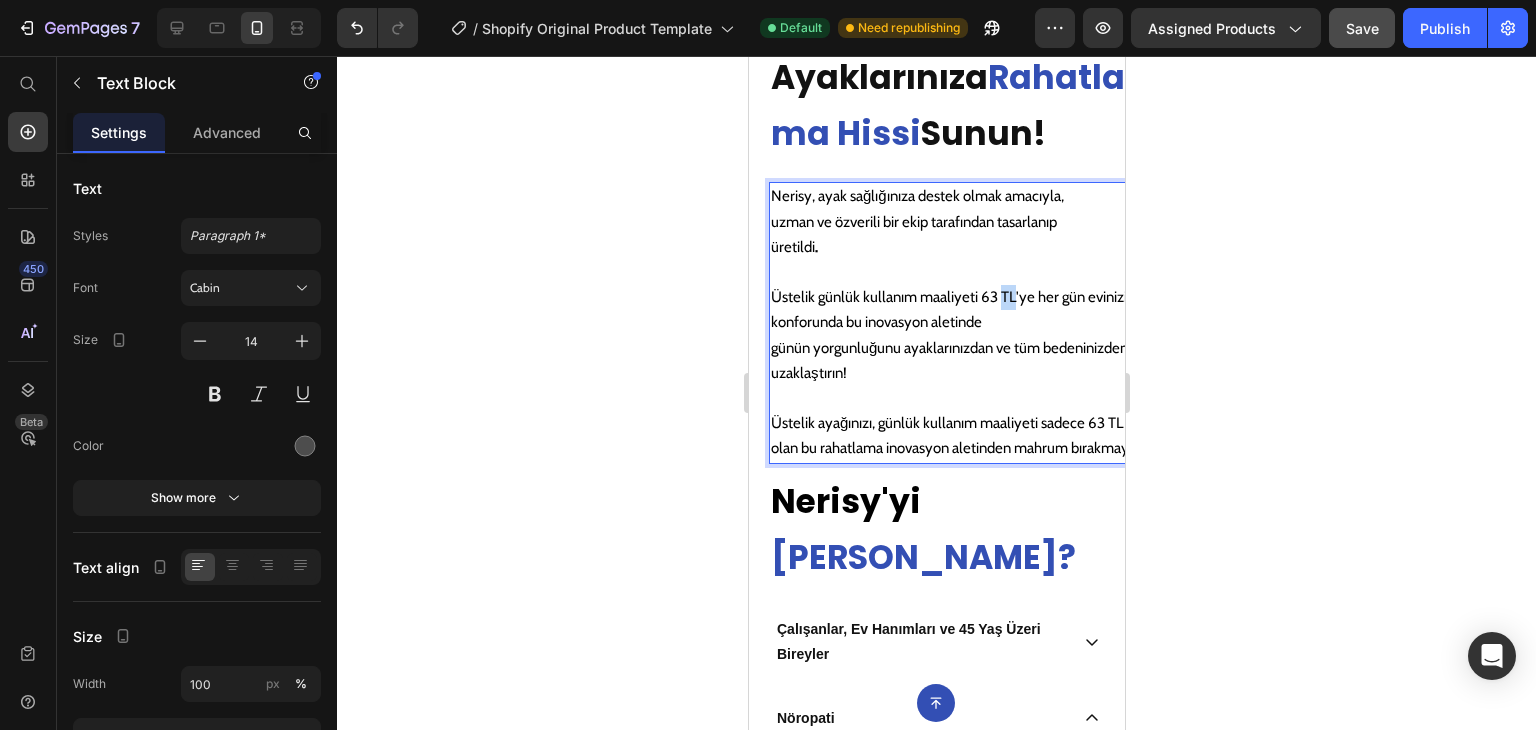 click on "Üstelik günlük kullanım maaliyeti 63 TL'ye her gün evinizin konforunda bu inovasyon aletinde" at bounding box center [952, 309] 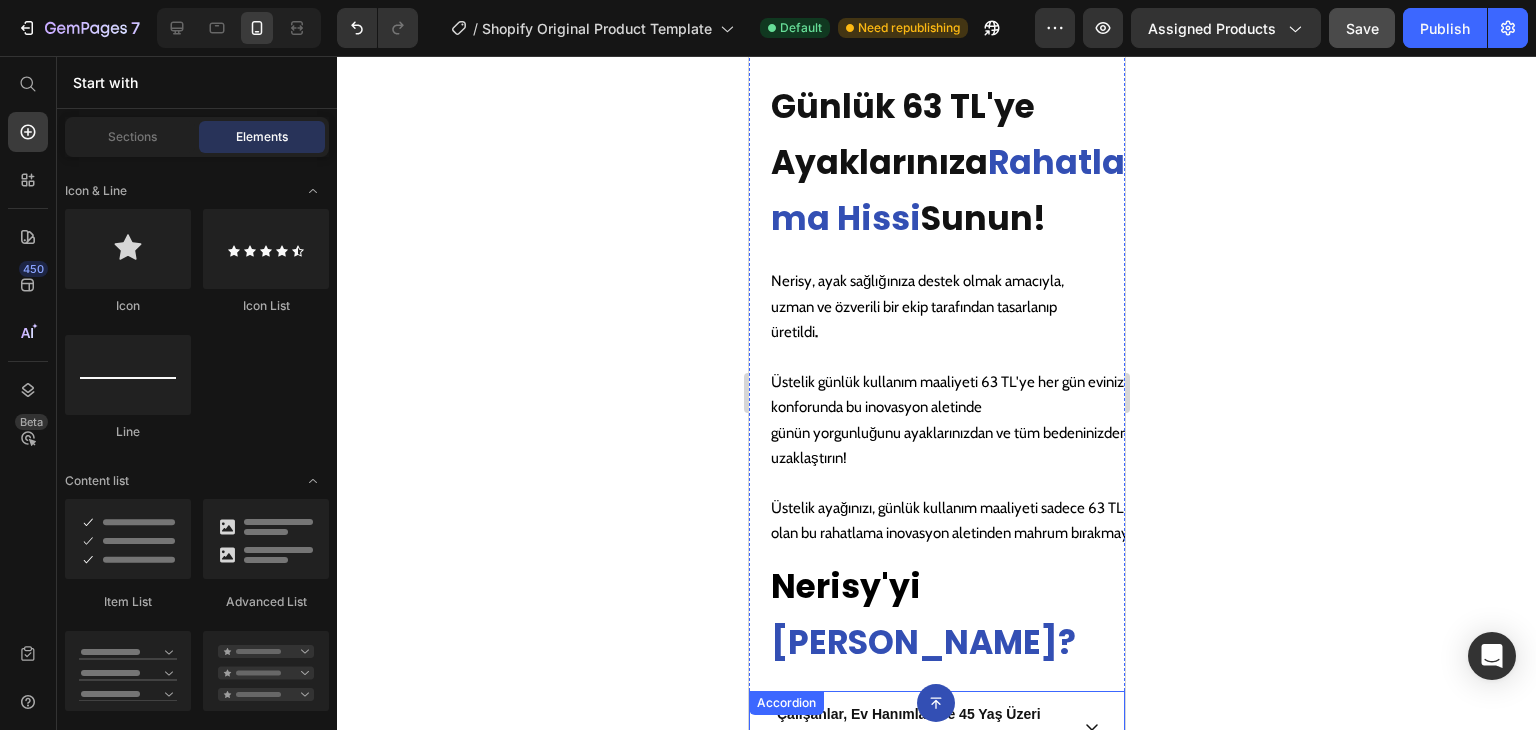 scroll, scrollTop: 2804, scrollLeft: 0, axis: vertical 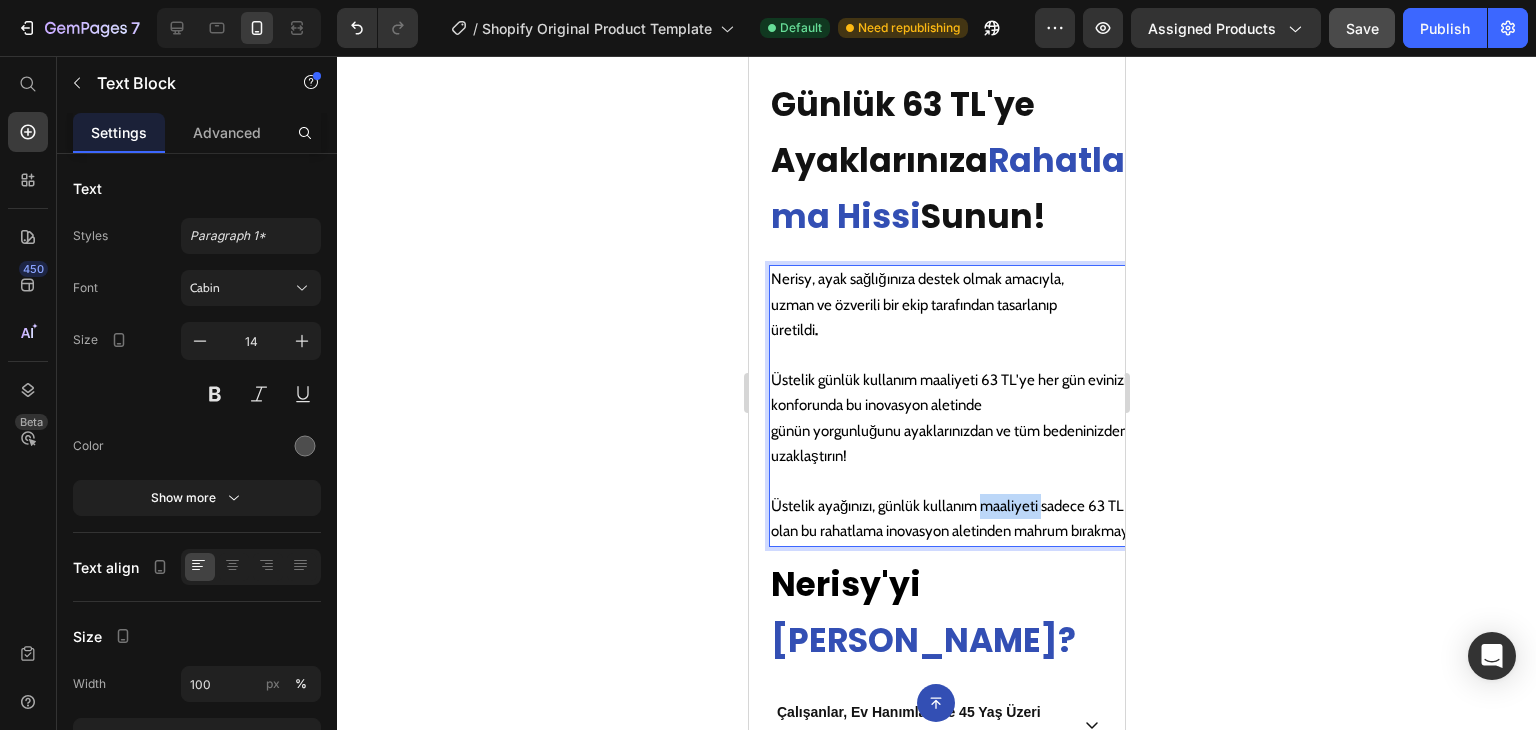 click on "Üstelik ayağınızı, günlük kullanım maaliyeti sadece 63 TL olan bu rahatlama inovasyon aletinden mahrum bırakmayın" at bounding box center [954, 518] 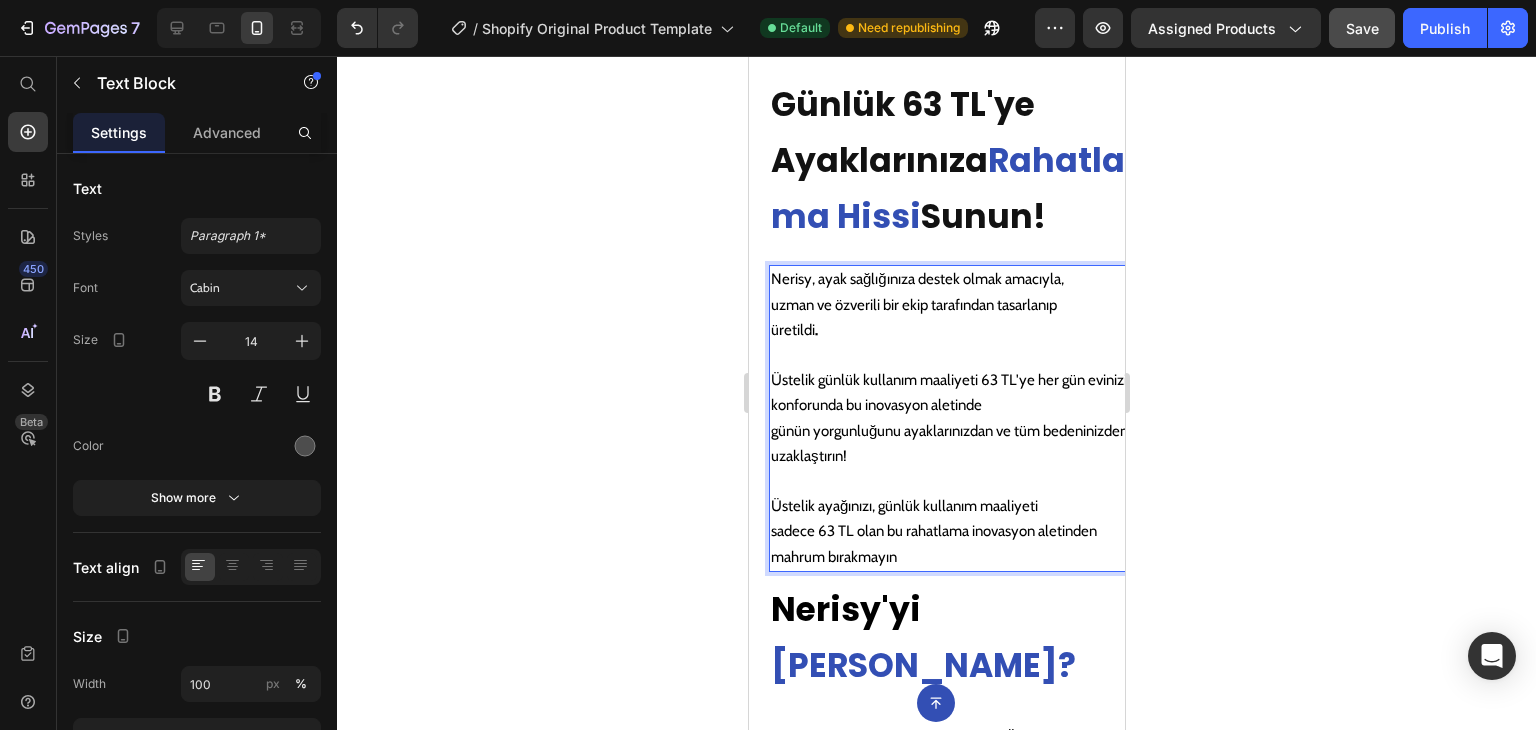 click on "sadece 63 TL olan bu rahatlama inovasyon aletinden mahrum bırakmayın" at bounding box center (933, 543) 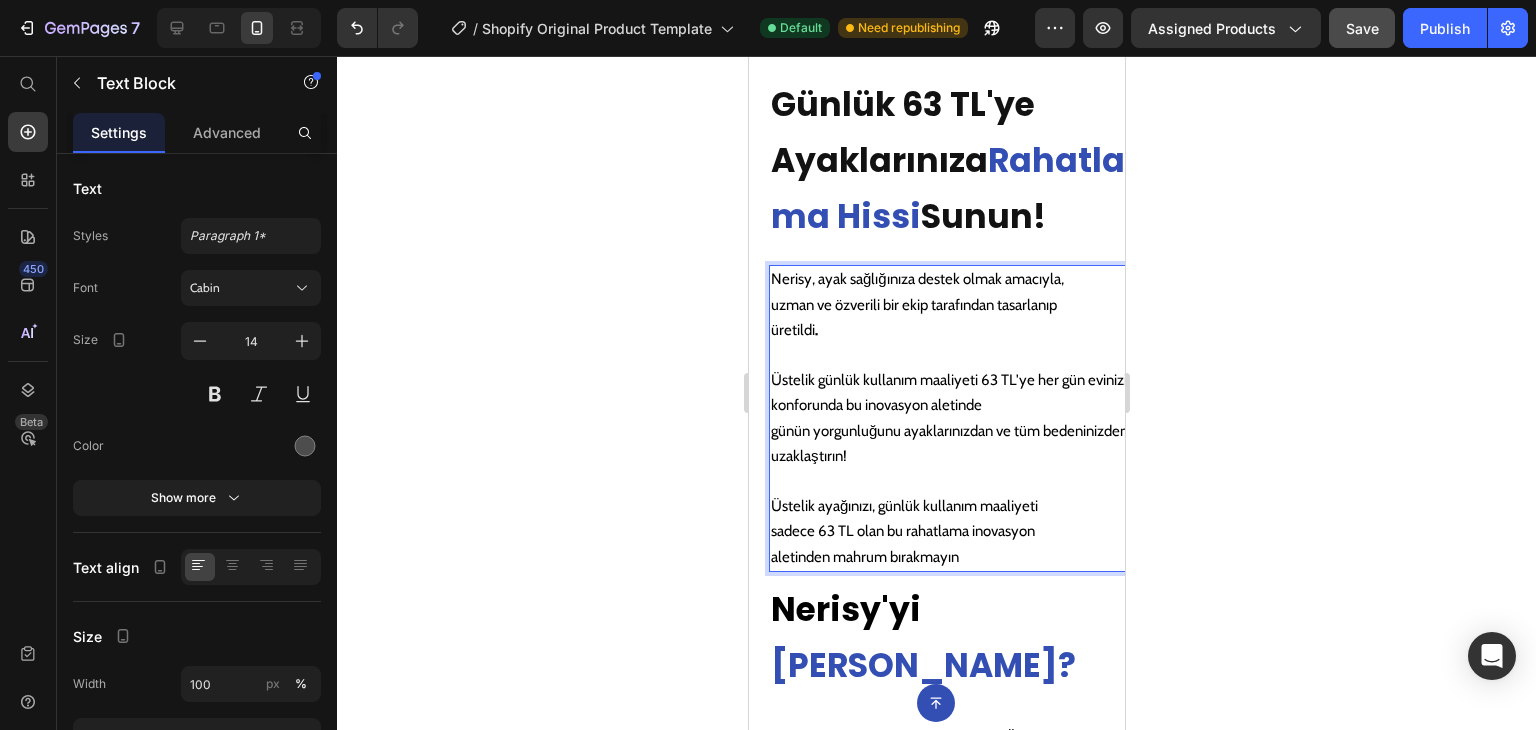 click on "aletinden mahrum bırakmayın" at bounding box center (956, 557) 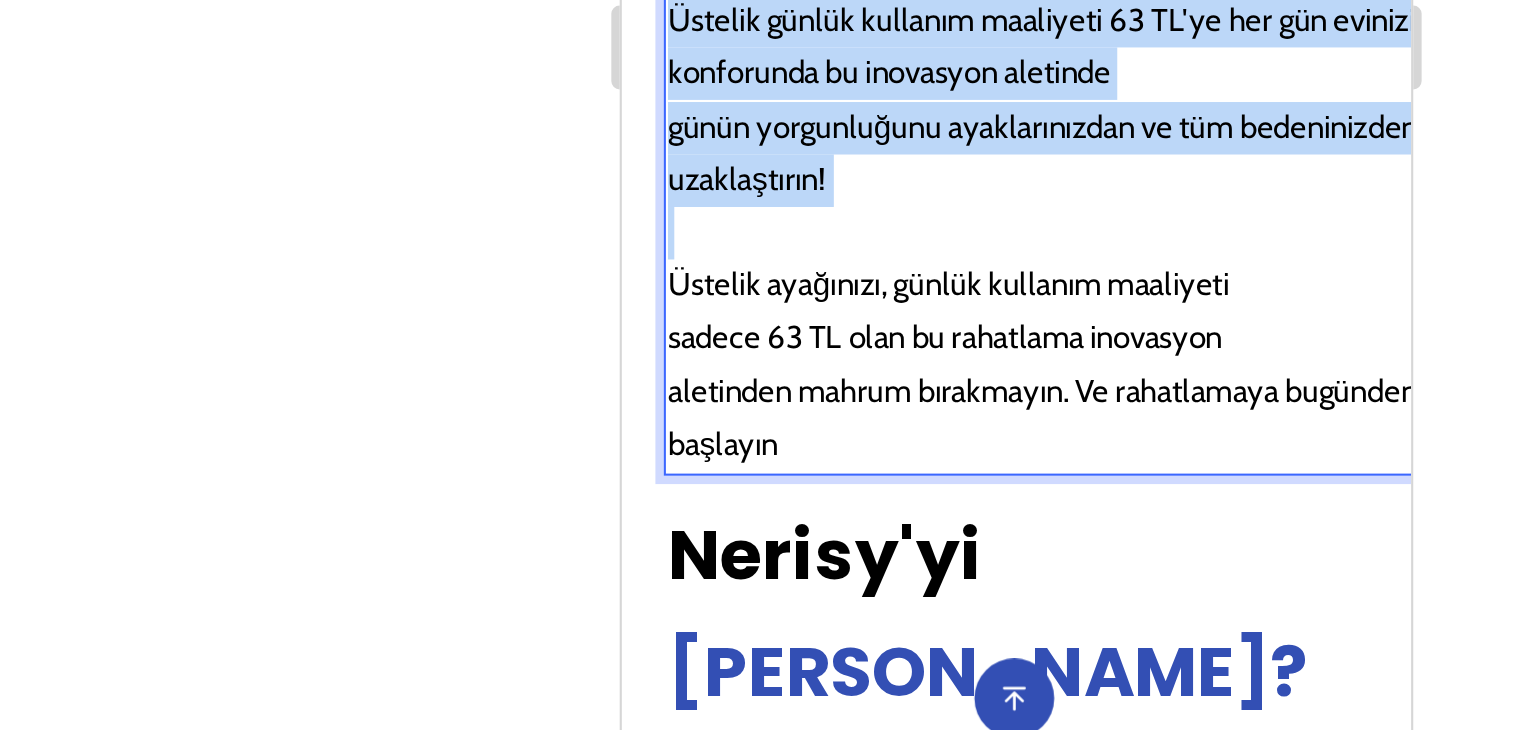 drag, startPoint x: 822, startPoint y: -177, endPoint x: 642, endPoint y: -266, distance: 200.8009 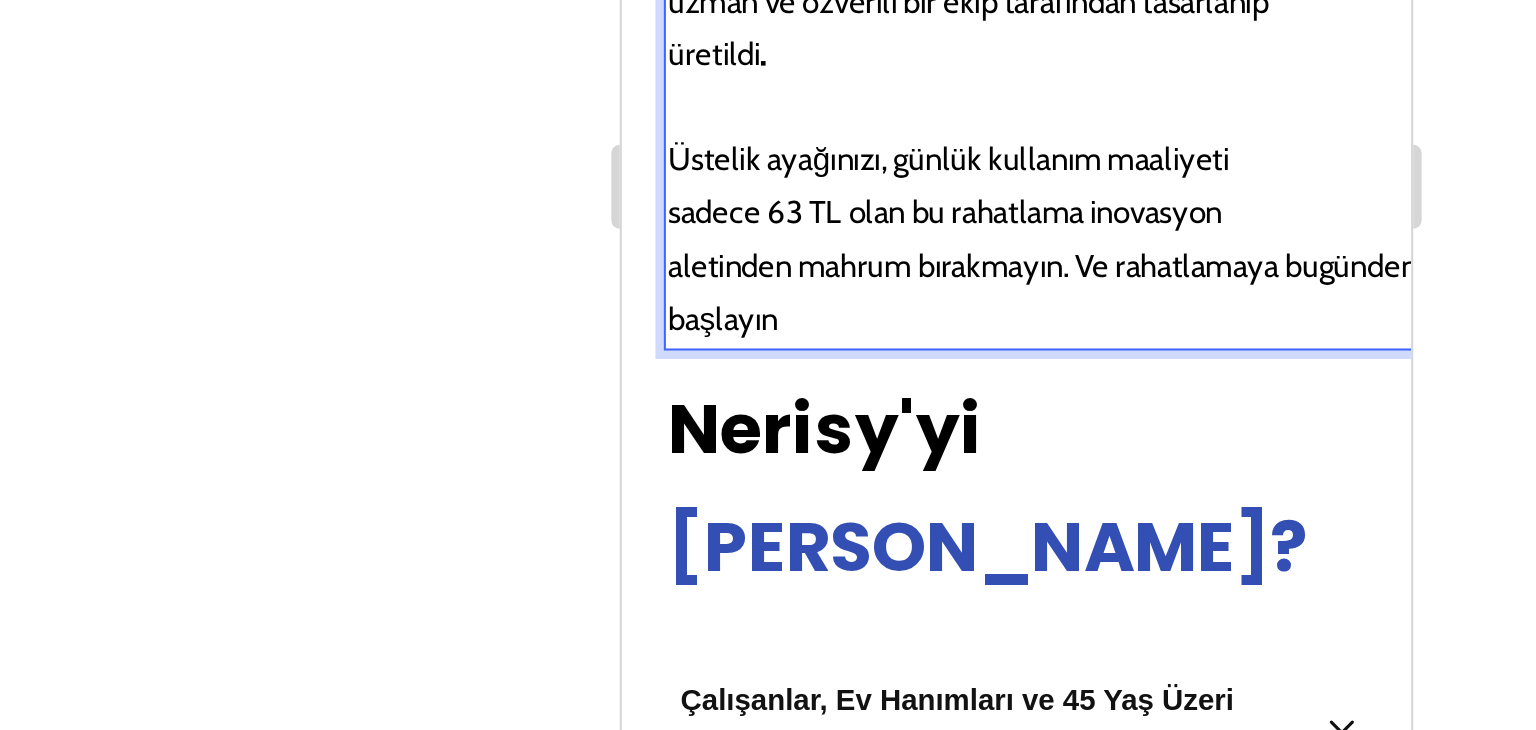 click on "Üstelik ayağınızı, günlük kullanım maaliyeti" at bounding box center (775, -196) 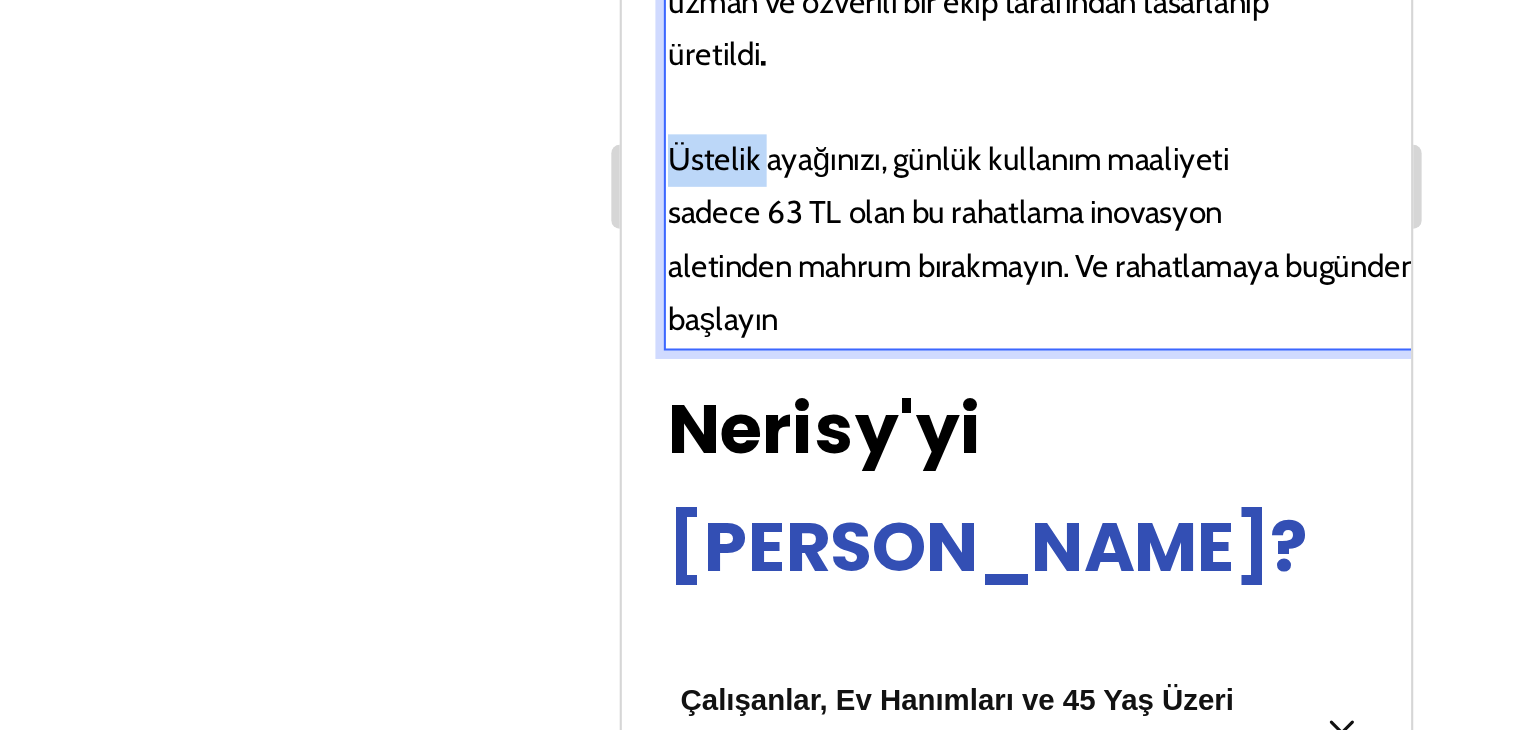 click on "Üstelik ayağınızı, günlük kullanım maaliyeti" at bounding box center (775, -196) 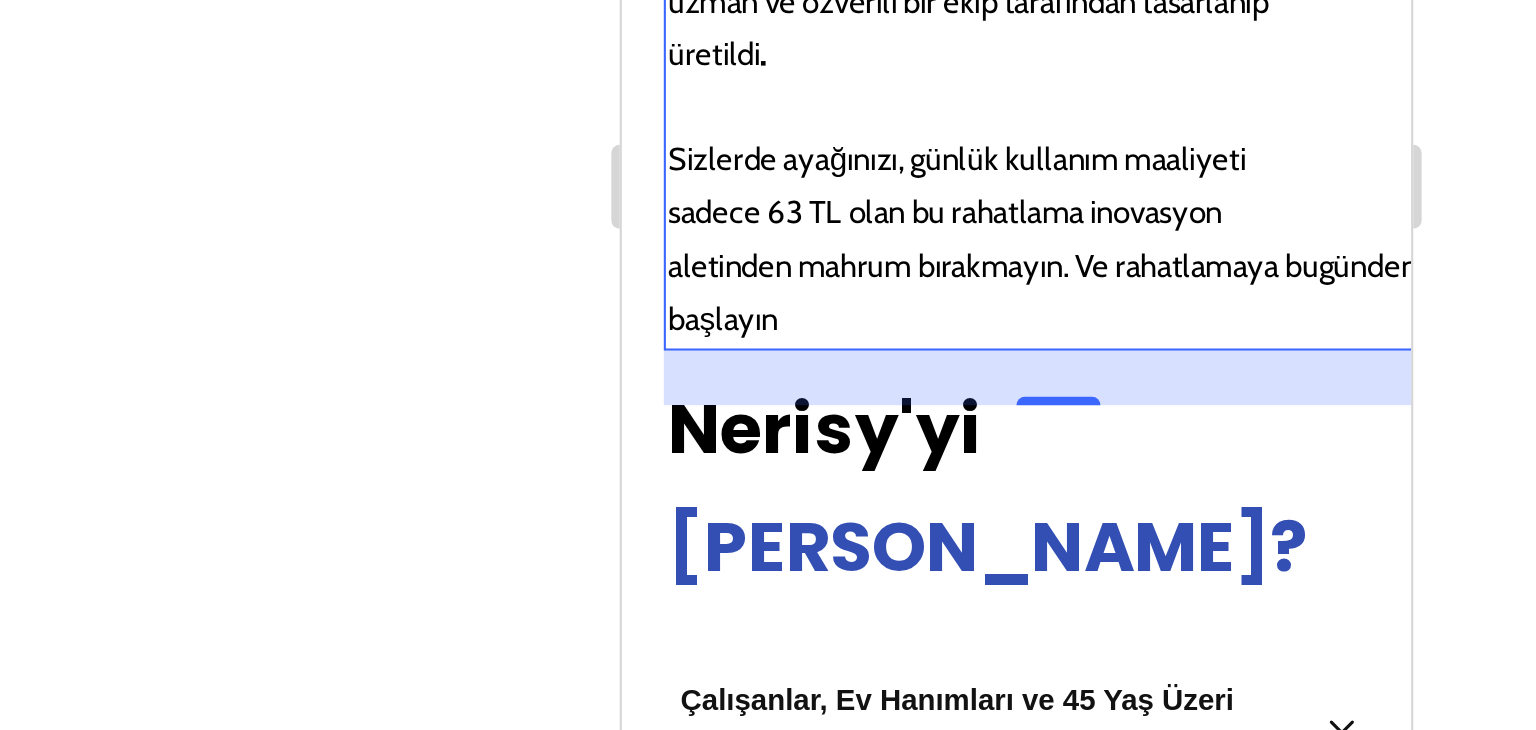 click 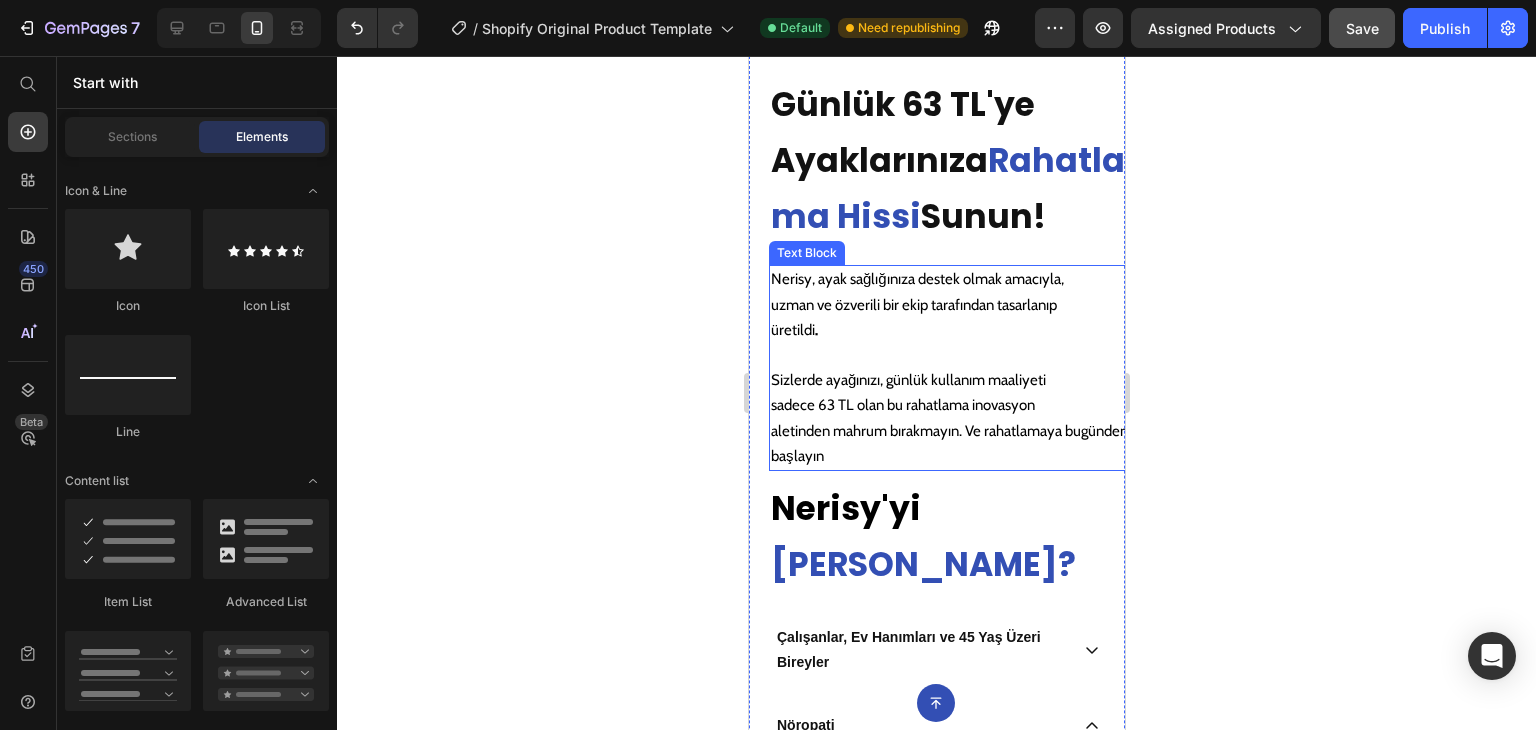 scroll, scrollTop: 2948, scrollLeft: 0, axis: vertical 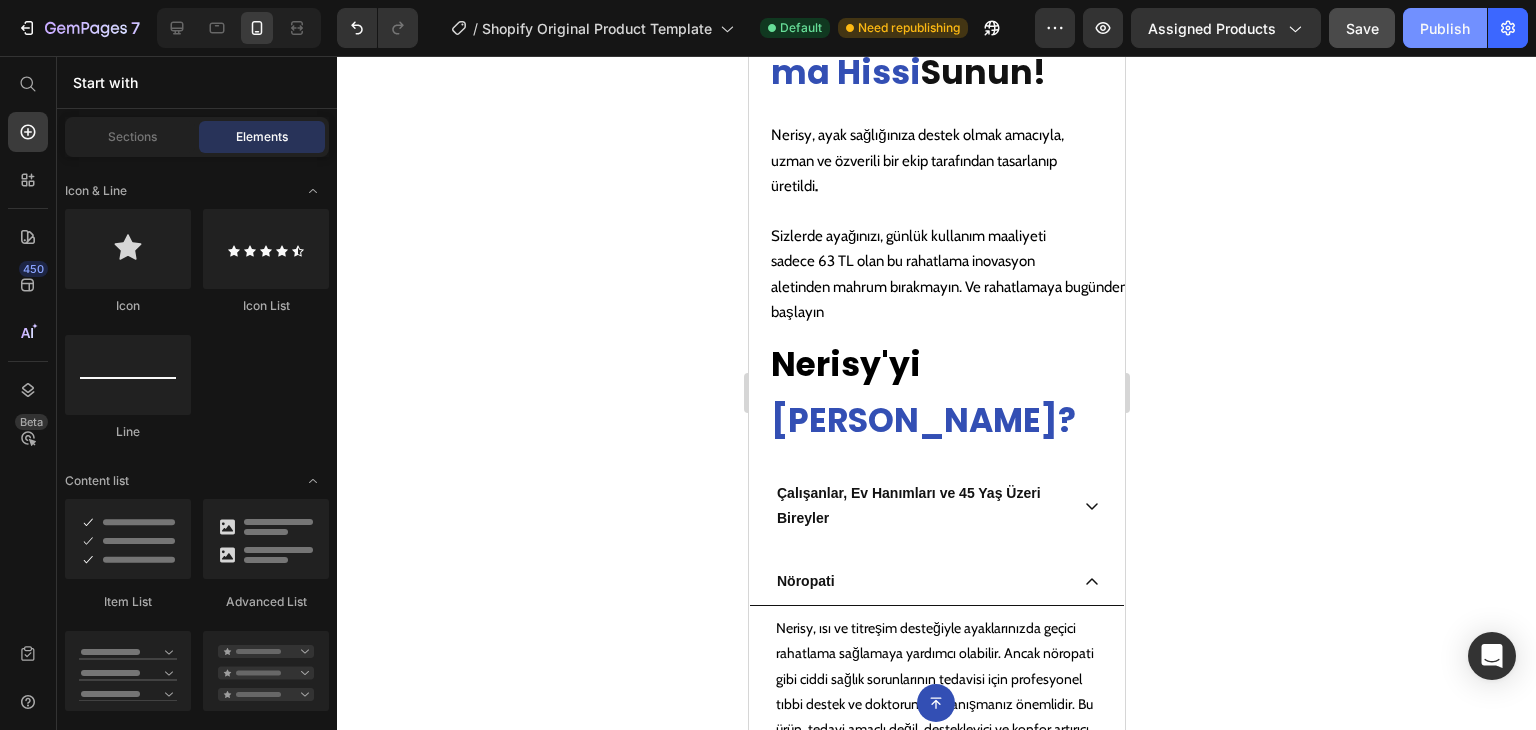 click on "Publish" 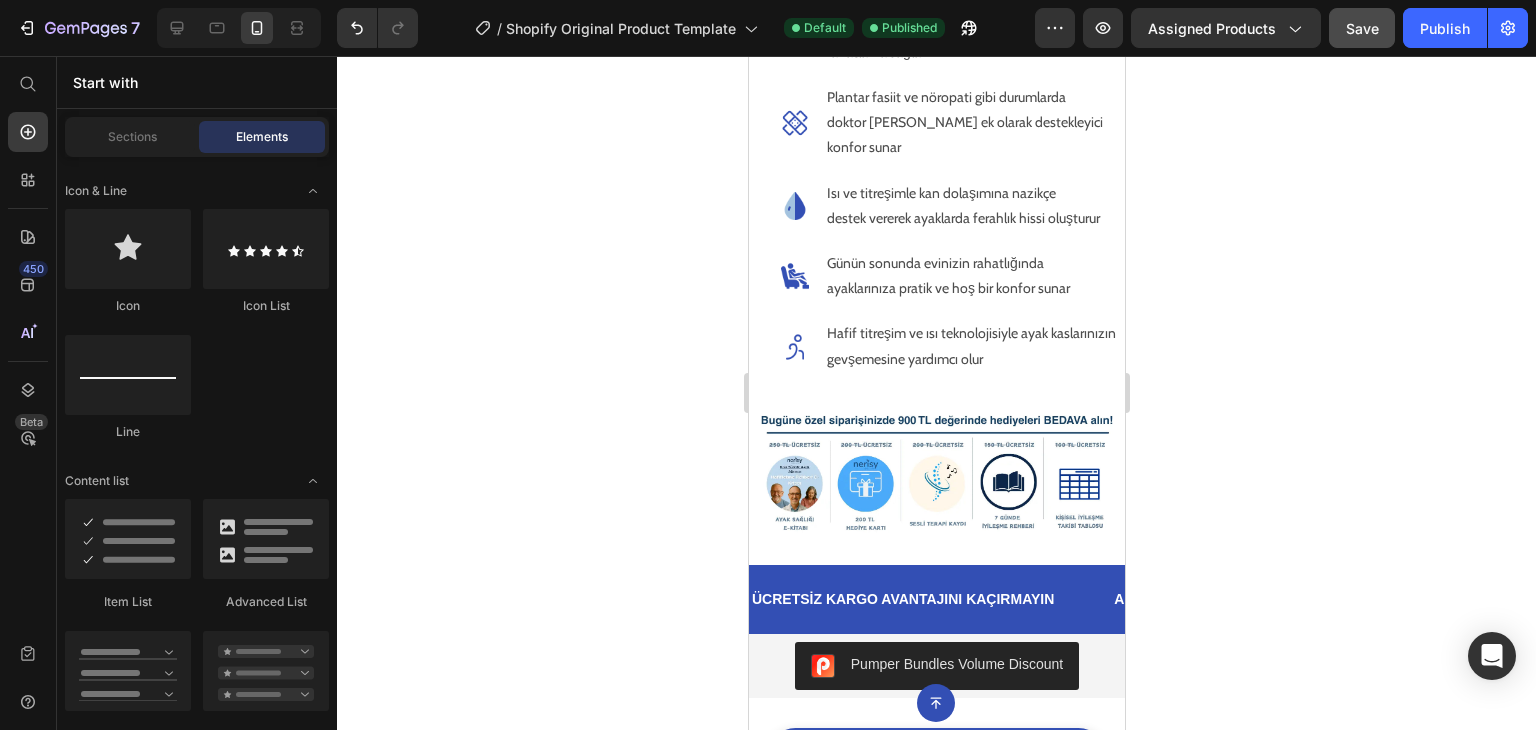 scroll, scrollTop: 899, scrollLeft: 0, axis: vertical 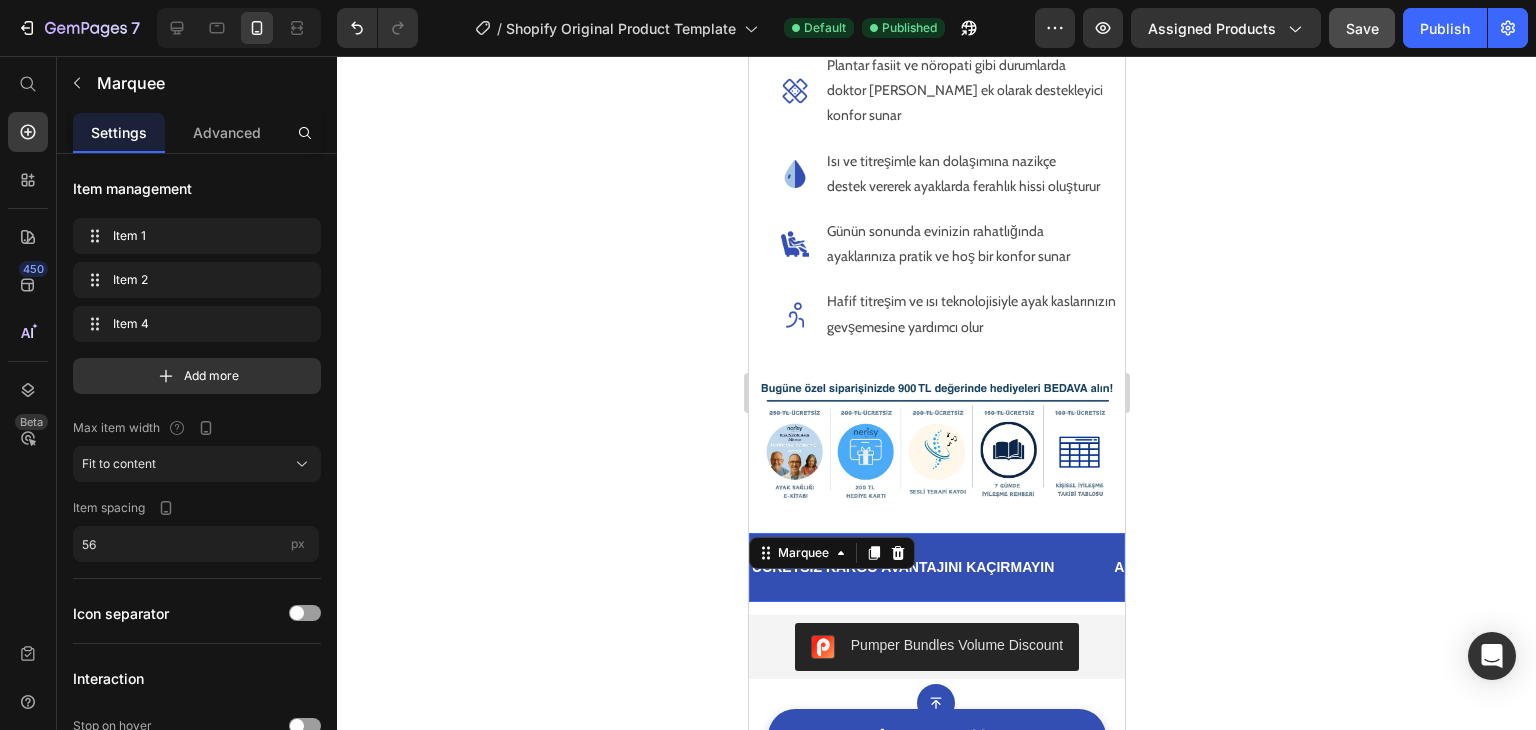 drag, startPoint x: 937, startPoint y: 577, endPoint x: 934, endPoint y: 590, distance: 13.341664 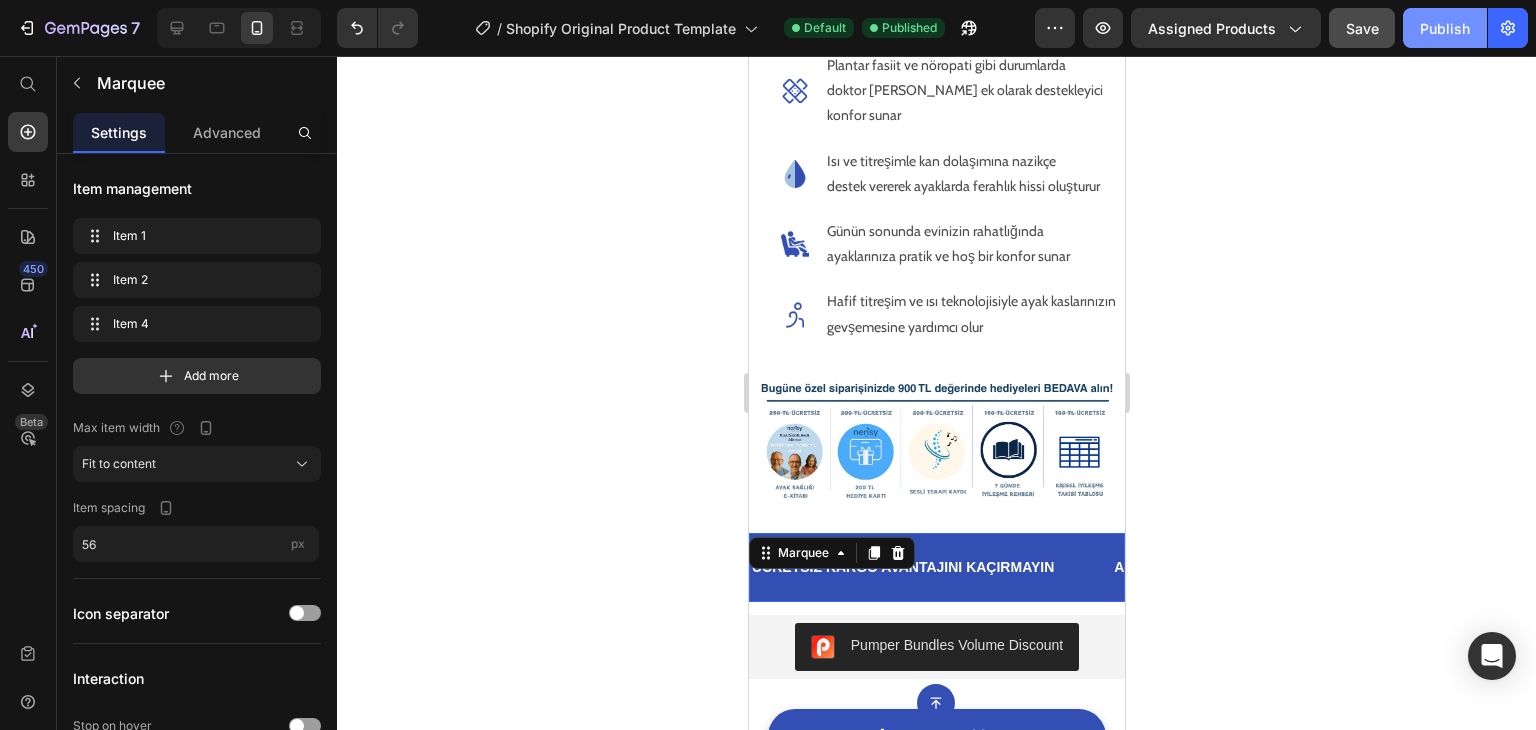 click on "Publish" 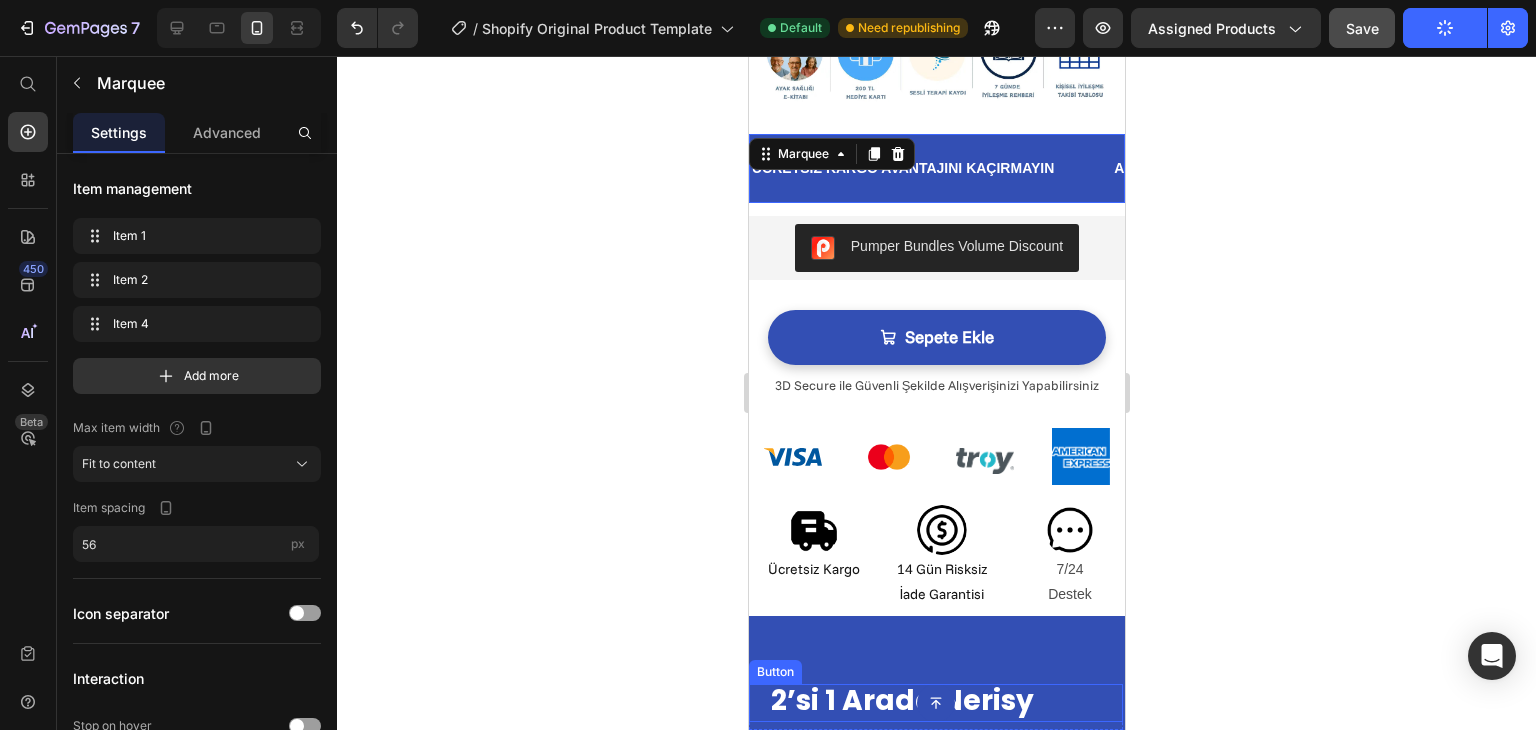 scroll, scrollTop: 1324, scrollLeft: 0, axis: vertical 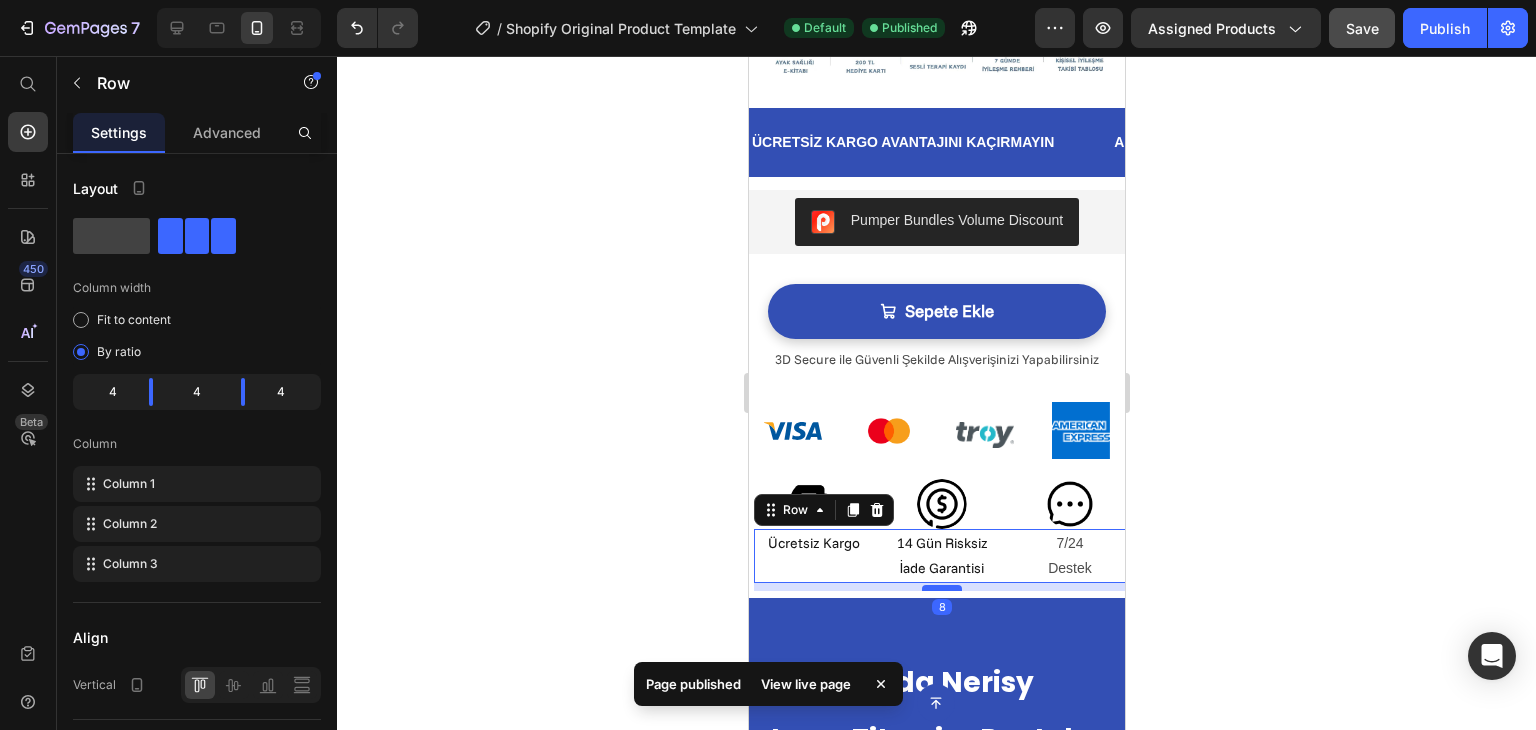 click at bounding box center (941, 588) 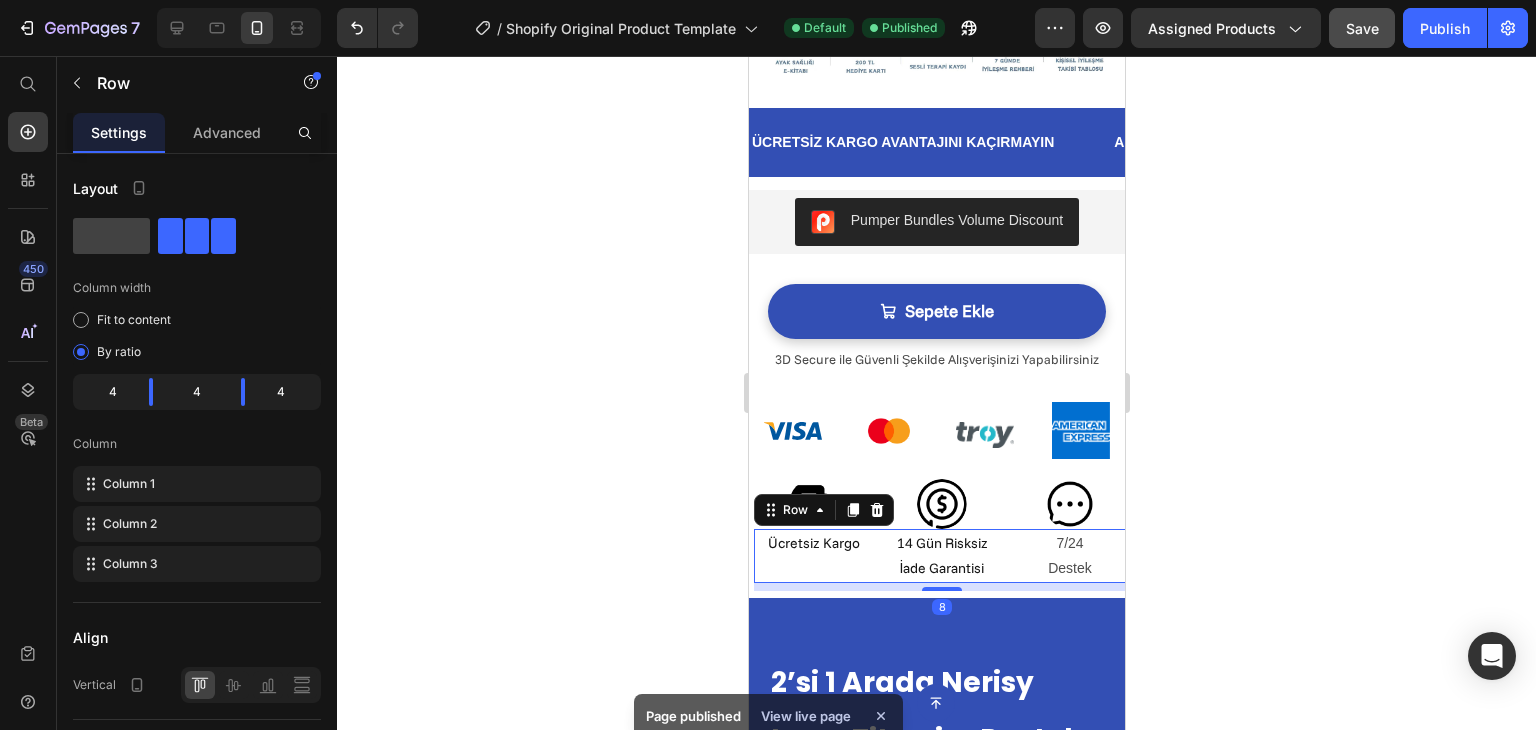 click 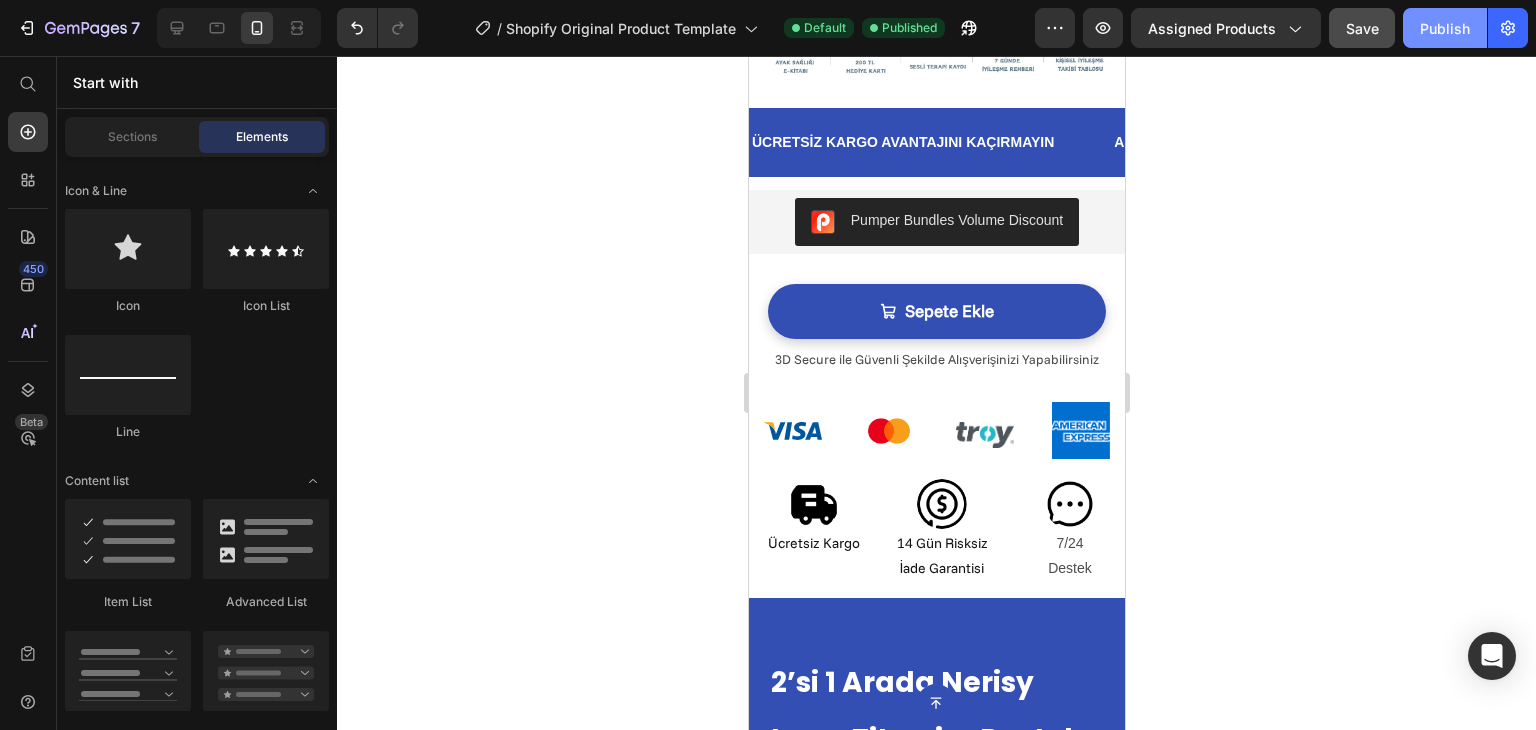 click on "Publish" at bounding box center (1445, 28) 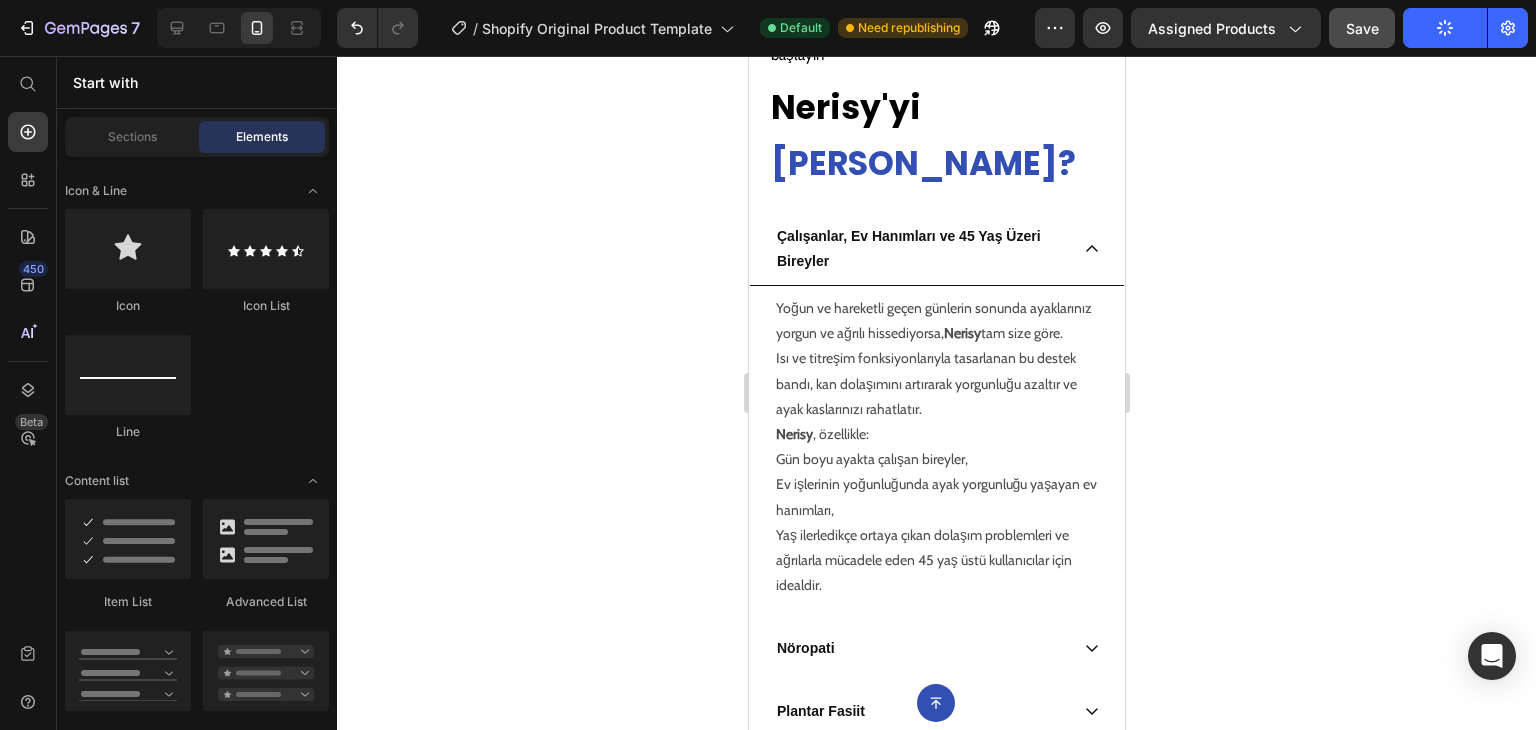 scroll, scrollTop: 3224, scrollLeft: 0, axis: vertical 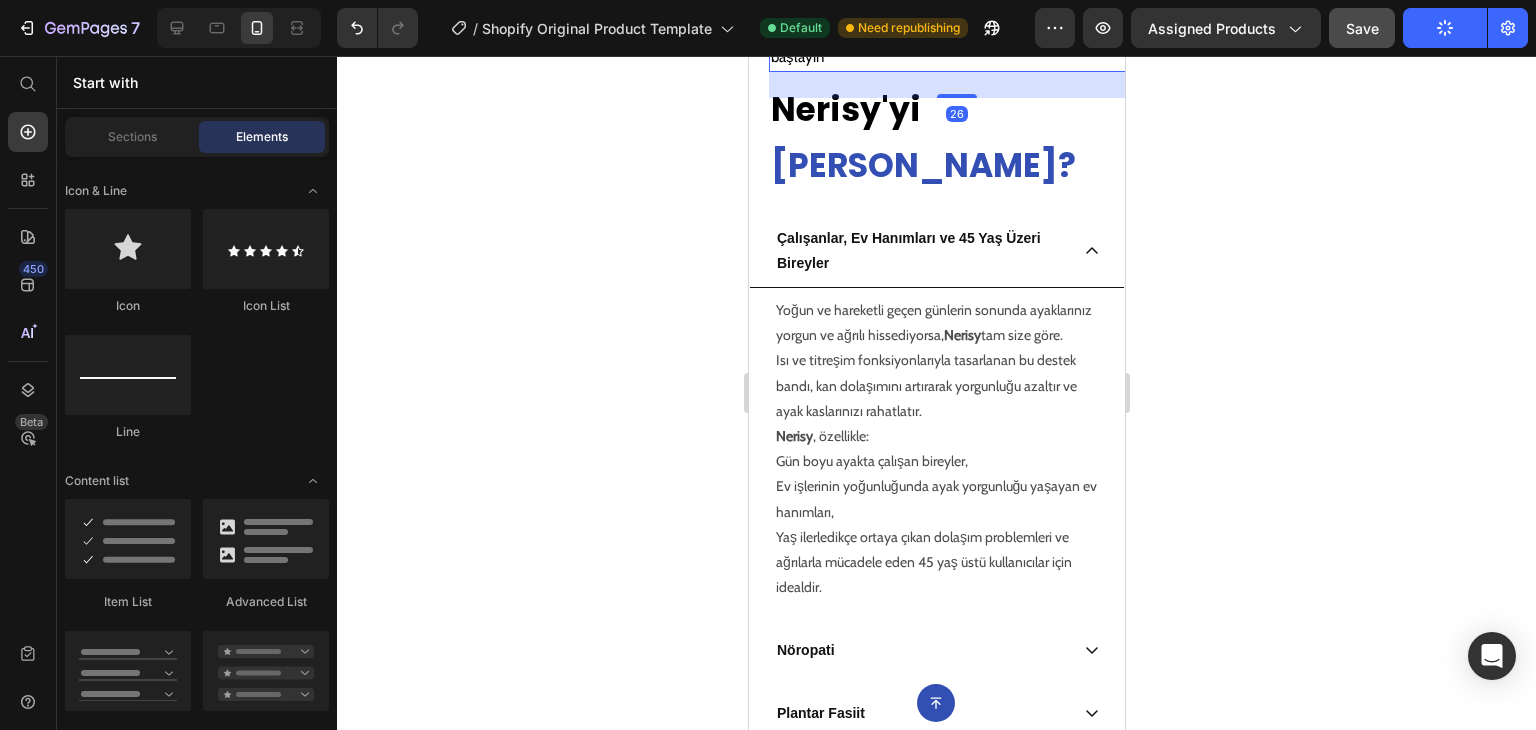 click on "aletinden mahrum bırakmayın. Ve rahatlamaya bugünden başlayın" at bounding box center [948, 44] 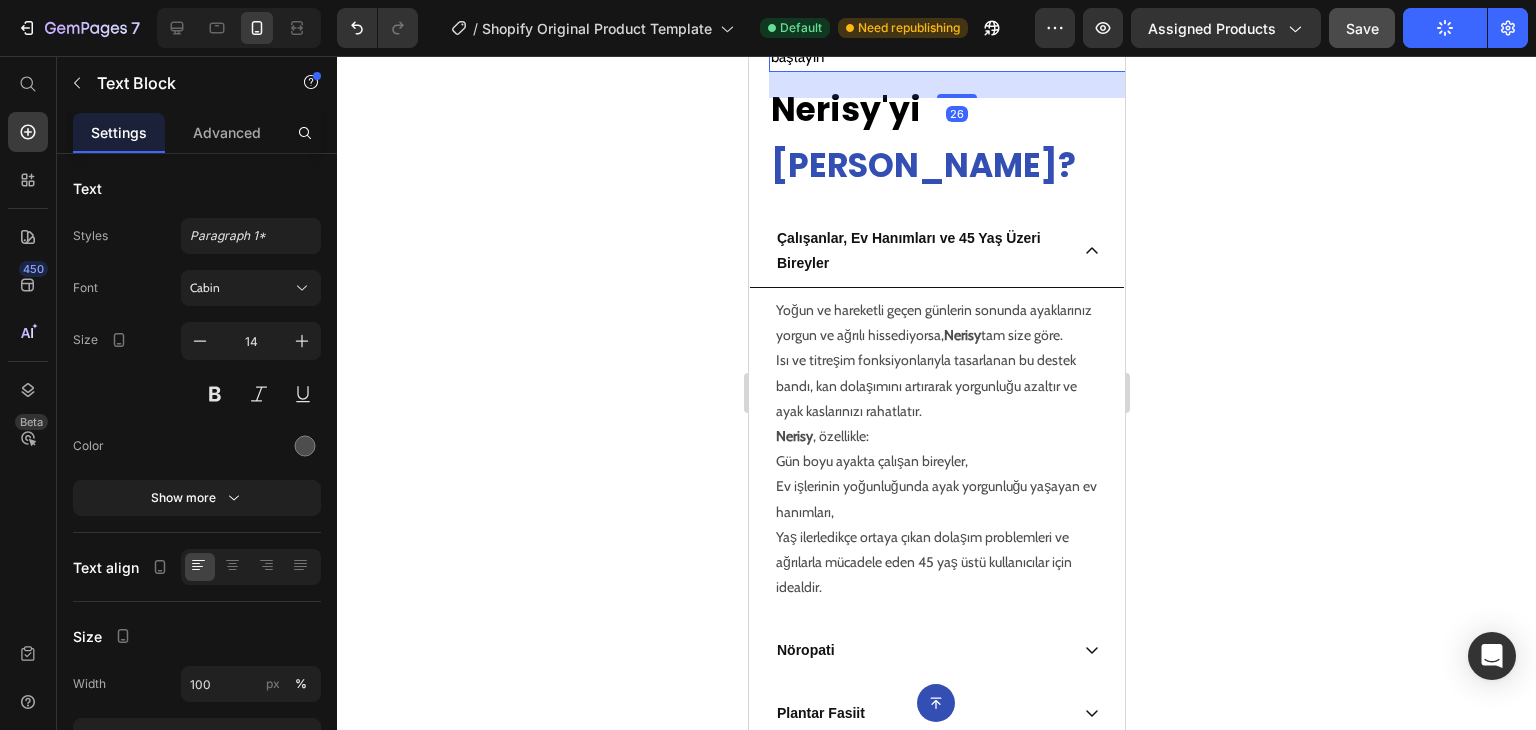 click on "aletinden mahrum bırakmayın. Ve rahatlamaya bugünden başlayın" at bounding box center (948, 44) 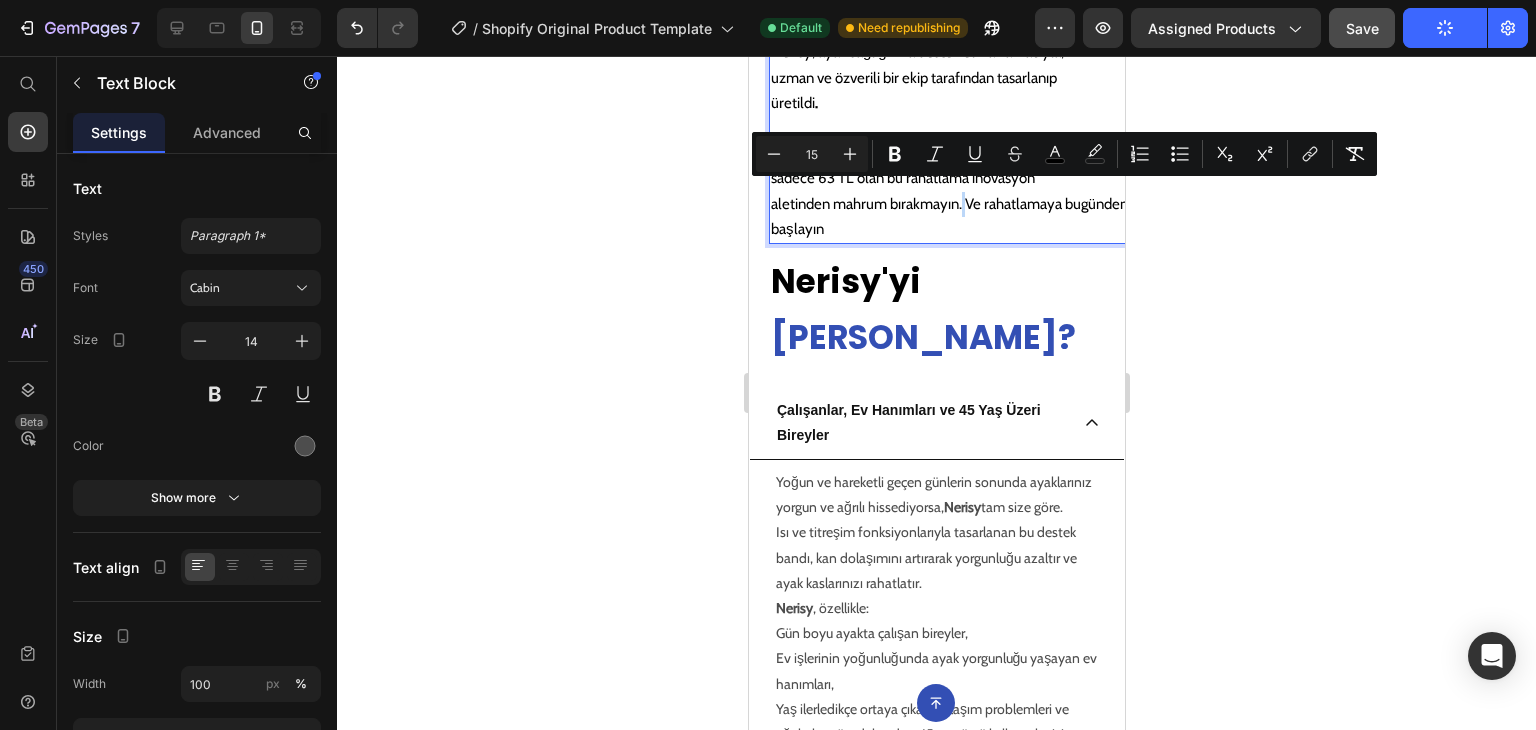 scroll, scrollTop: 3044, scrollLeft: 0, axis: vertical 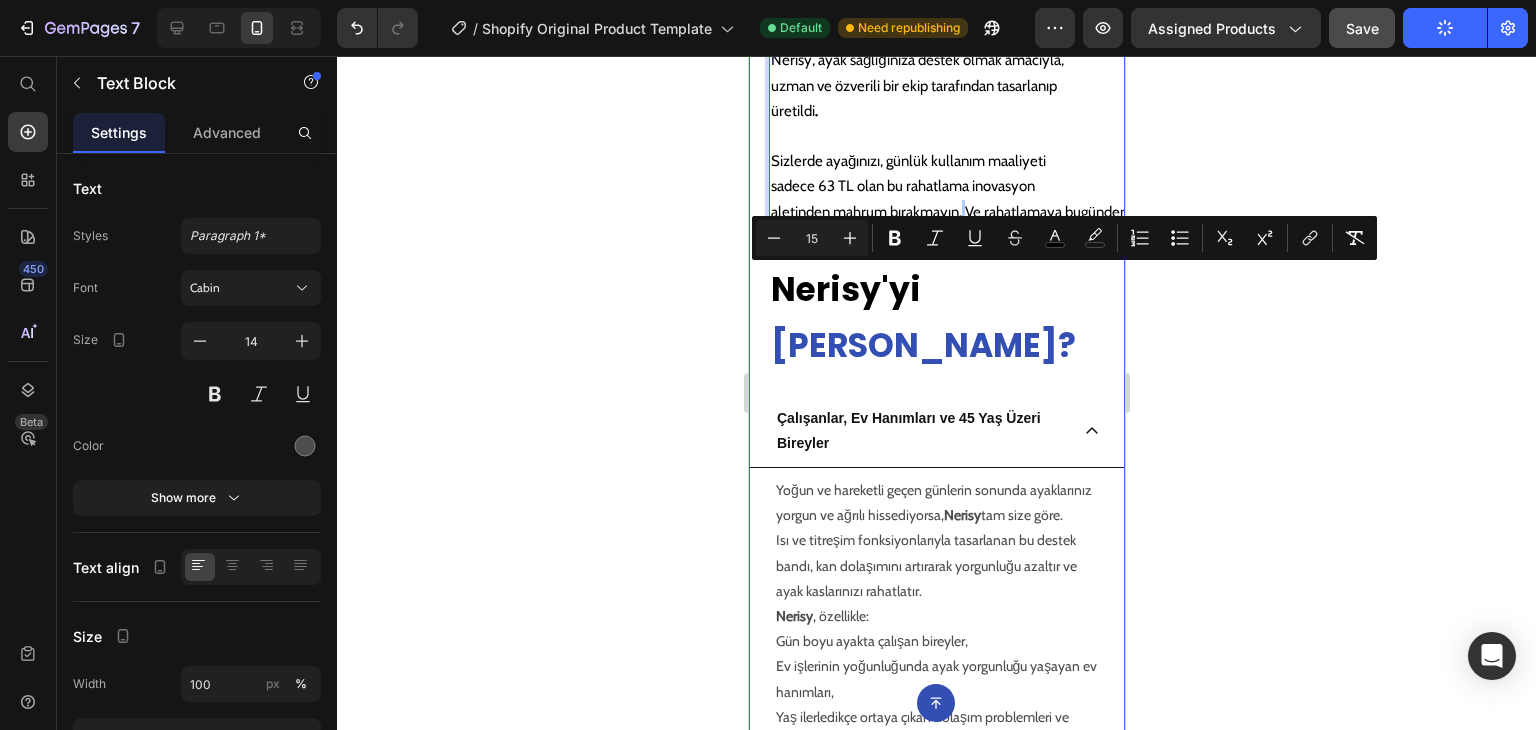 click 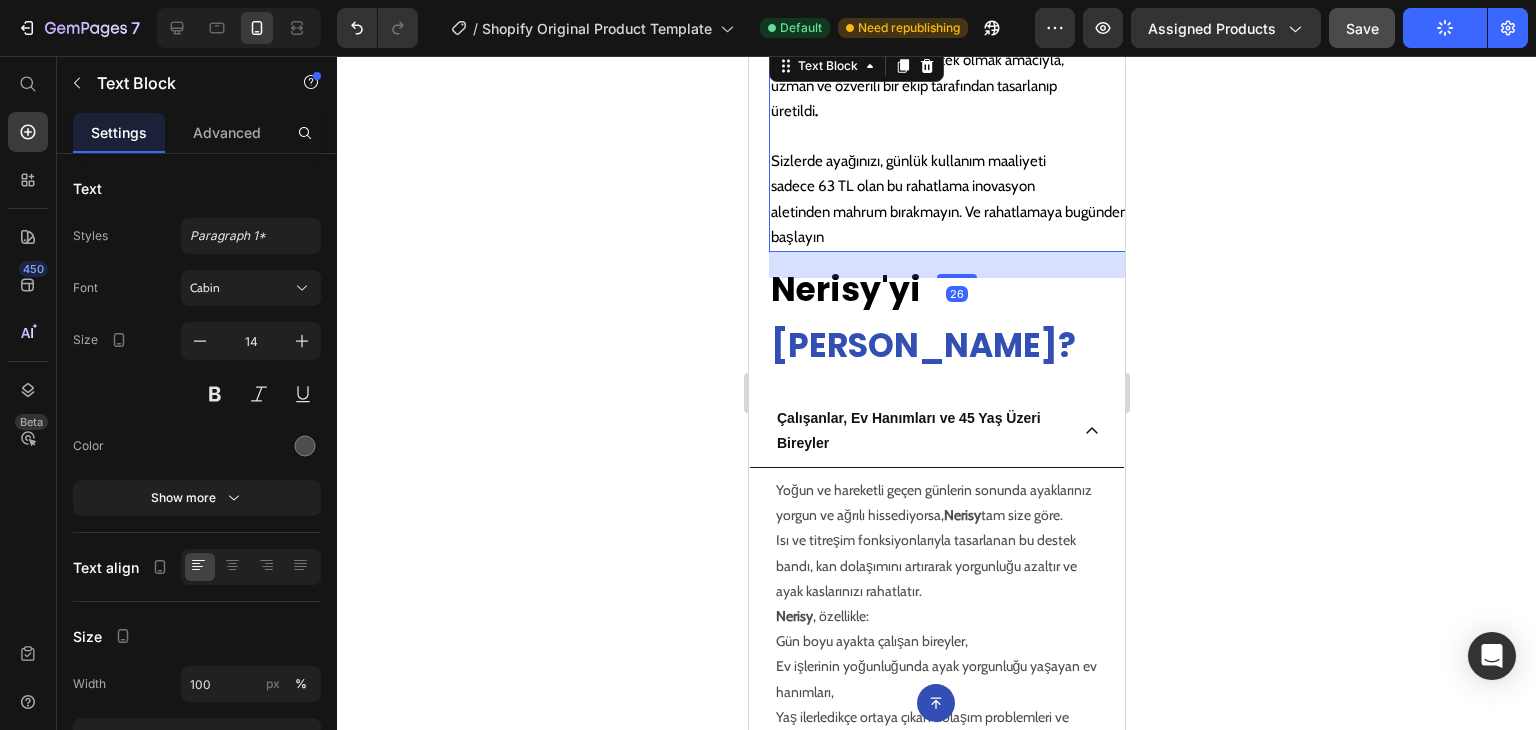 click on "aletinden mahrum bırakmayın. Ve rahatlamaya bugünden başlayın" at bounding box center (948, 224) 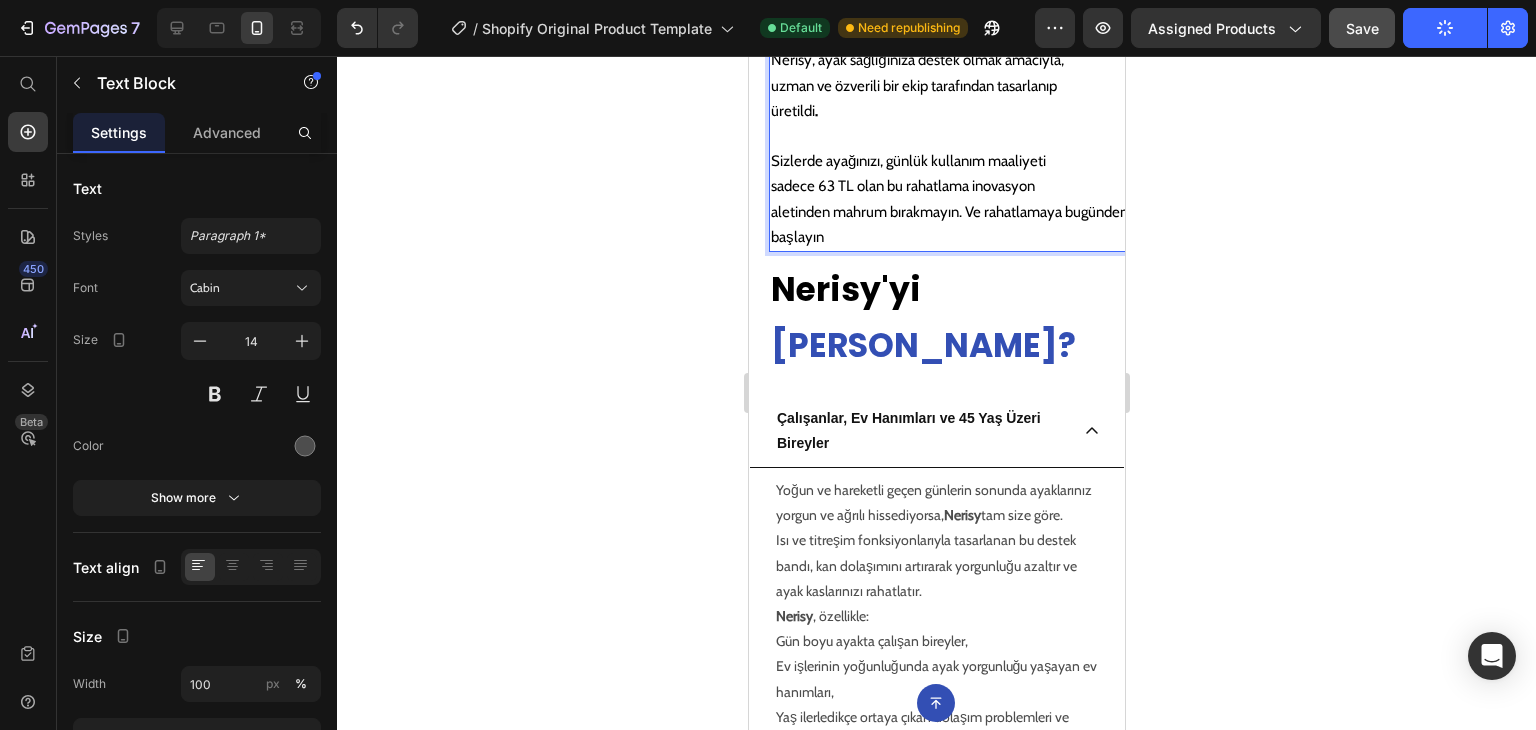 click on "aletinden mahrum bırakmayın. Ve rahatlamaya bugünden başlayın" at bounding box center [948, 224] 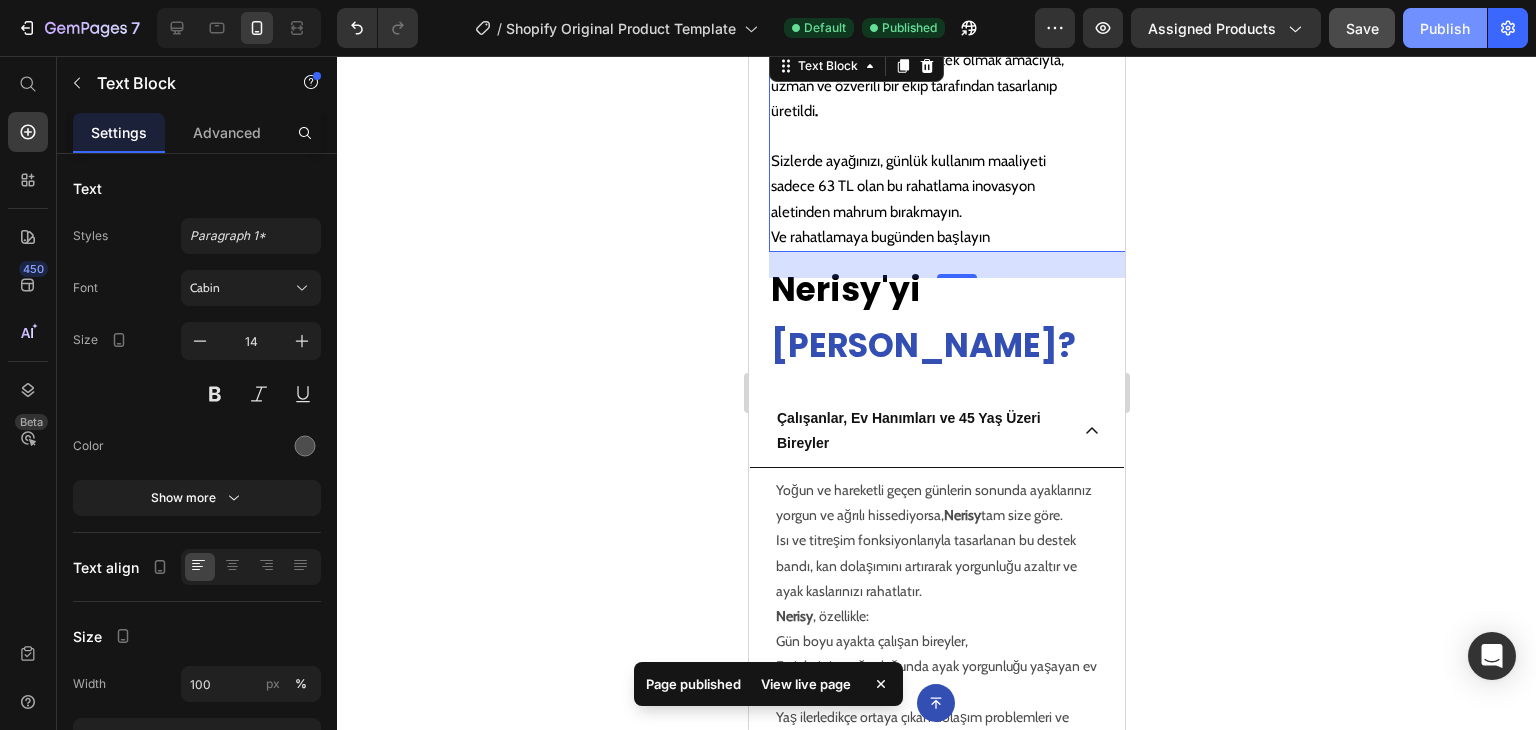 click on "Publish" at bounding box center (1445, 28) 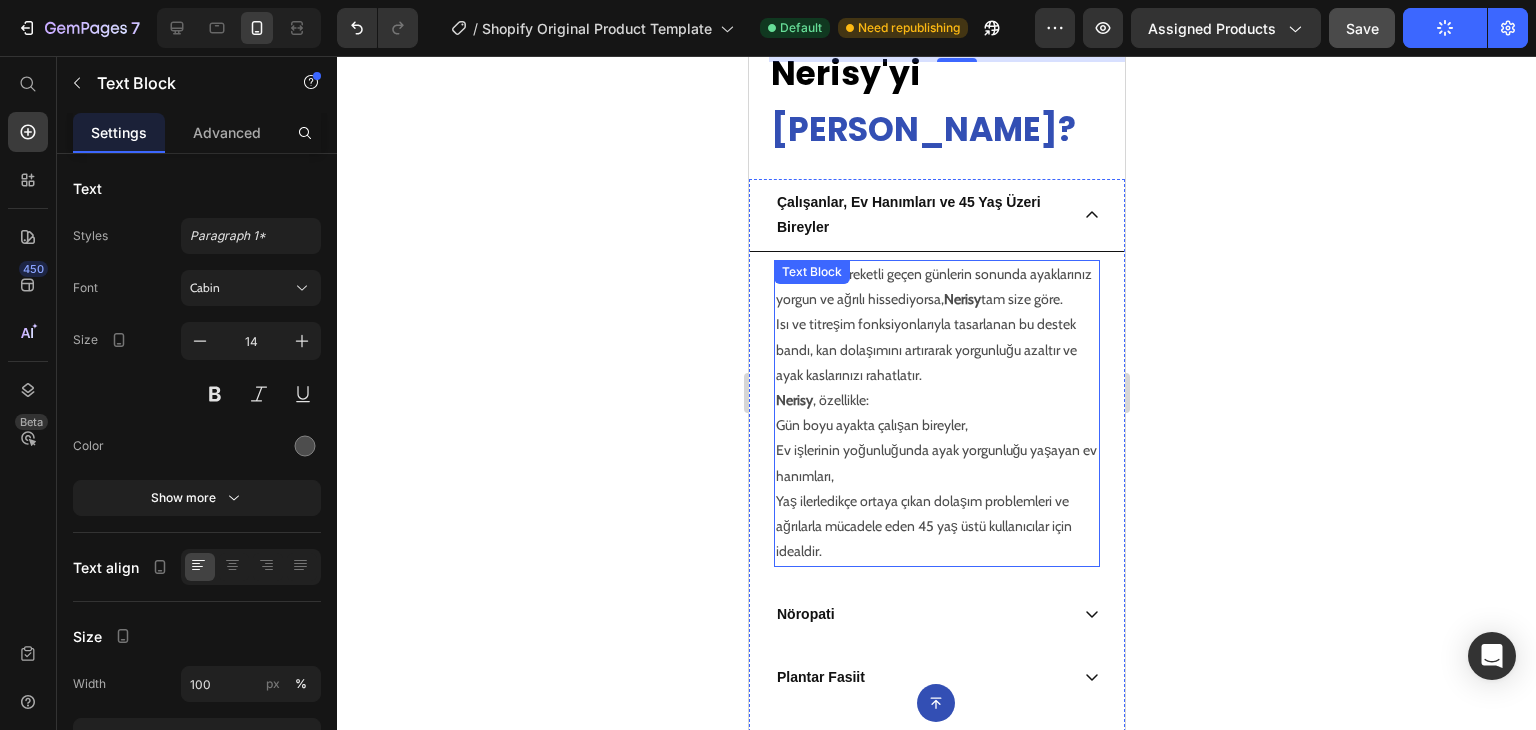 scroll, scrollTop: 3260, scrollLeft: 0, axis: vertical 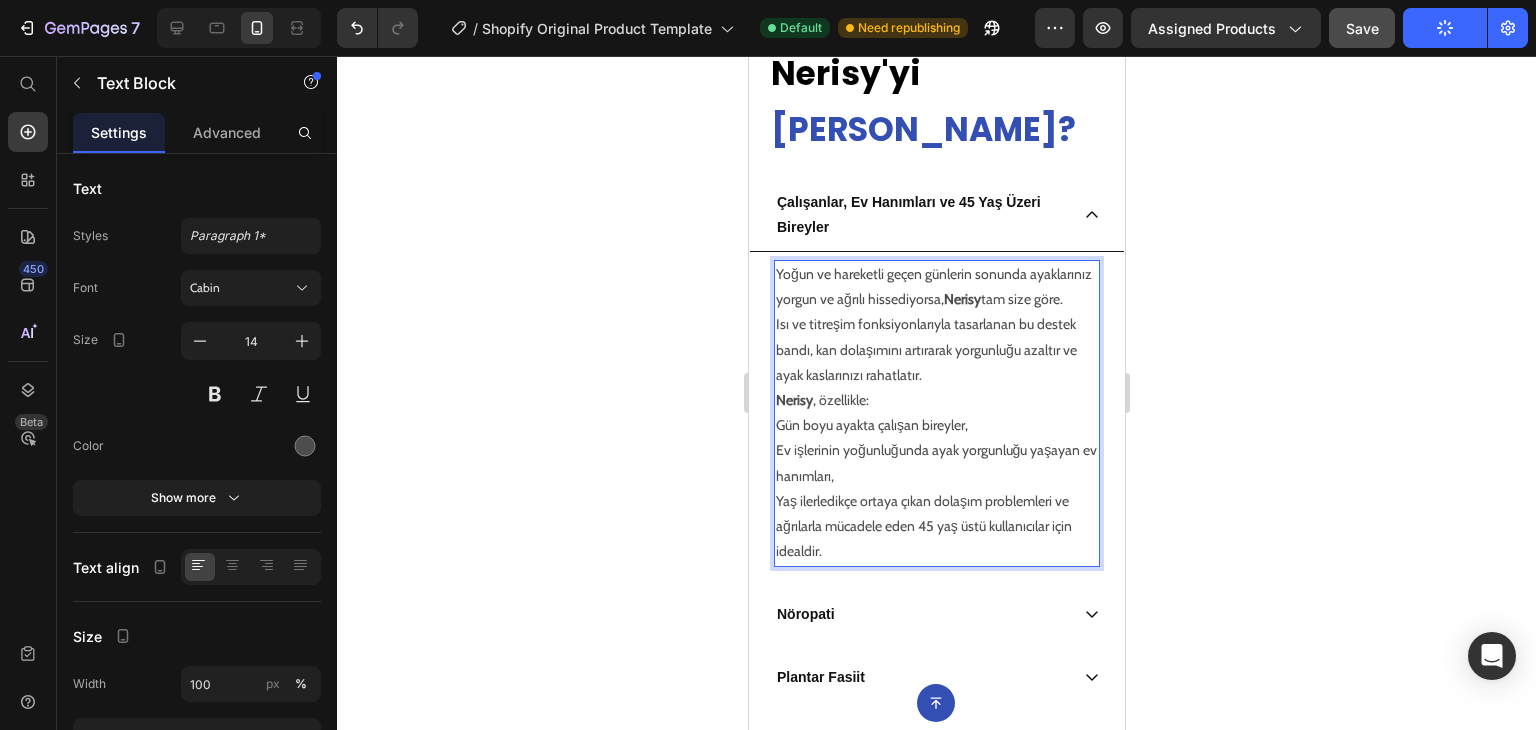 click on "Yaş ilerledikçe ortaya çıkan dolaşım problemleri ve ağrılarla mücadele eden 45 yaş üstü kullanıcılar için idealdir." at bounding box center (936, 527) 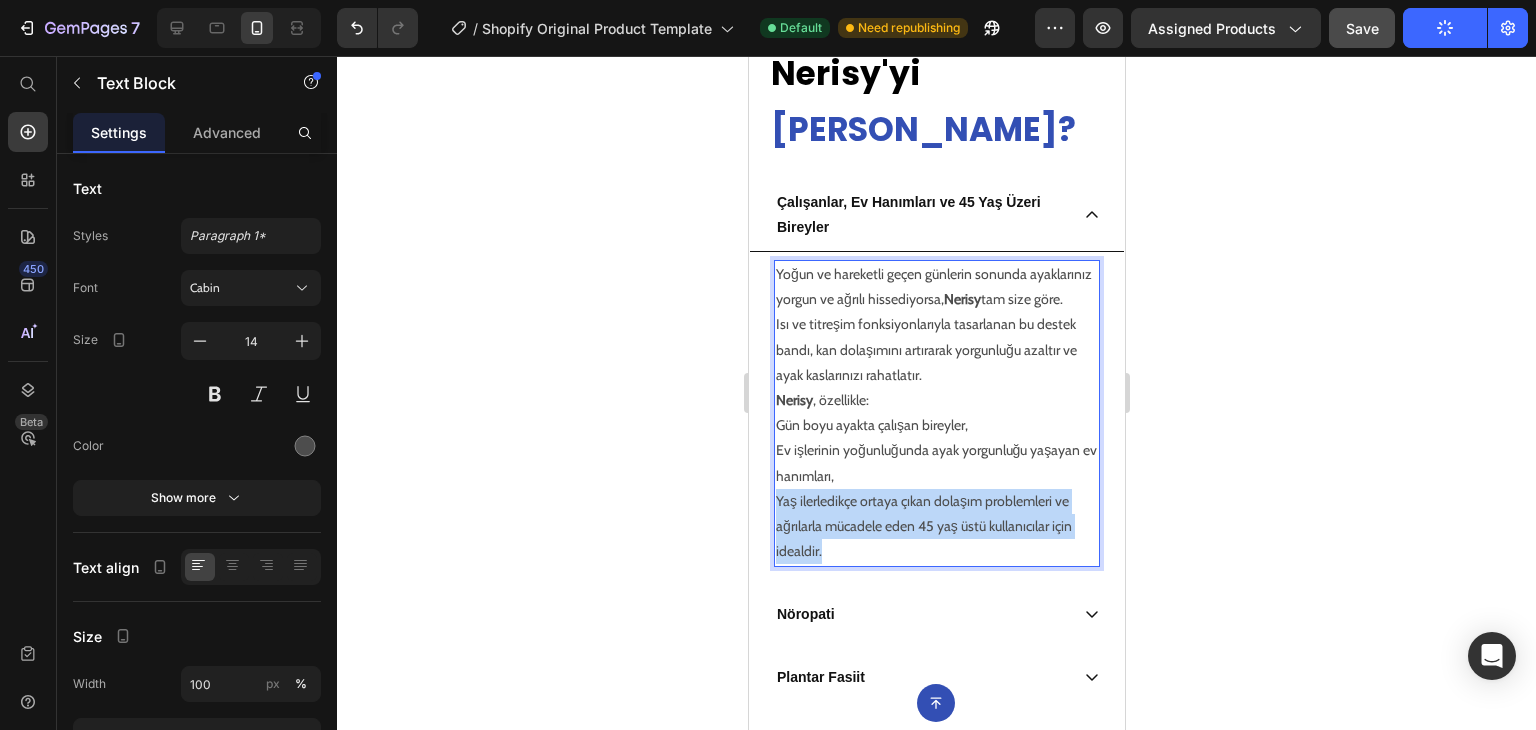 click on "Yaş ilerledikçe ortaya çıkan dolaşım problemleri ve ağrılarla mücadele eden 45 yaş üstü kullanıcılar için idealdir." at bounding box center [936, 527] 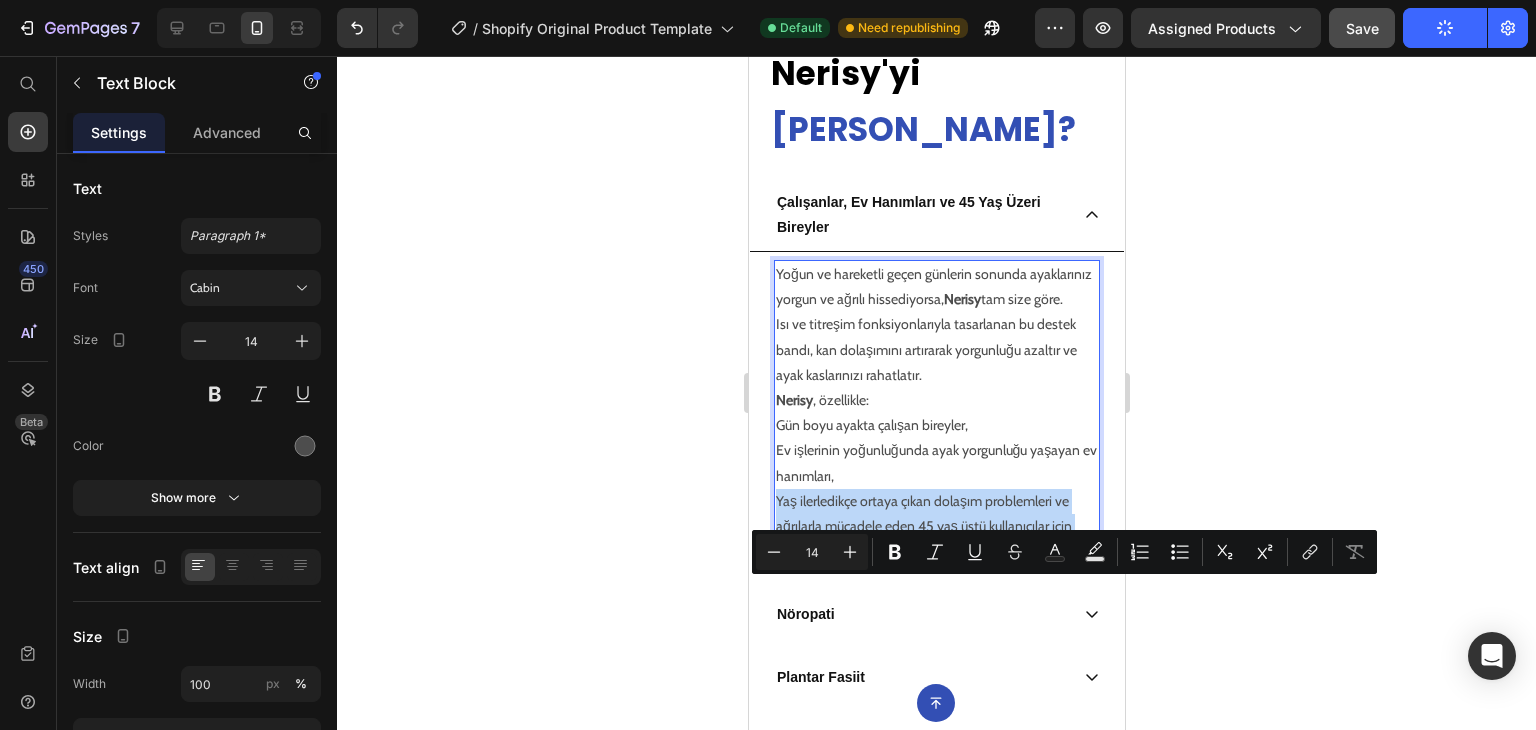 click on "Yaş ilerledikçe ortaya çıkan dolaşım problemleri ve ağrılarla mücadele eden 45 yaş üstü kullanıcılar için idealdir." at bounding box center (936, 527) 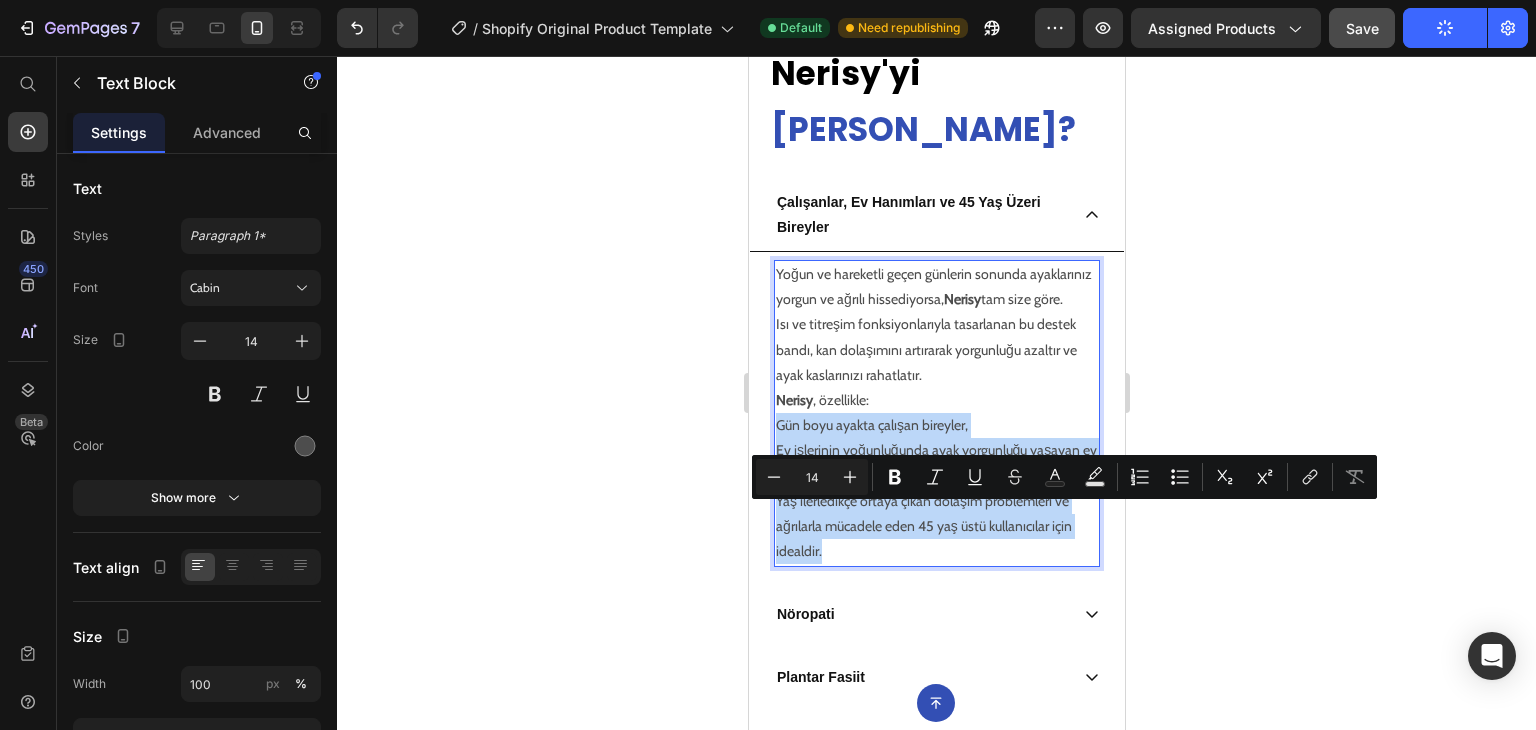 drag, startPoint x: 849, startPoint y: 645, endPoint x: 774, endPoint y: 519, distance: 146.63219 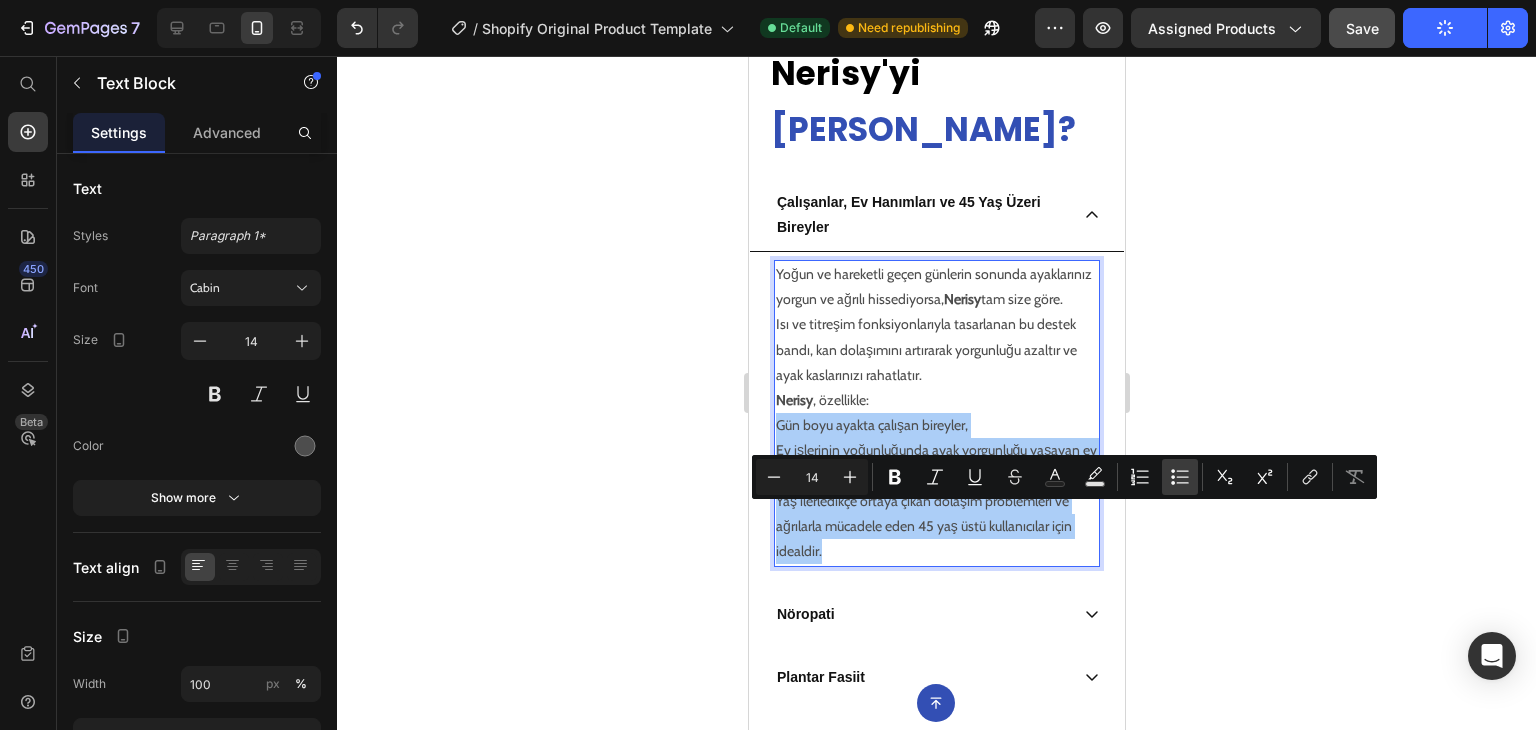 click 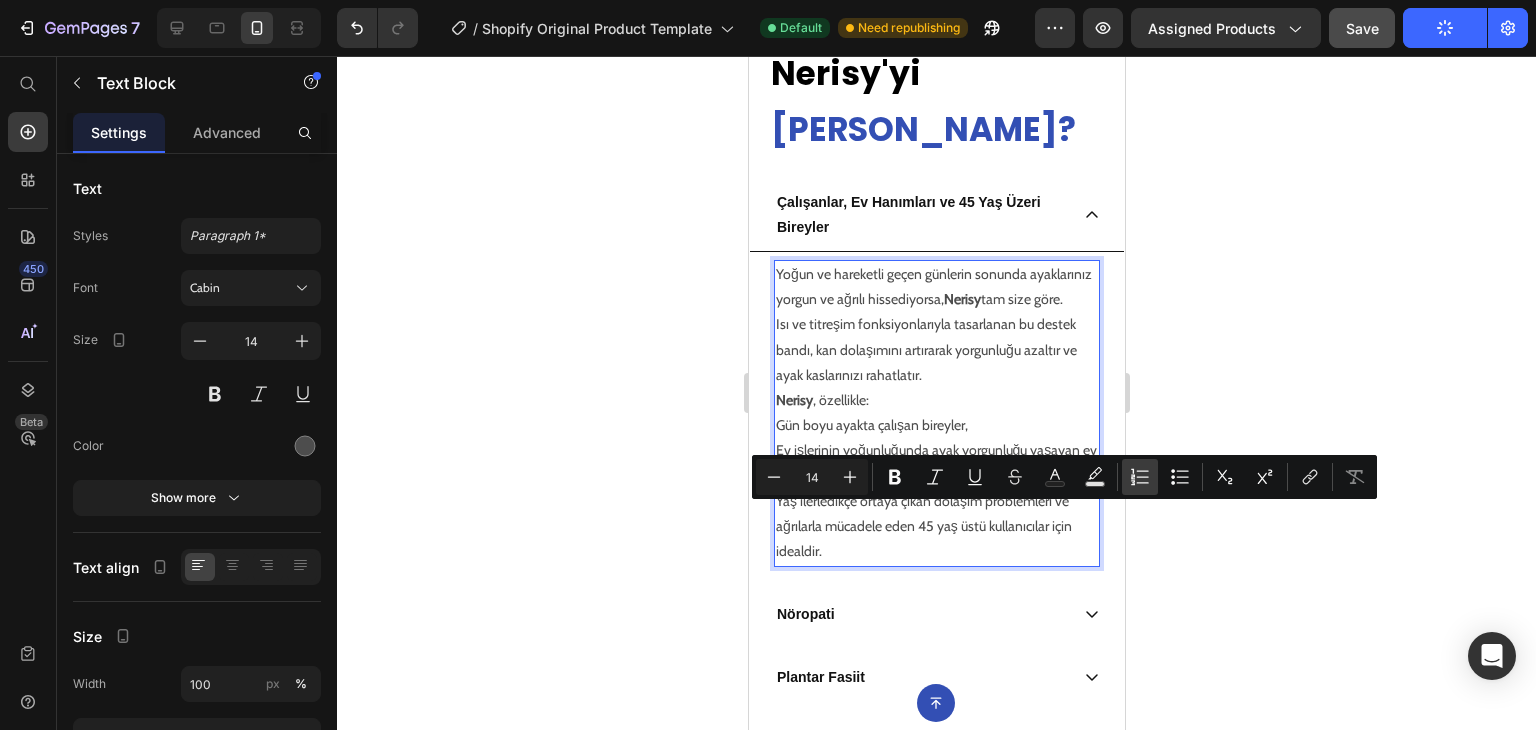 click 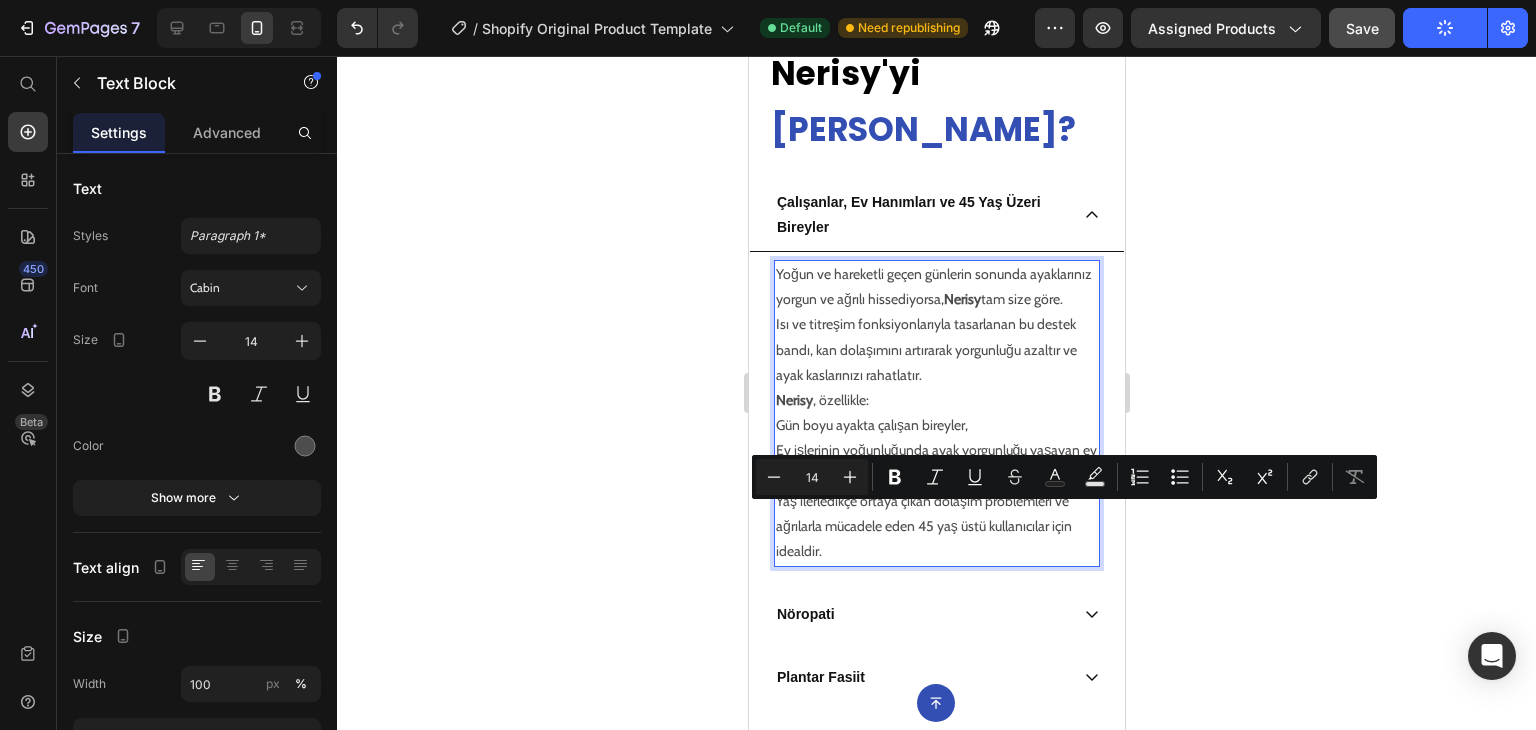click on "Ev işlerinin yoğunluğunda ayak yorgunluğu yaşayan ev hanımları," at bounding box center (936, 463) 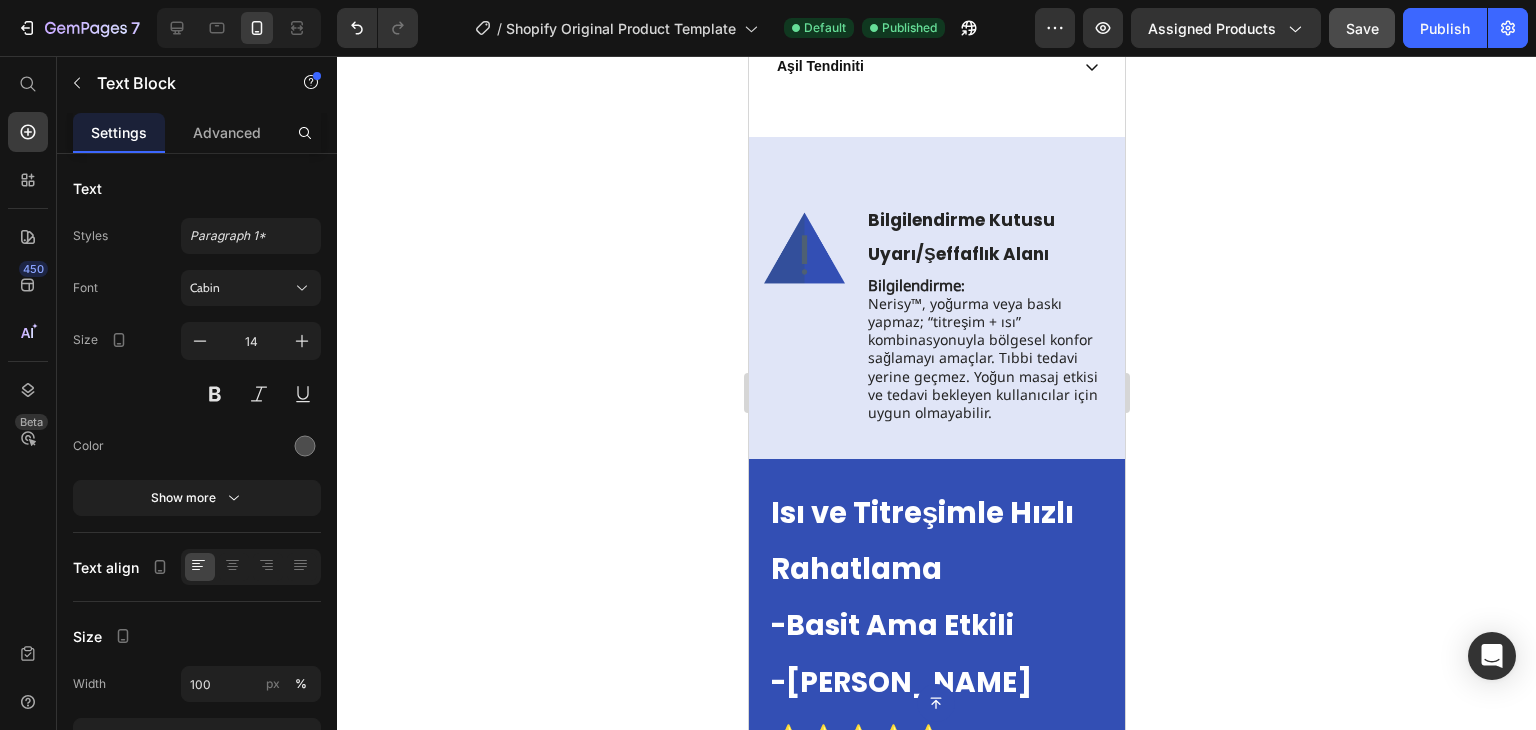 scroll, scrollTop: 4007, scrollLeft: 0, axis: vertical 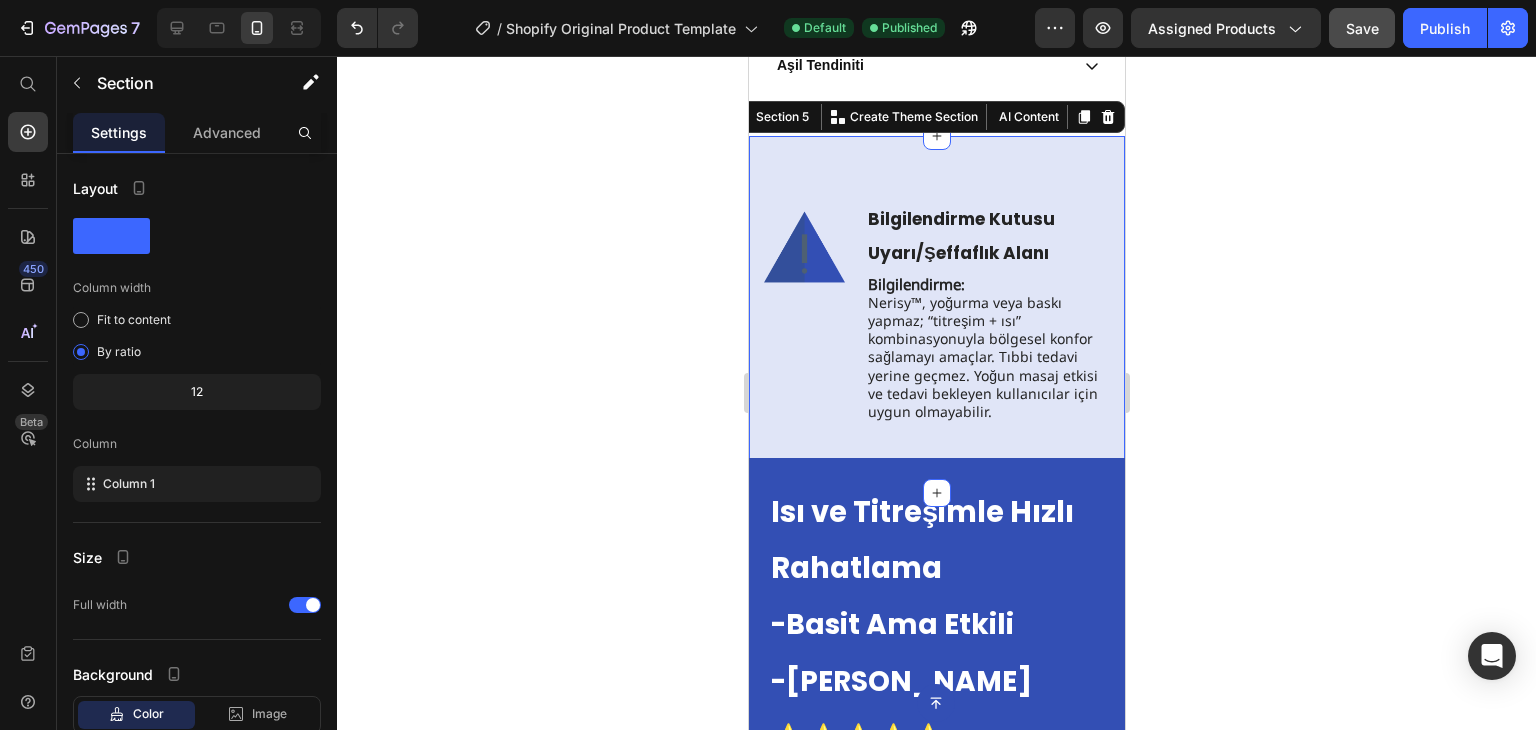 click 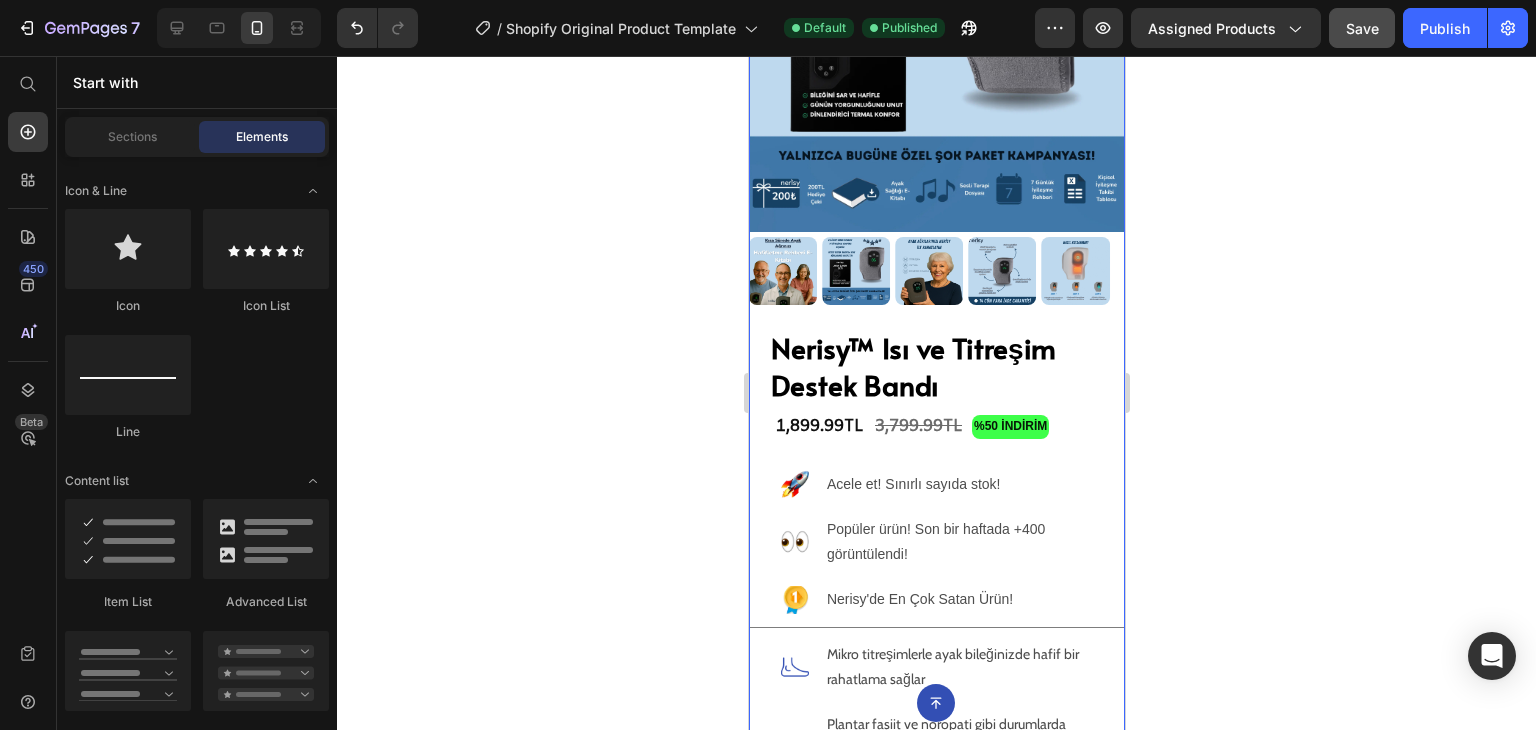 scroll, scrollTop: 240, scrollLeft: 0, axis: vertical 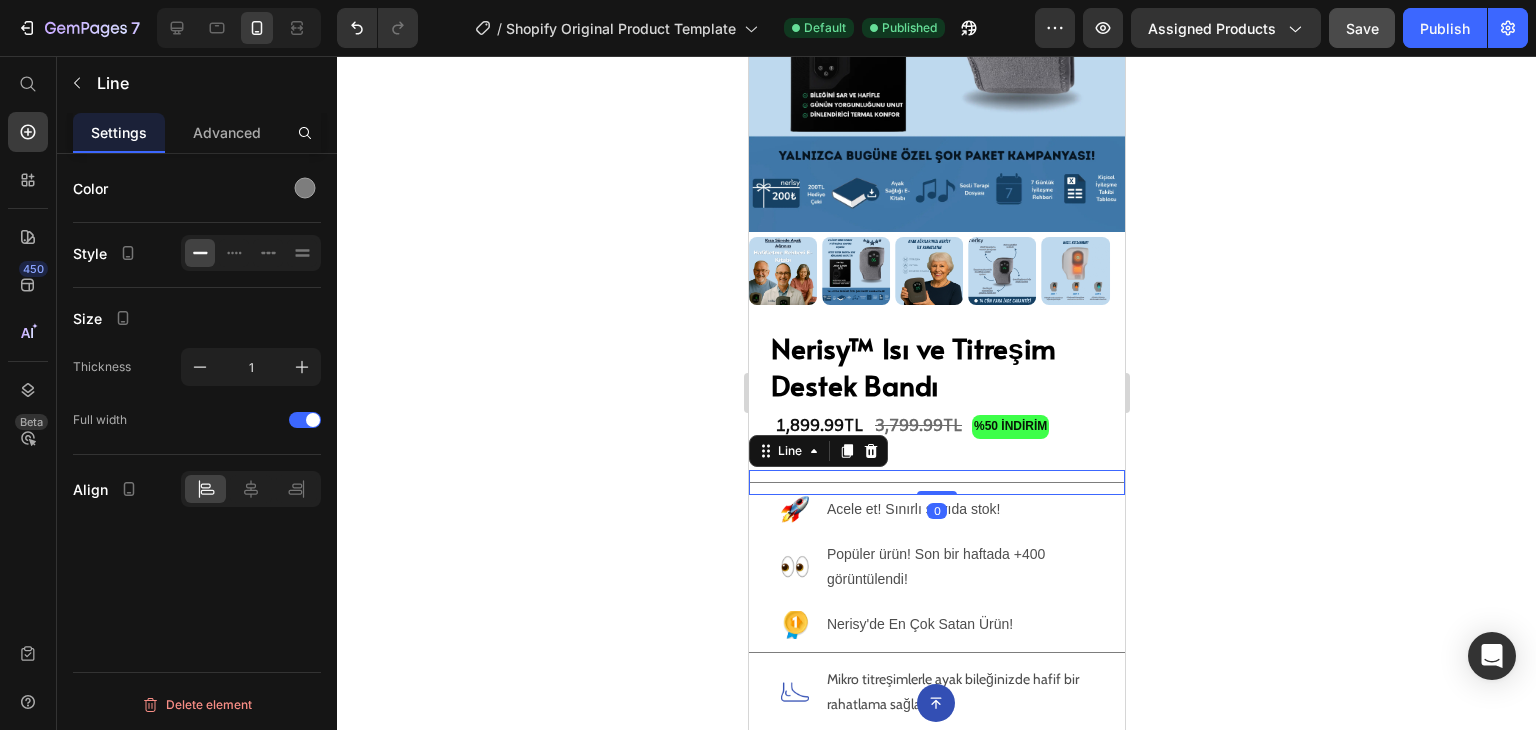 click 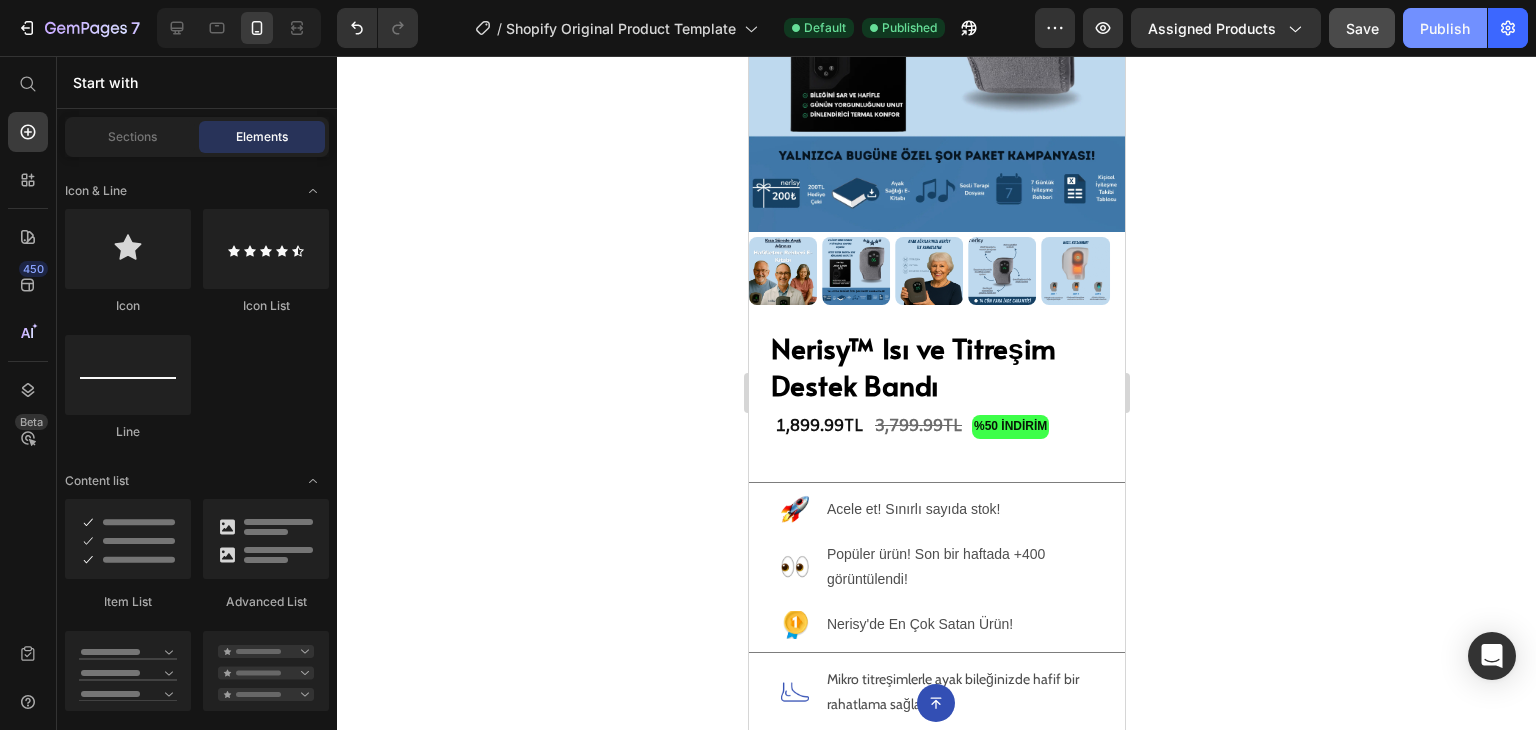 click on "Publish" at bounding box center [1445, 28] 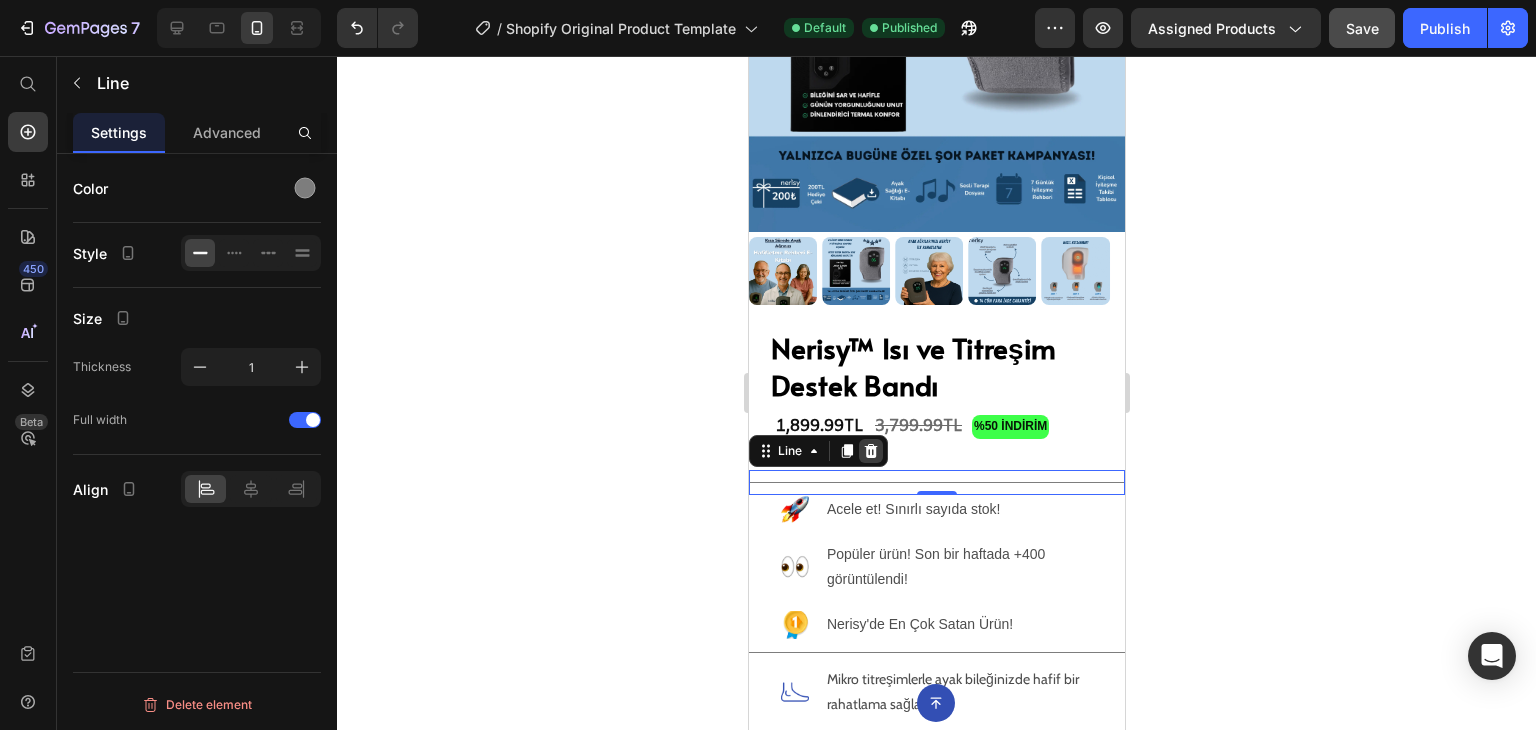 click 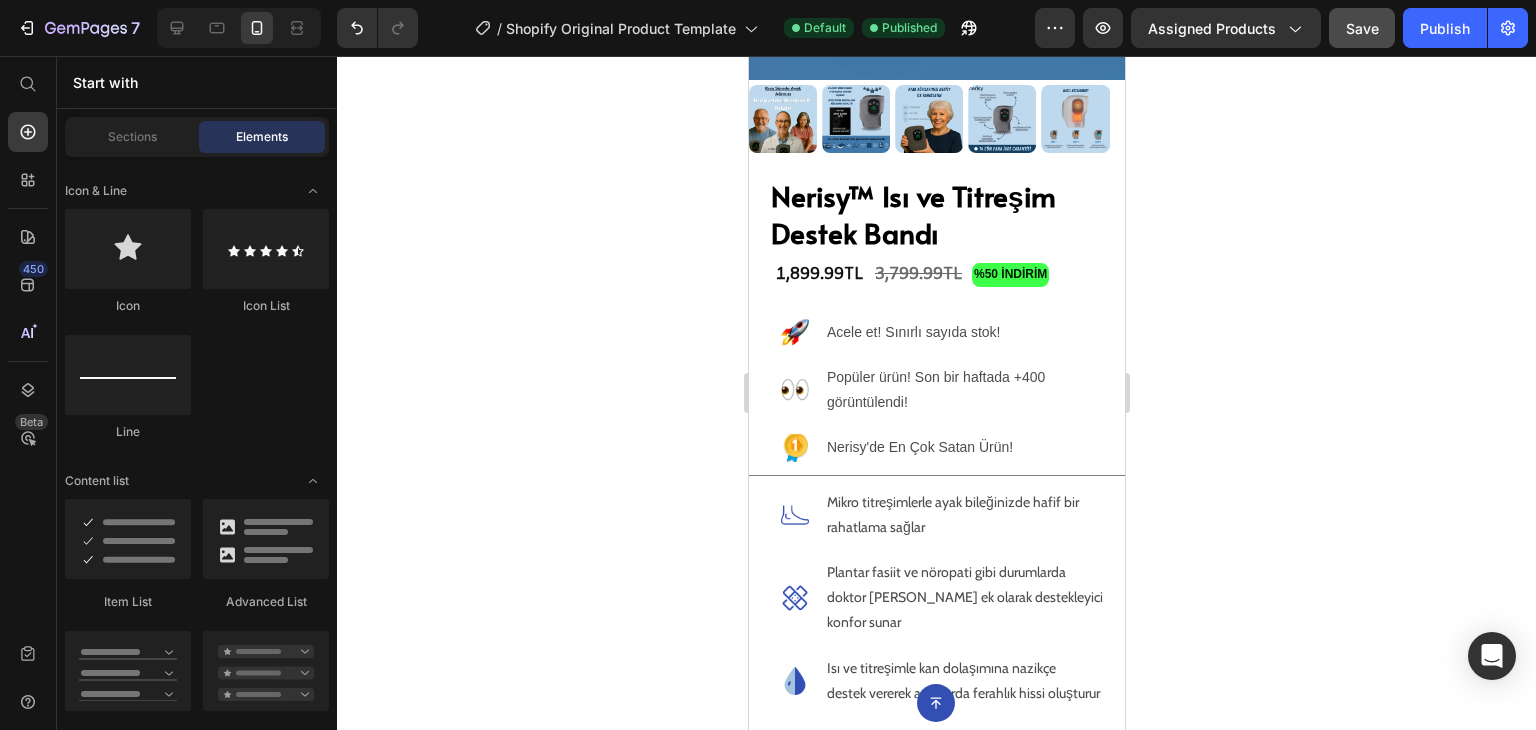 scroll, scrollTop: 416, scrollLeft: 0, axis: vertical 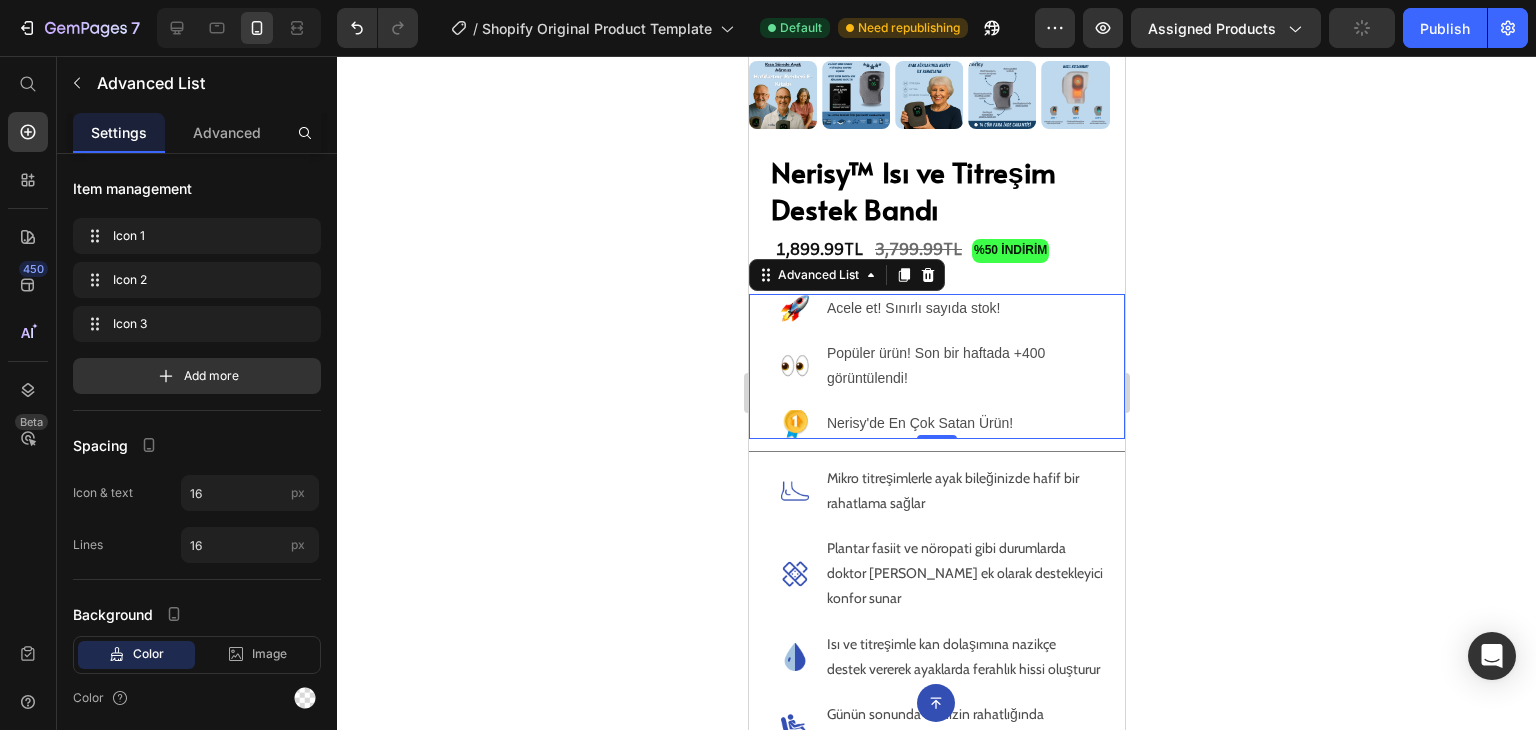 click 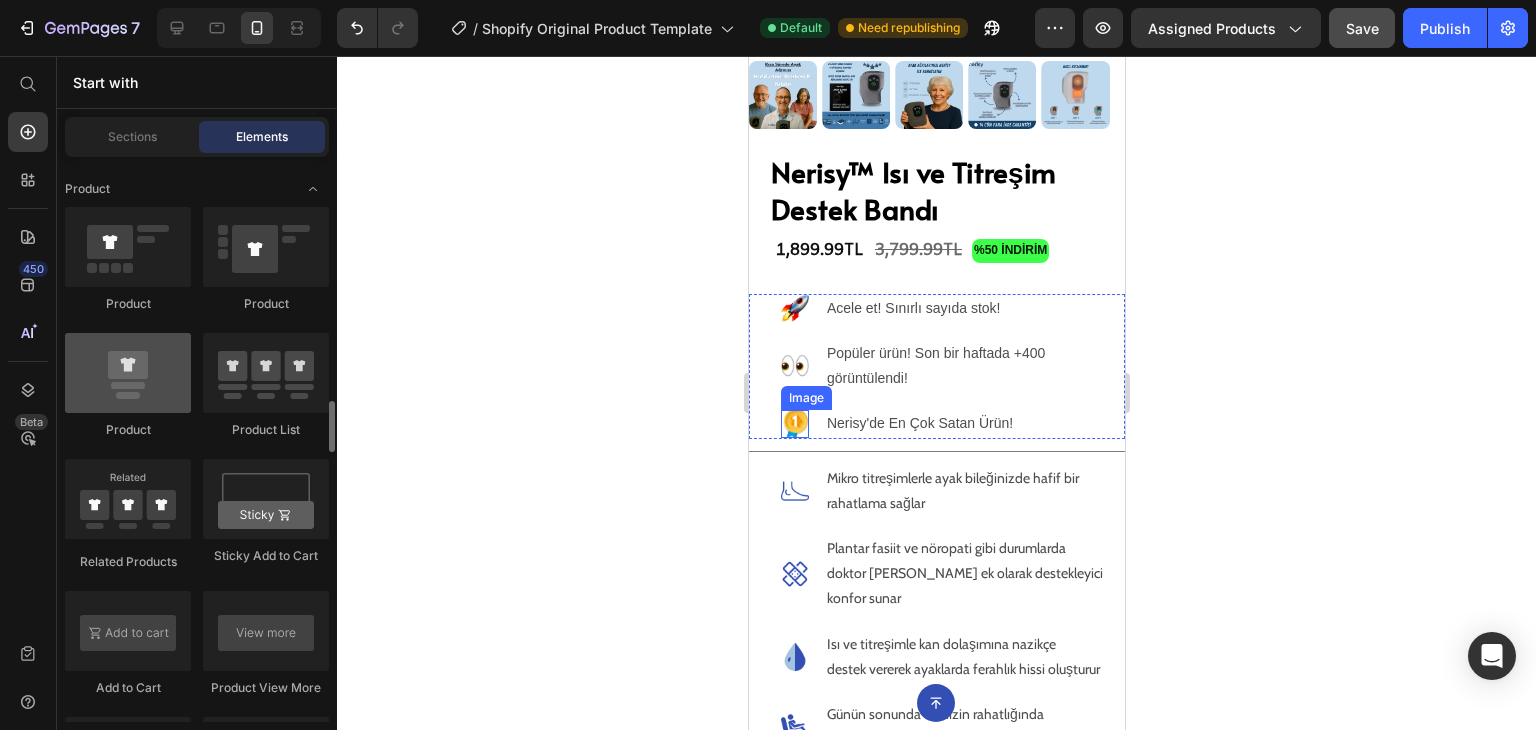scroll, scrollTop: 2667, scrollLeft: 0, axis: vertical 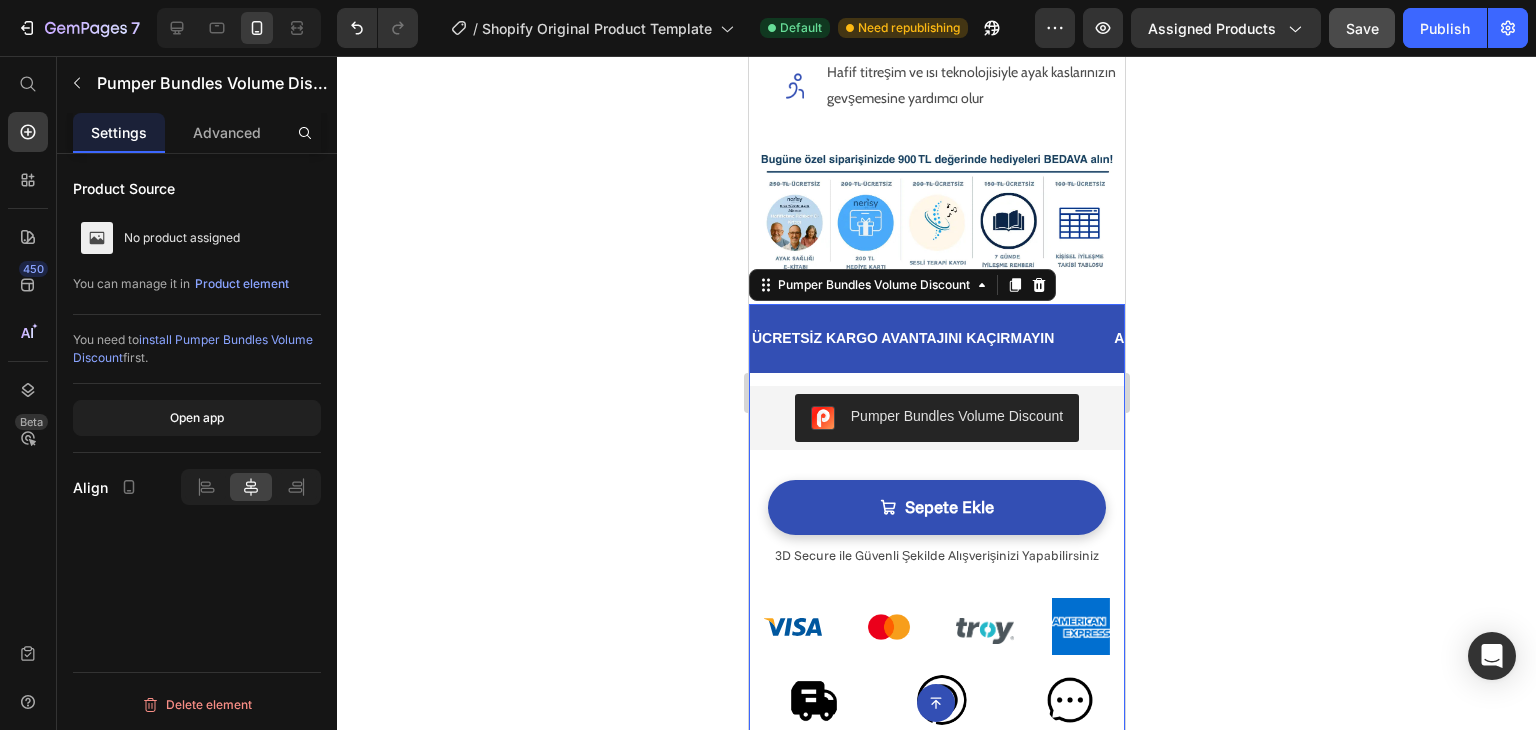 click 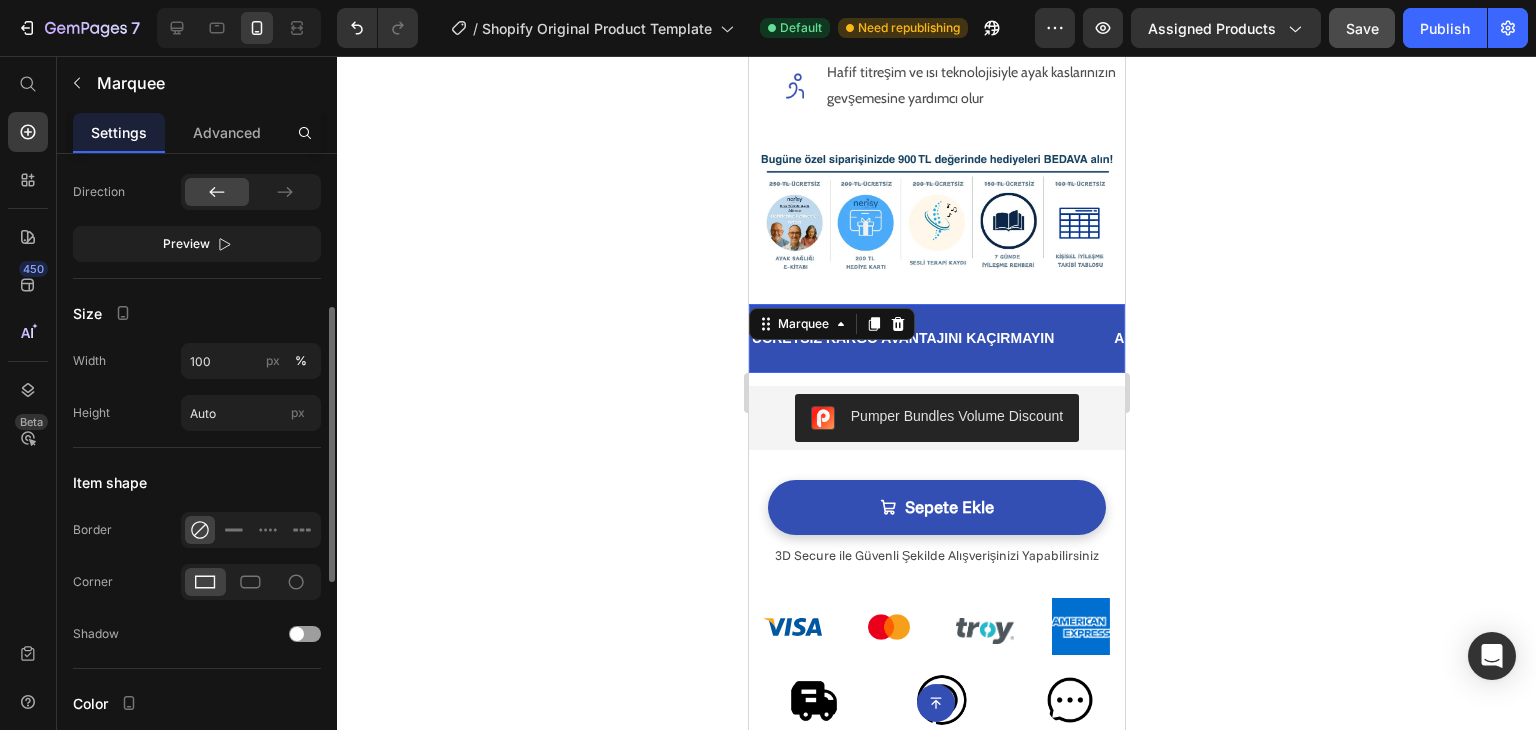 scroll, scrollTop: 667, scrollLeft: 0, axis: vertical 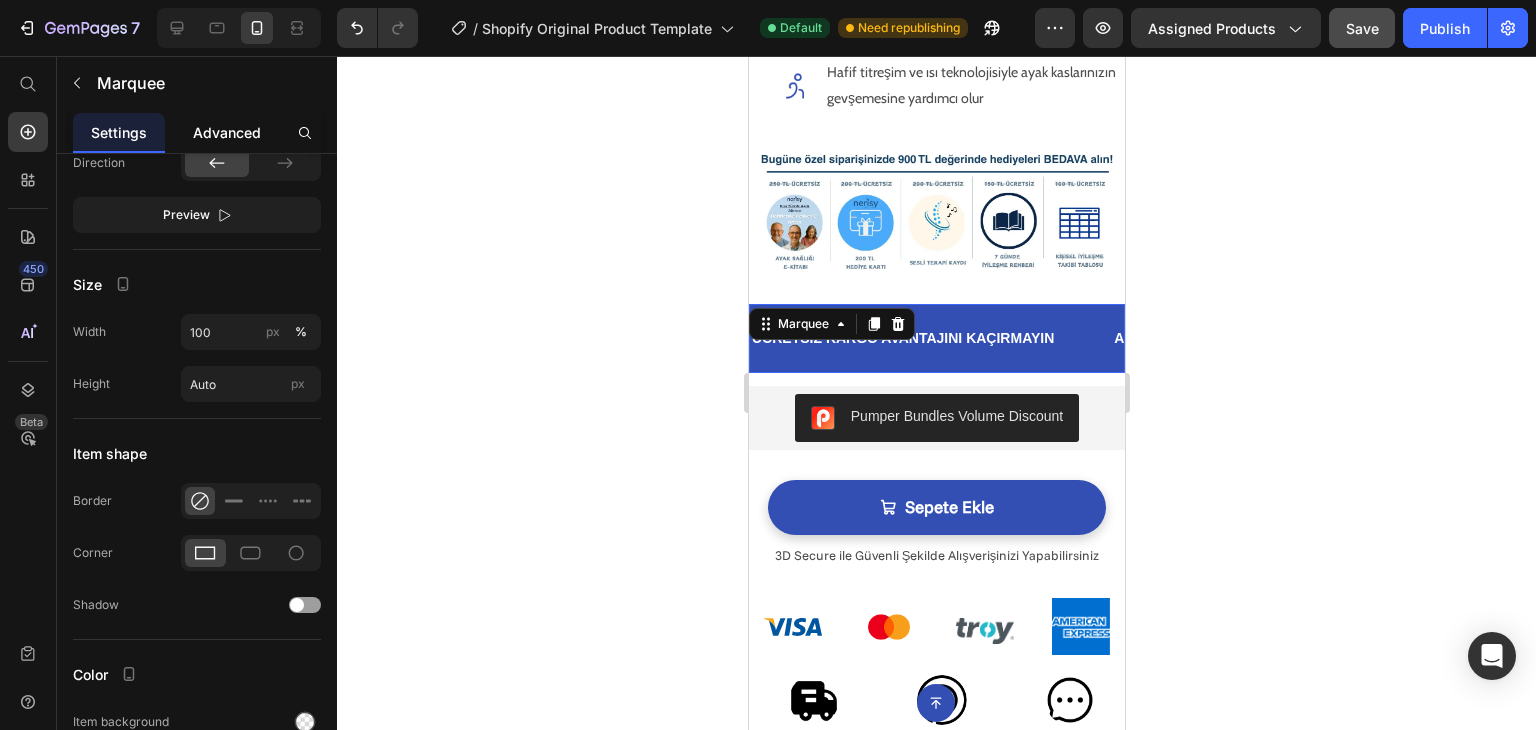 click on "Advanced" at bounding box center (227, 132) 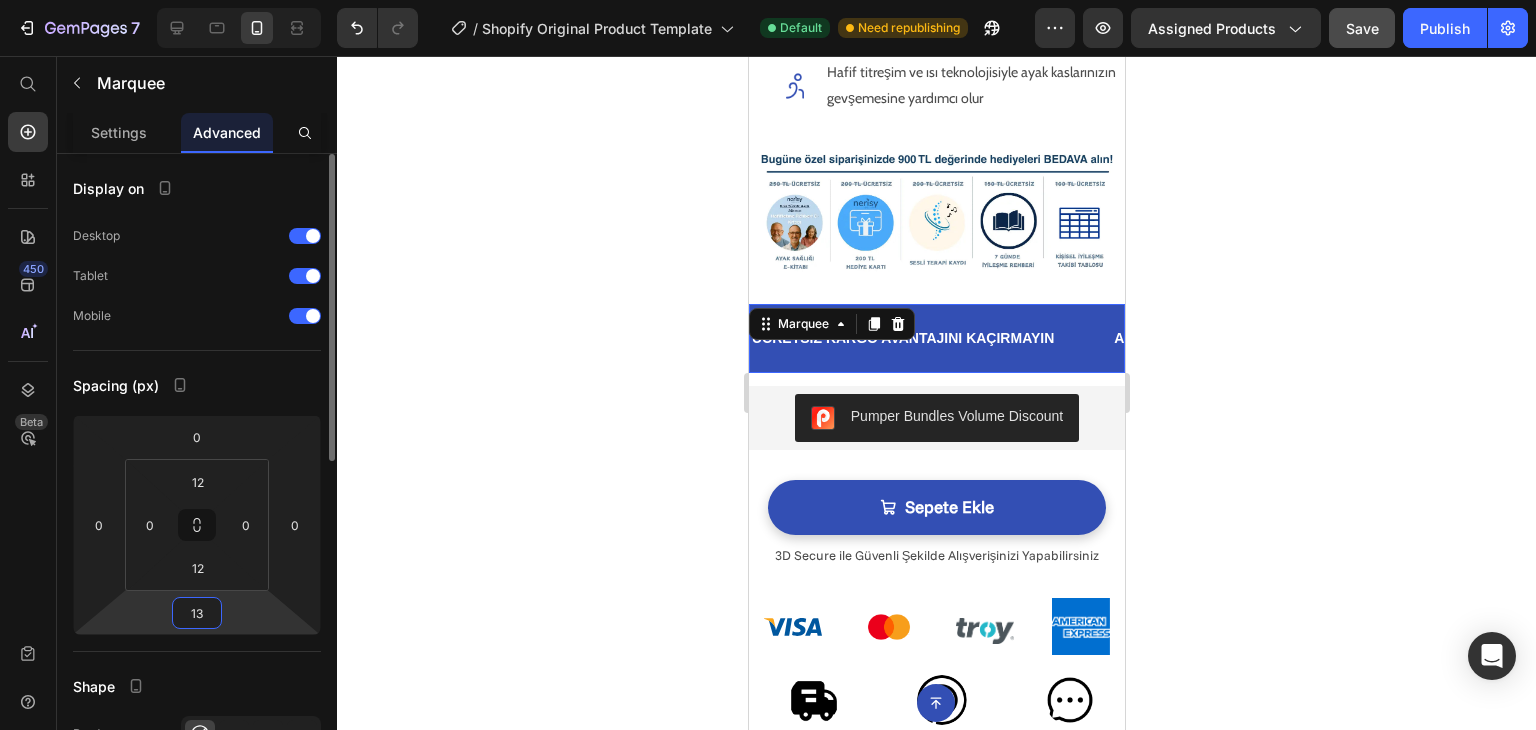 click on "13" at bounding box center (197, 613) 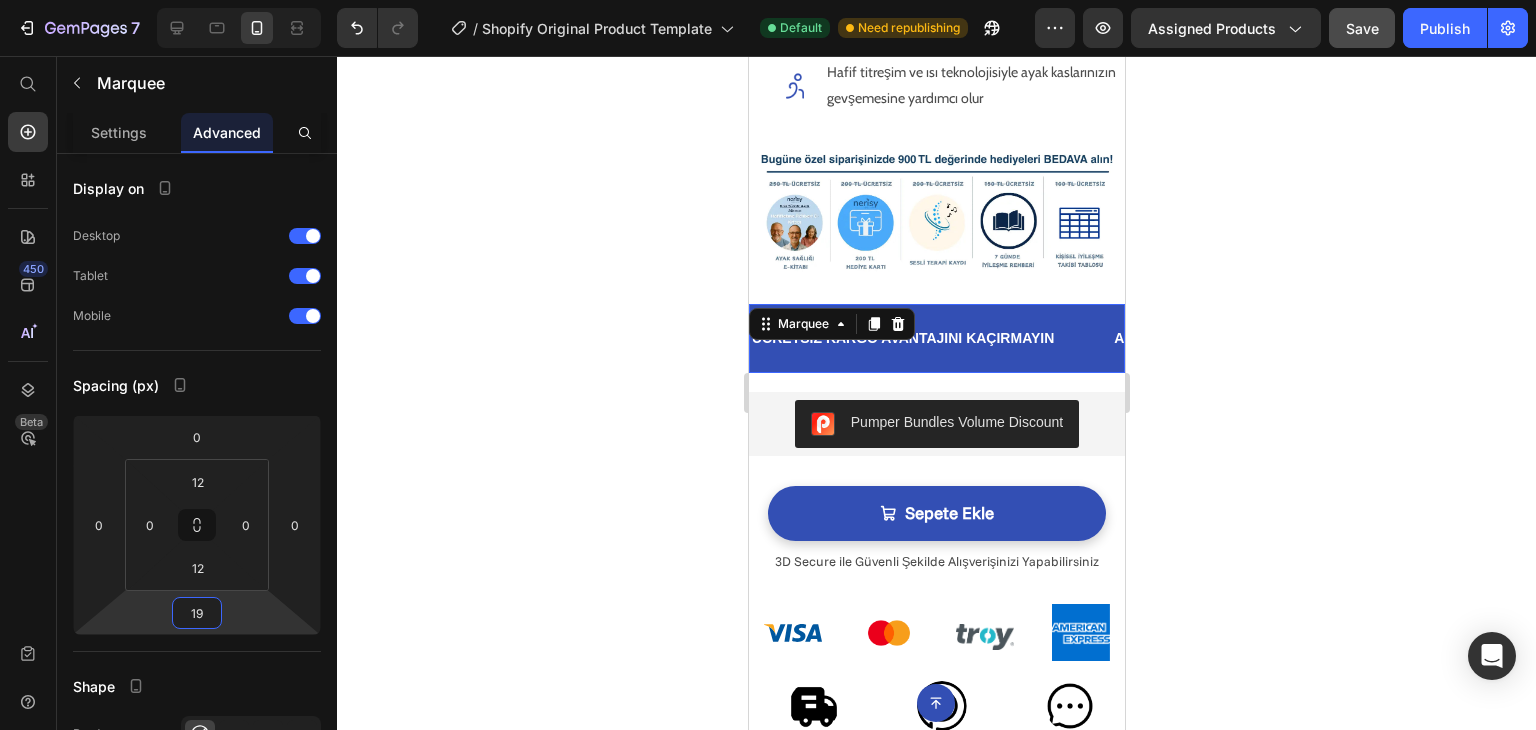 type on "19" 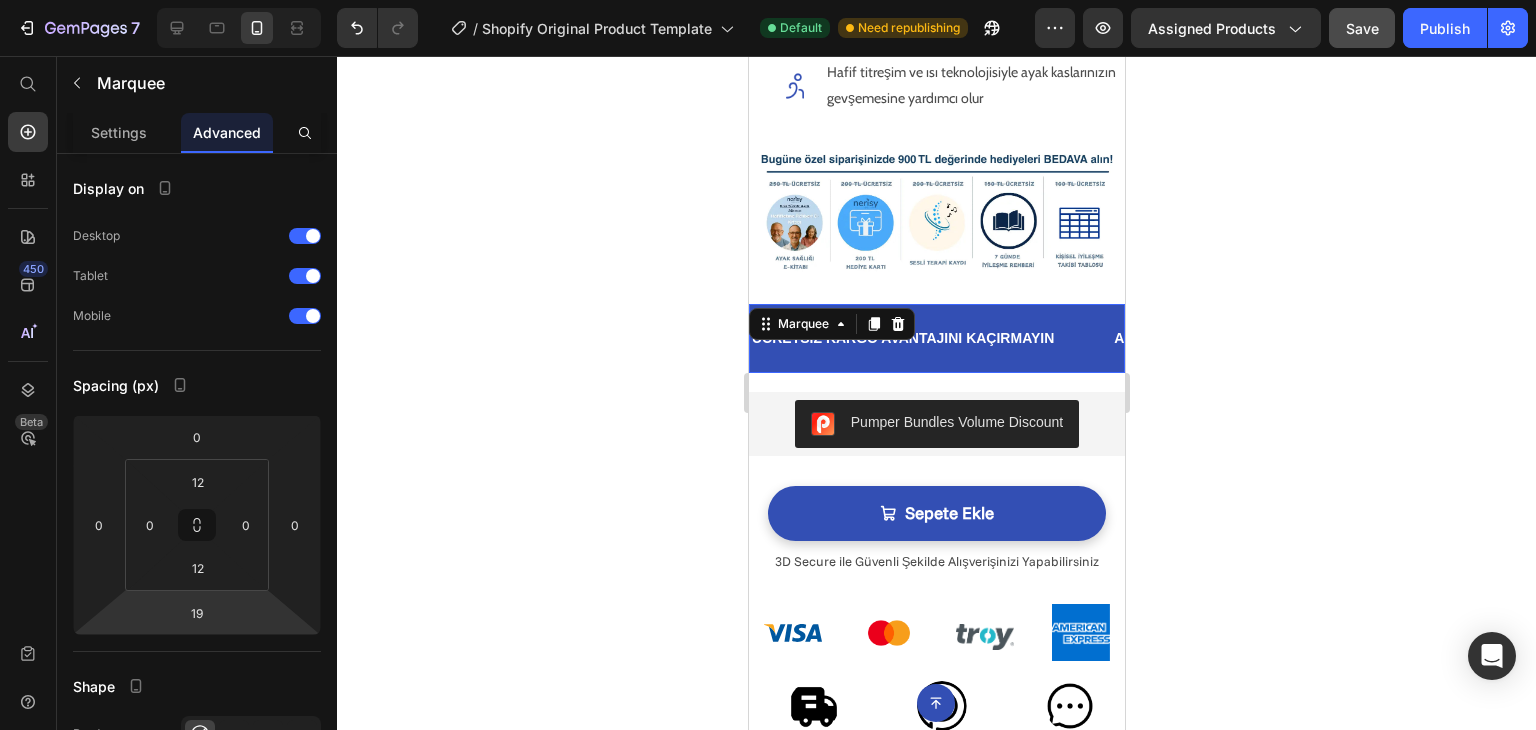 click 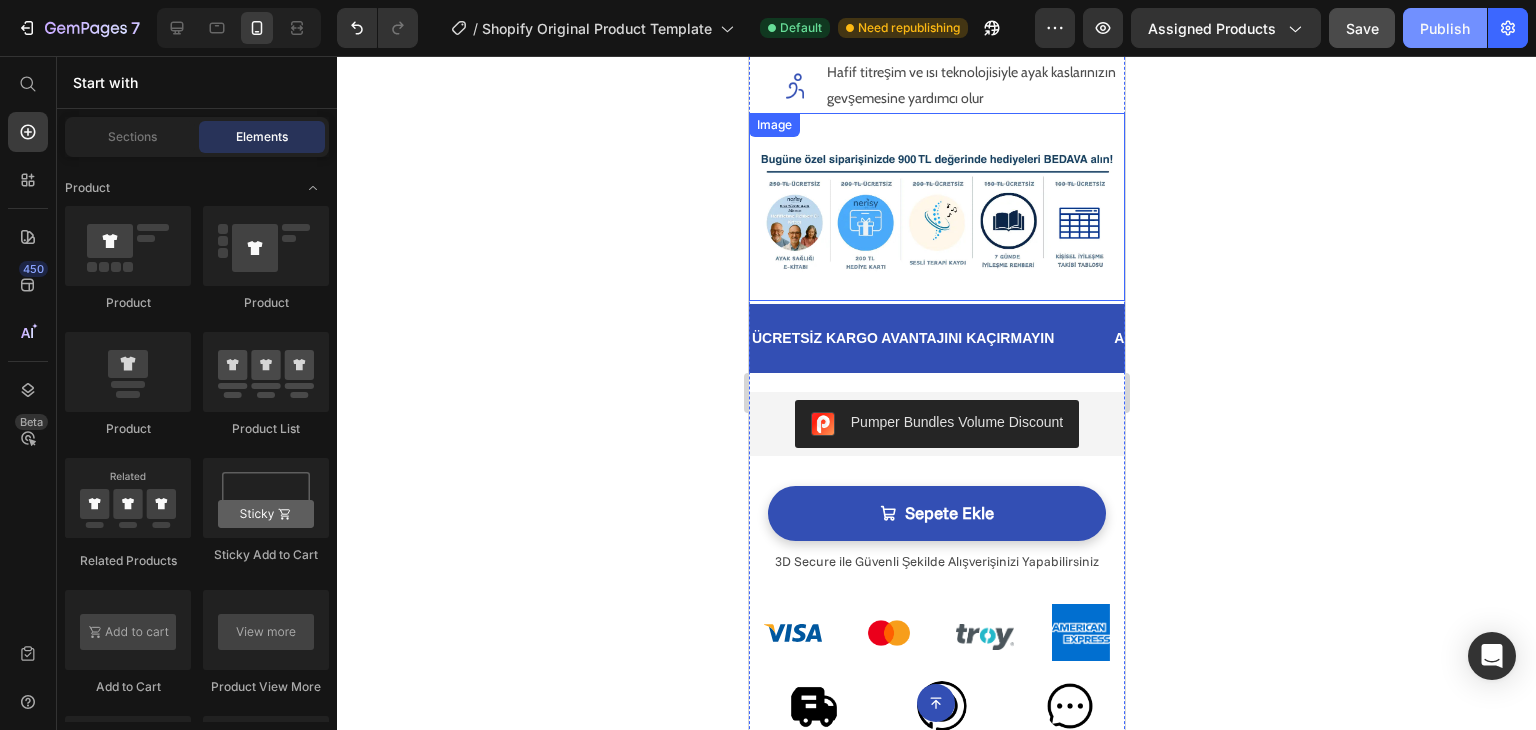 click on "Publish" at bounding box center [1445, 28] 